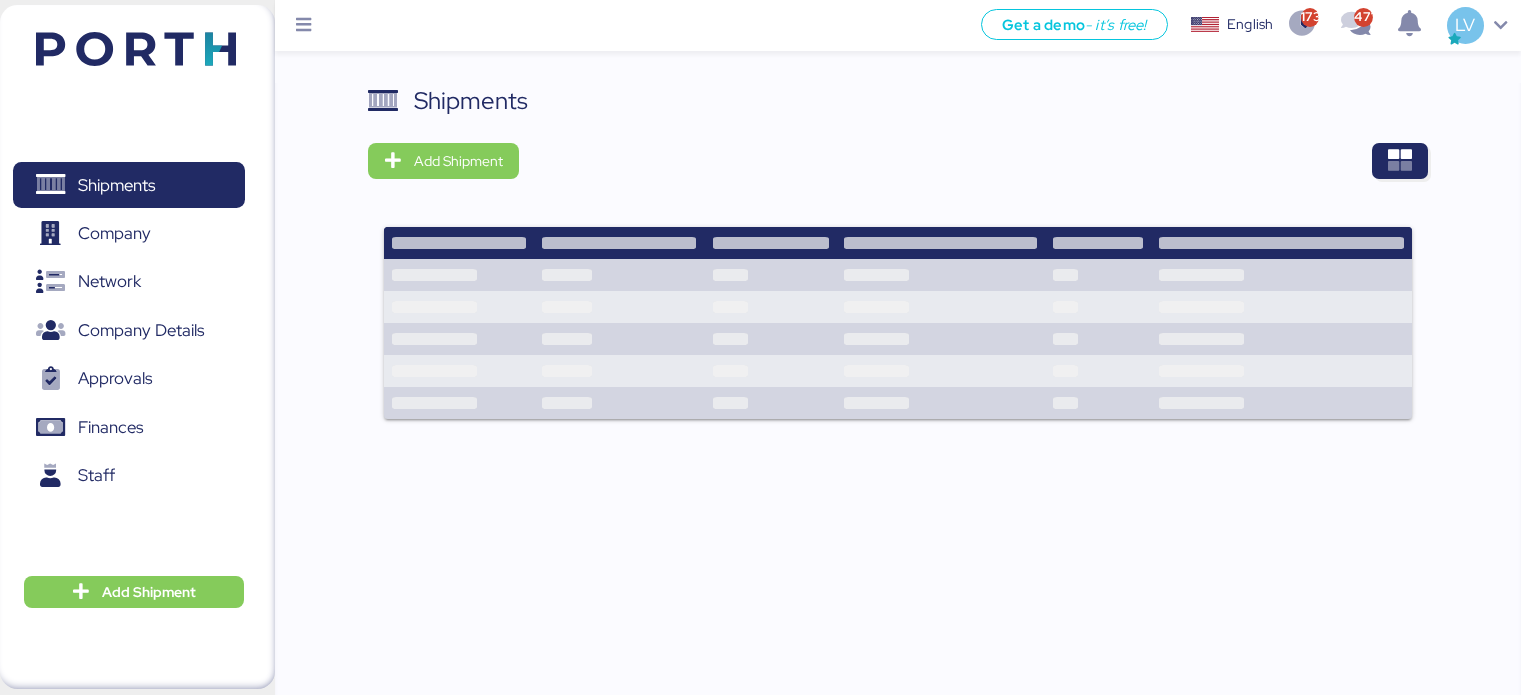 scroll, scrollTop: 0, scrollLeft: 0, axis: both 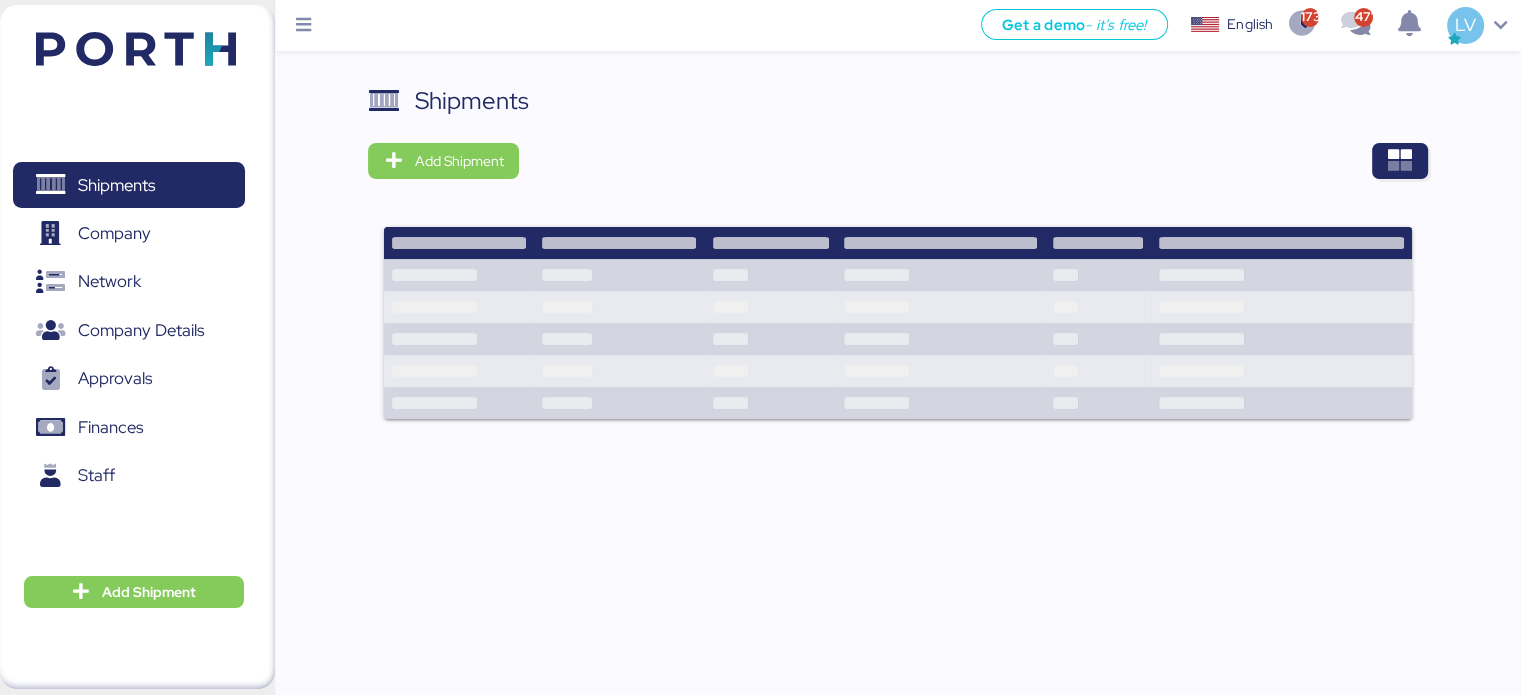 click on "Shipments   Add Shipment" at bounding box center (898, 415) 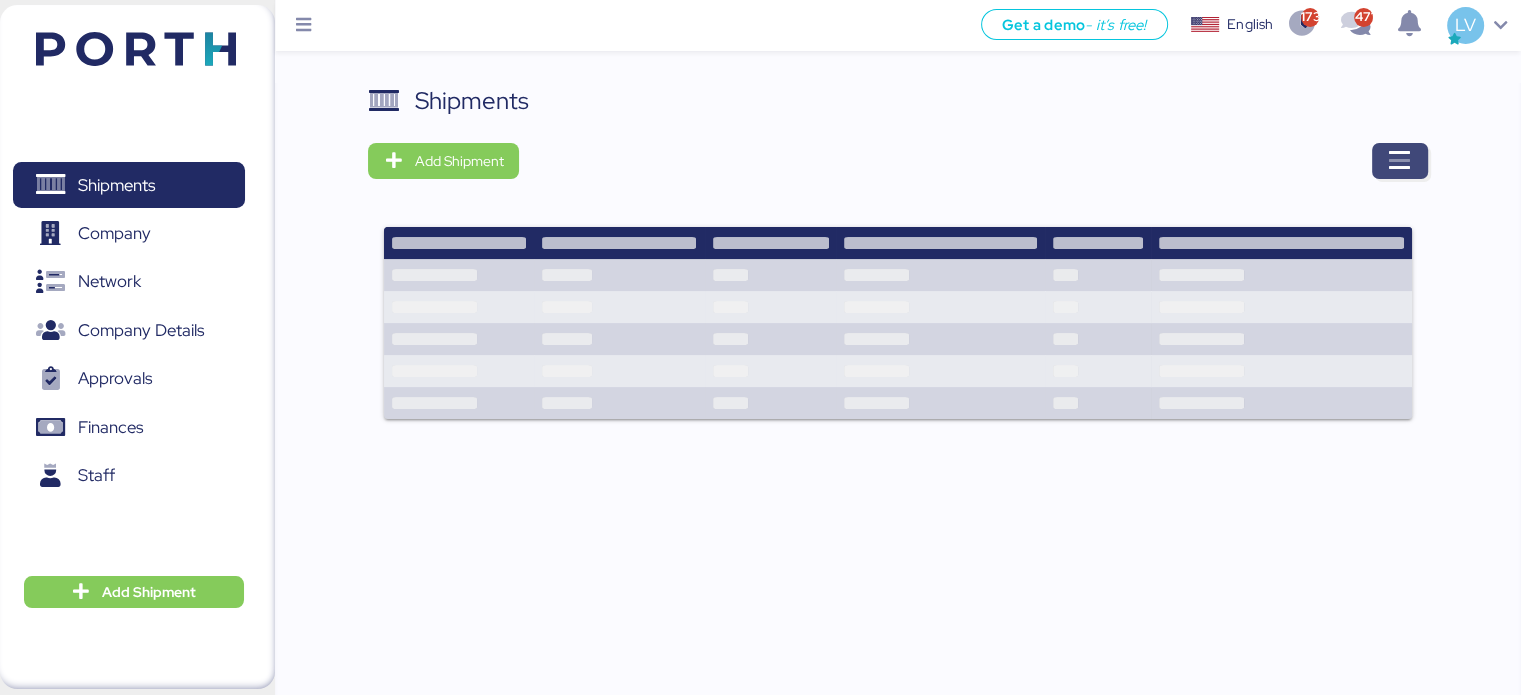 click at bounding box center [1400, 161] 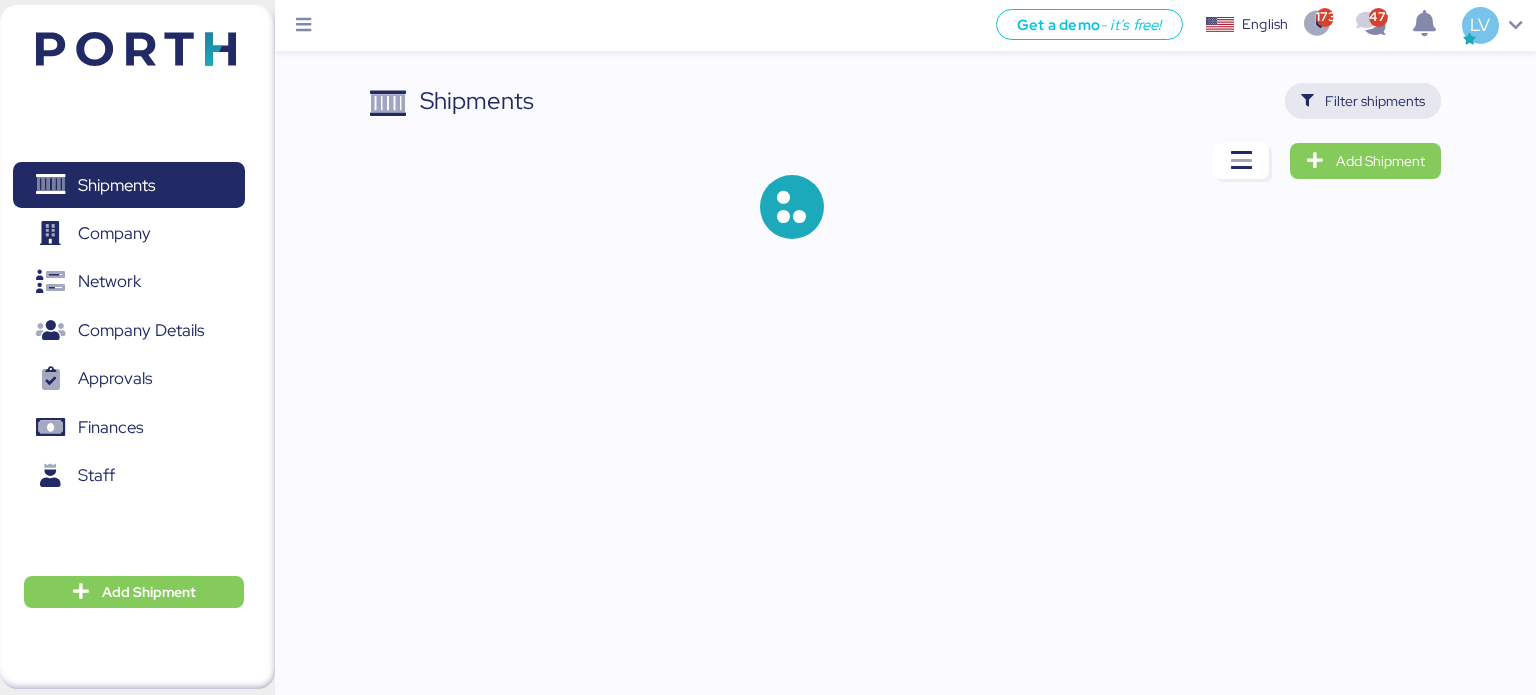 click on "Filter shipments" at bounding box center [1375, 101] 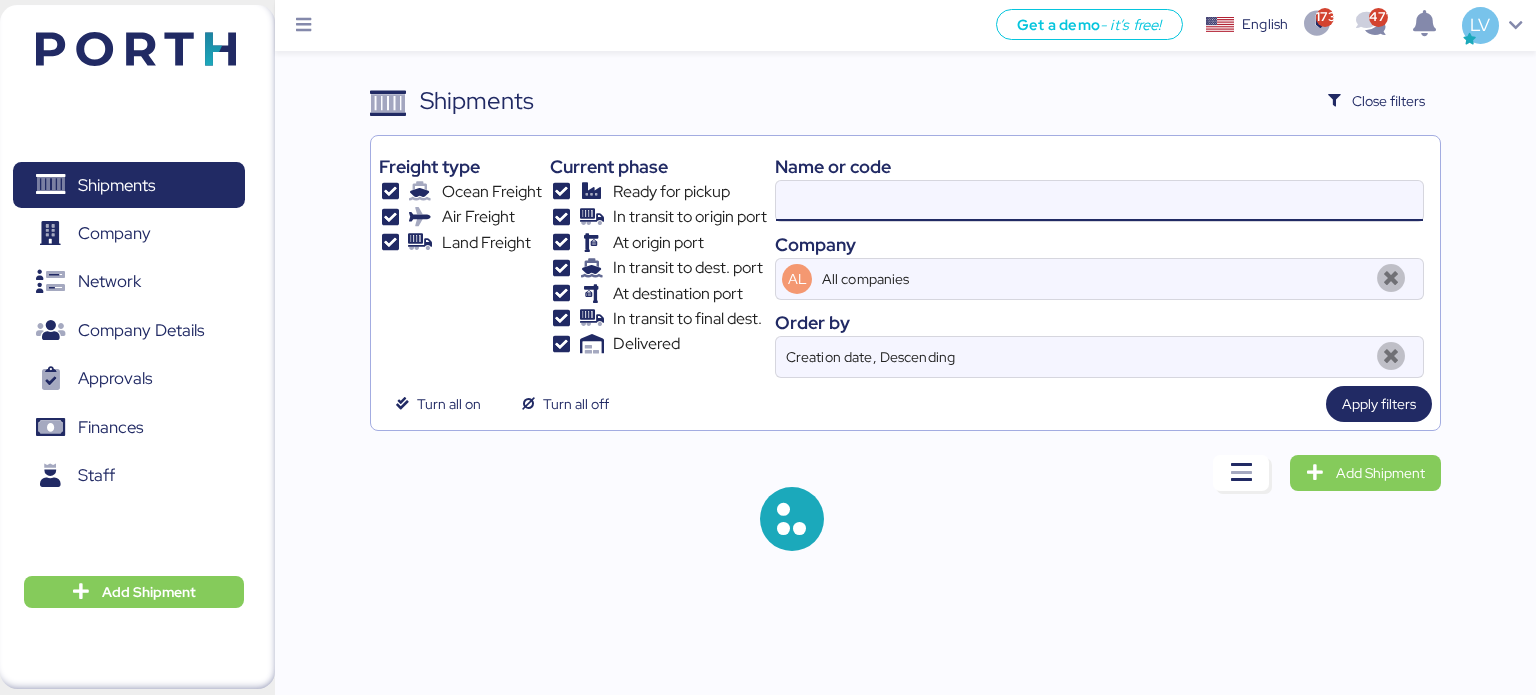 click at bounding box center (1099, 201) 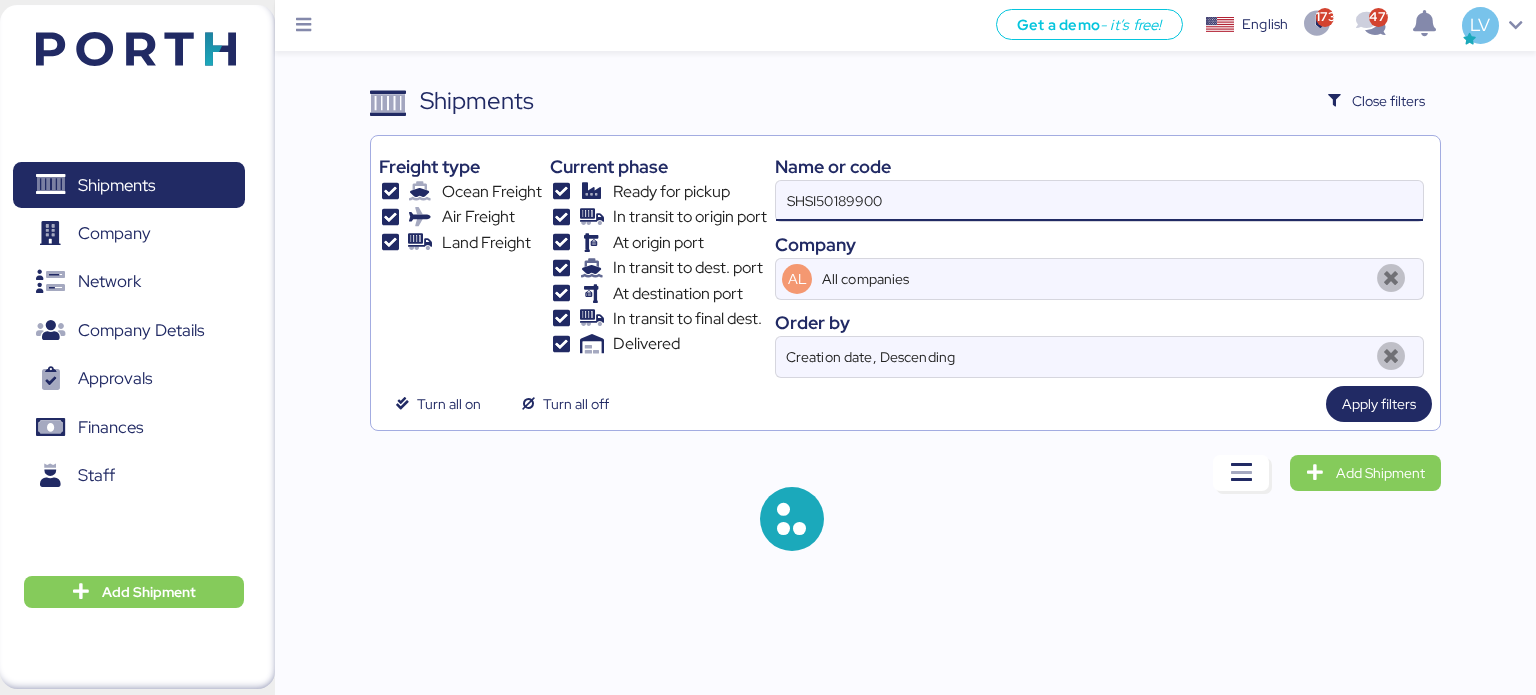 type on "SHSI50189900" 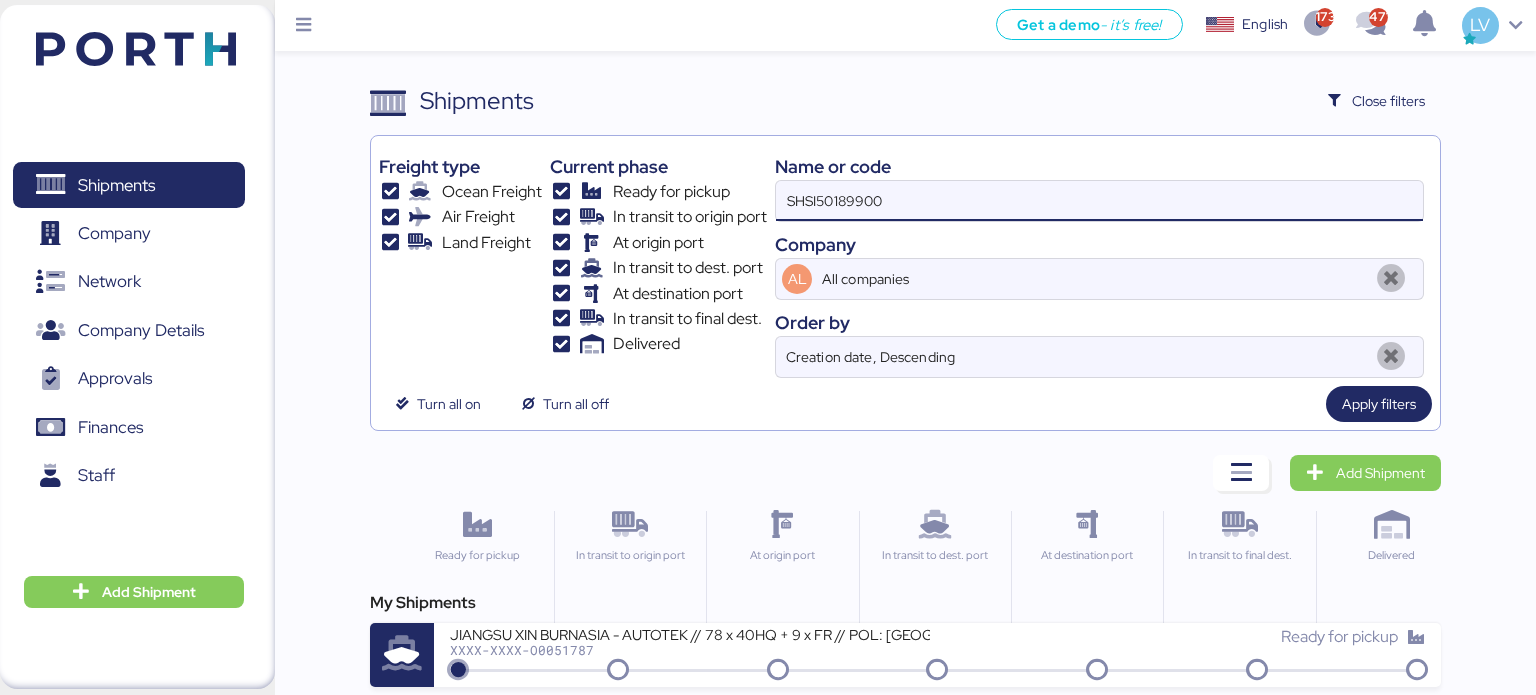 click on "SHSI50189900" at bounding box center (1099, 201) 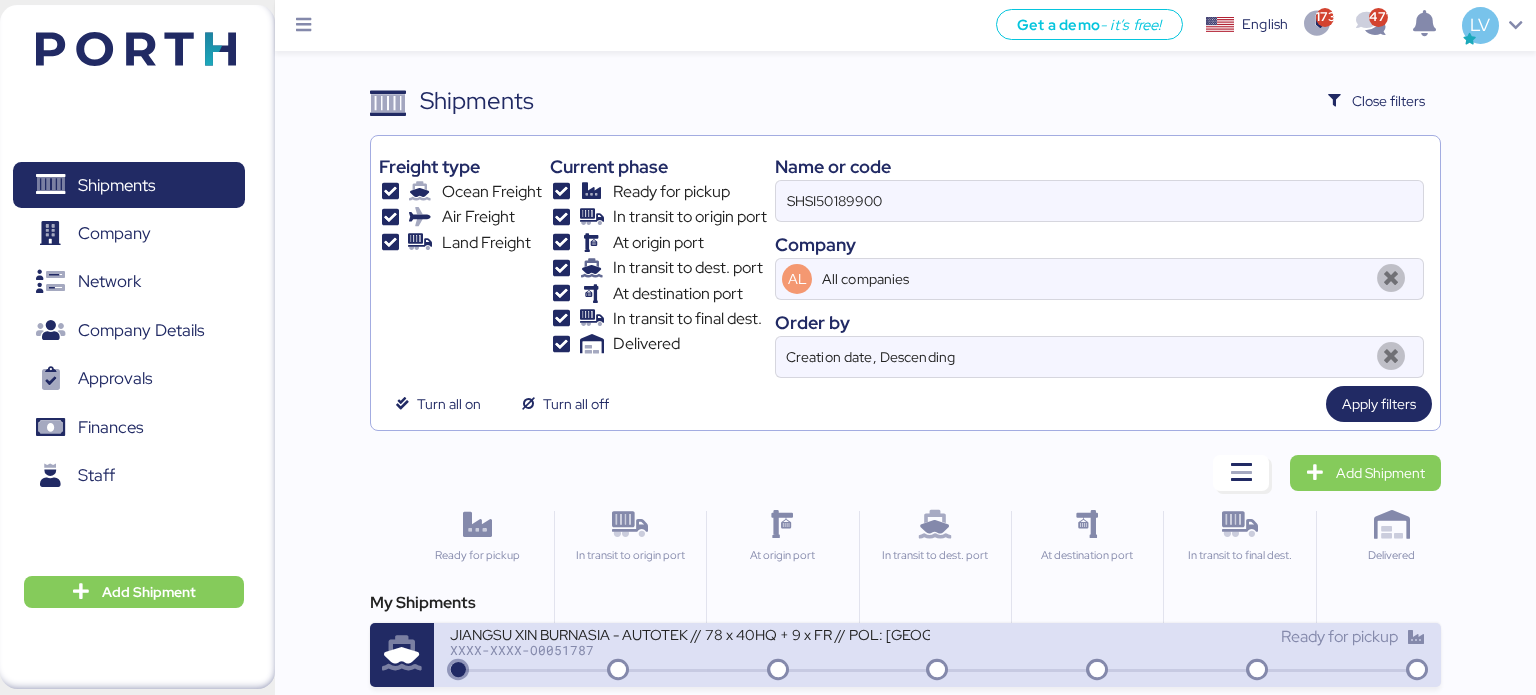 click on "XXXX-XXXX-O0051787" at bounding box center [690, 650] 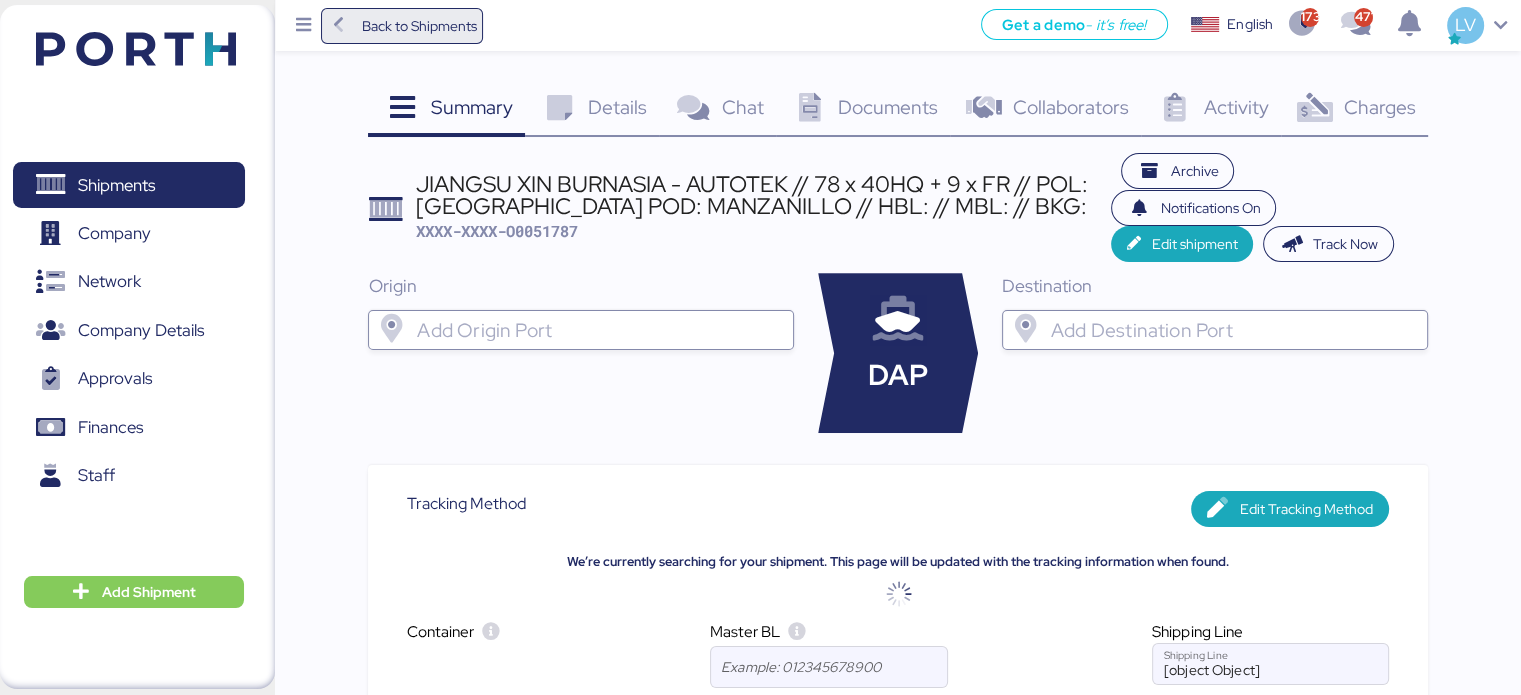 click on "Back to Shipments" at bounding box center [418, 26] 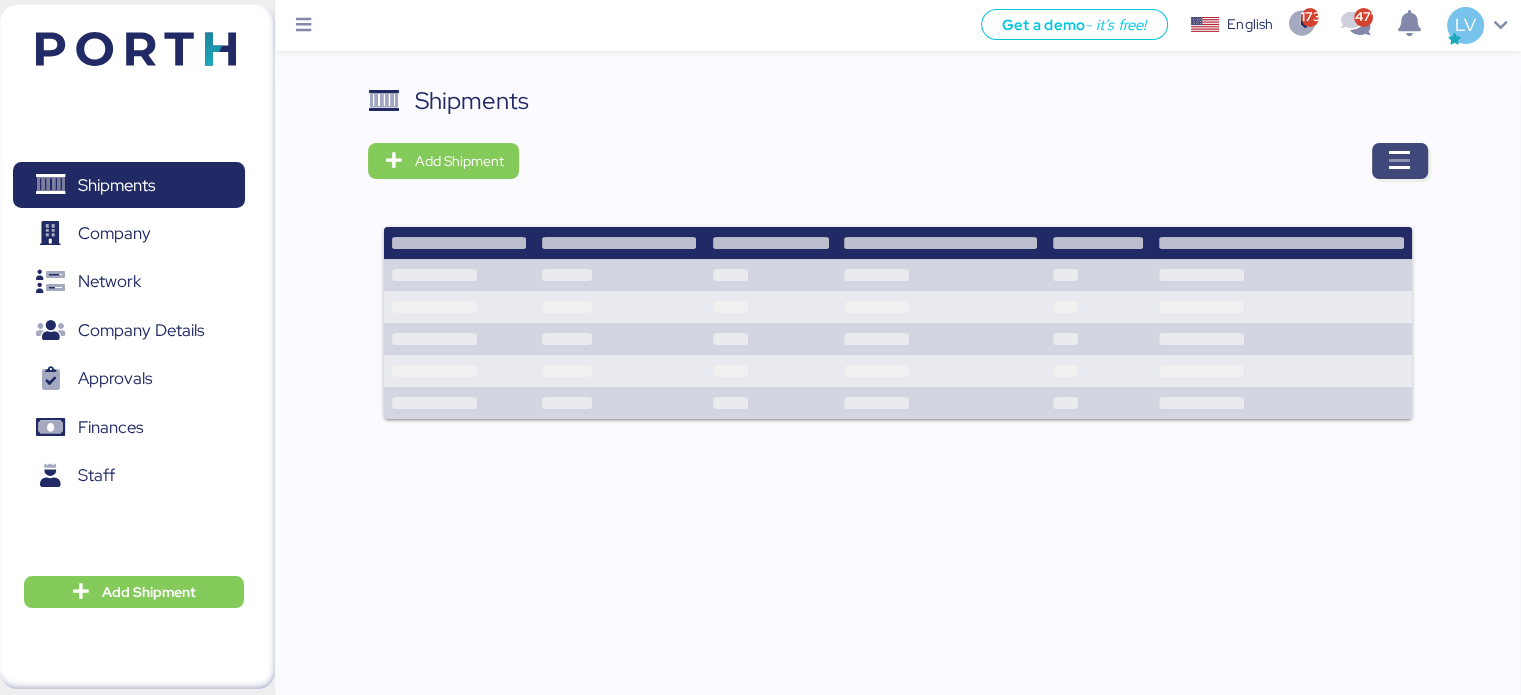 click at bounding box center (1400, 161) 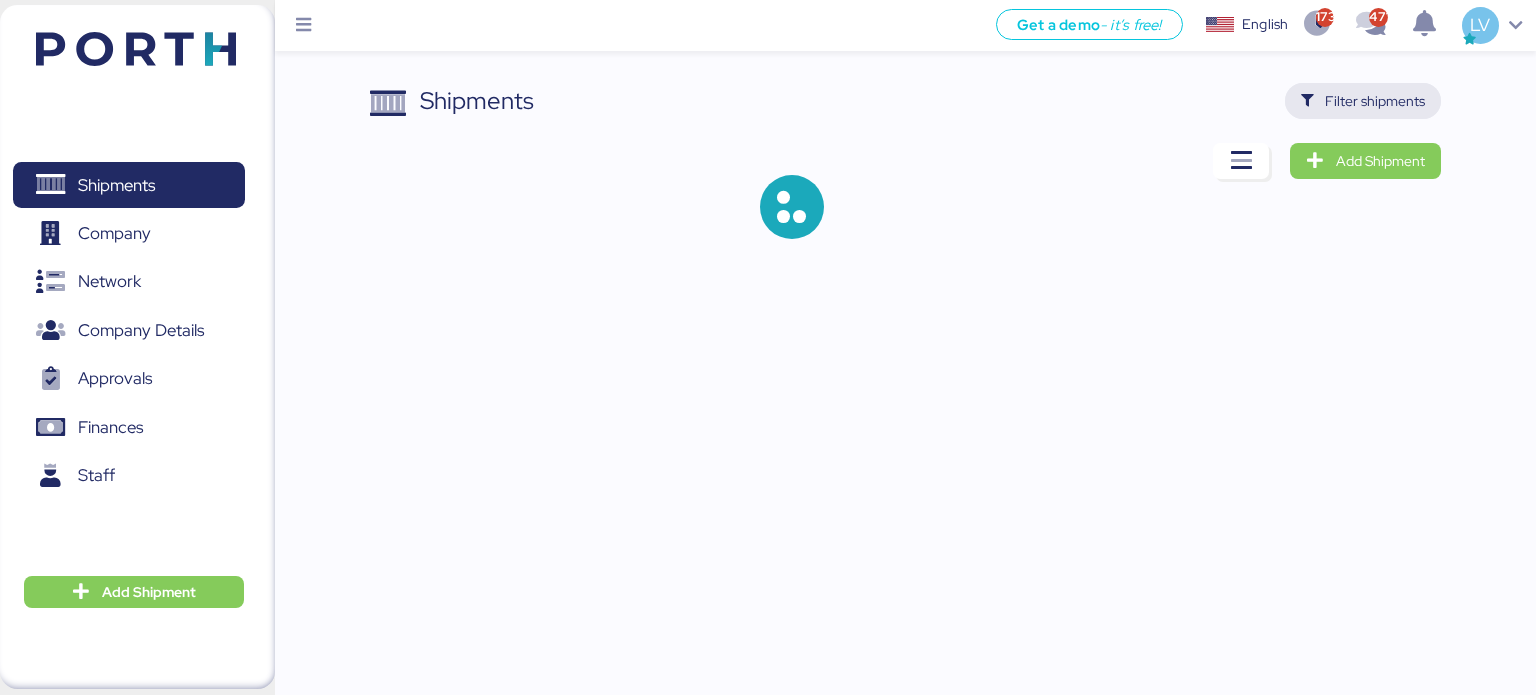 click on "Filter shipments" at bounding box center [1363, 101] 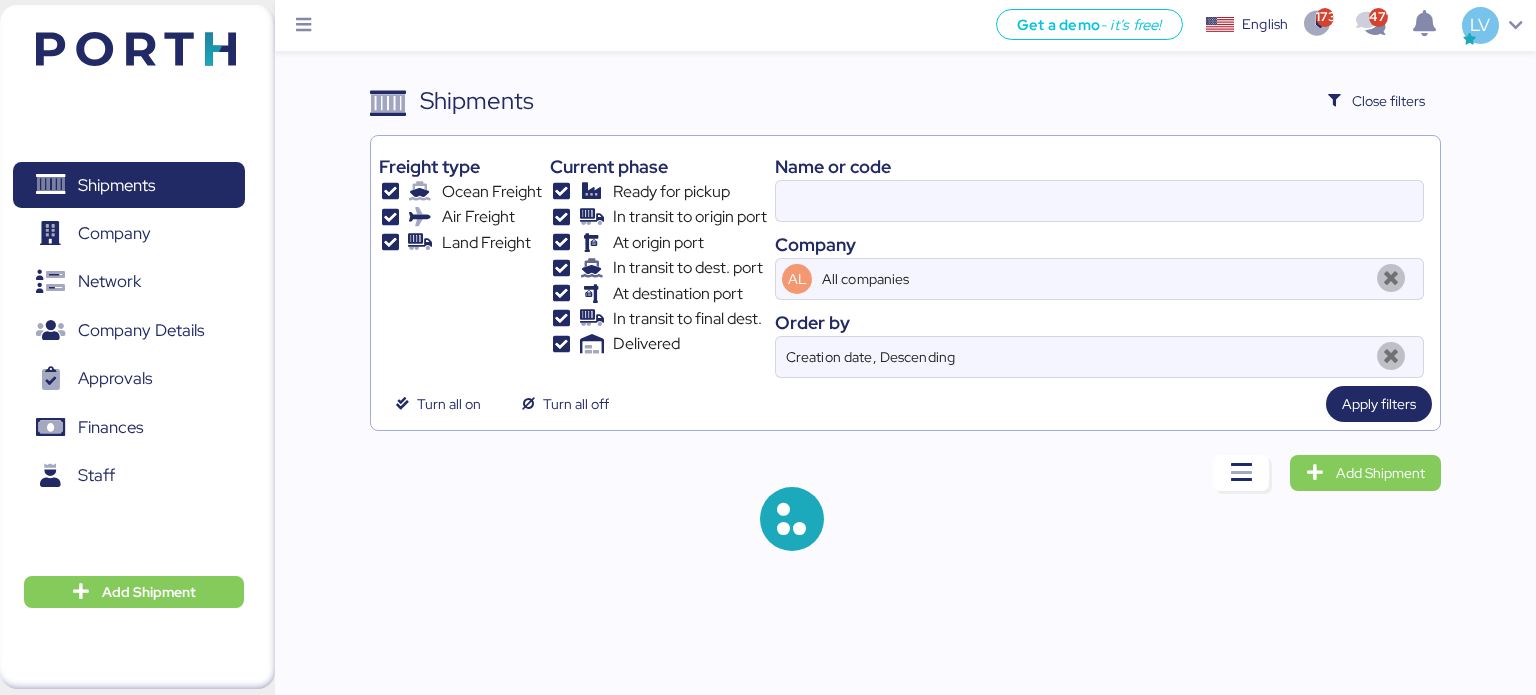 click on "Name or code" at bounding box center [1099, 166] 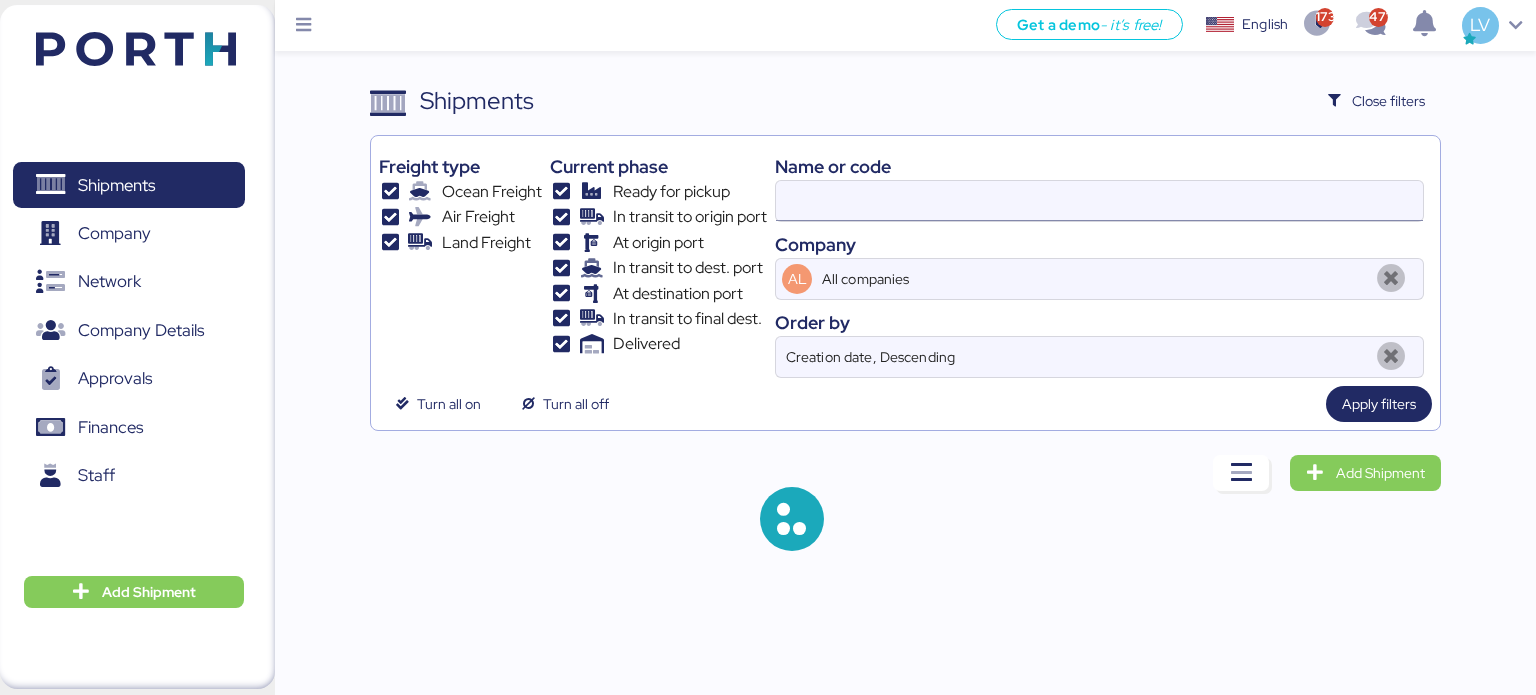 click at bounding box center [1099, 201] 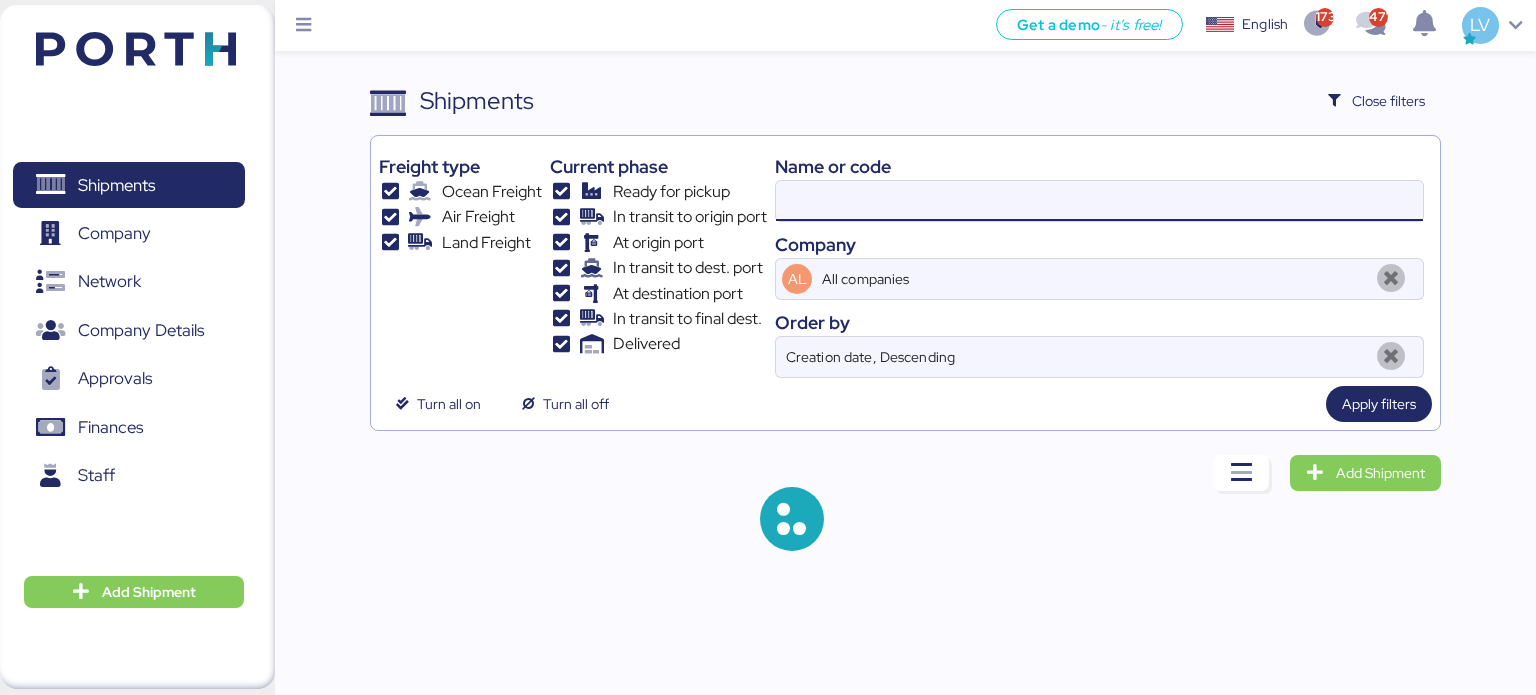 click at bounding box center [1099, 201] 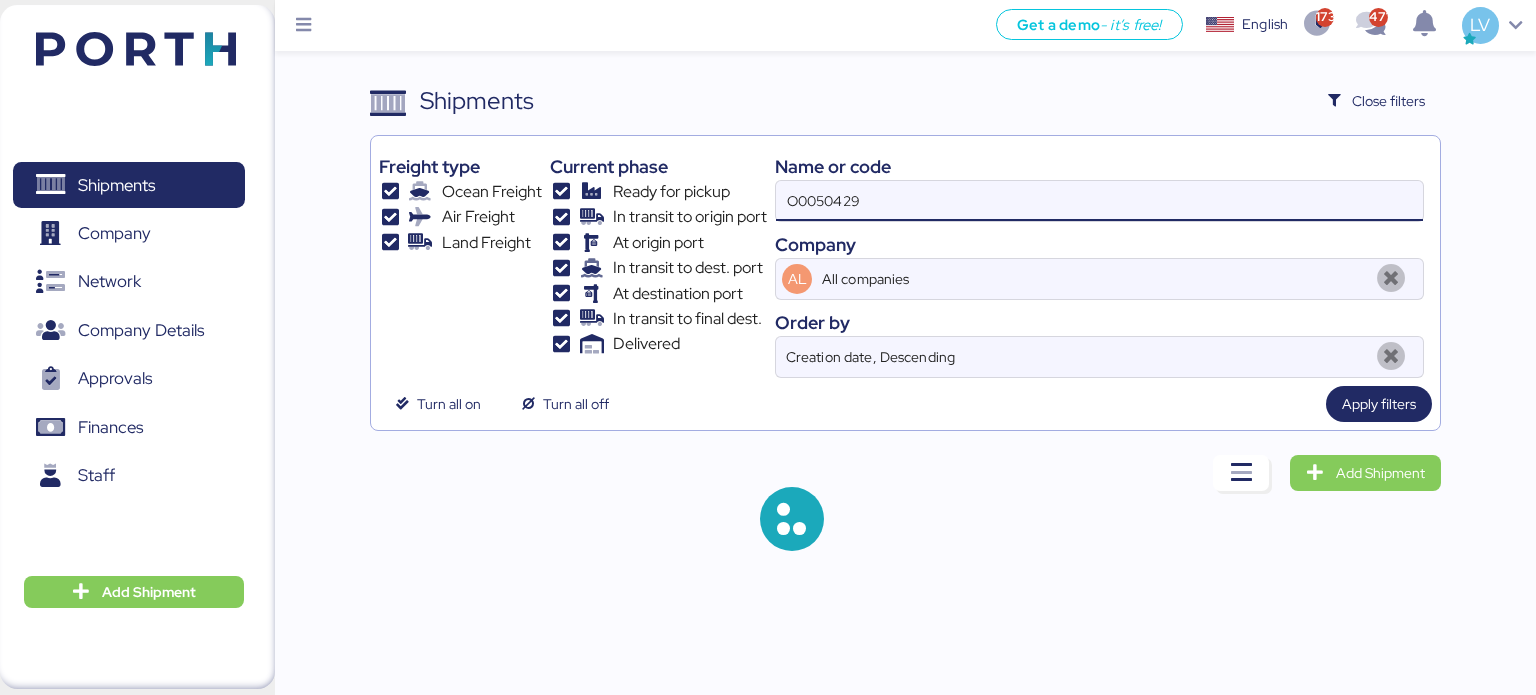 type on "O0050429" 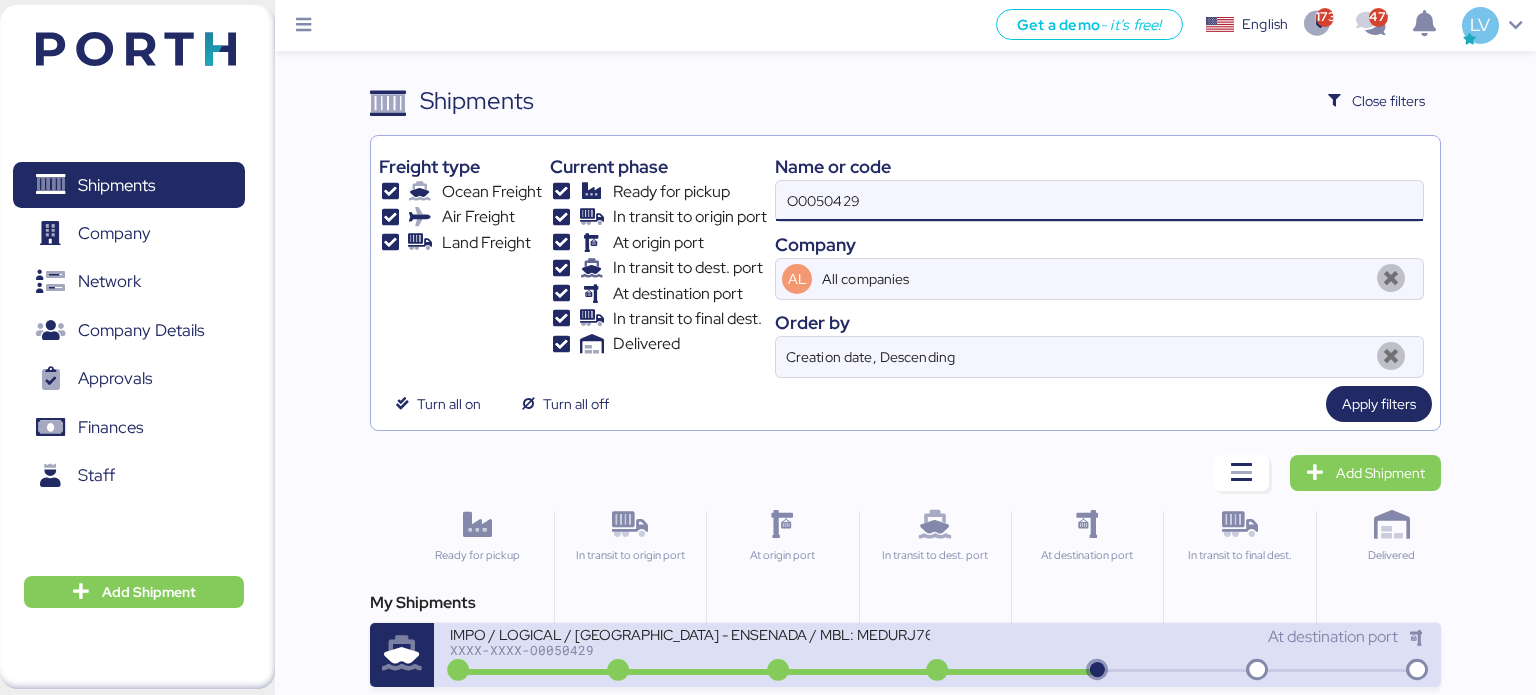 click at bounding box center [618, 671] 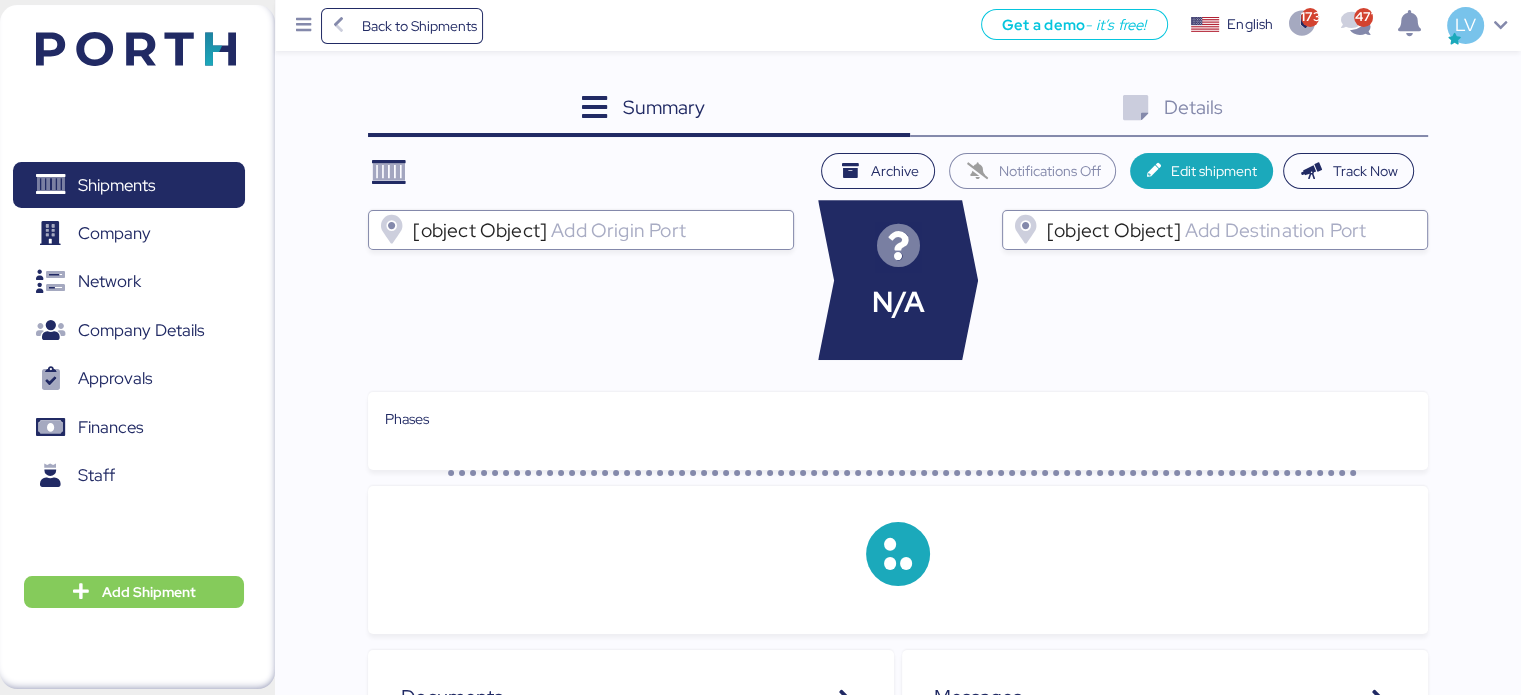 click on "Details 0" at bounding box center (1169, 110) 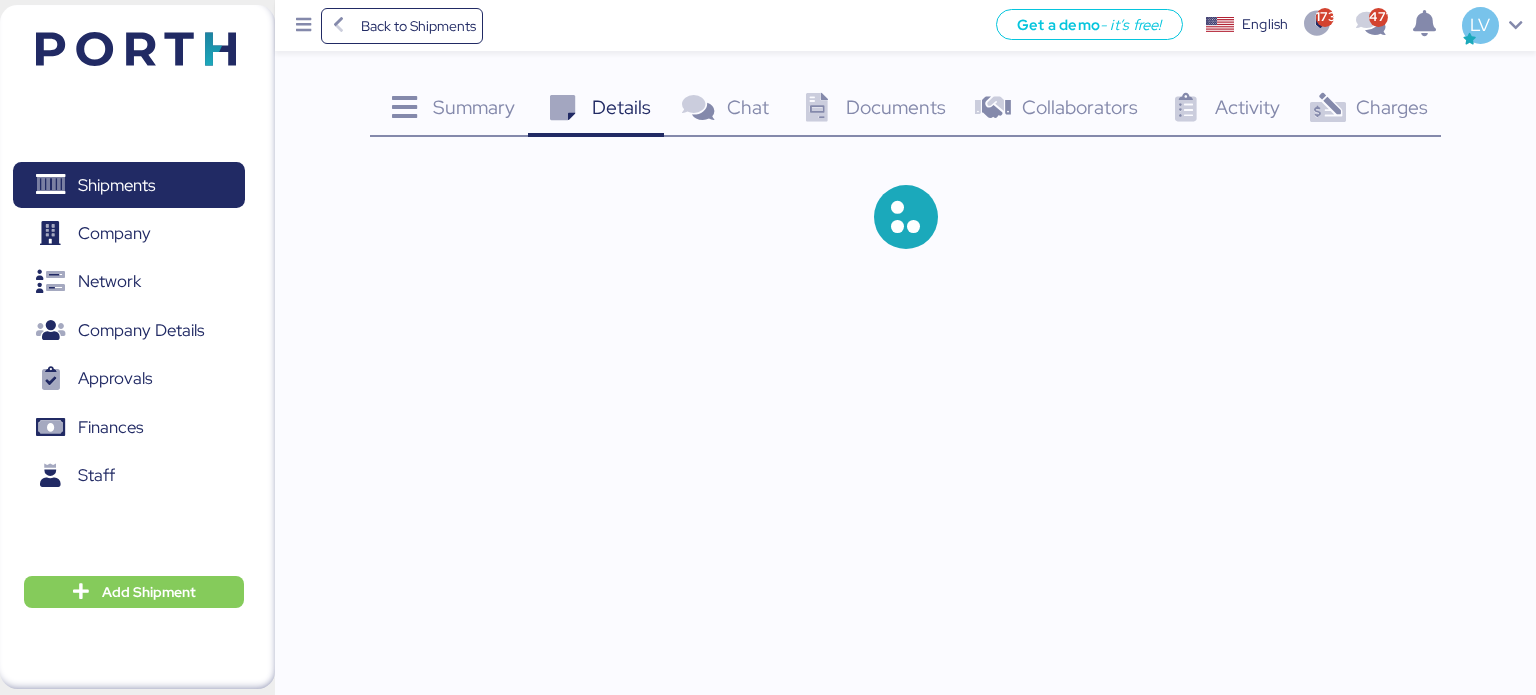 click at bounding box center (1327, 108) 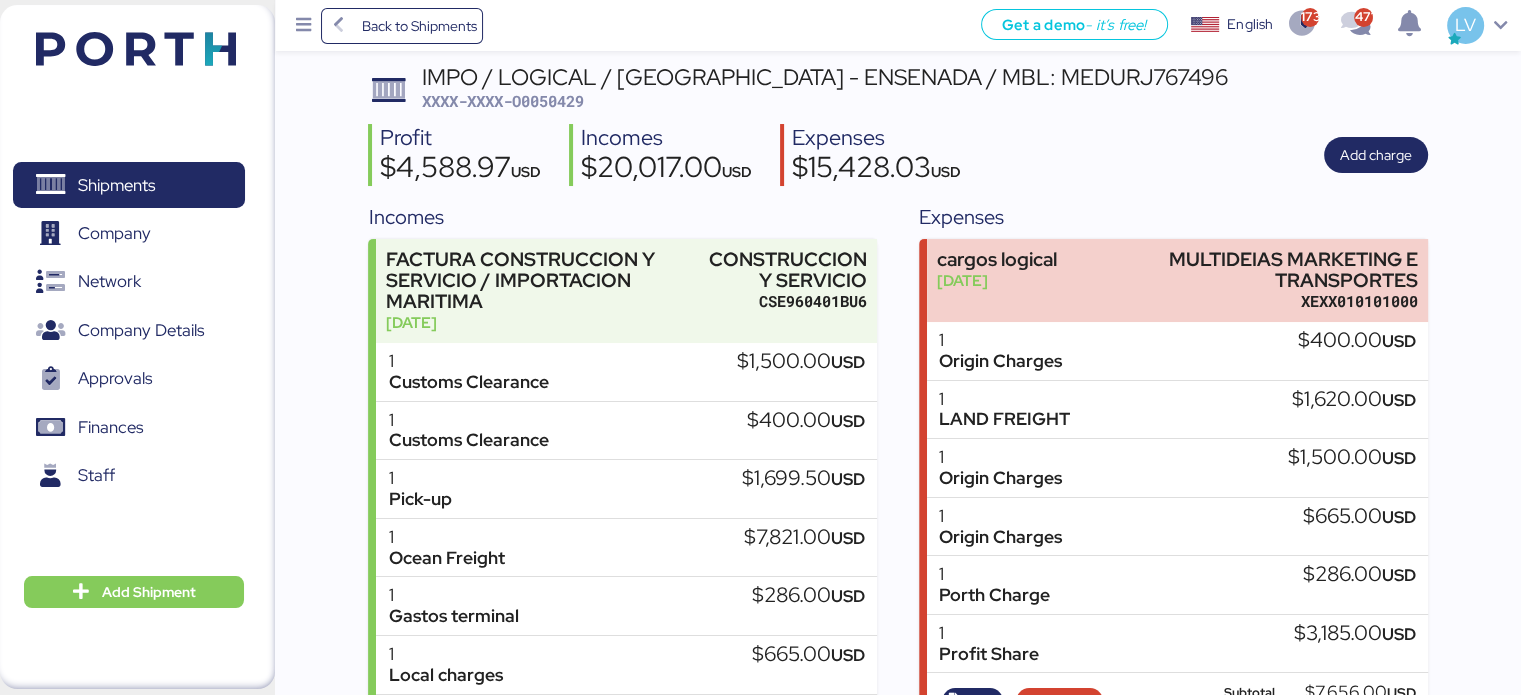 scroll, scrollTop: 0, scrollLeft: 0, axis: both 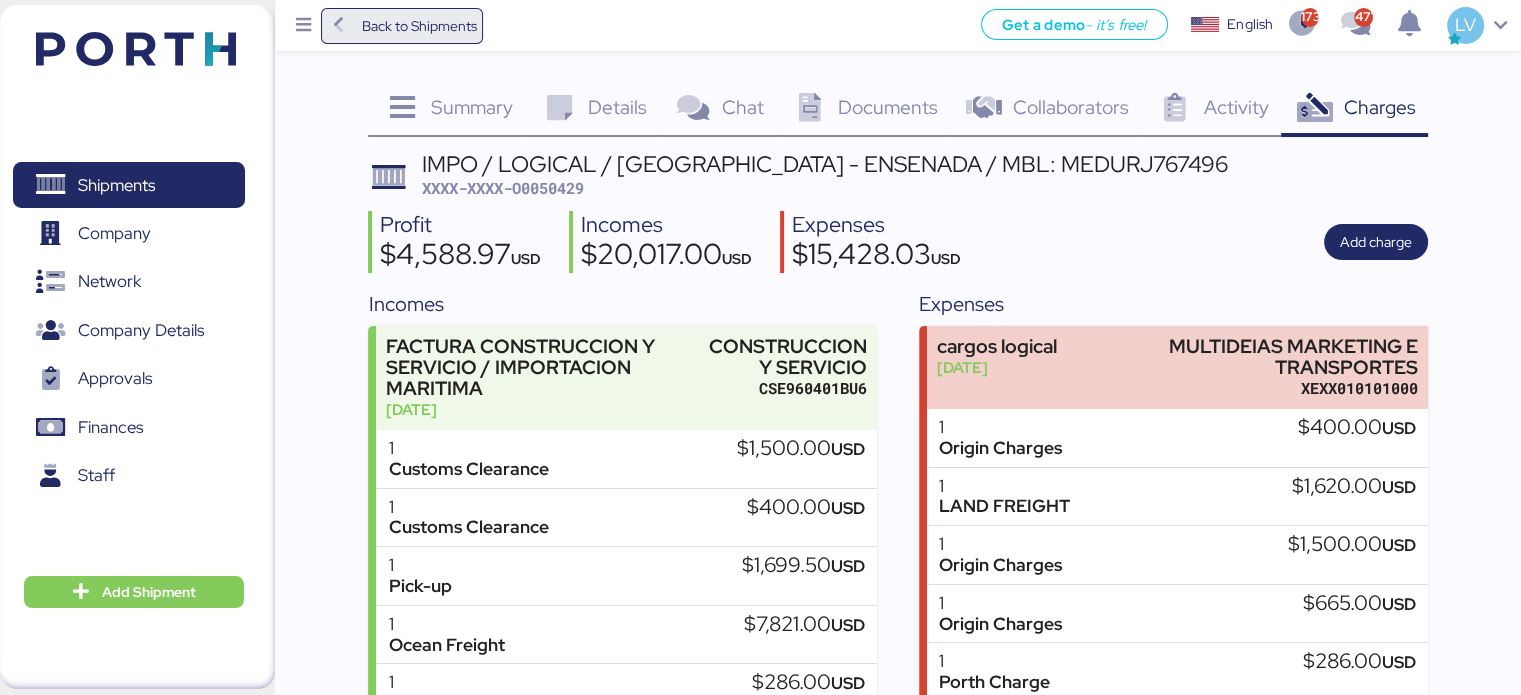 click on "Back to Shipments" at bounding box center [418, 26] 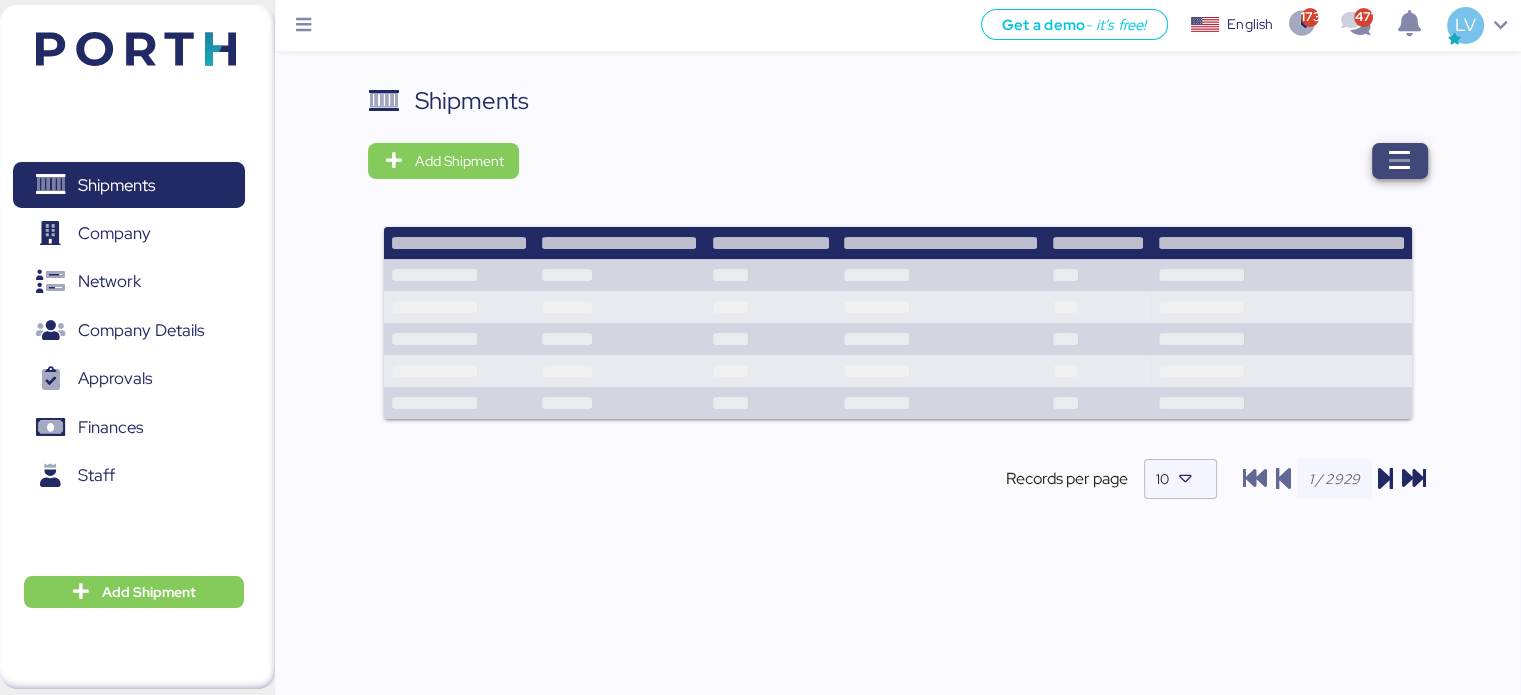 click at bounding box center [1400, 161] 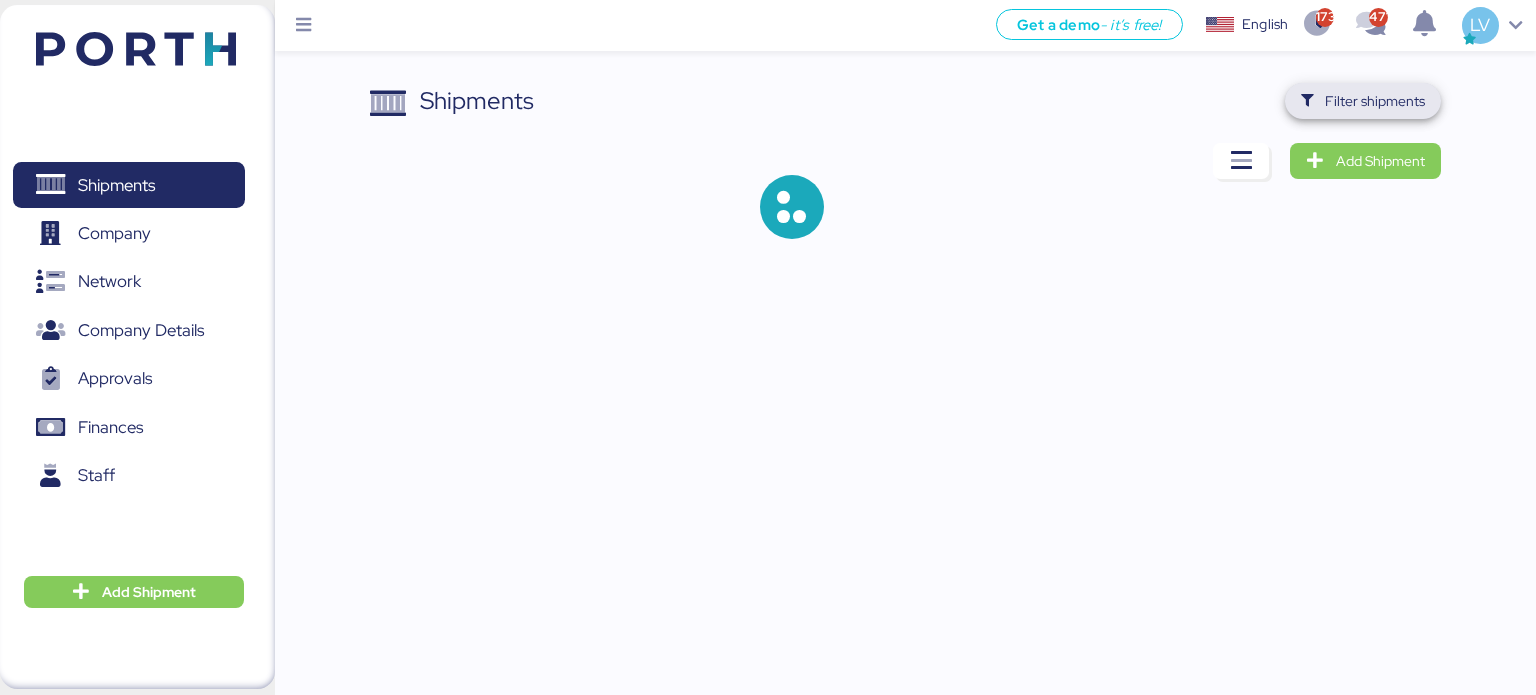click on "Filter shipments" at bounding box center [1363, 101] 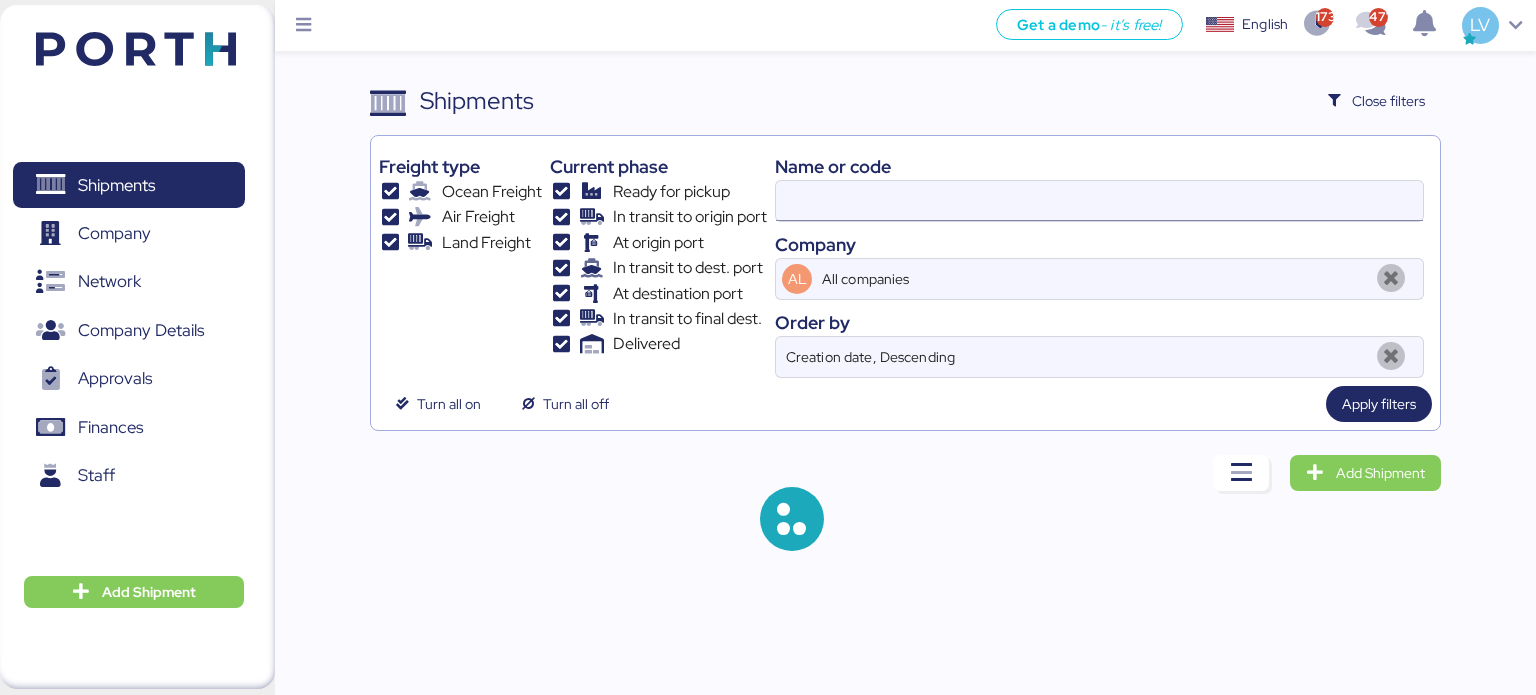 click at bounding box center (1099, 201) 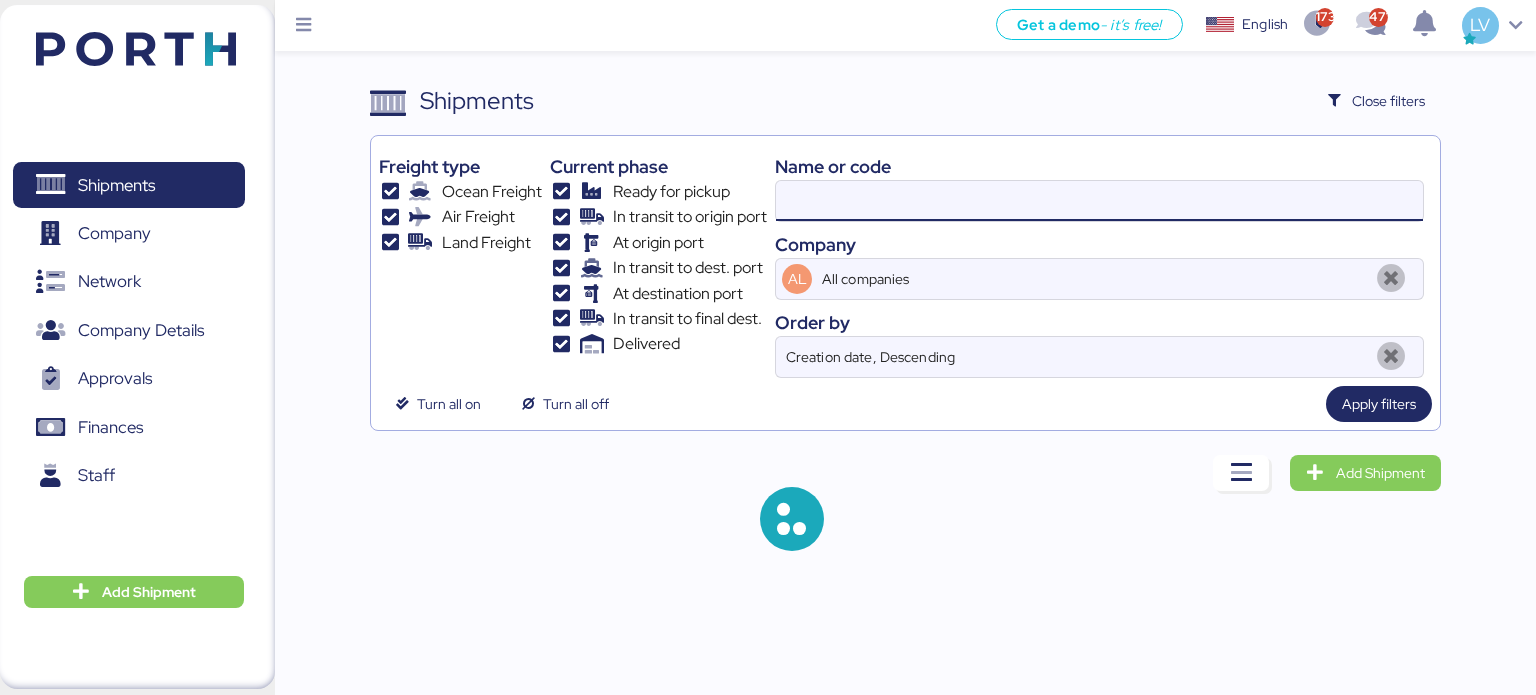 click at bounding box center (1099, 201) 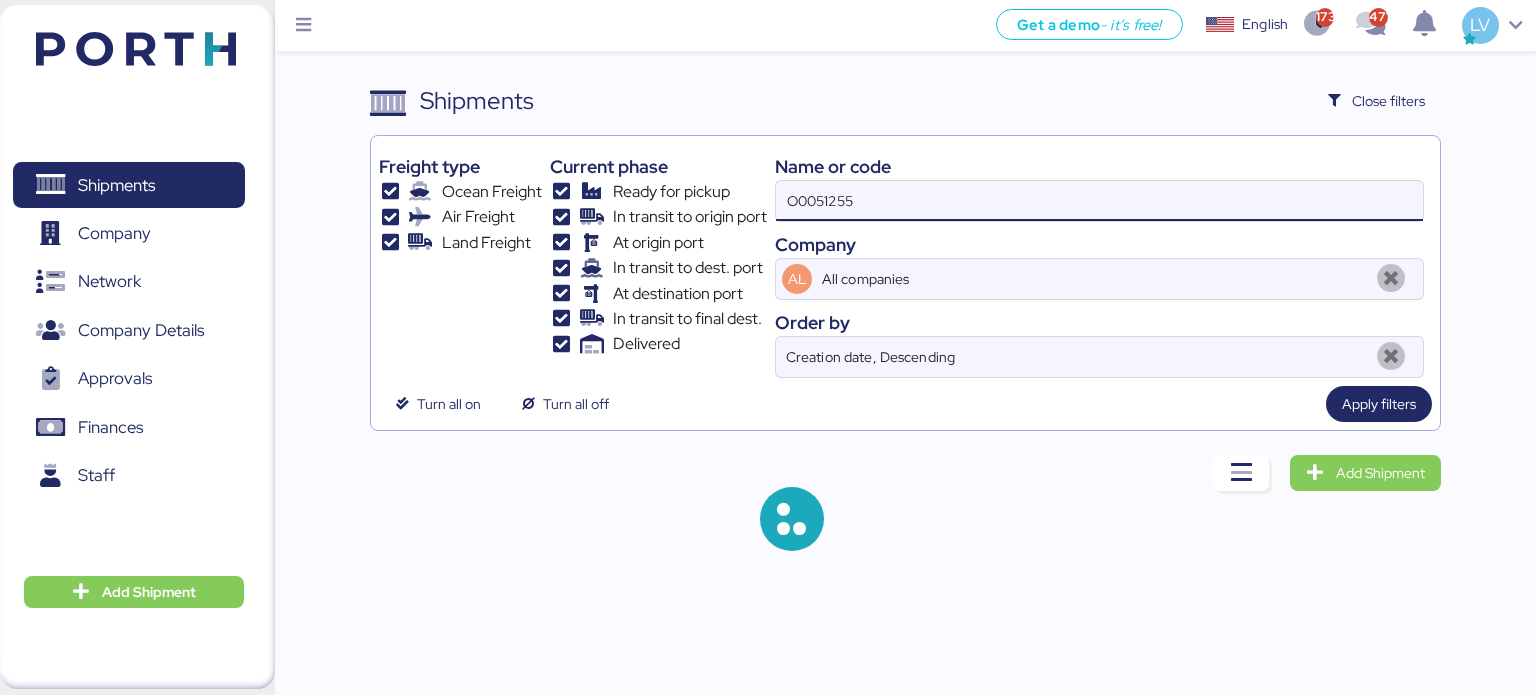type on "O0051255" 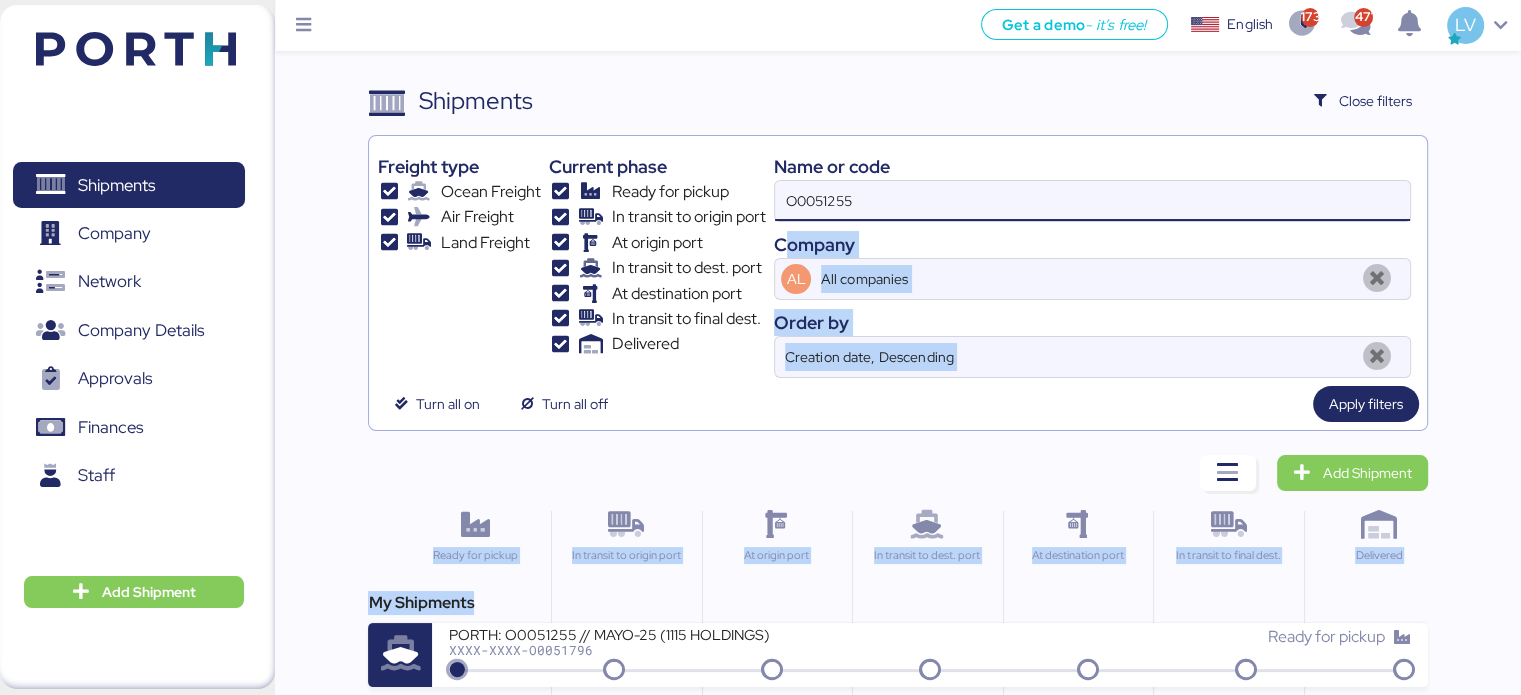 drag, startPoint x: 748, startPoint y: 435, endPoint x: 792, endPoint y: 223, distance: 216.5179 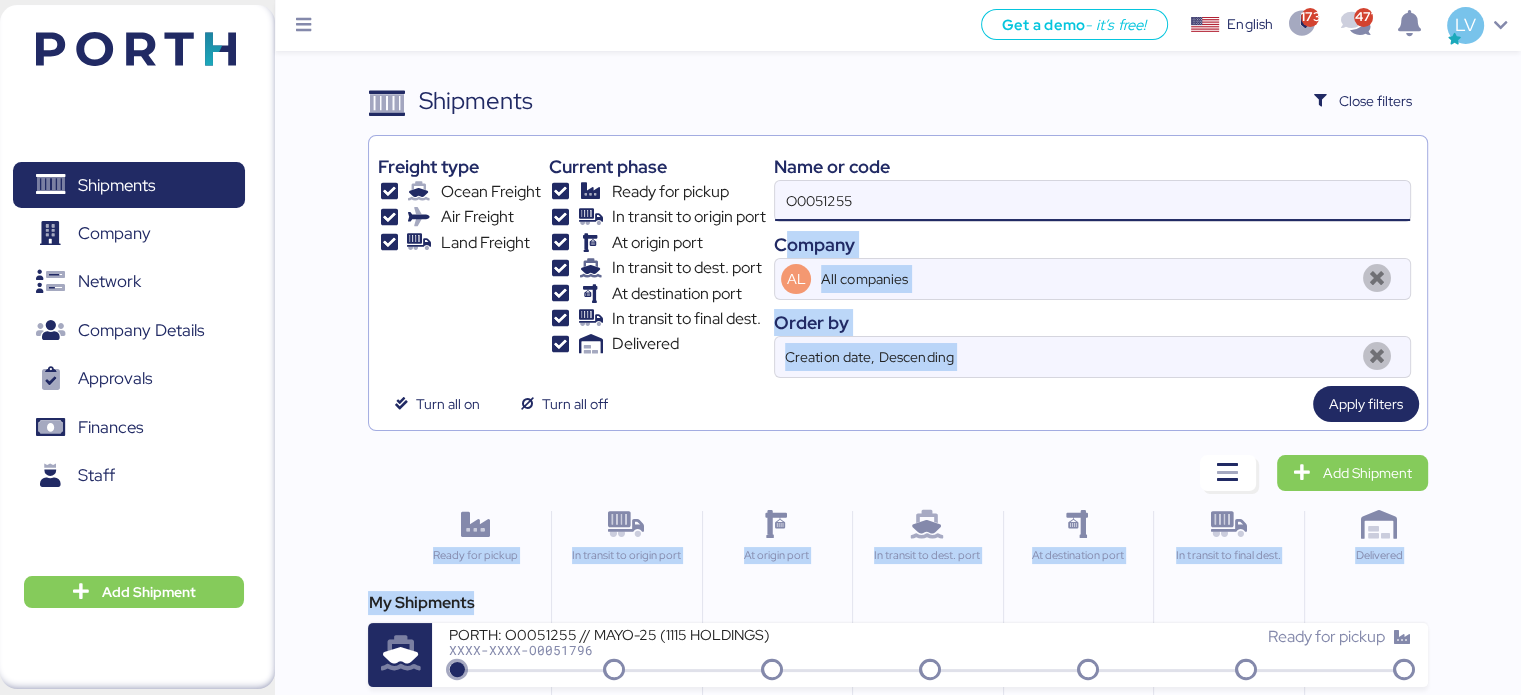 click on "Shipments   Clear Filters   Close filters Freight type   Ocean Freight   Air Freight   Land Freight Current phase   Ready for pickup   In transit to origin port   At origin port   In transit to dest. port   At destination port   In transit to final dest.   Delivered Name or code O0051255 Company AL All companies   Order by Creation date, Descending     Turn all on   Turn all off Apply filters     Add Shipment Ready for pickup In transit to origin port At origin port In transit to dest. port At destination port In transit to final dest. Delivered My Shipments PORTH: O0051255 // MAYO-25 (1115 HOLDINGS) XXXX-XXXX-O0051796 Ready for pickup Delivered JIANGSU XIN BURNASIA - ADUALINK VMI // SHANGHAI - [GEOGRAPHIC_DATA] // HBL: BYKS25050012SE // MBL: 142501357923 // BKG: 142501357923 XXXX-XXXX-O0051255 Delivered" at bounding box center (897, 441) 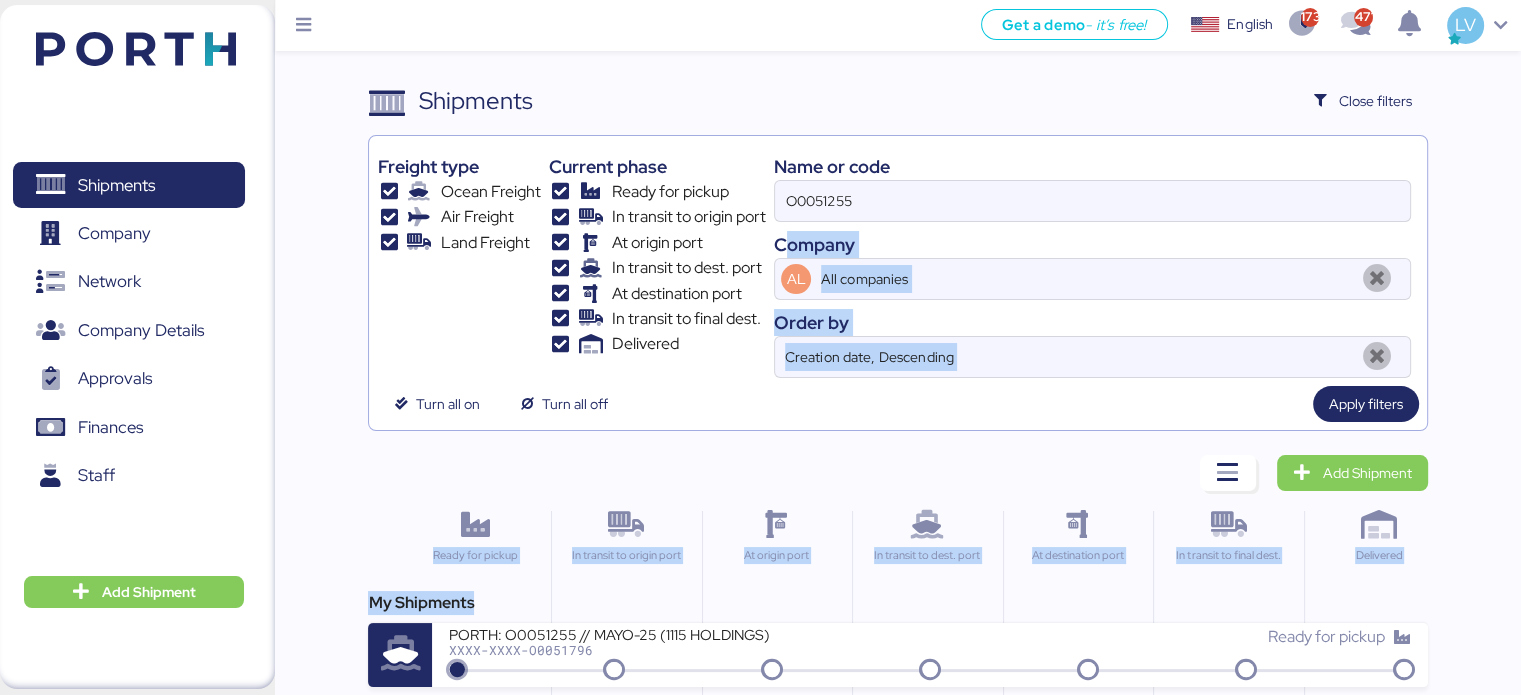 scroll, scrollTop: 118, scrollLeft: 0, axis: vertical 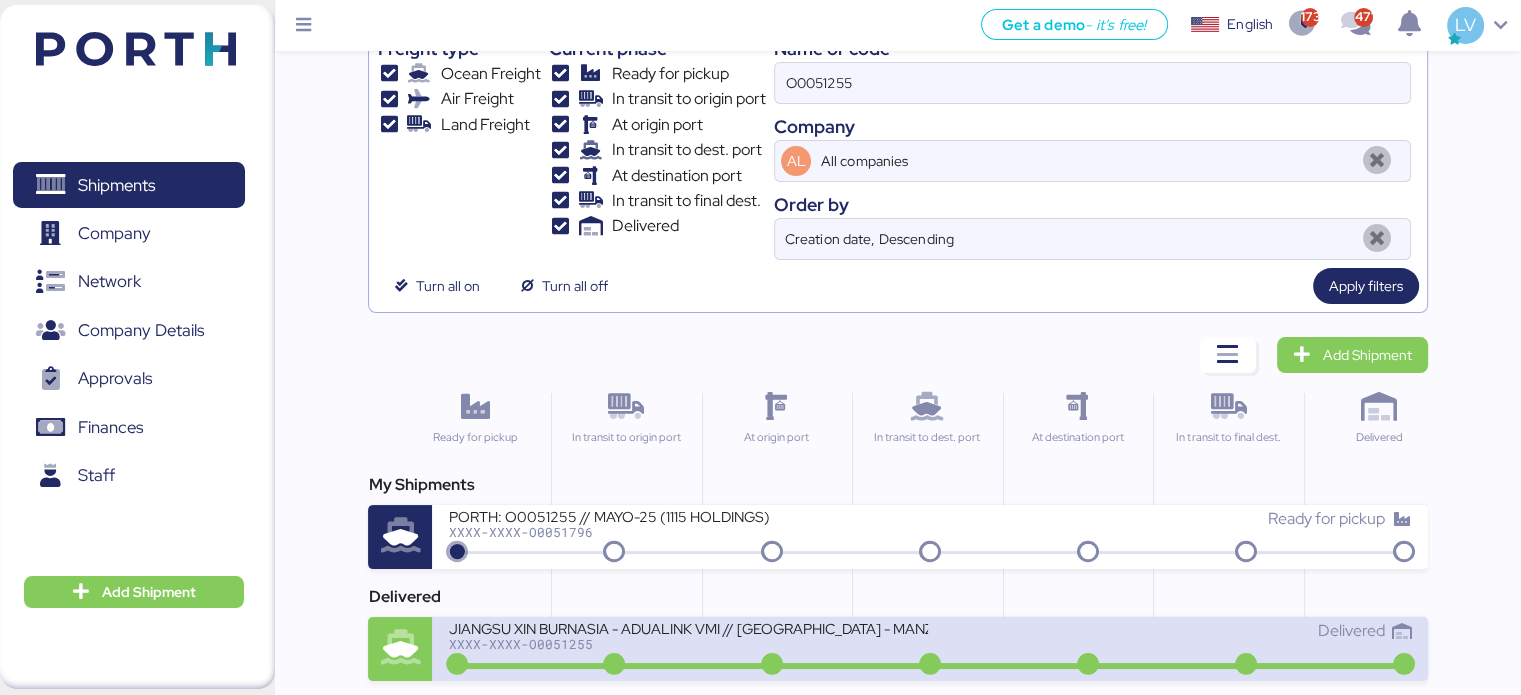 click on "JIANGSU XIN BURNASIA - ADUALINK VMI // [GEOGRAPHIC_DATA] - MANZANILLO // HBL: BYKS25050012SE // MBL: 142501357923 // BKG: 142501357923 XXXX-XXXX-O0051255 Delivered" at bounding box center [929, 649] 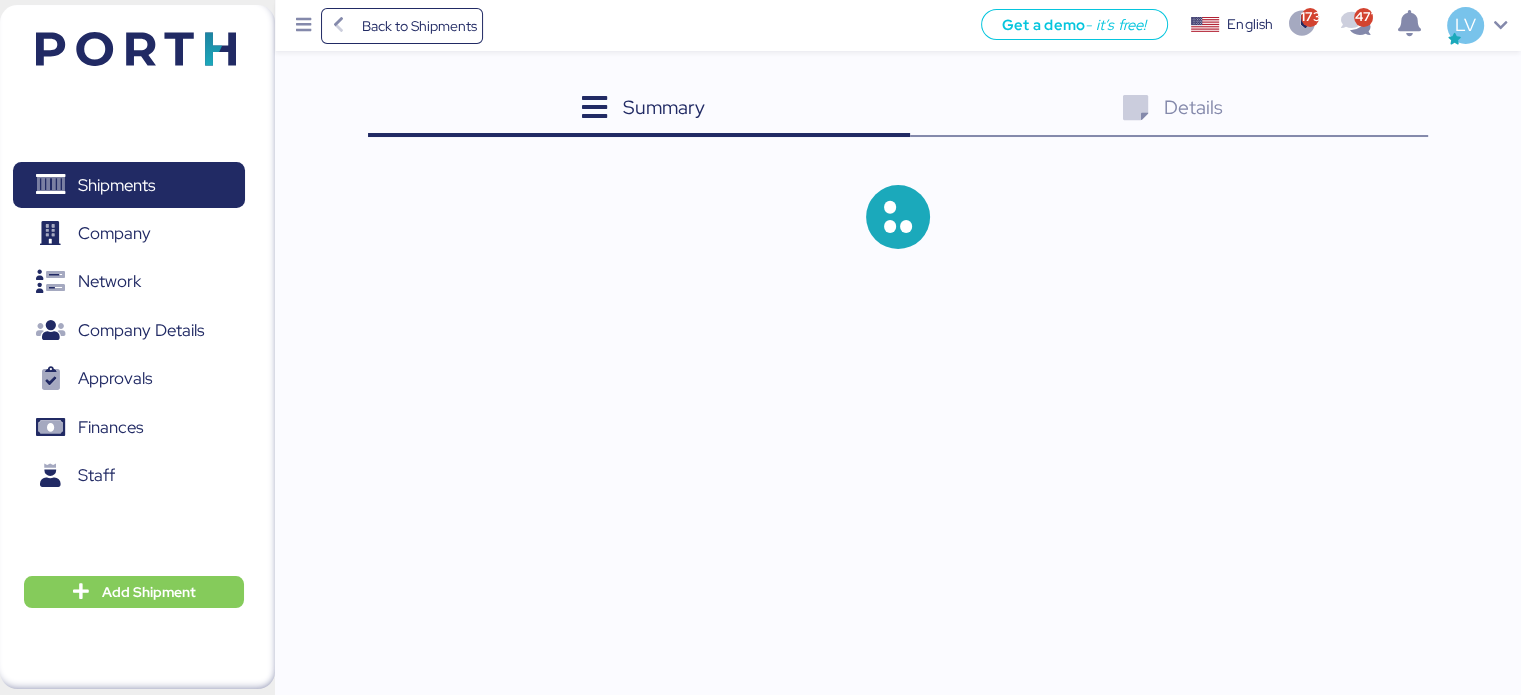 scroll, scrollTop: 0, scrollLeft: 0, axis: both 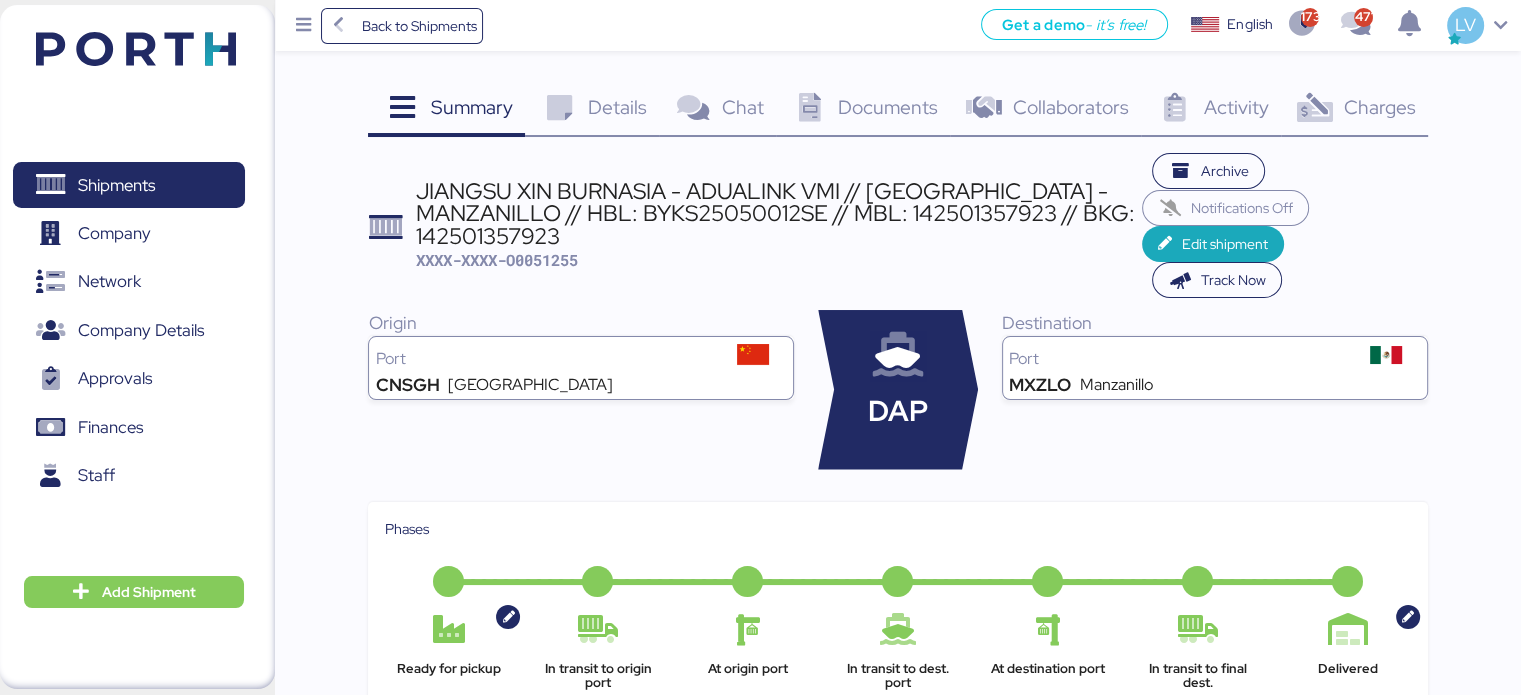 click on "Charges 0" at bounding box center [1354, 110] 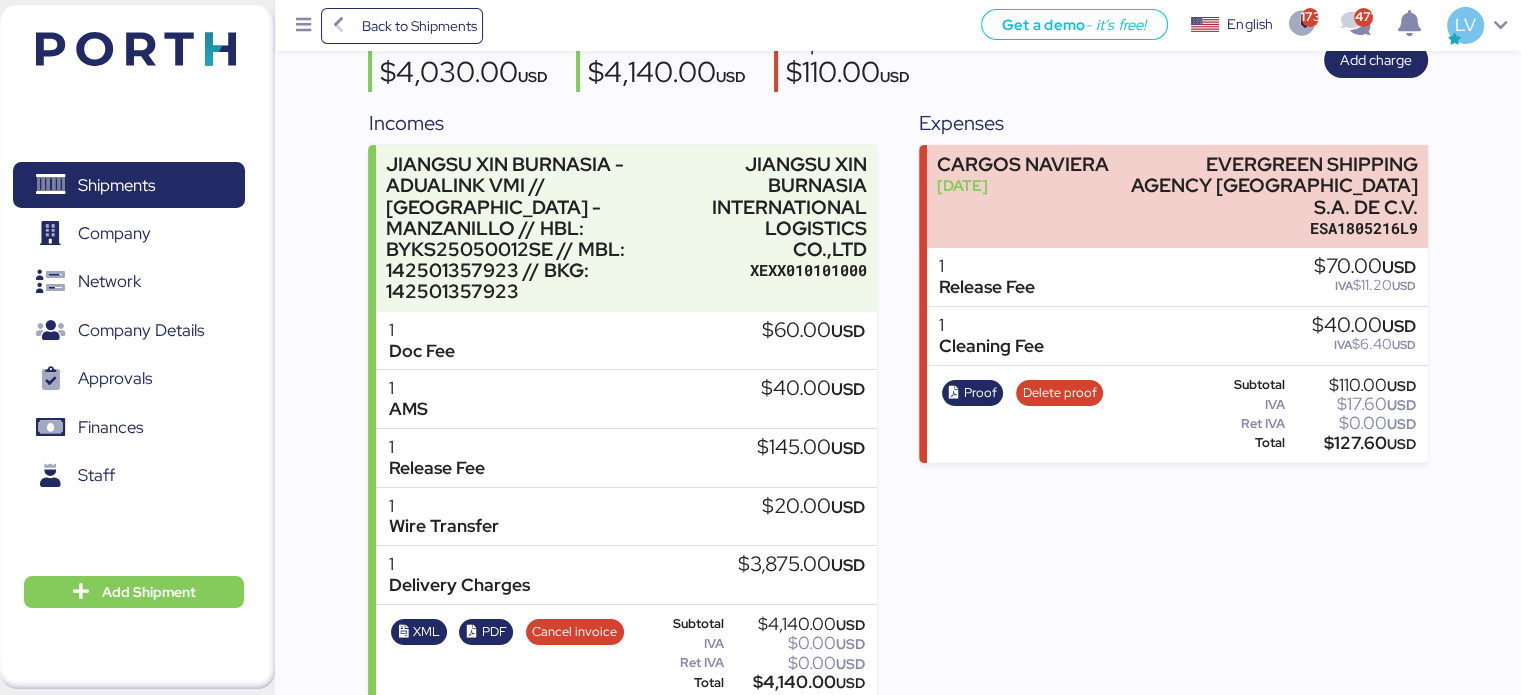 scroll, scrollTop: 0, scrollLeft: 0, axis: both 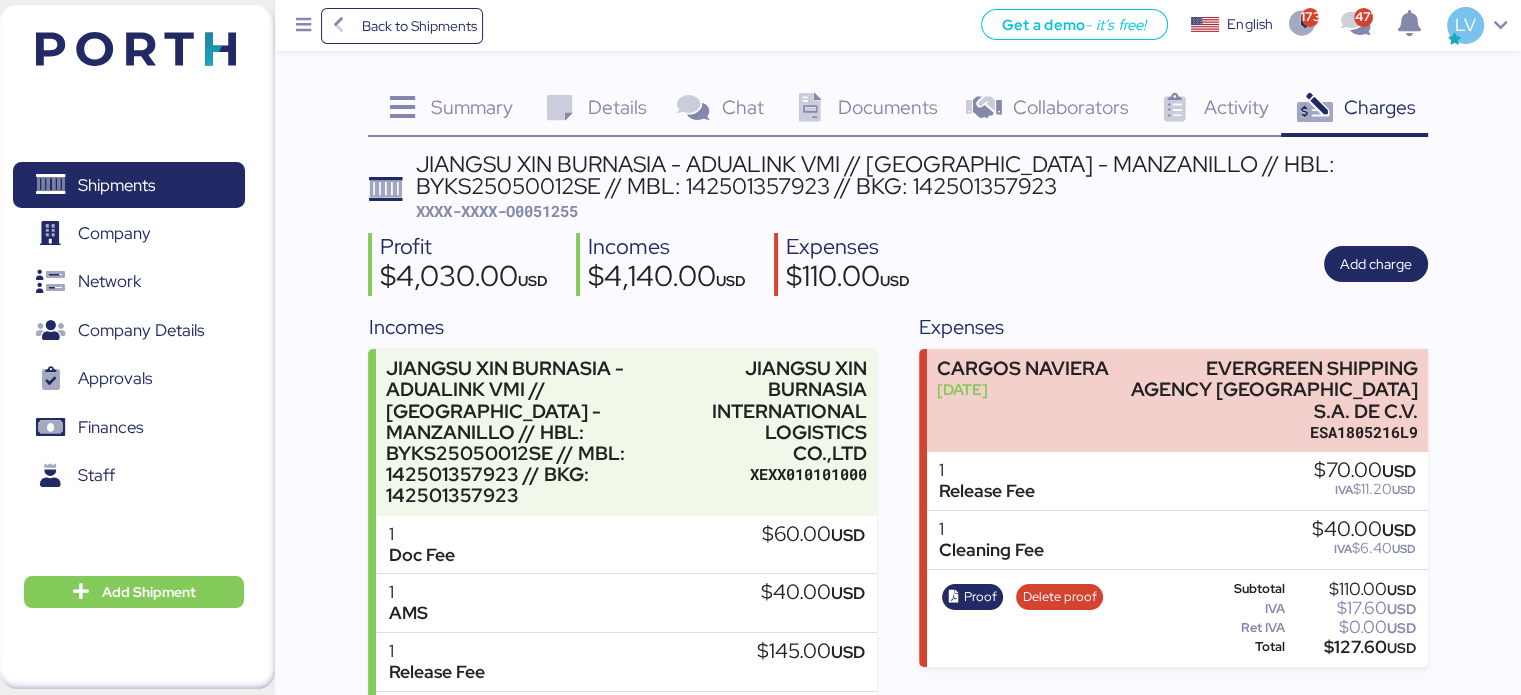 click on "JIANGSU XIN BURNASIA - ADUALINK VMI // [GEOGRAPHIC_DATA] - MANZANILLO // HBL: BYKS25050012SE // MBL: 142501357923 // BKG: 142501357923 XXXX-XXXX-O0051255" at bounding box center (922, 187) 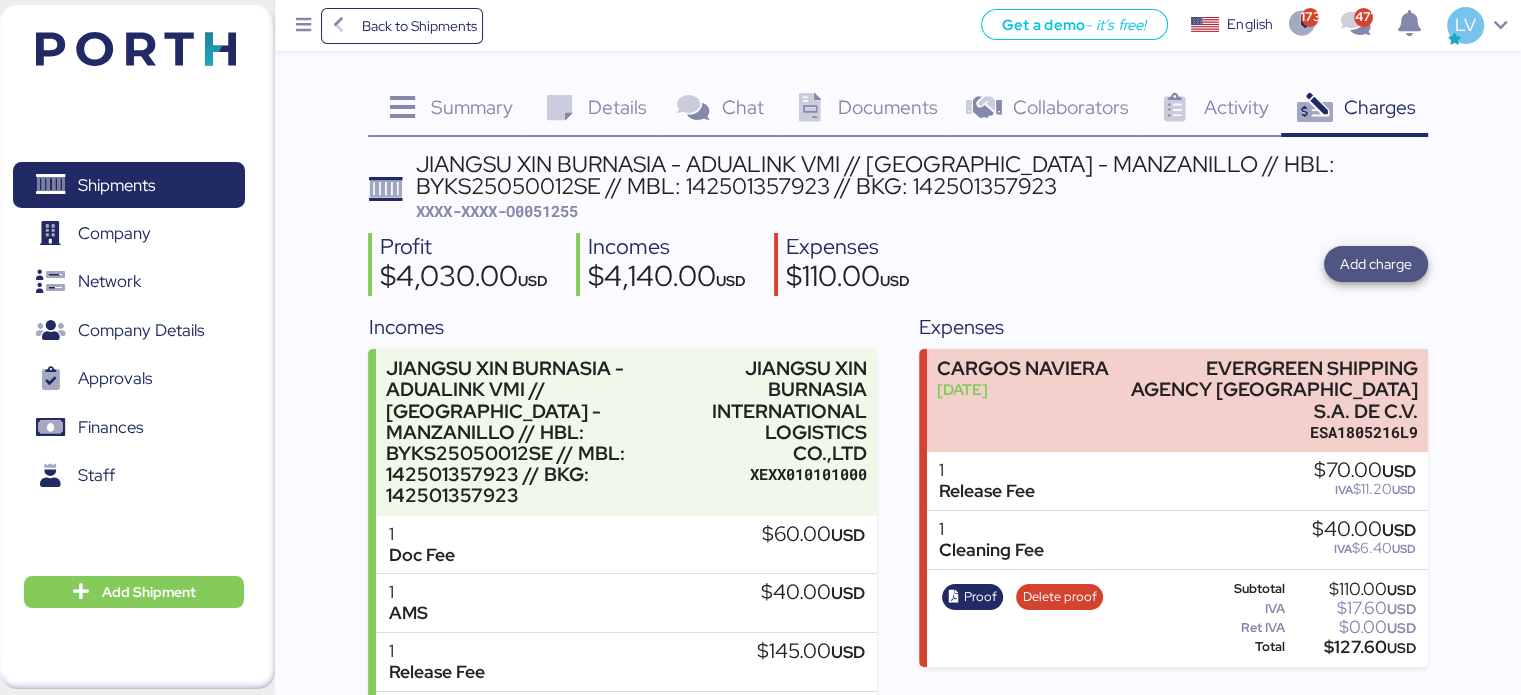 click on "Add charge" at bounding box center [1376, 264] 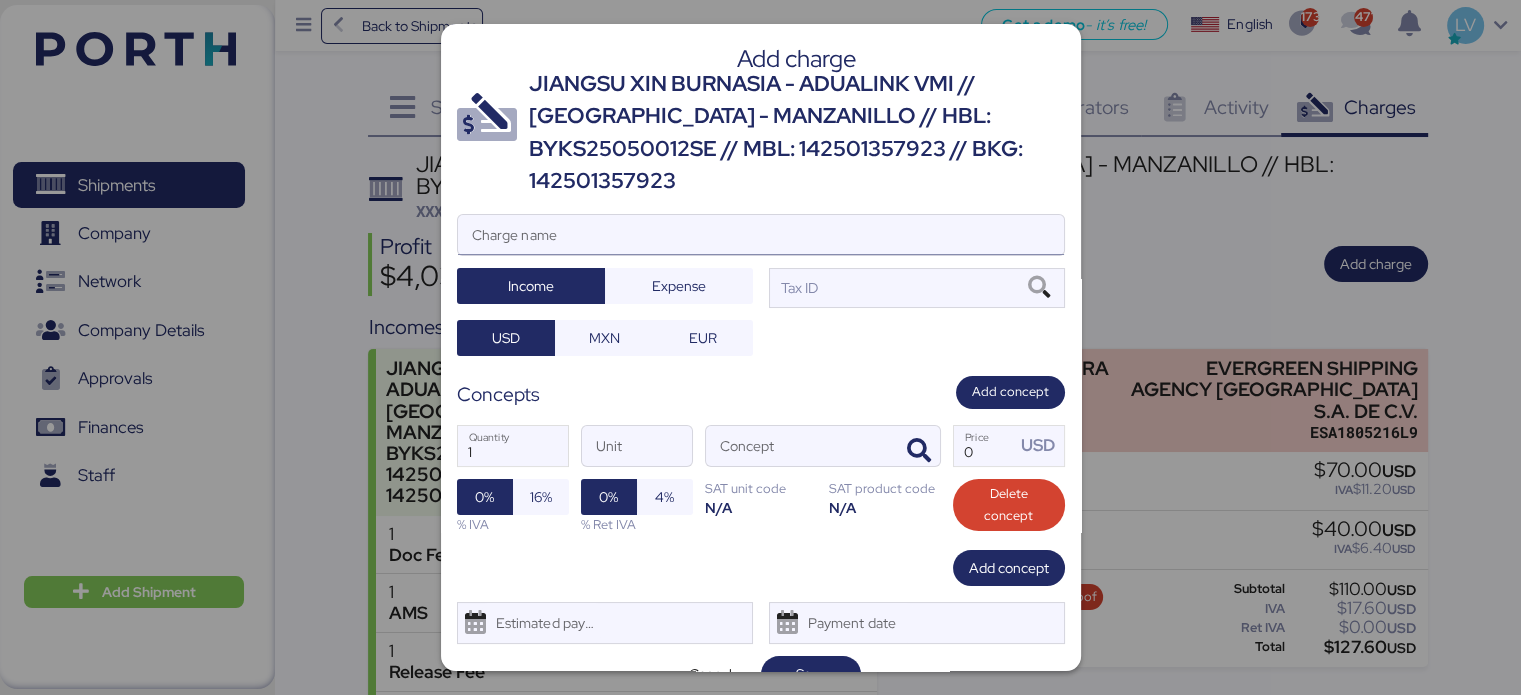 click on "Charge name" at bounding box center (761, 235) 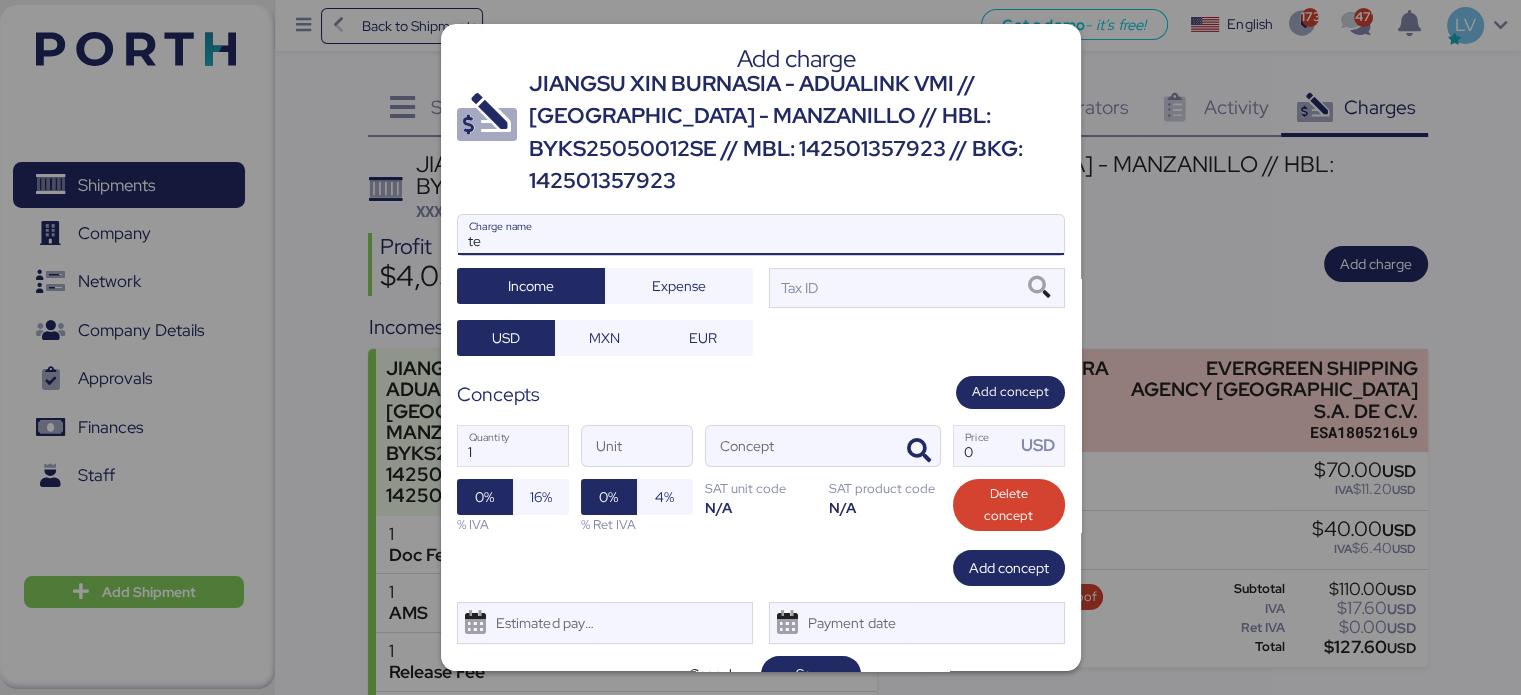 type on "t" 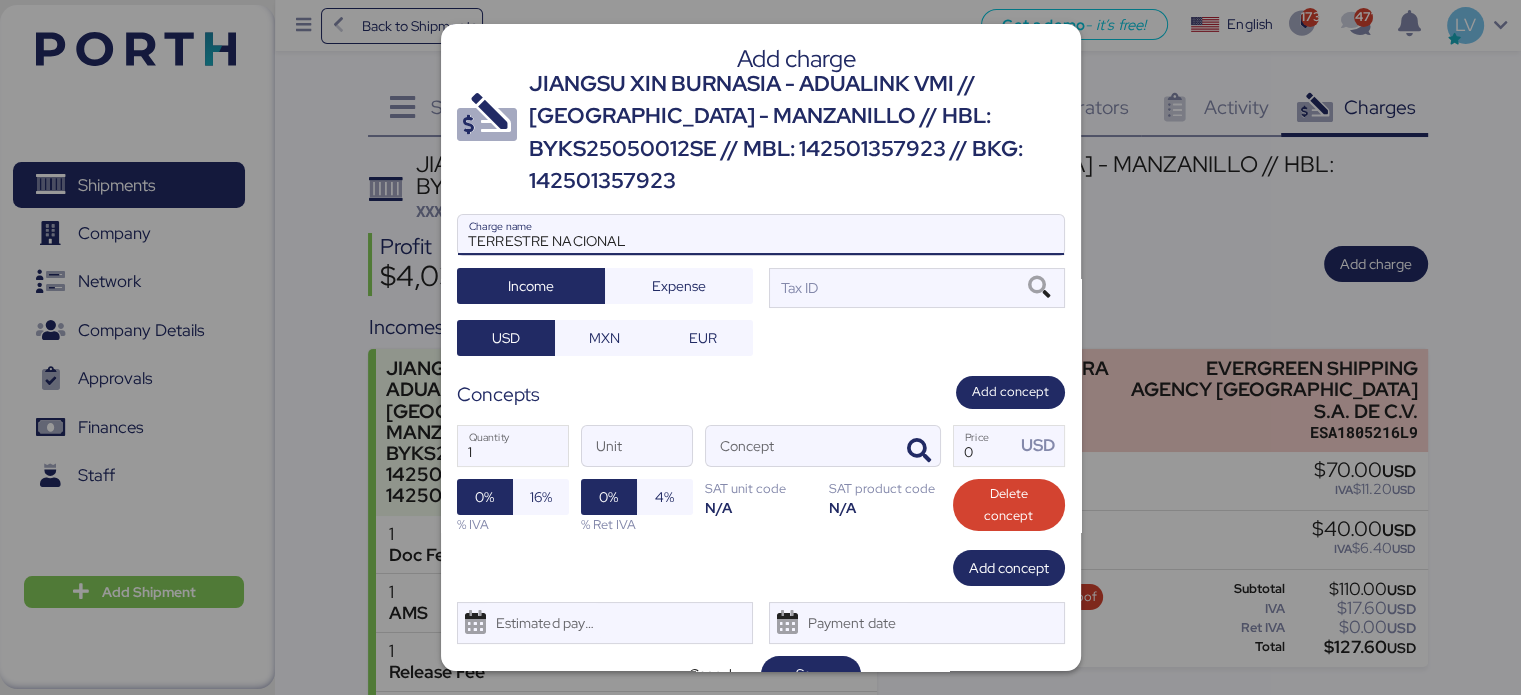 type on "TERRESTRE NACIONAL" 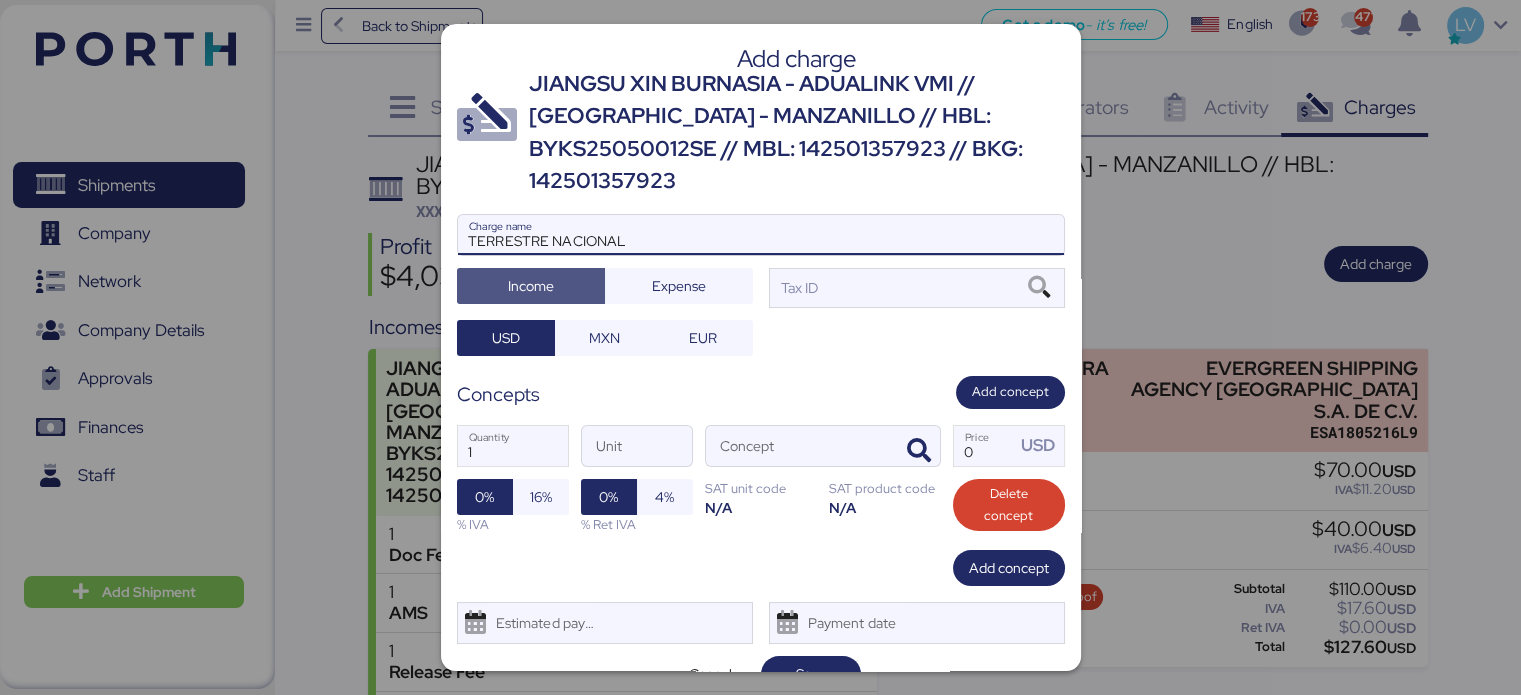 type 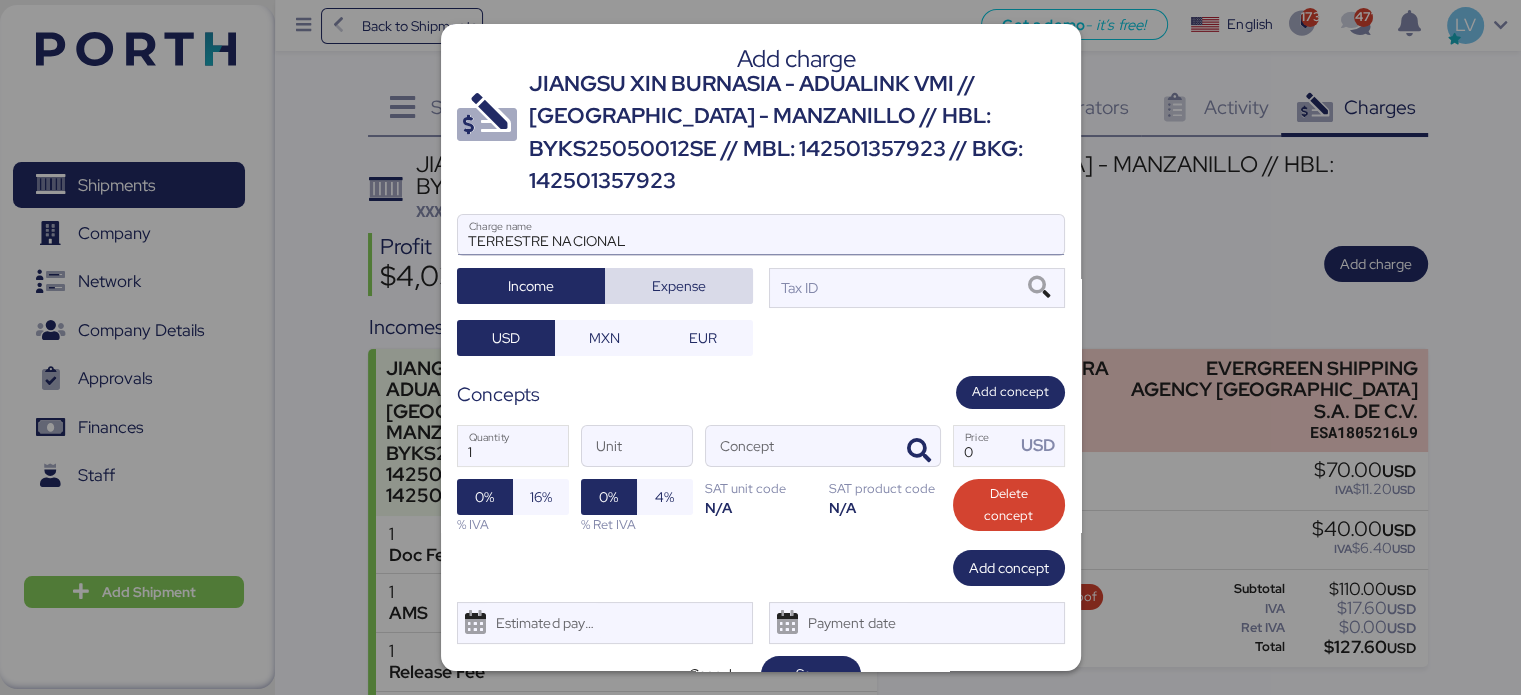 type 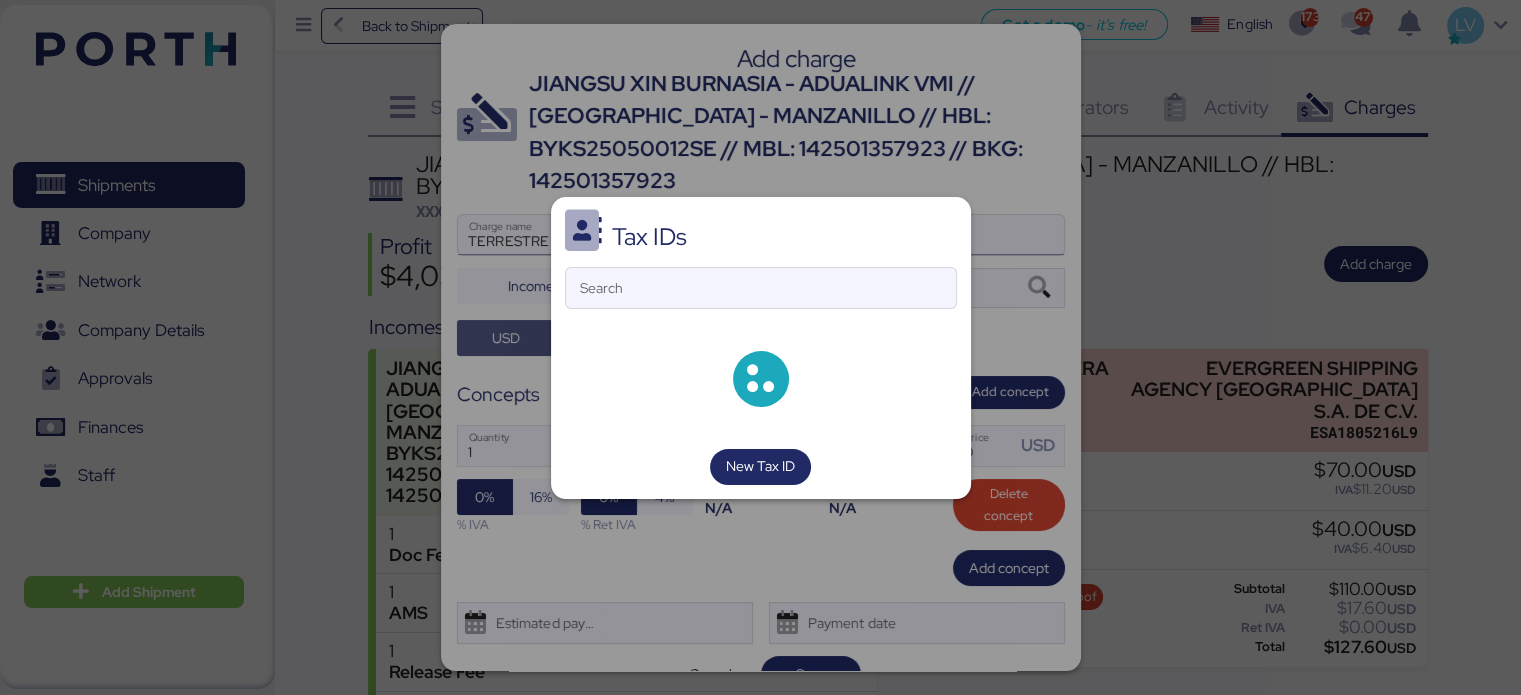 type 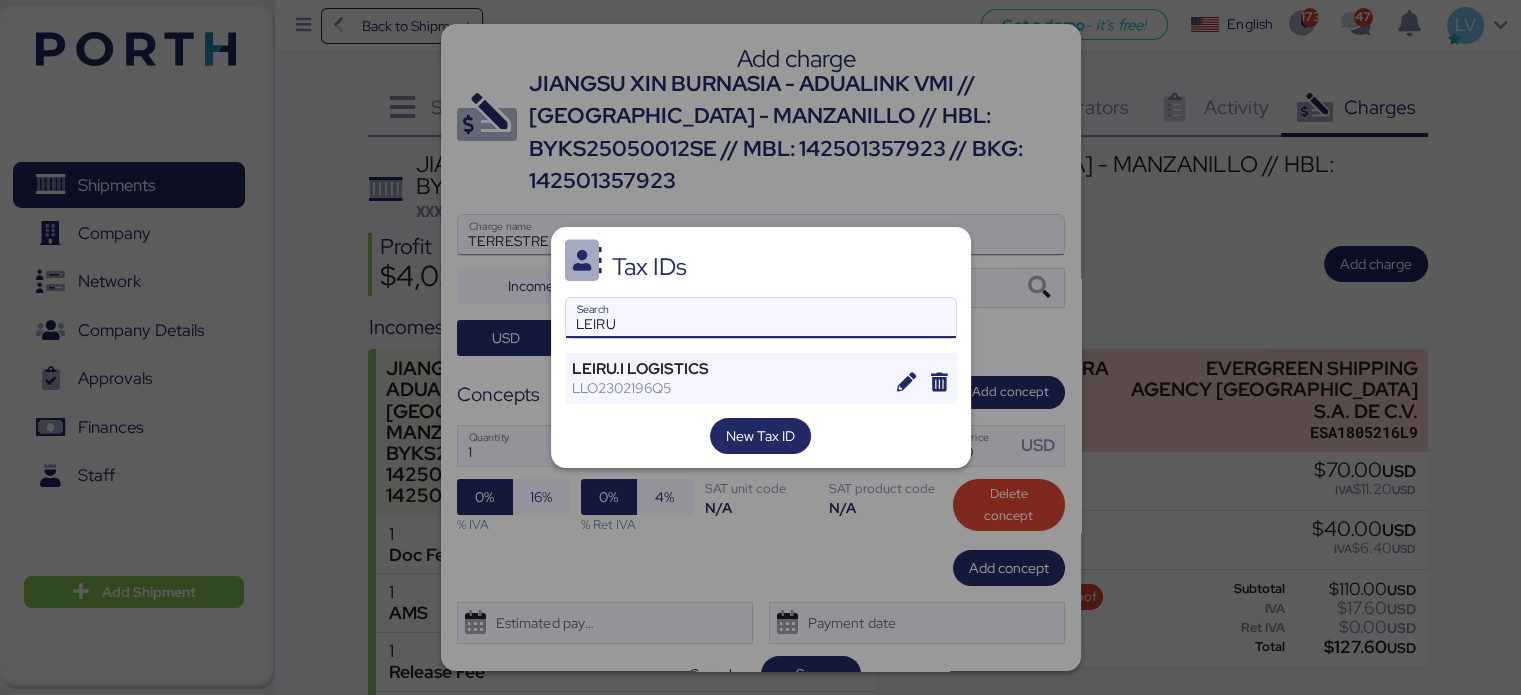 type on "LEIRU" 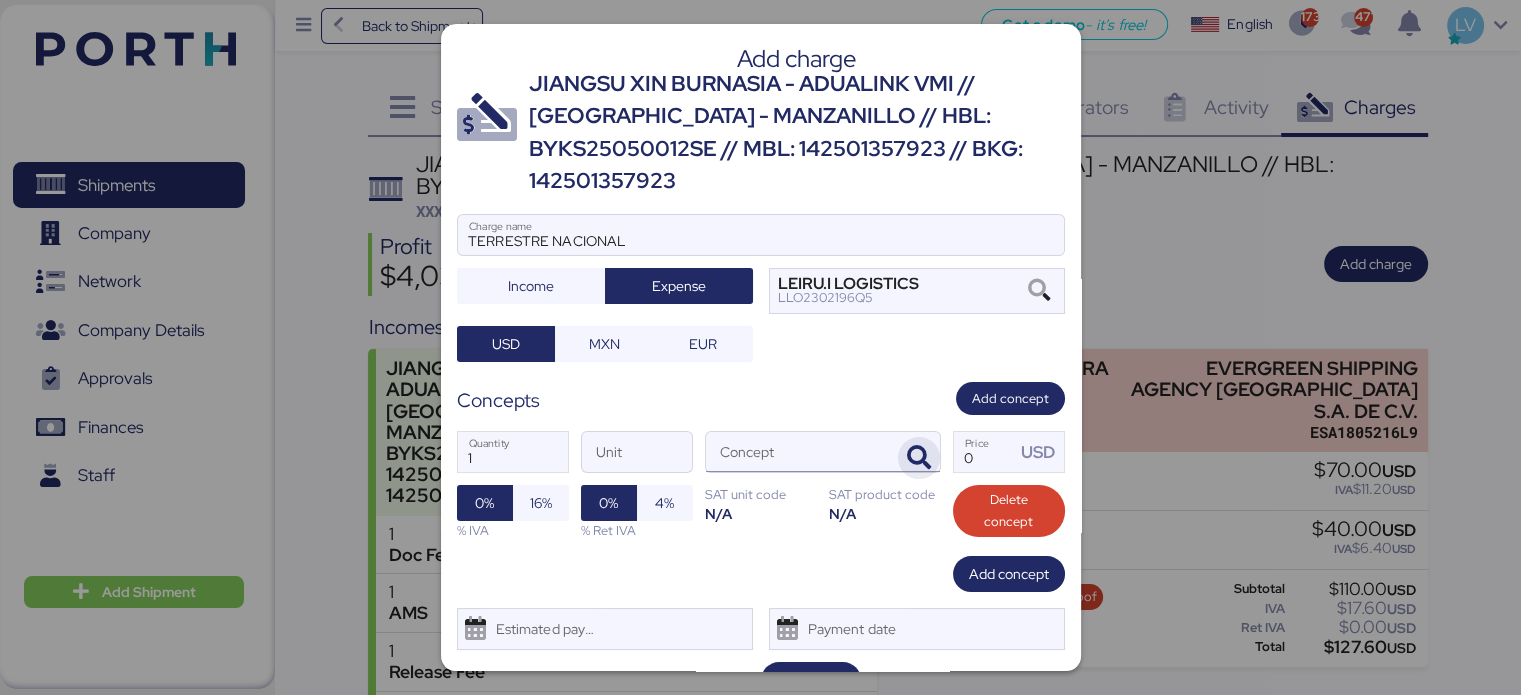 click at bounding box center [919, 458] 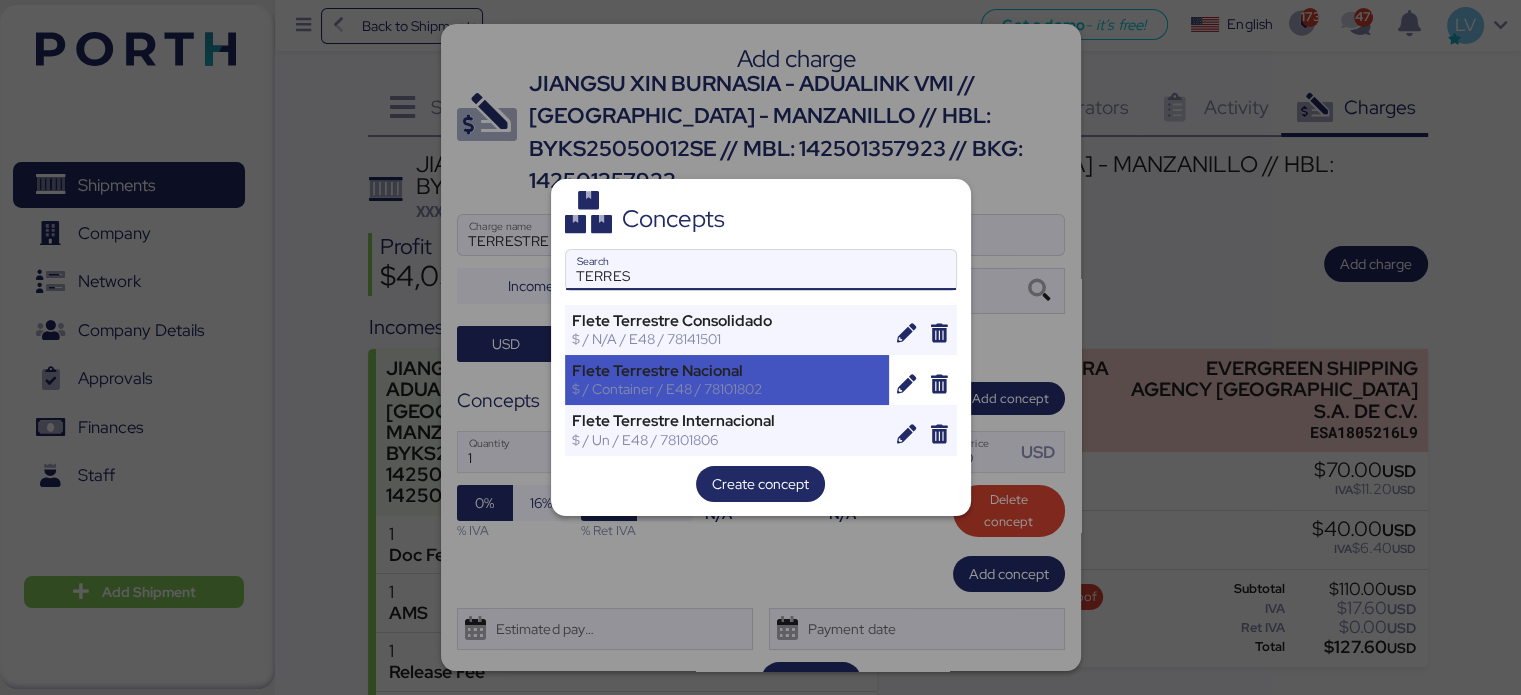 type on "TERRES" 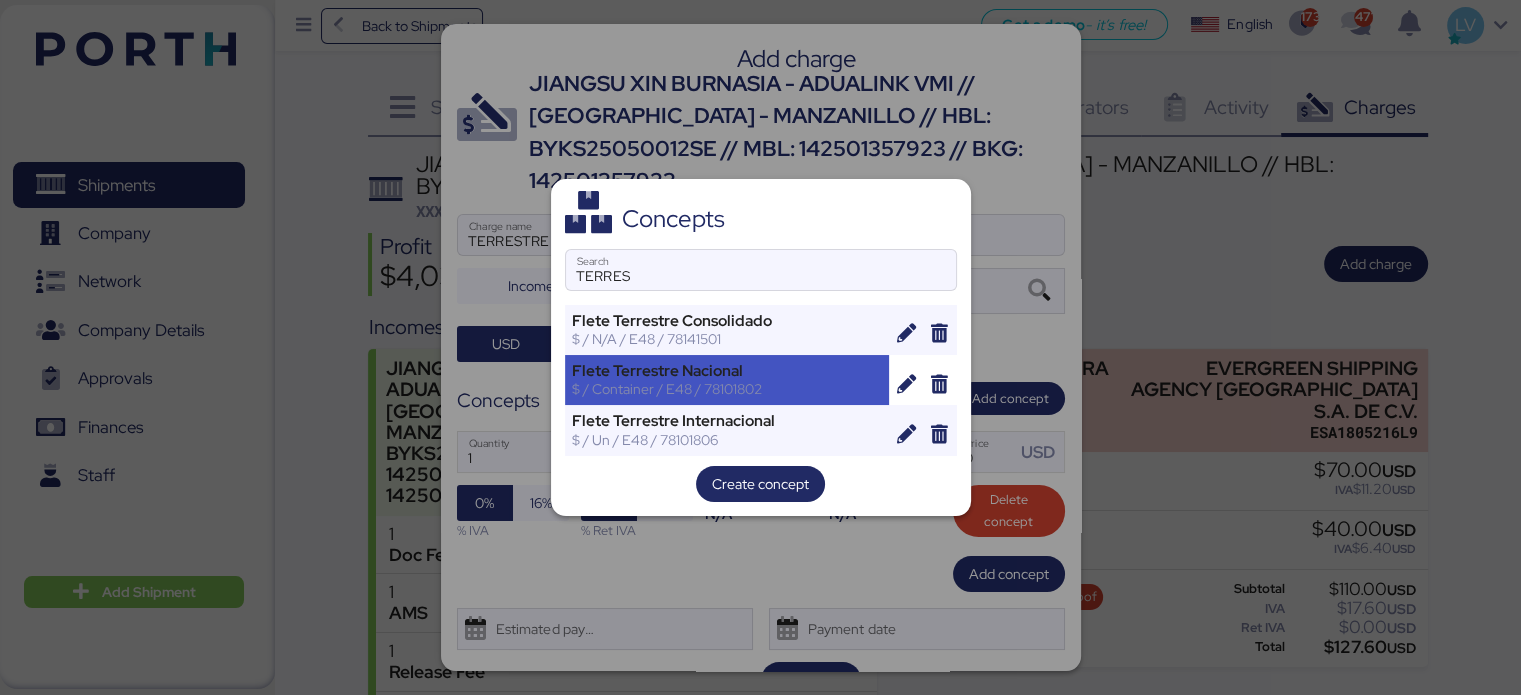 click on "$ / Container /
E48 / 78101802" at bounding box center [727, 389] 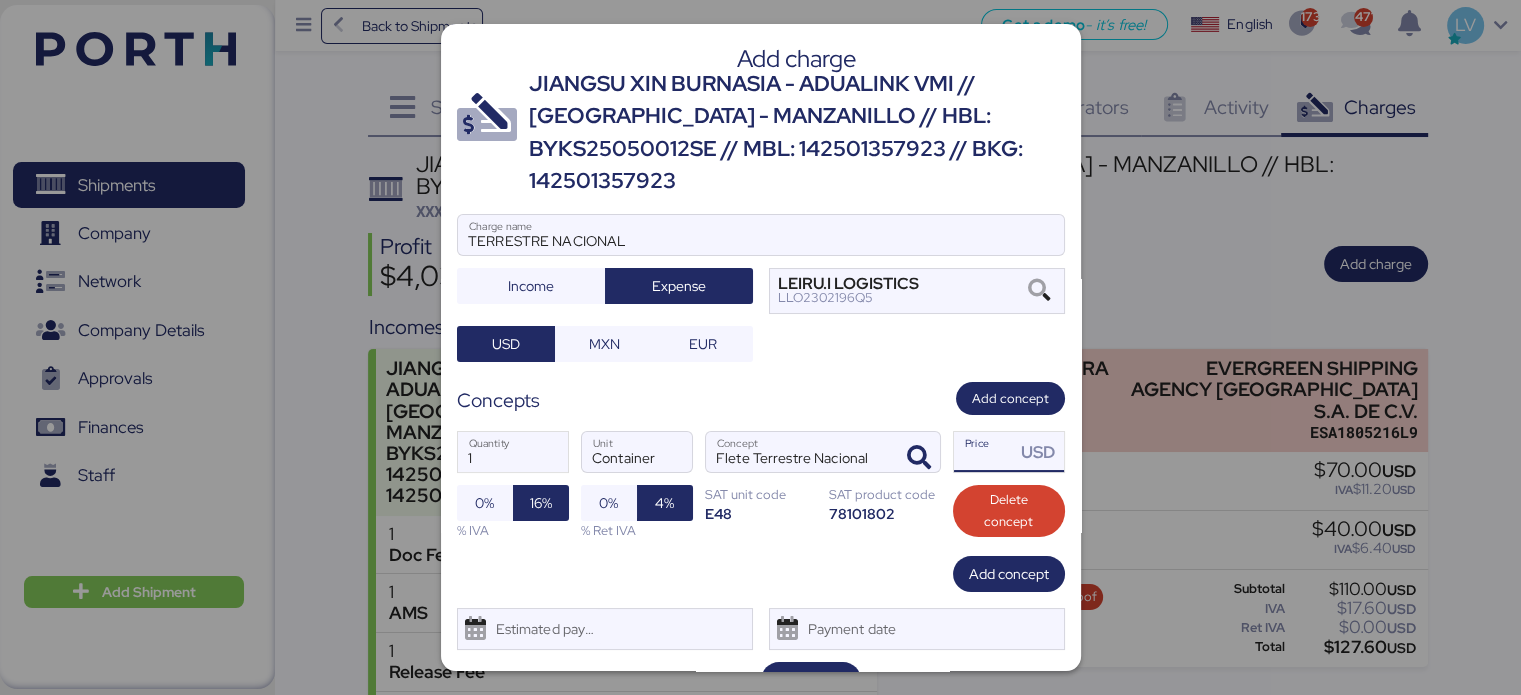 click on "Price USD" at bounding box center (985, 452) 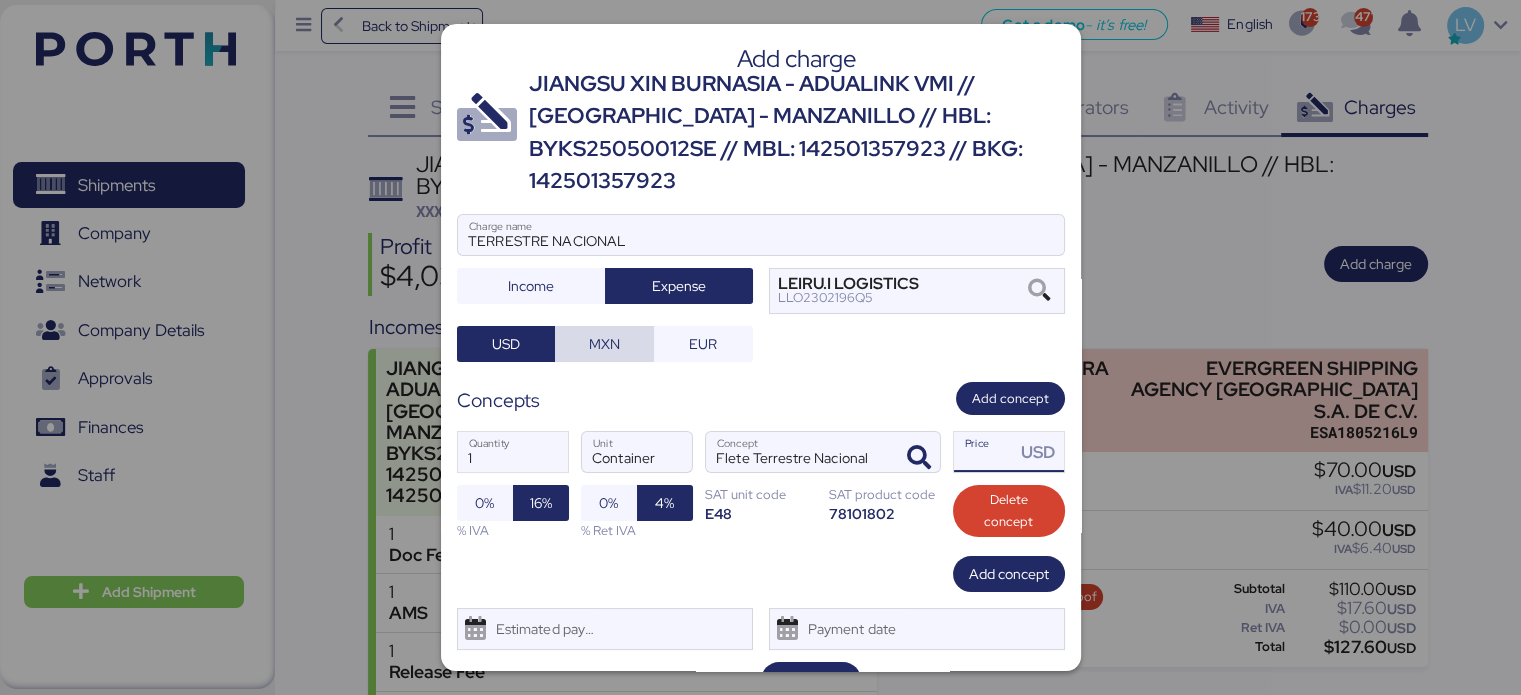 type on "0" 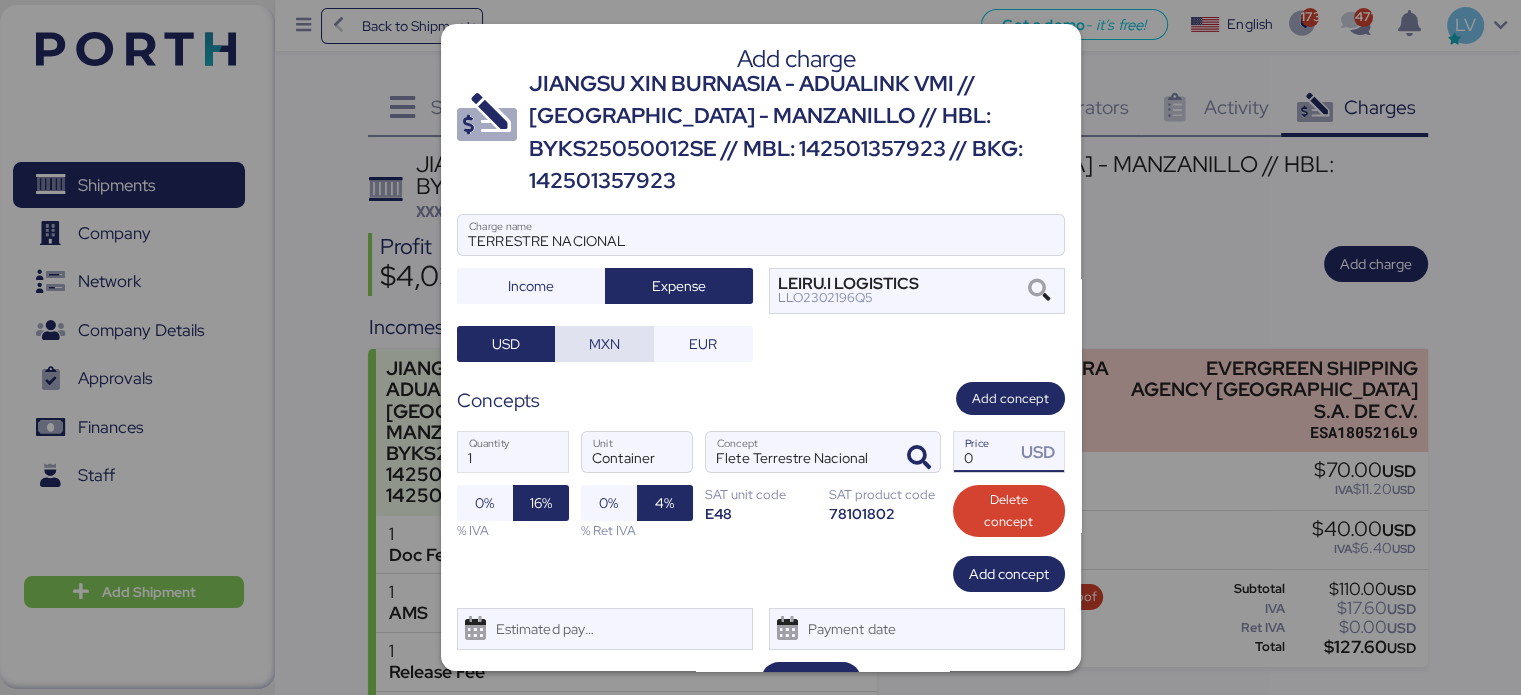 click on "MXN" at bounding box center [604, 344] 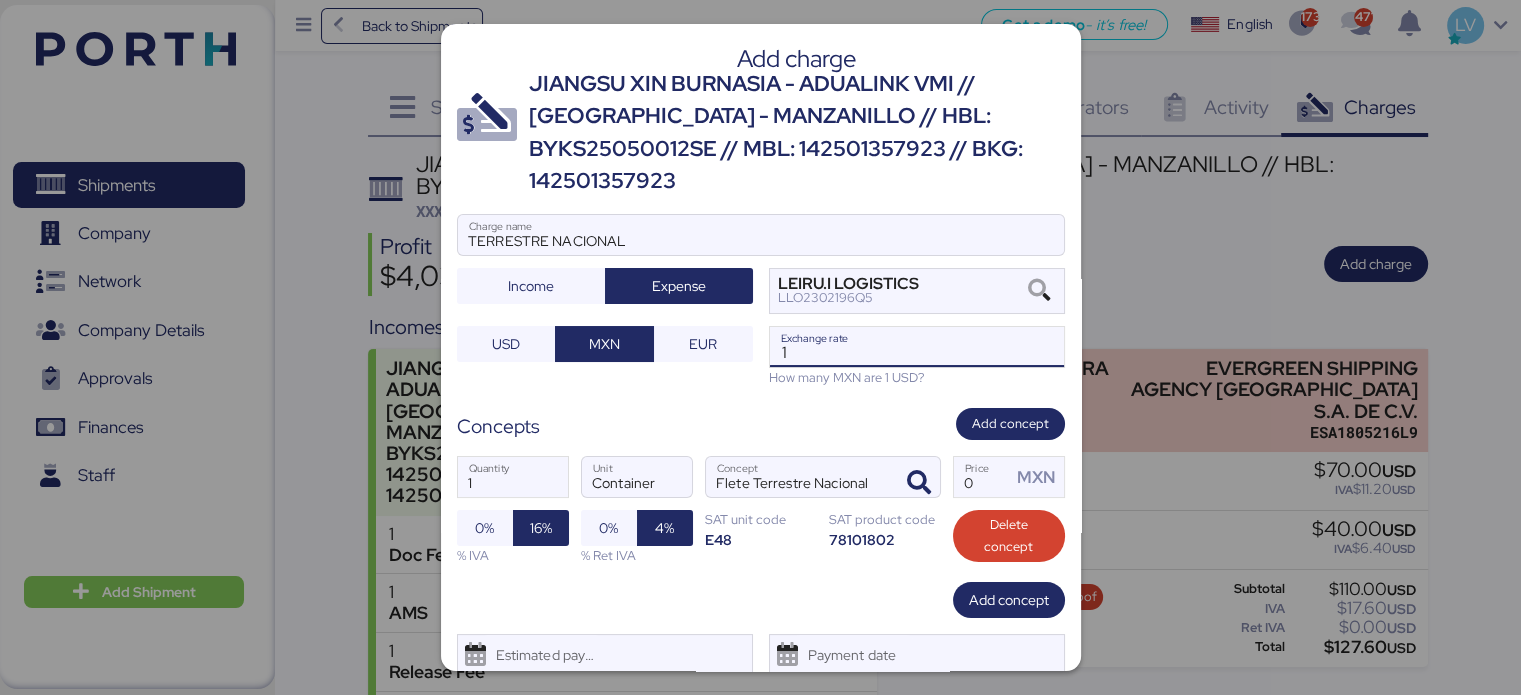 click on "1" at bounding box center (917, 347) 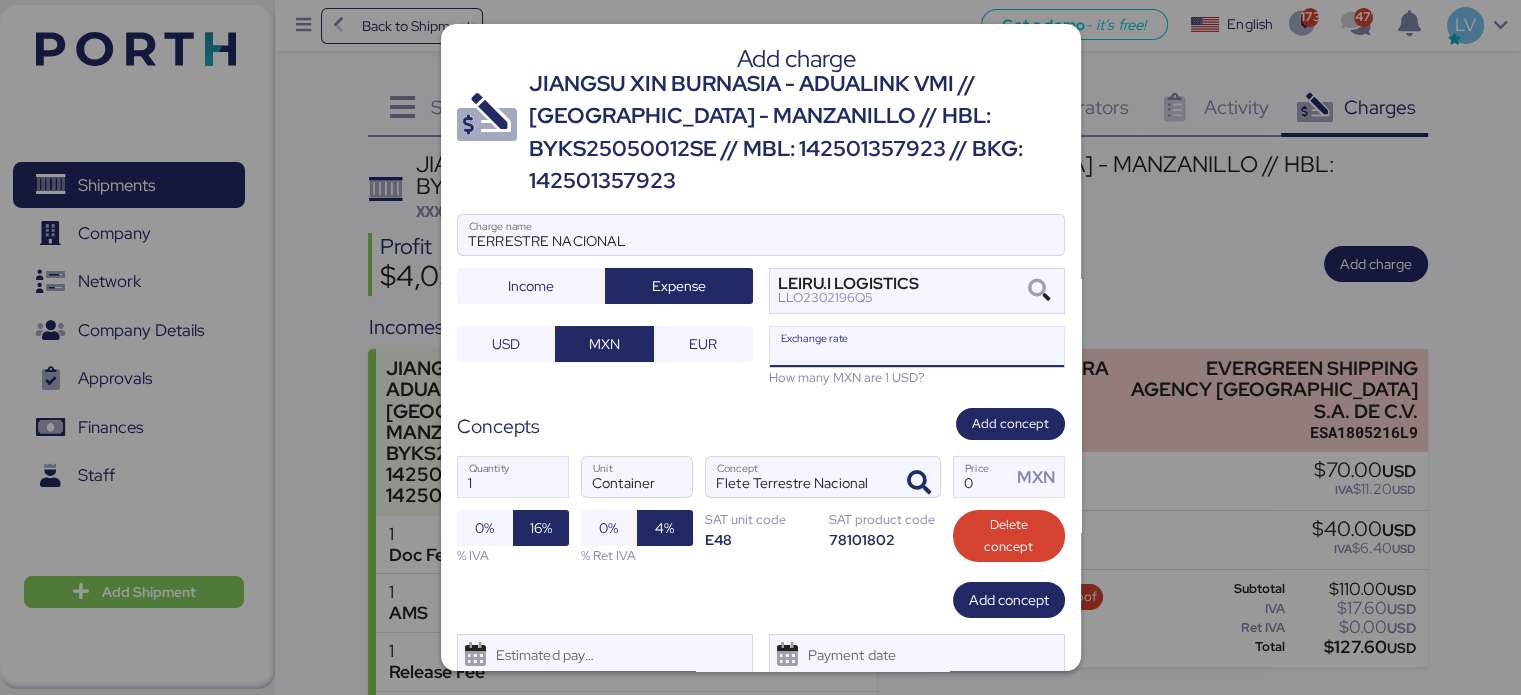 paste on "18.7654" 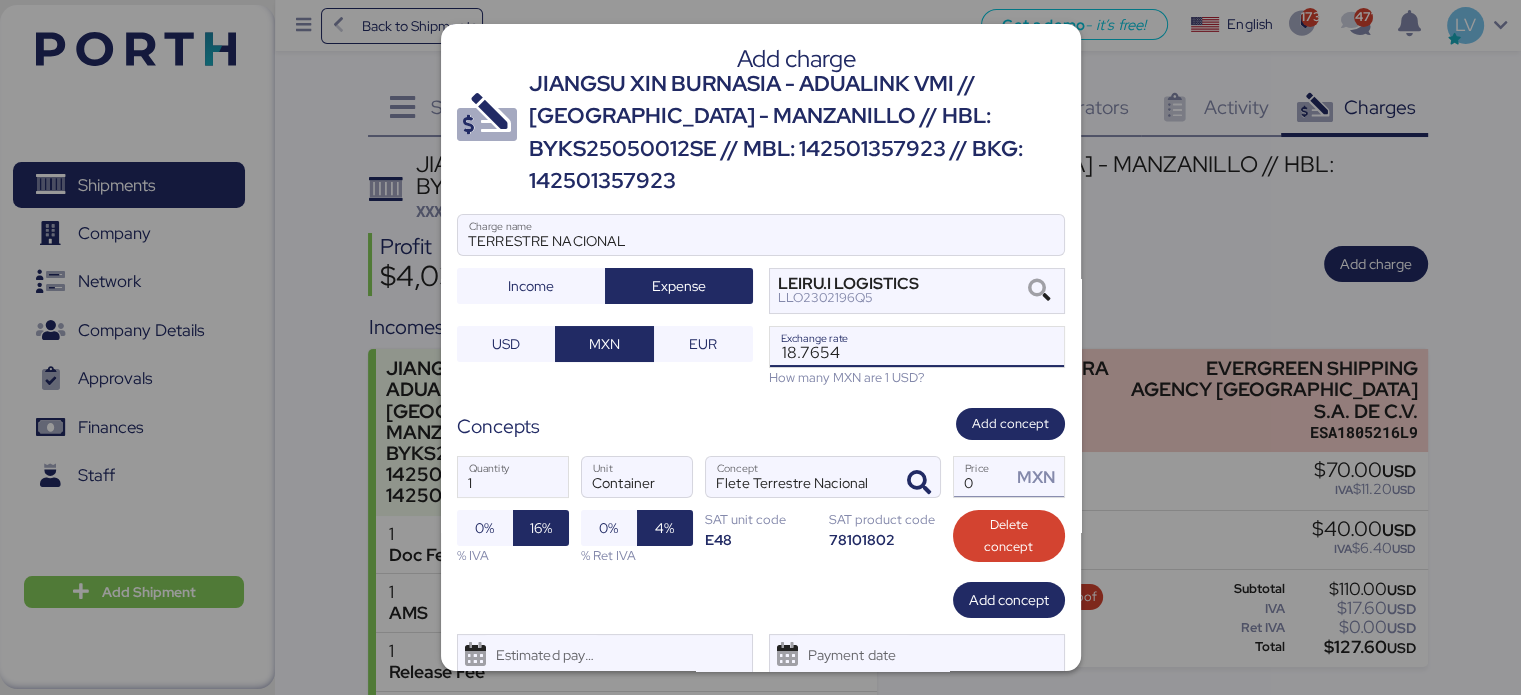 type on "18.7654" 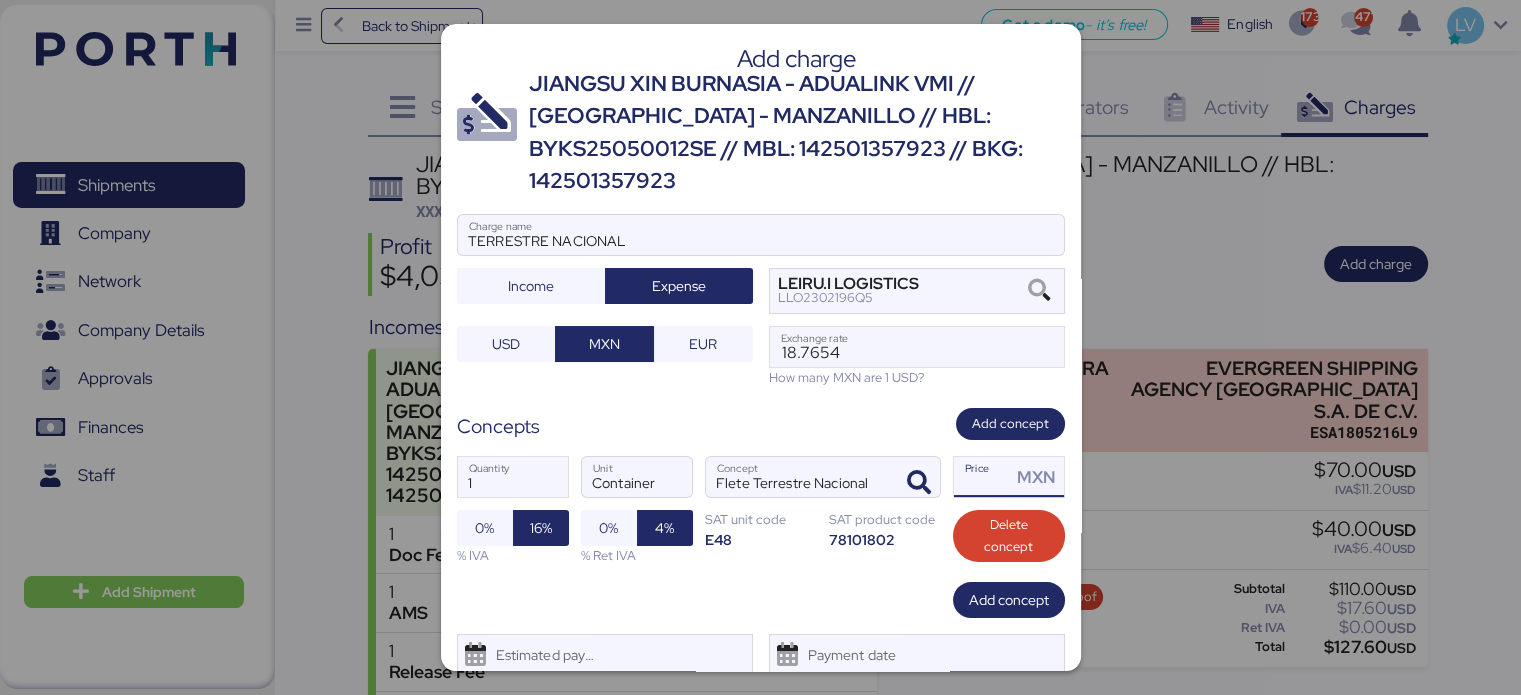 click on "Price MXN" at bounding box center (983, 477) 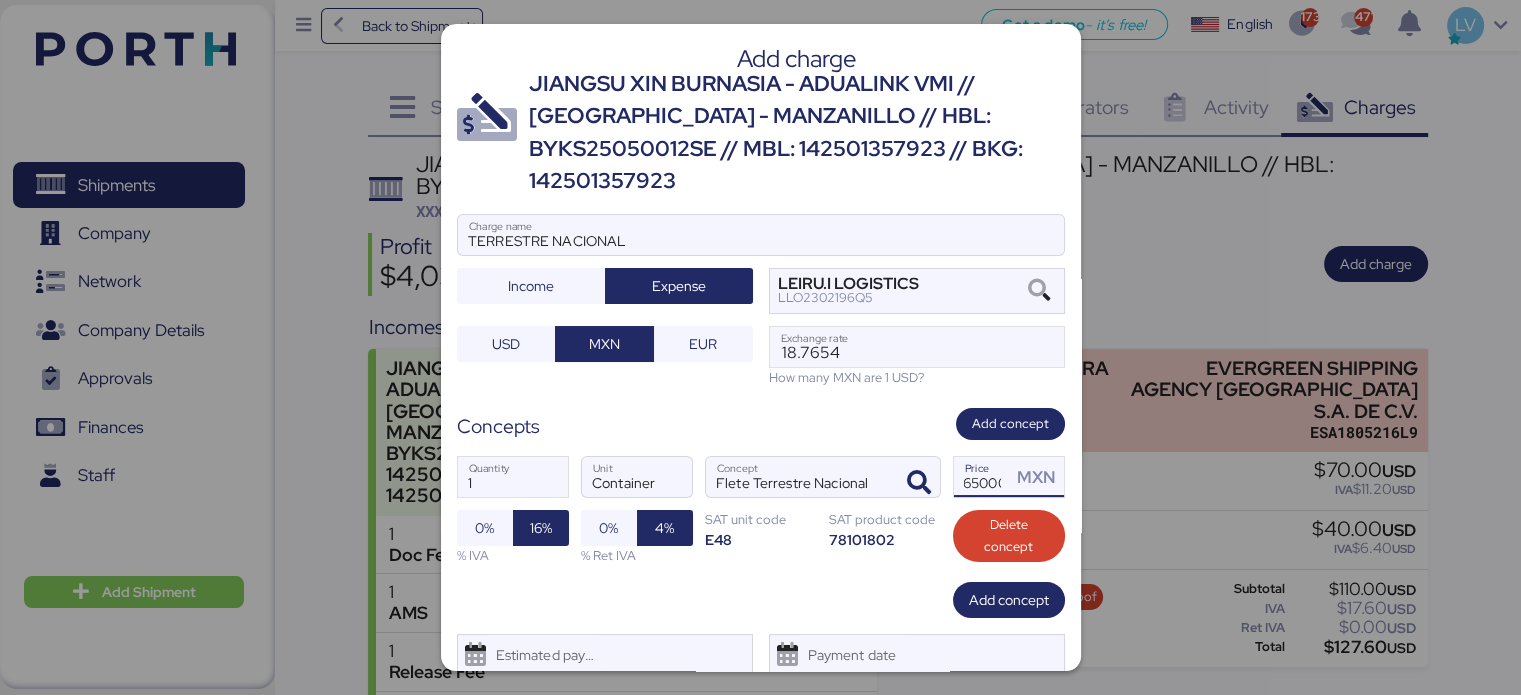 scroll, scrollTop: 0, scrollLeft: 11, axis: horizontal 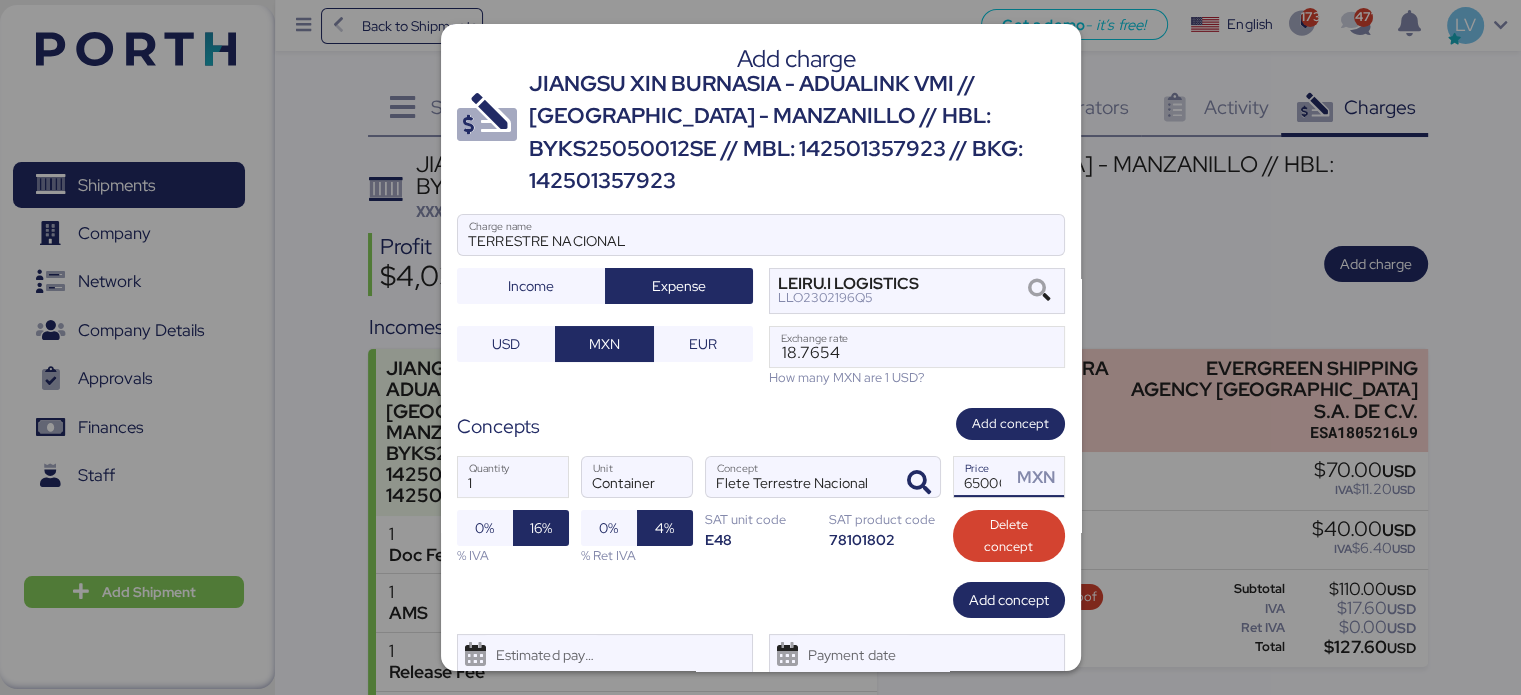 drag, startPoint x: 984, startPoint y: 479, endPoint x: 748, endPoint y: 433, distance: 240.44125 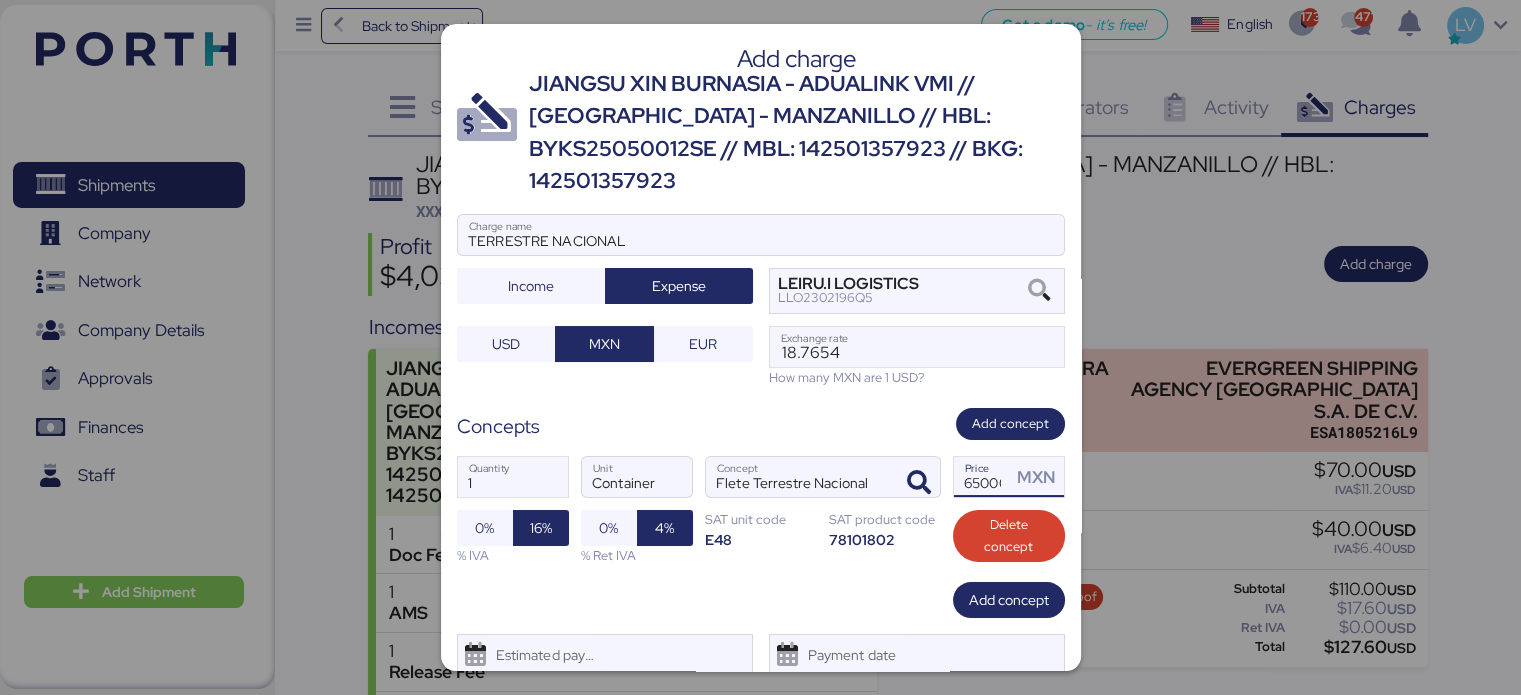 click on "Add charge JIANGSU XIN BURNASIA - ADUALINK VMI // SHANGHAI - MANZANILLO // HBL: BYKS25050012SE // MBL: 142501357923 // BKG: 142501357923 TERRESTRE NACIONAL Charge name Income Expense LEIRU.I LOGISTICS LLO2302196Q5   USD MXN EUR 18.7654 Exchange rate
How many
MXN
are 1 USD?
Concepts Add concept 1 Quantity Container Unit [PERSON_NAME] Terrestre Nacional Concept   65000 Price MXN 0% 16% % IVA 0% 4% % Ret IVA SAT unit code E48 SAT product code 78101802 Delete concept Add concept   Estimated payment date   Payment date Cancel Save" at bounding box center (761, 347) 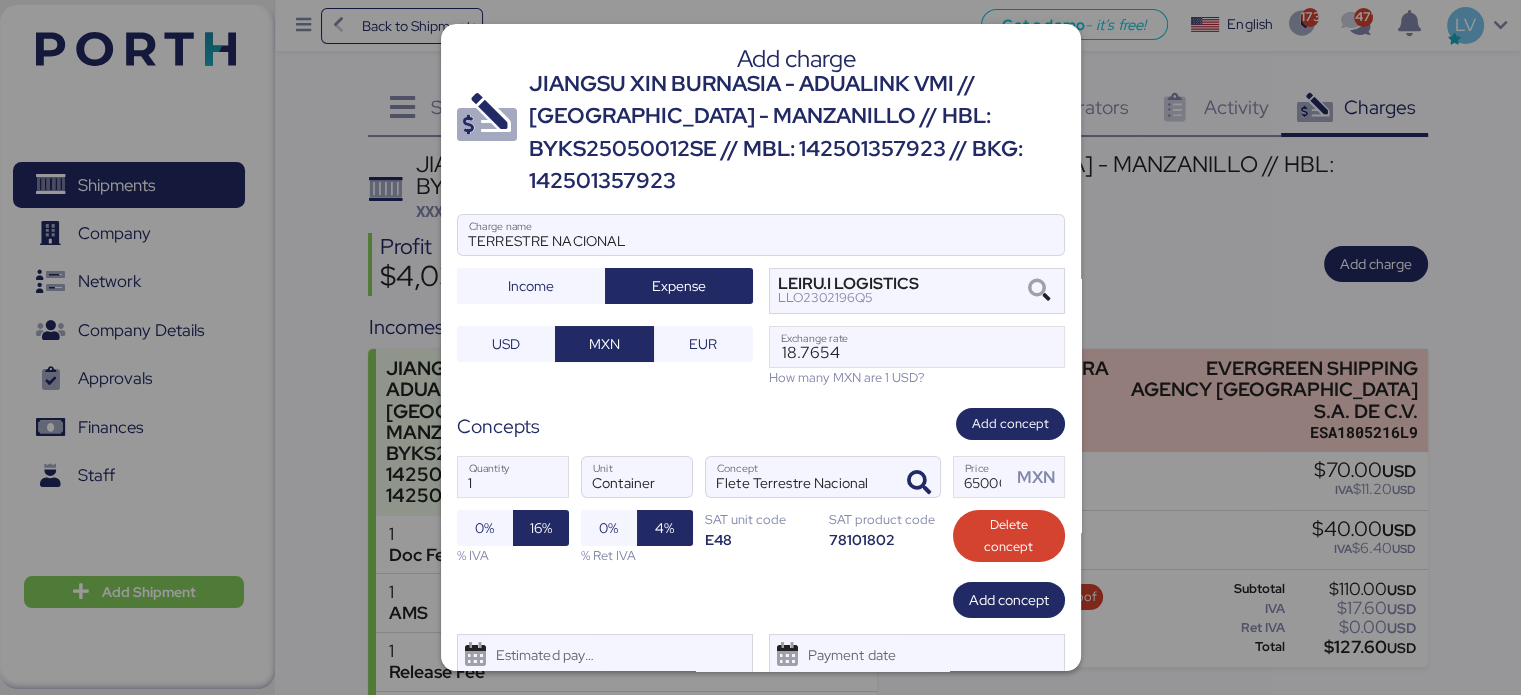 scroll, scrollTop: 66, scrollLeft: 0, axis: vertical 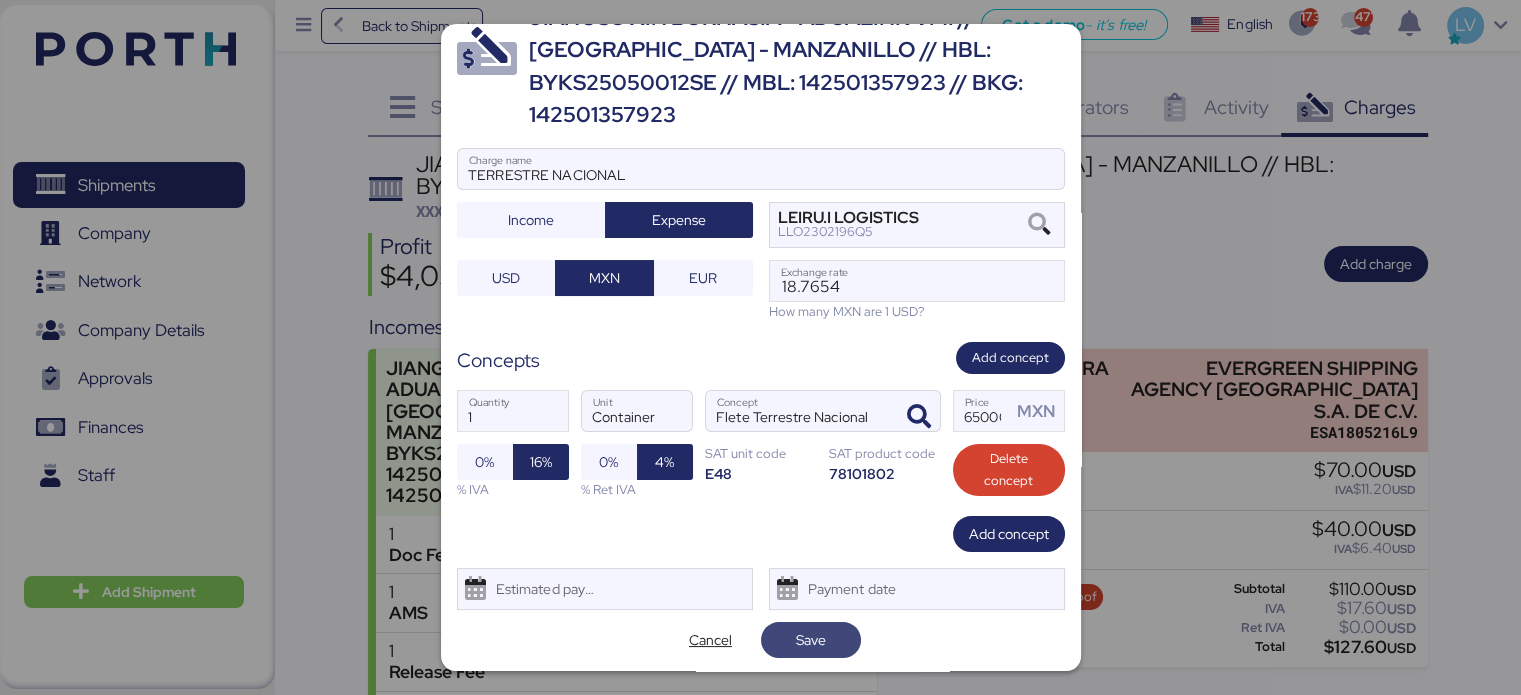 click on "Save" at bounding box center [811, 640] 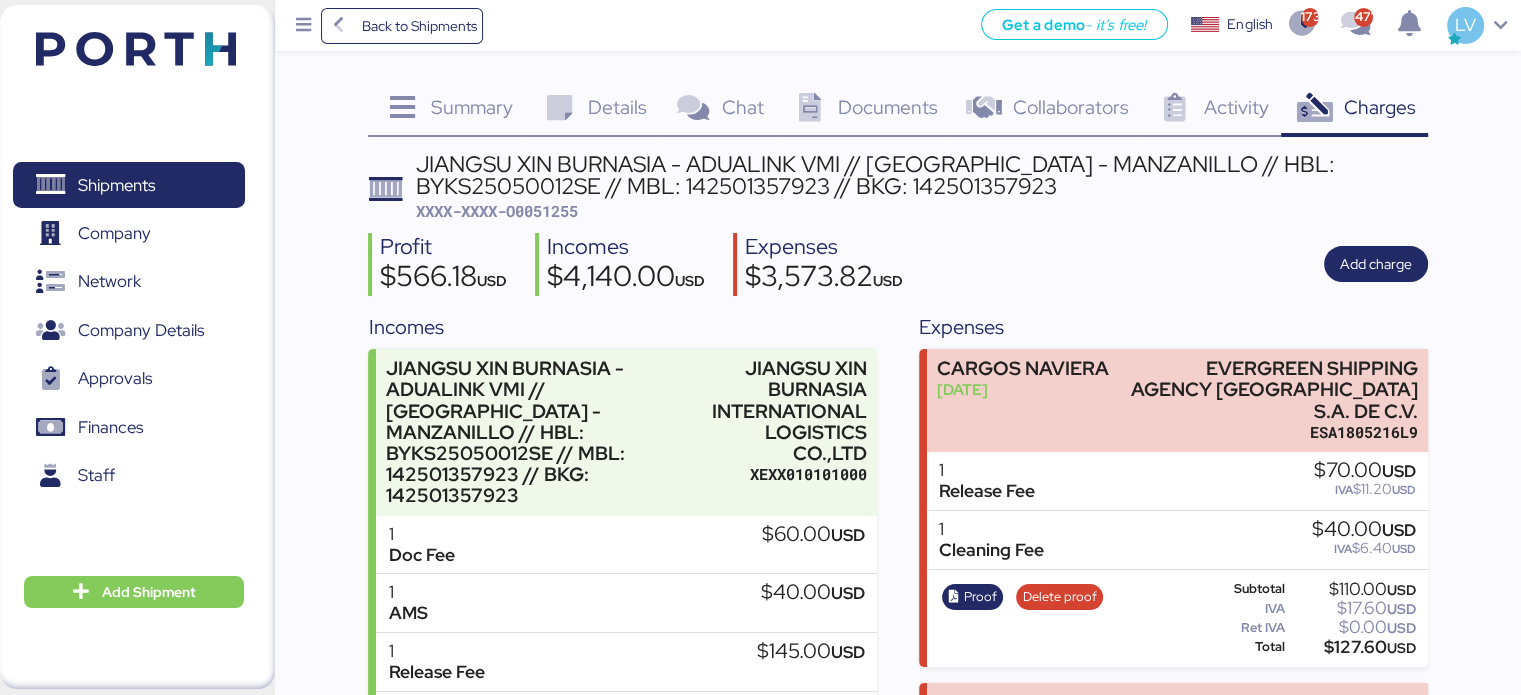 scroll, scrollTop: 207, scrollLeft: 0, axis: vertical 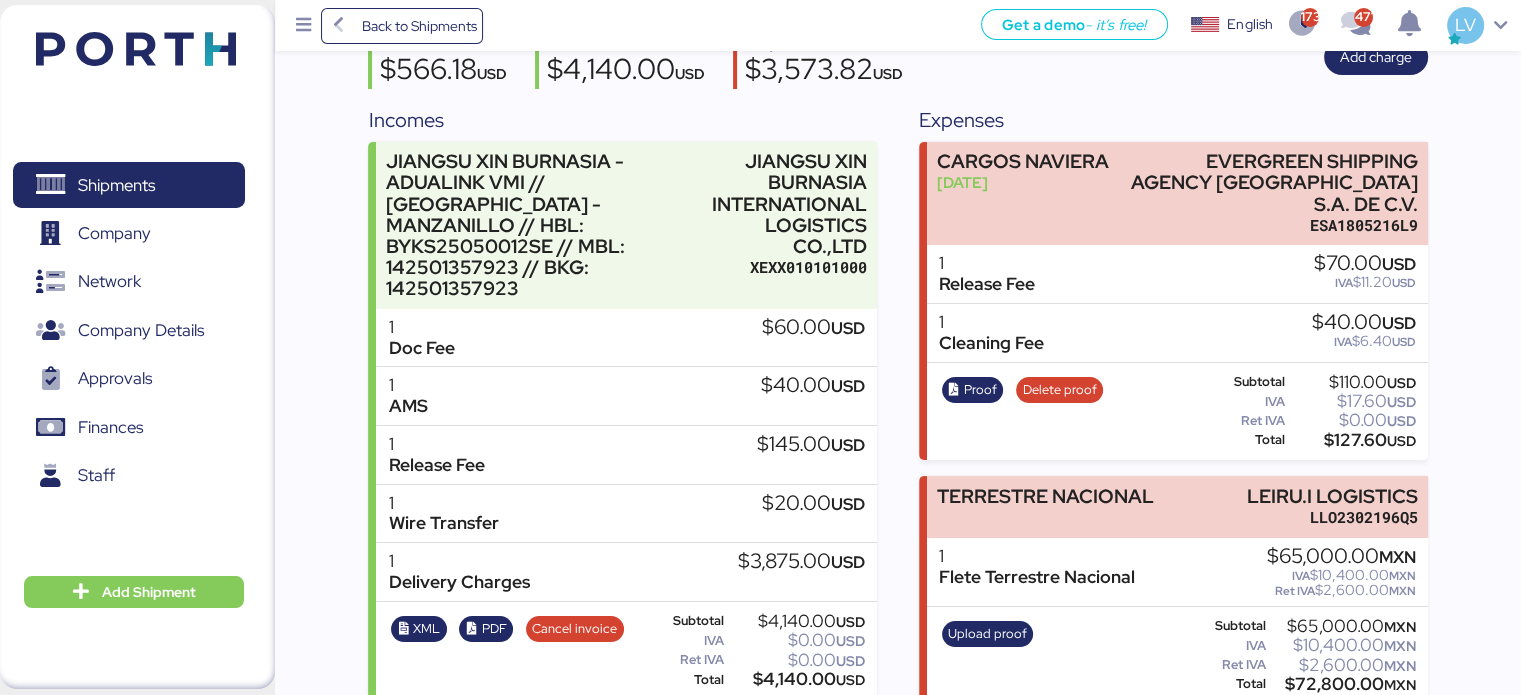 click on "Upload proof" at bounding box center [987, 656] 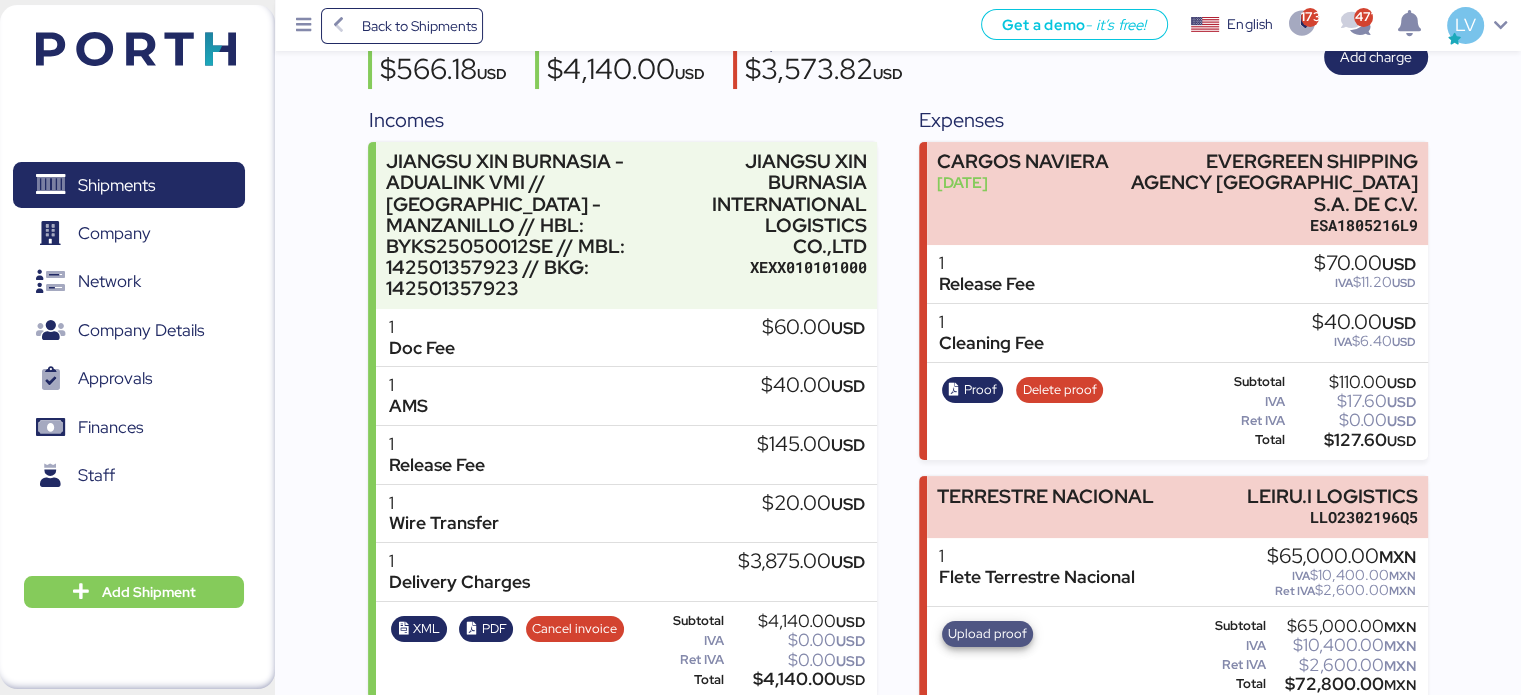 click on "Upload proof" at bounding box center (987, 634) 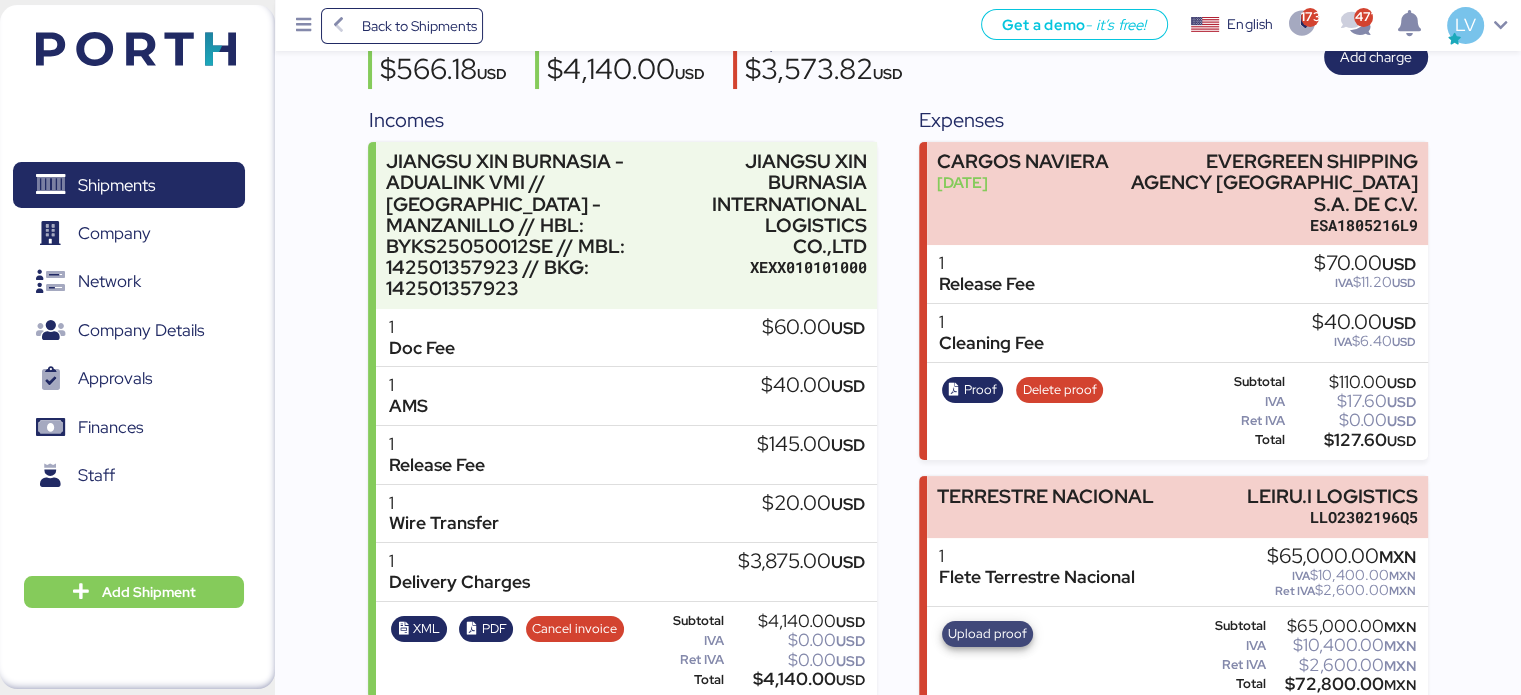 scroll, scrollTop: 0, scrollLeft: 0, axis: both 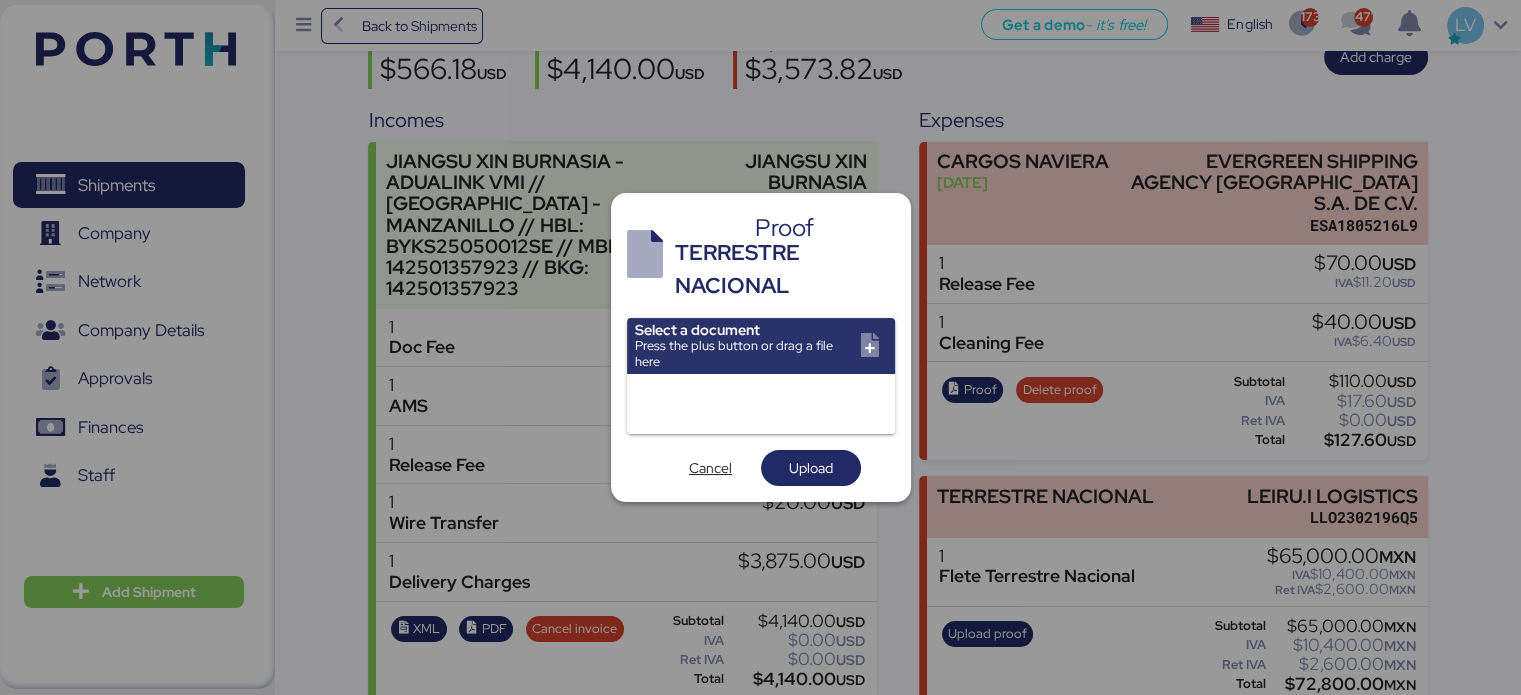 click at bounding box center [761, 346] 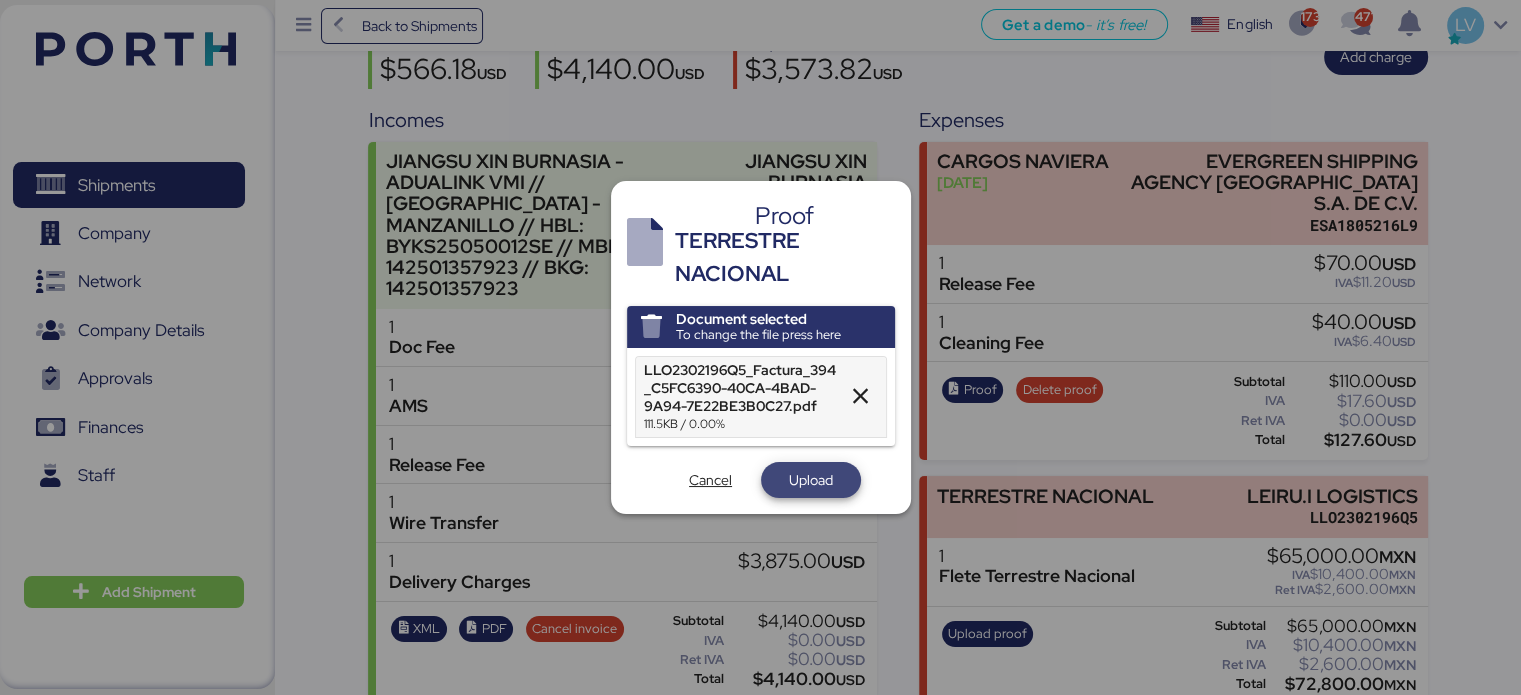 click on "Upload" at bounding box center [811, 480] 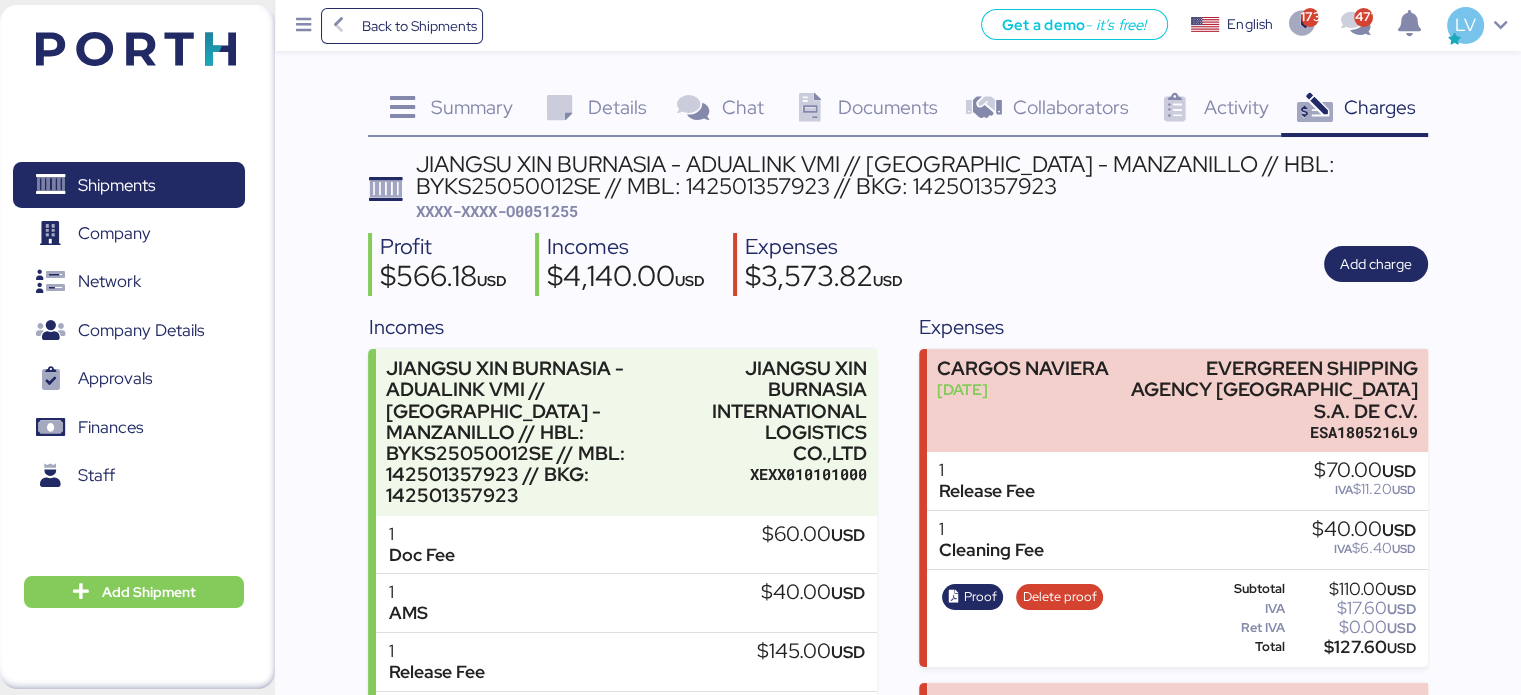 click on "XEXX010101000" at bounding box center (789, 474) 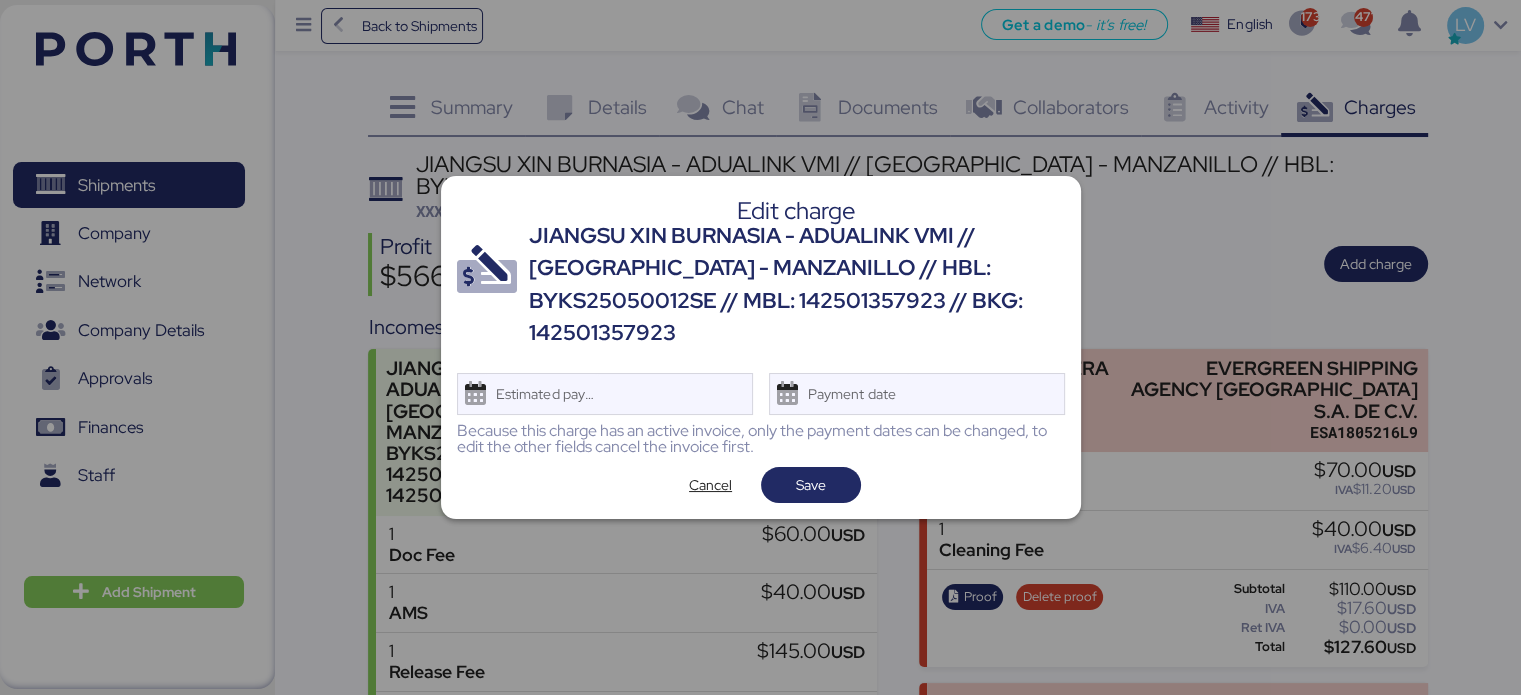 drag, startPoint x: 708, startPoint y: 487, endPoint x: 650, endPoint y: 497, distance: 58.855755 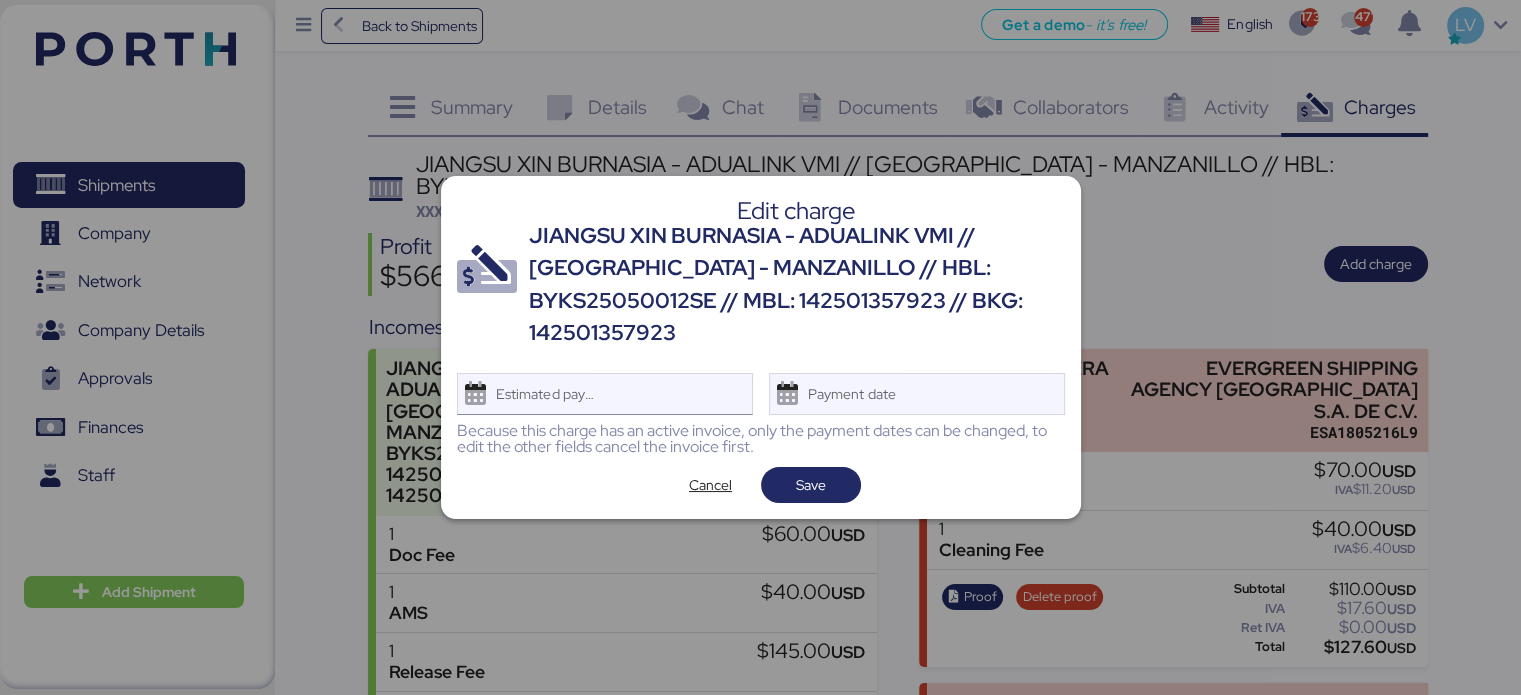 click on "Estimated payment date" at bounding box center [605, 394] 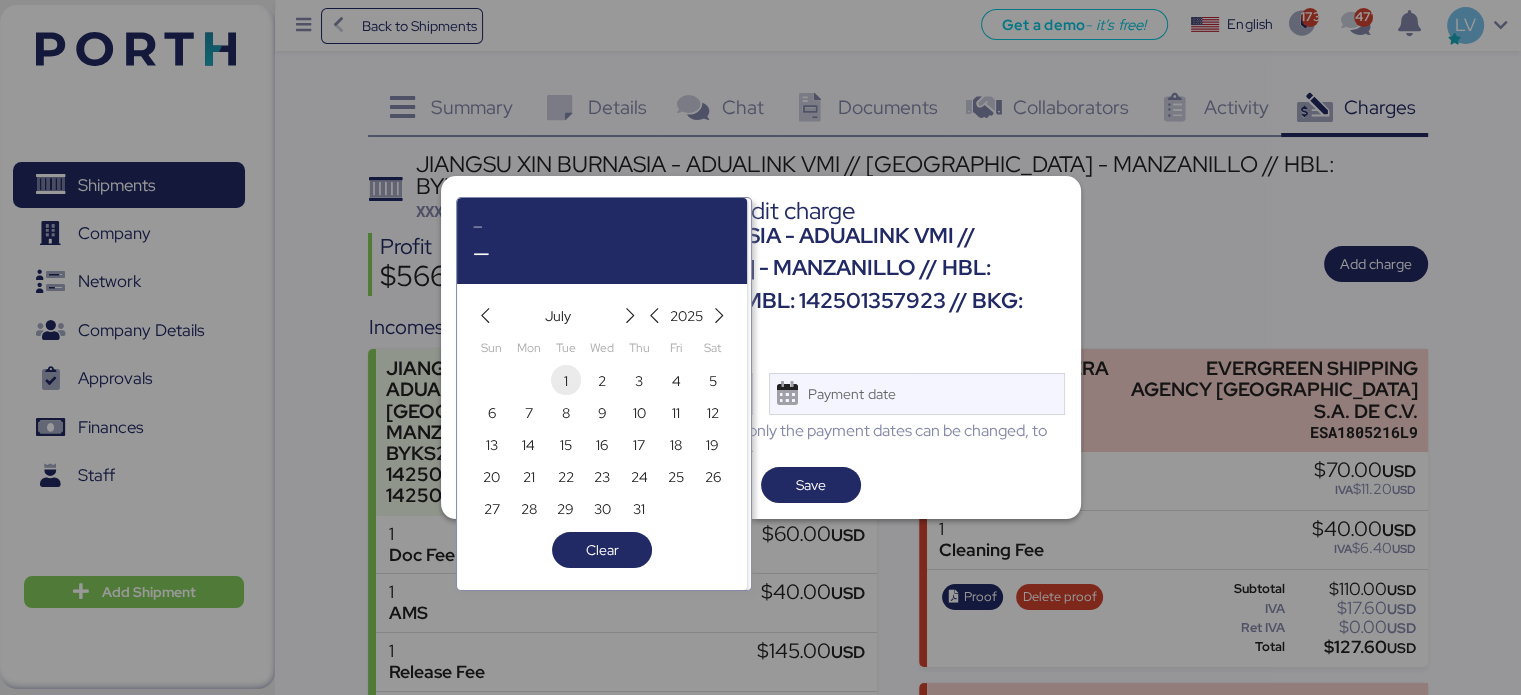 click on "1" at bounding box center [566, 380] 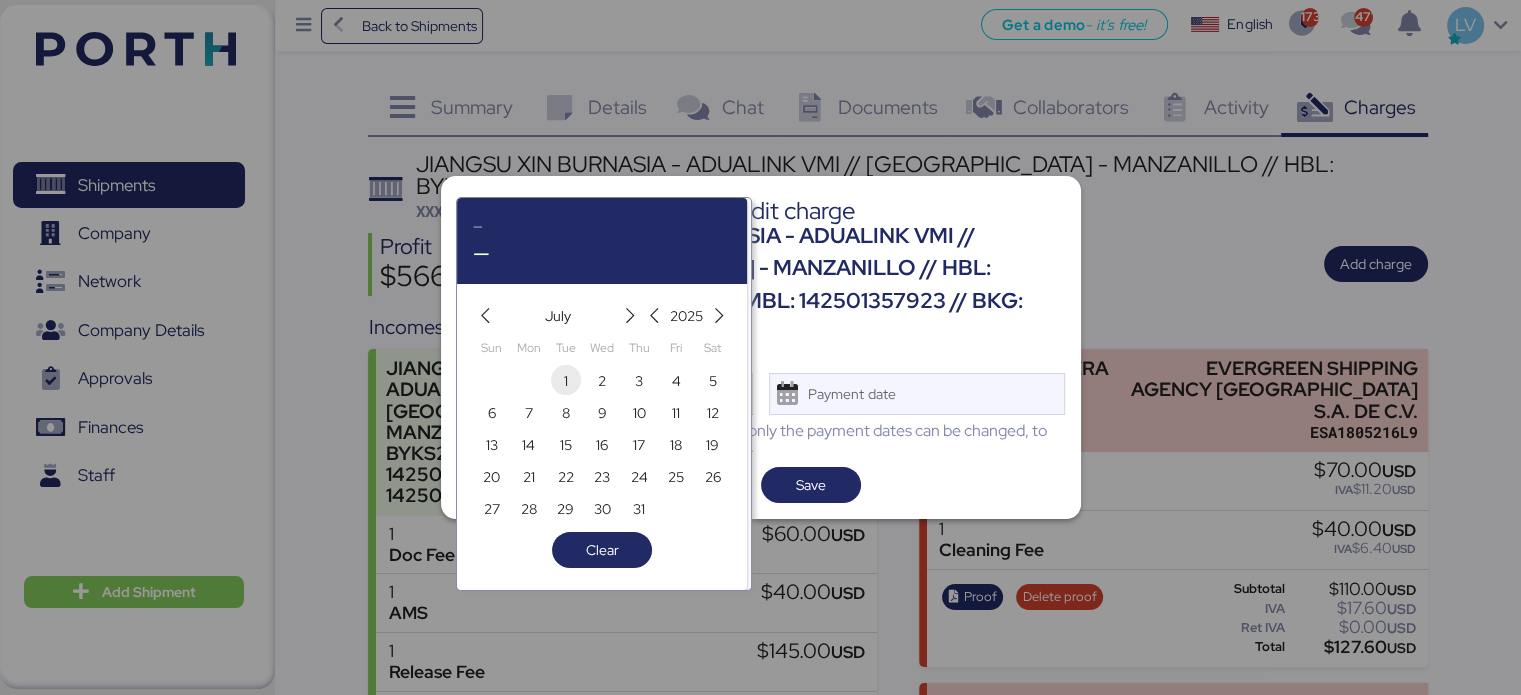 type on "[DATE]" 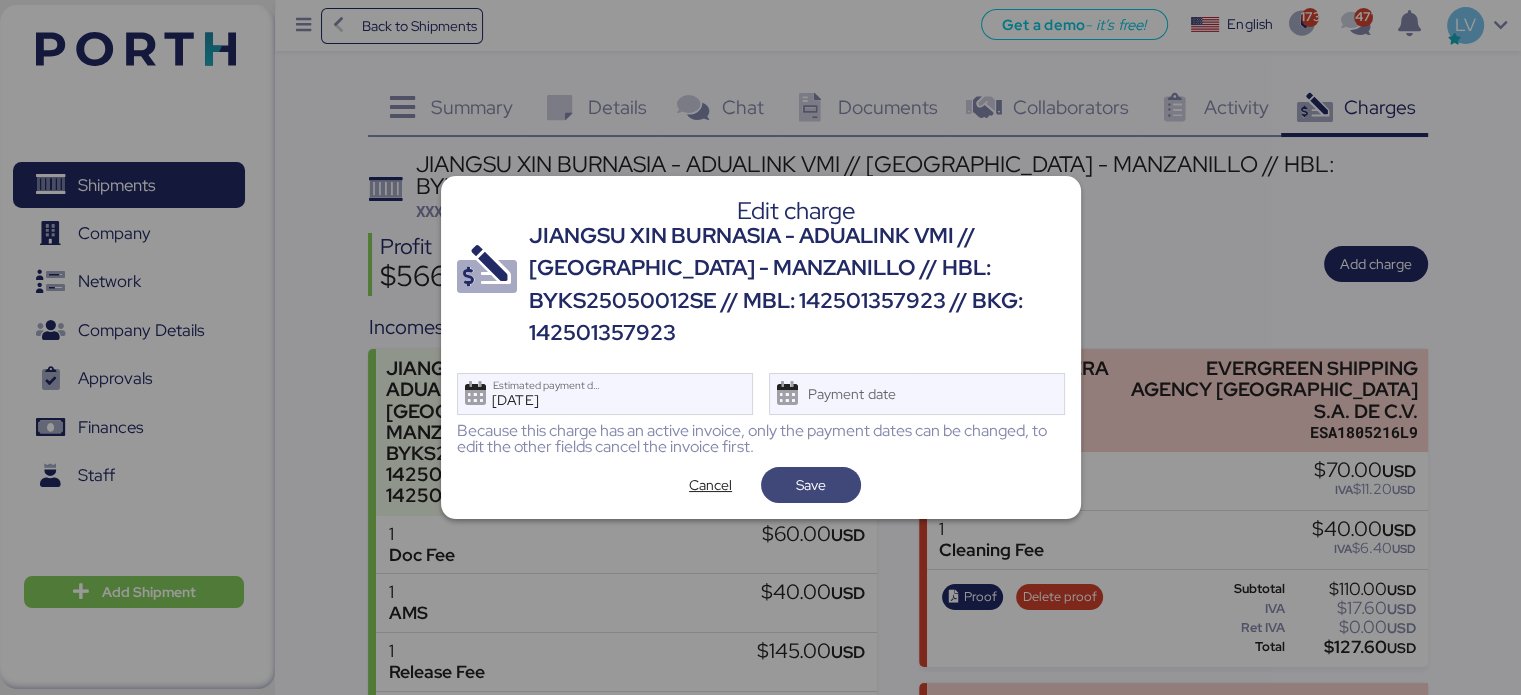 click on "Save" at bounding box center (811, 485) 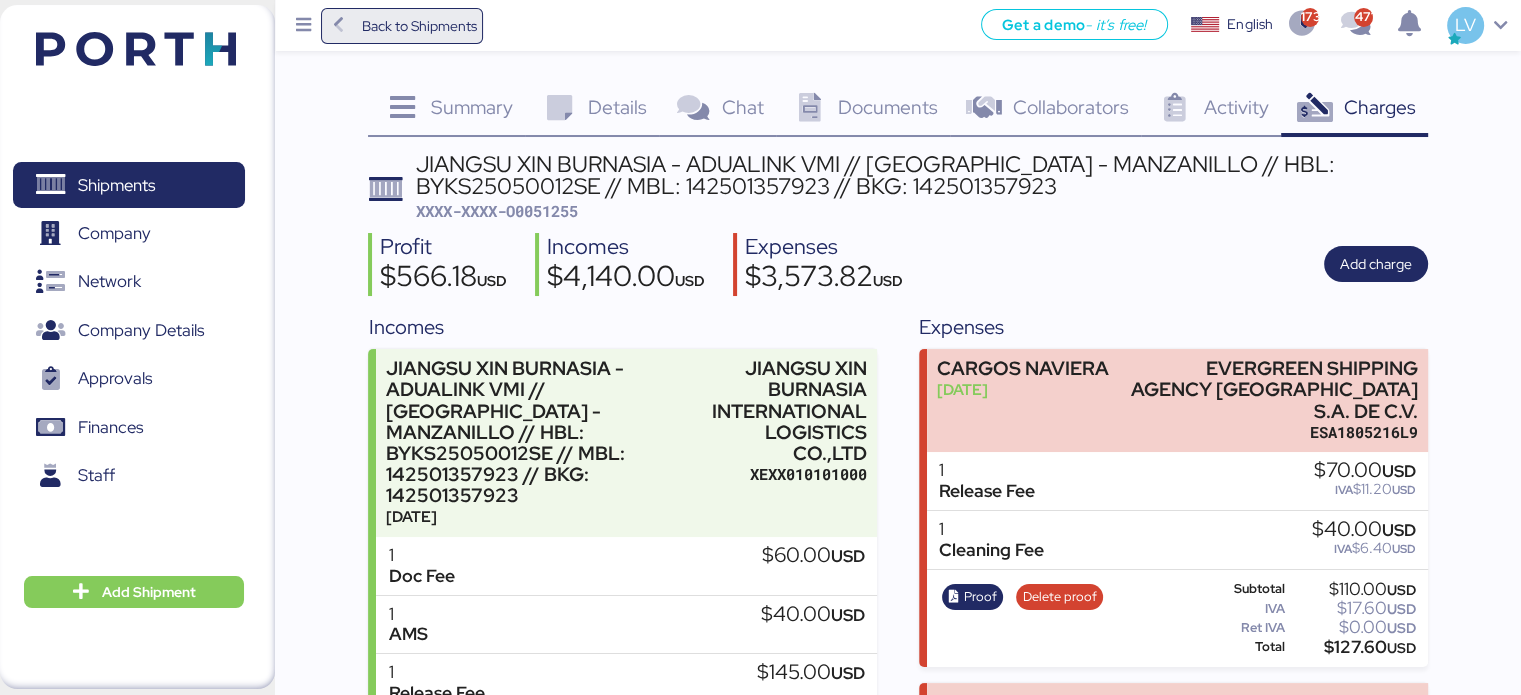 click on "Back to Shipments" at bounding box center (402, 26) 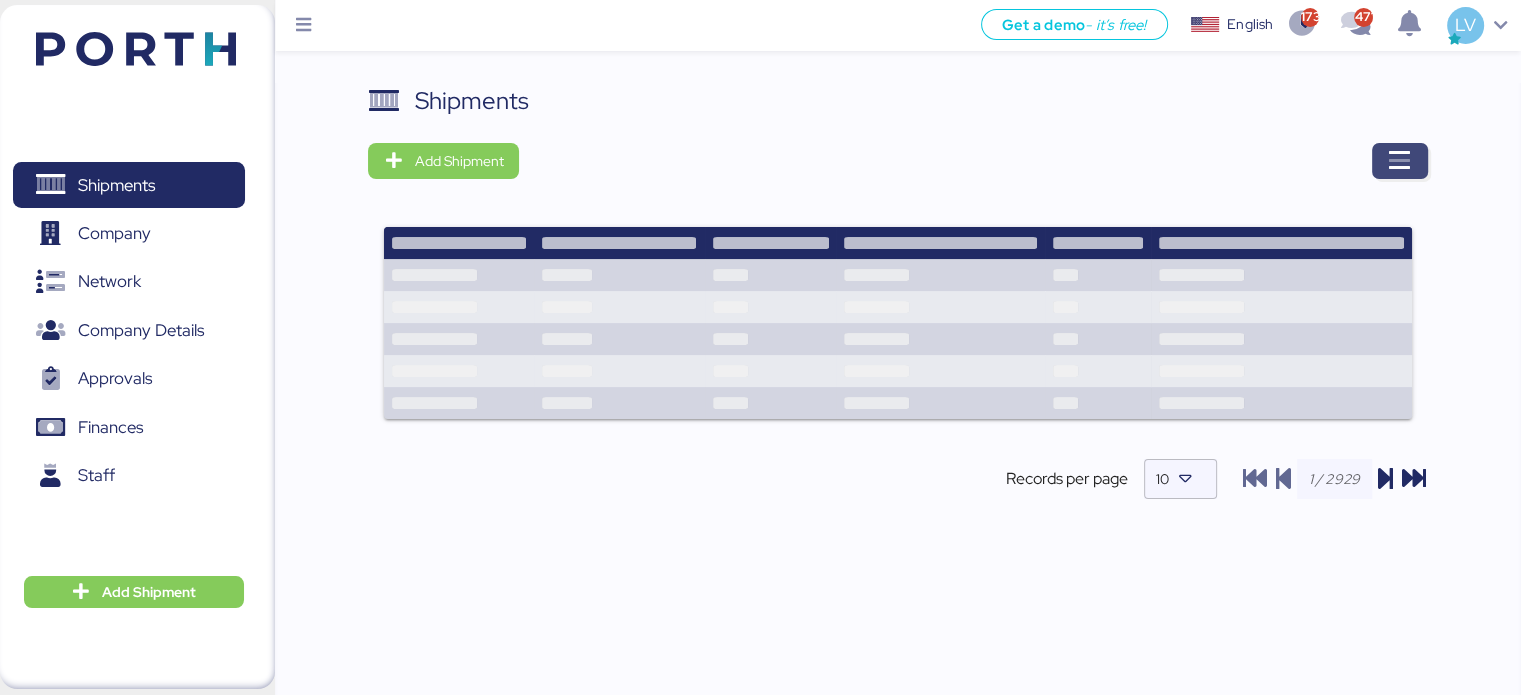 click at bounding box center [1400, 161] 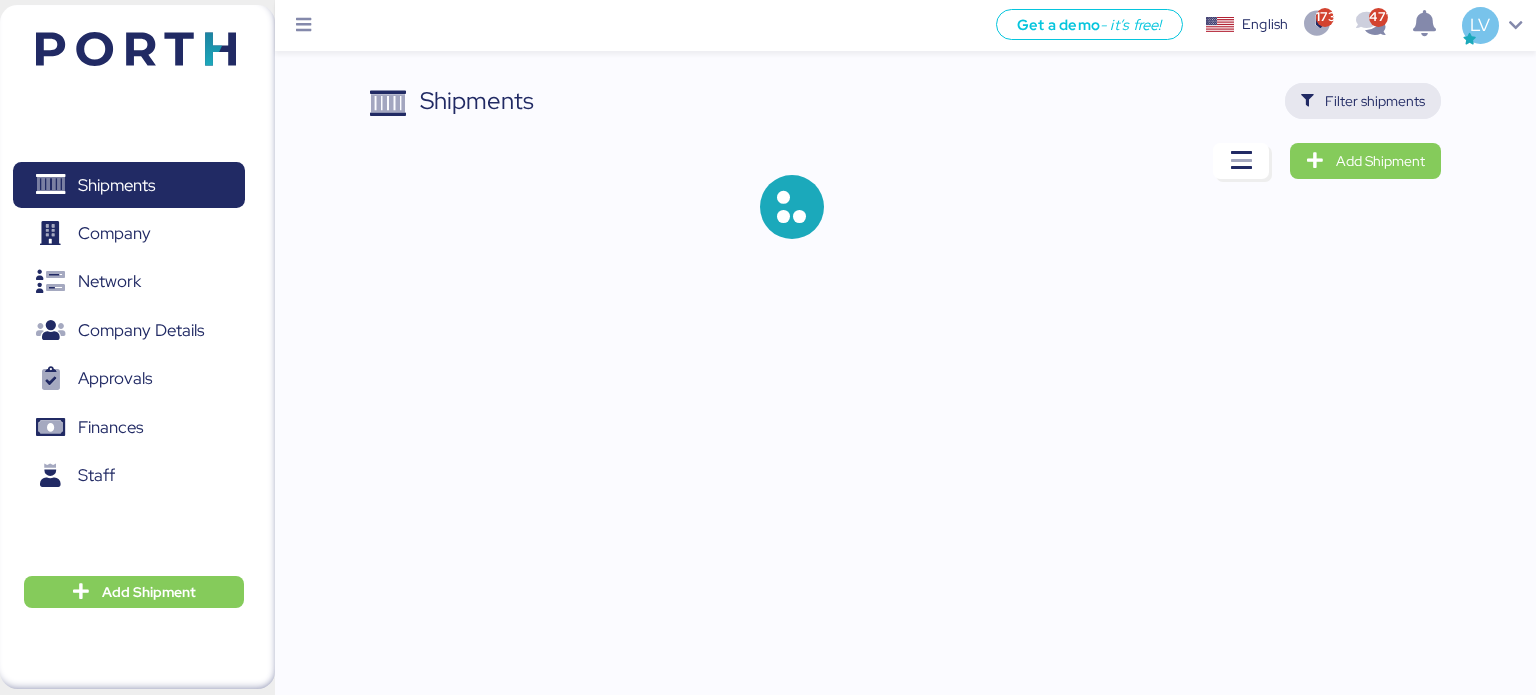 click on "Filter shipments" at bounding box center [1375, 101] 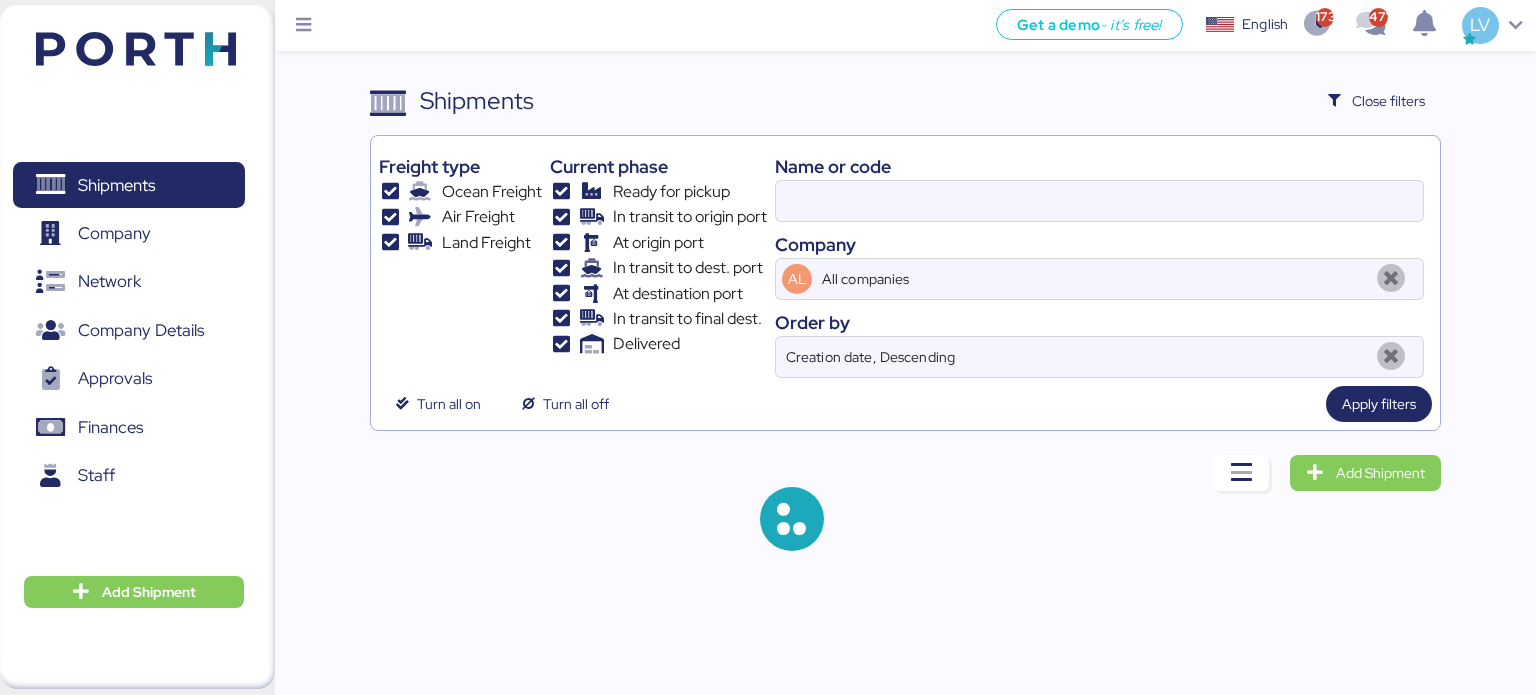 click on "Company" at bounding box center (1099, 244) 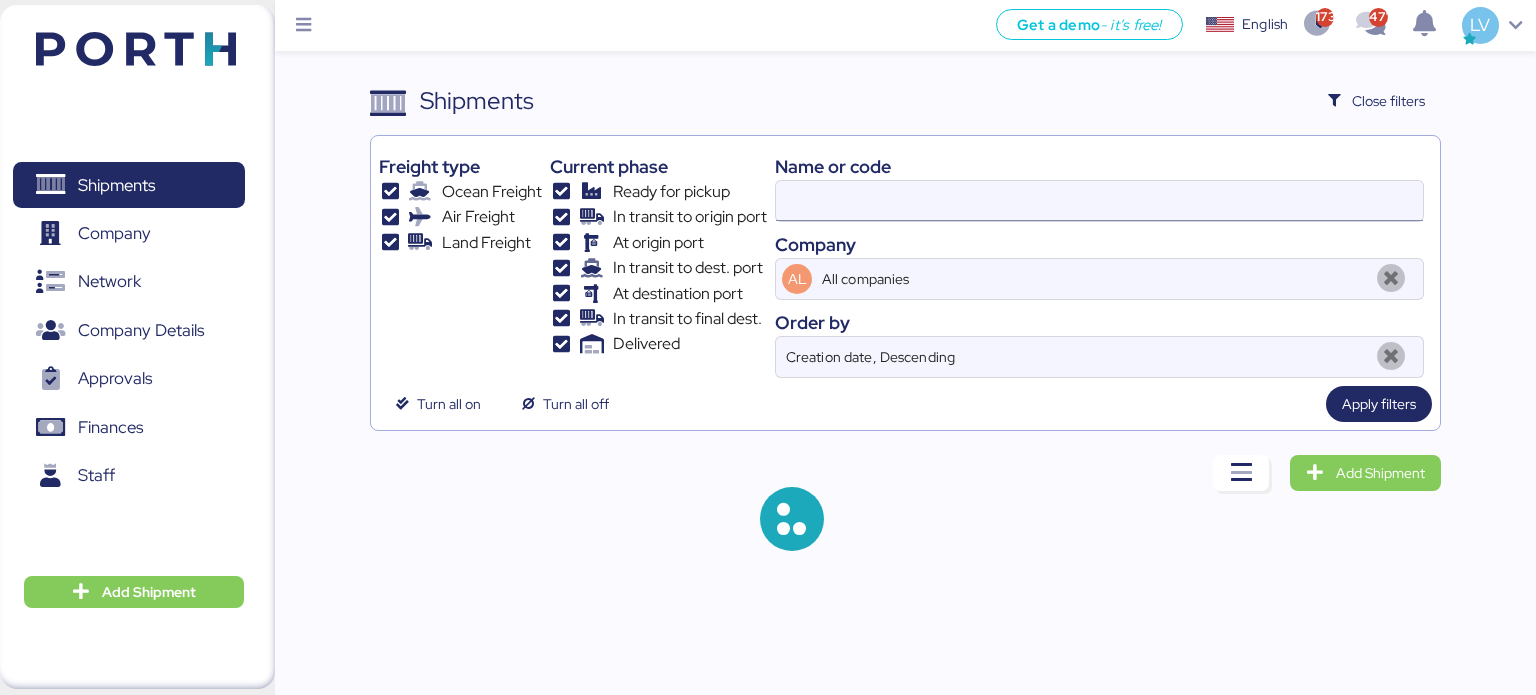 click at bounding box center [1099, 201] 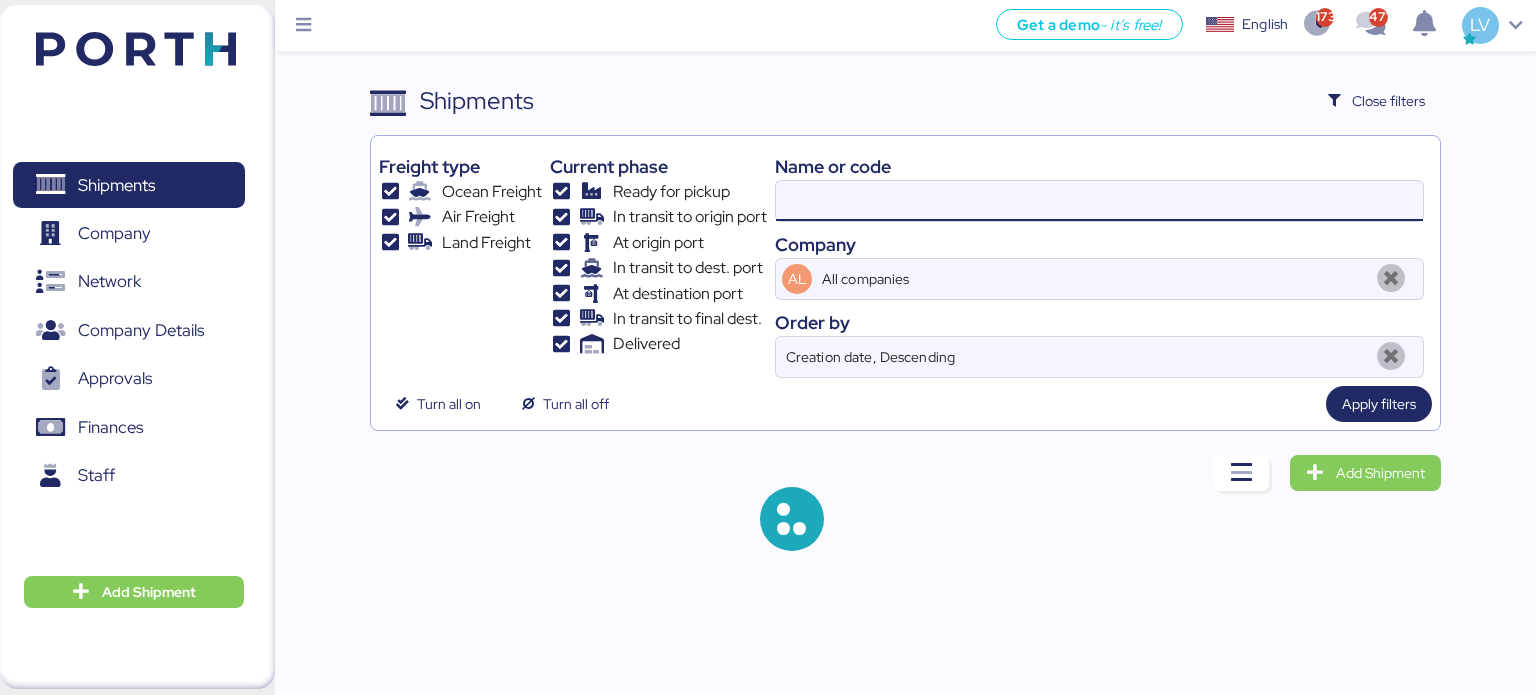 click at bounding box center [1099, 201] 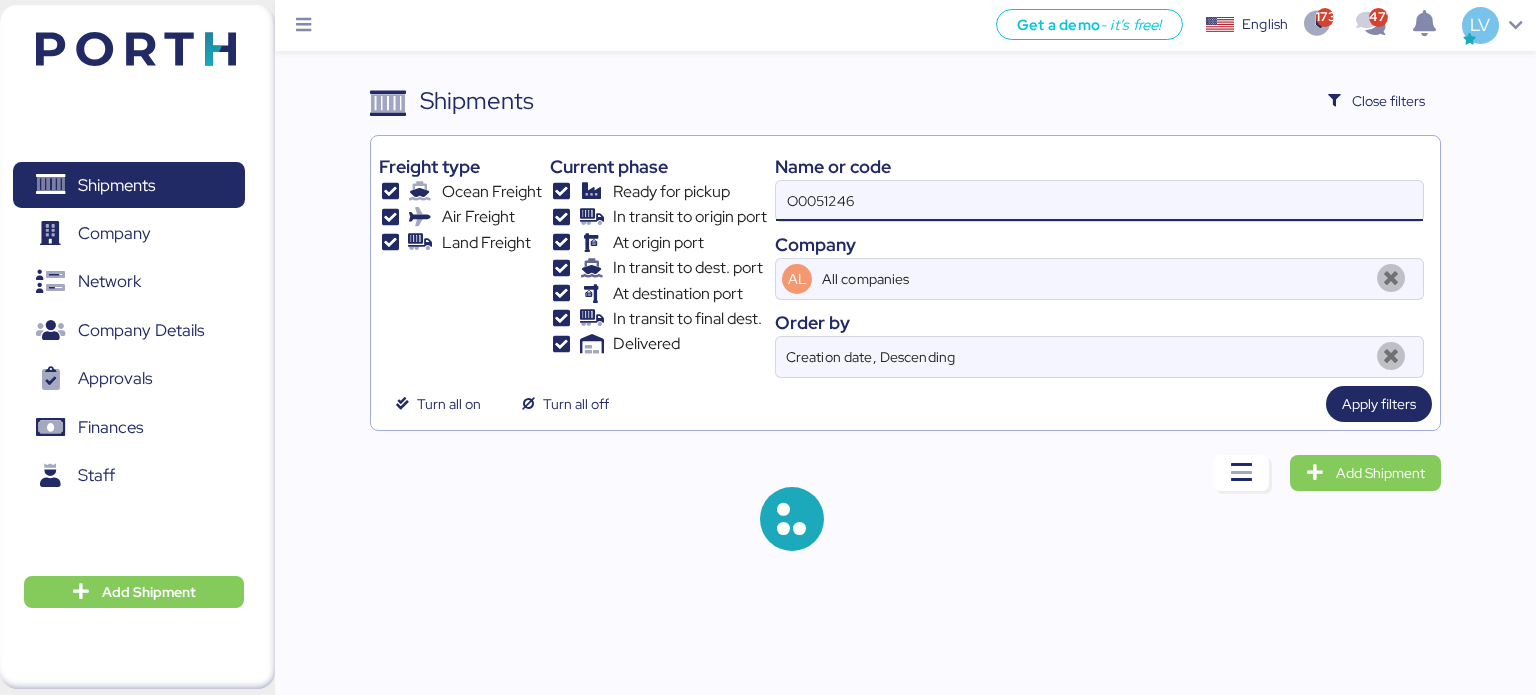 type on "O0051246" 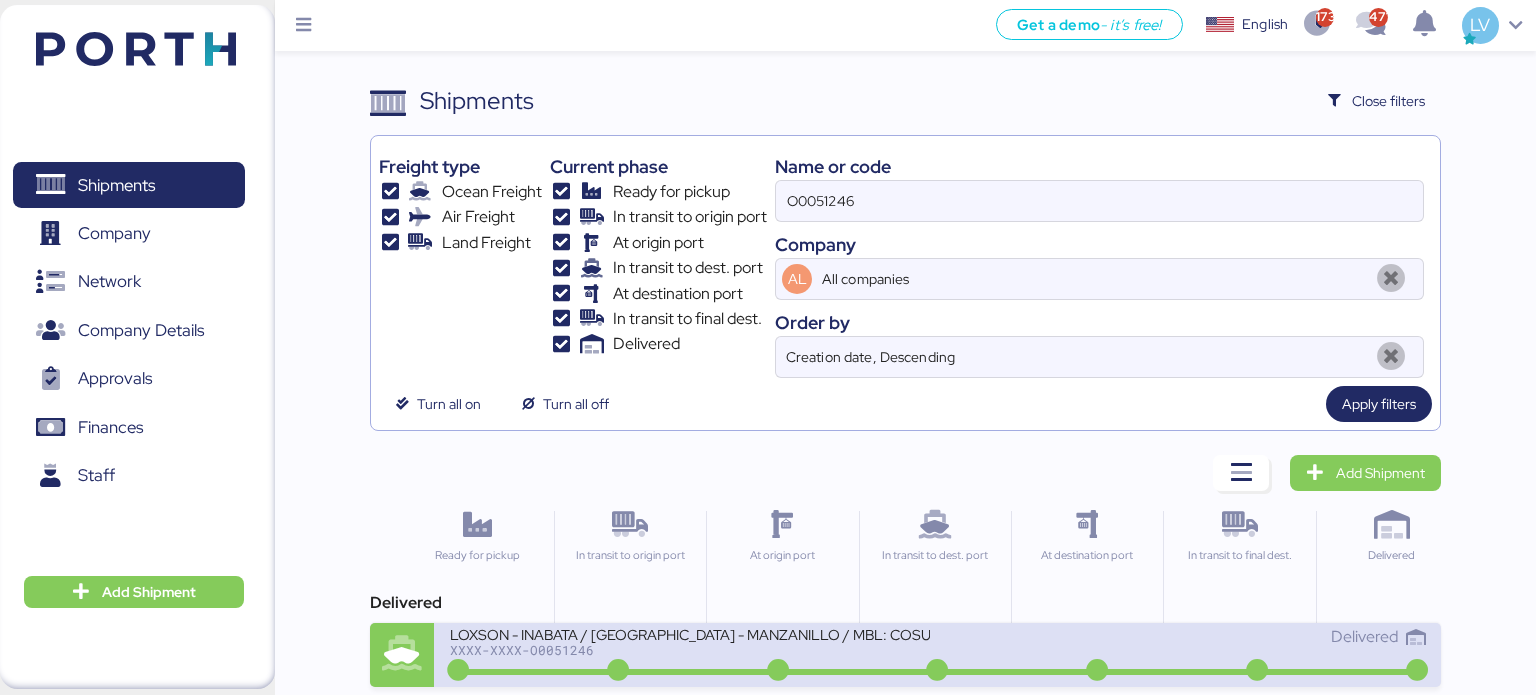 click on "LOXSON - INABATA / [GEOGRAPHIC_DATA] - MANZANILLO / MBL: COSU6417270180 - HBL: KSSE250416205 / 2X20GP" at bounding box center (690, 633) 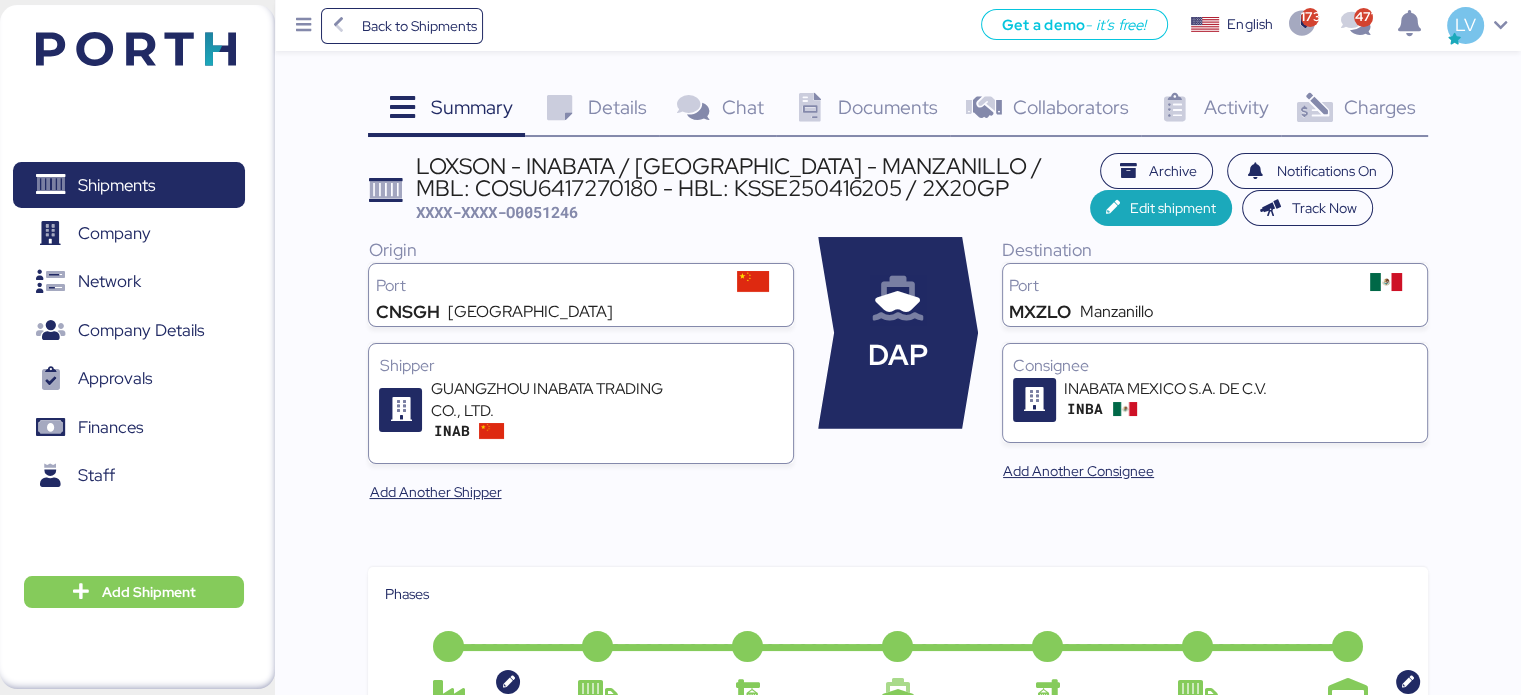 click on "Charges 0" at bounding box center [1354, 110] 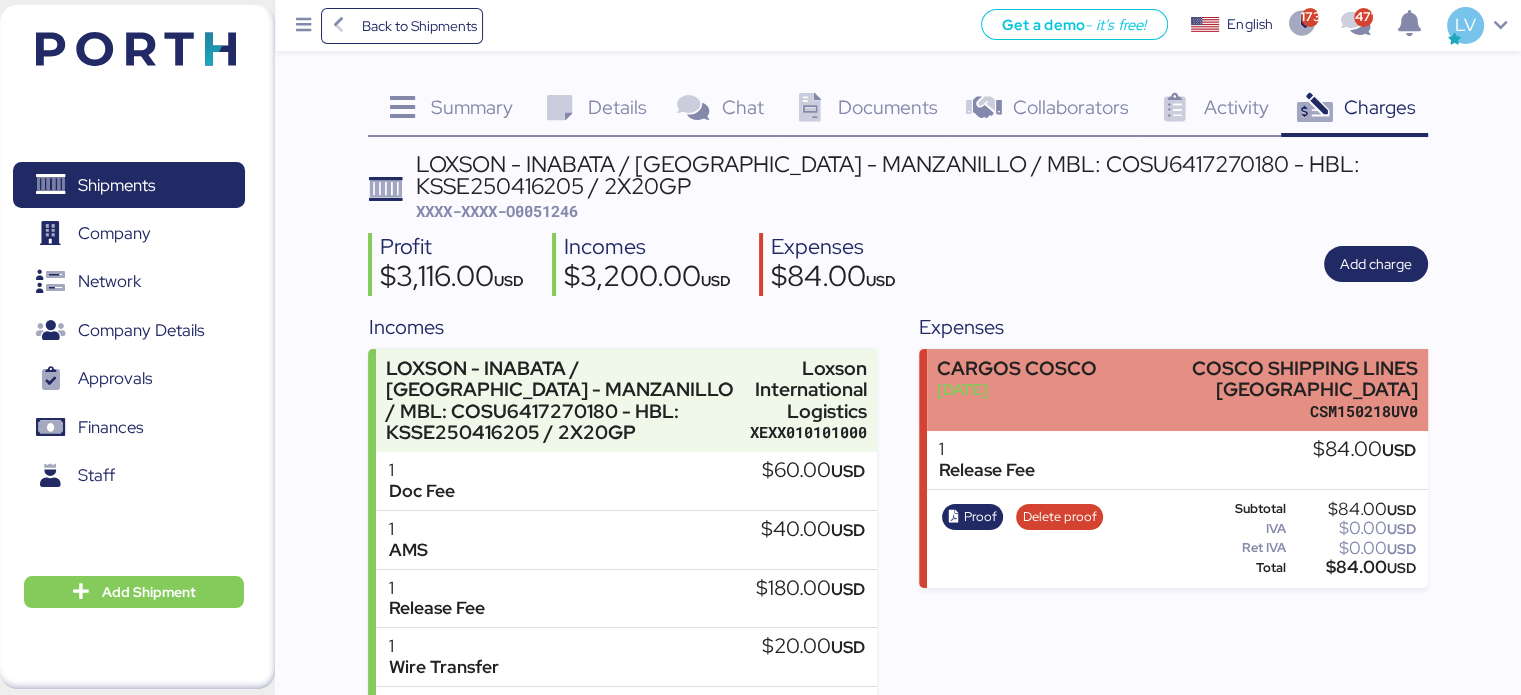 scroll, scrollTop: 59, scrollLeft: 0, axis: vertical 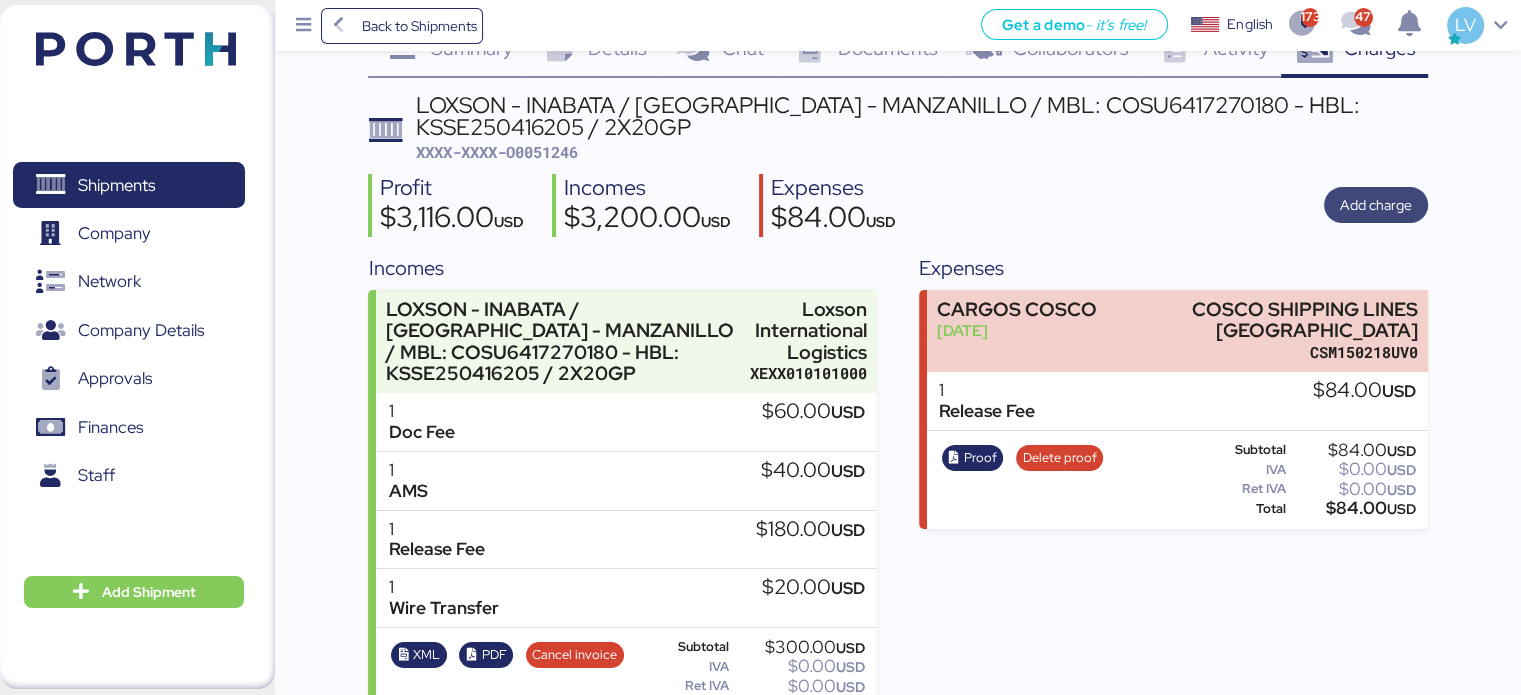 click on "Add charge" at bounding box center [1376, 205] 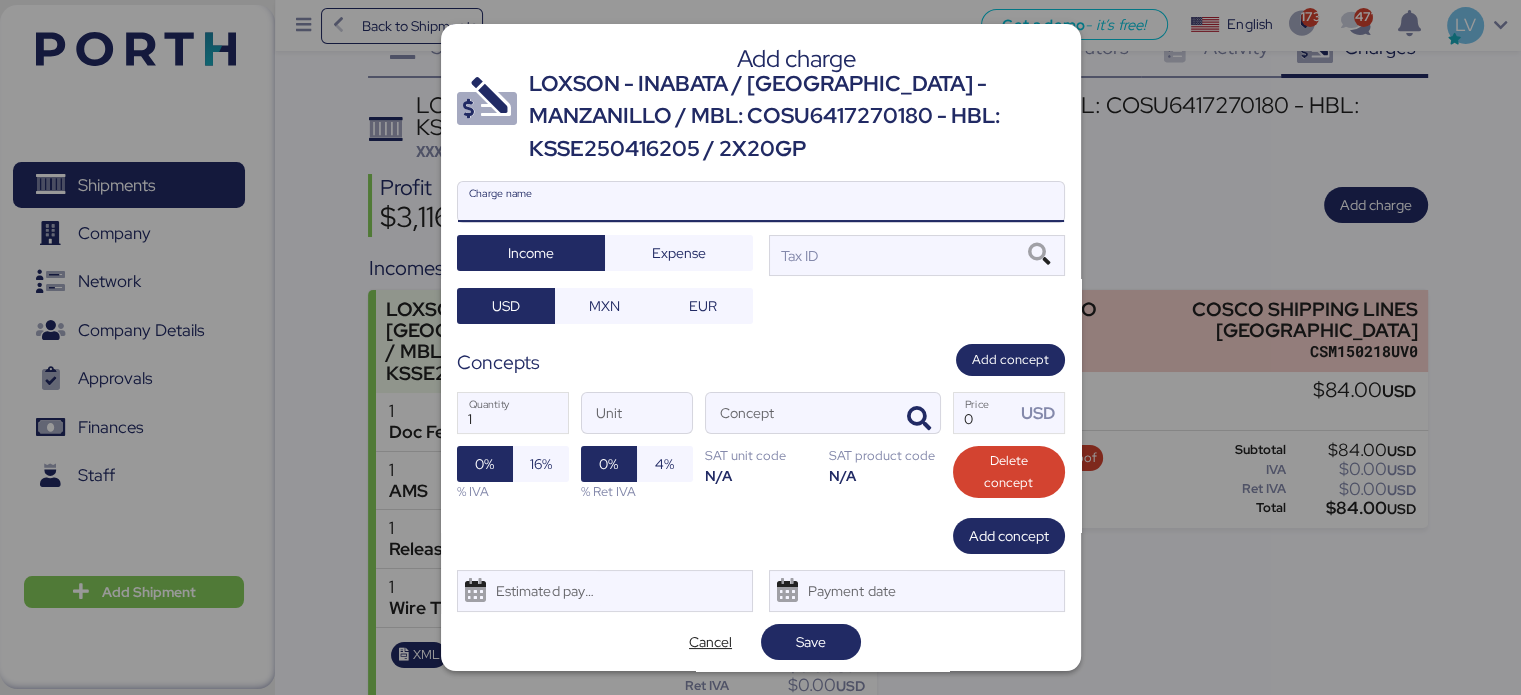 click on "Charge name" at bounding box center (761, 202) 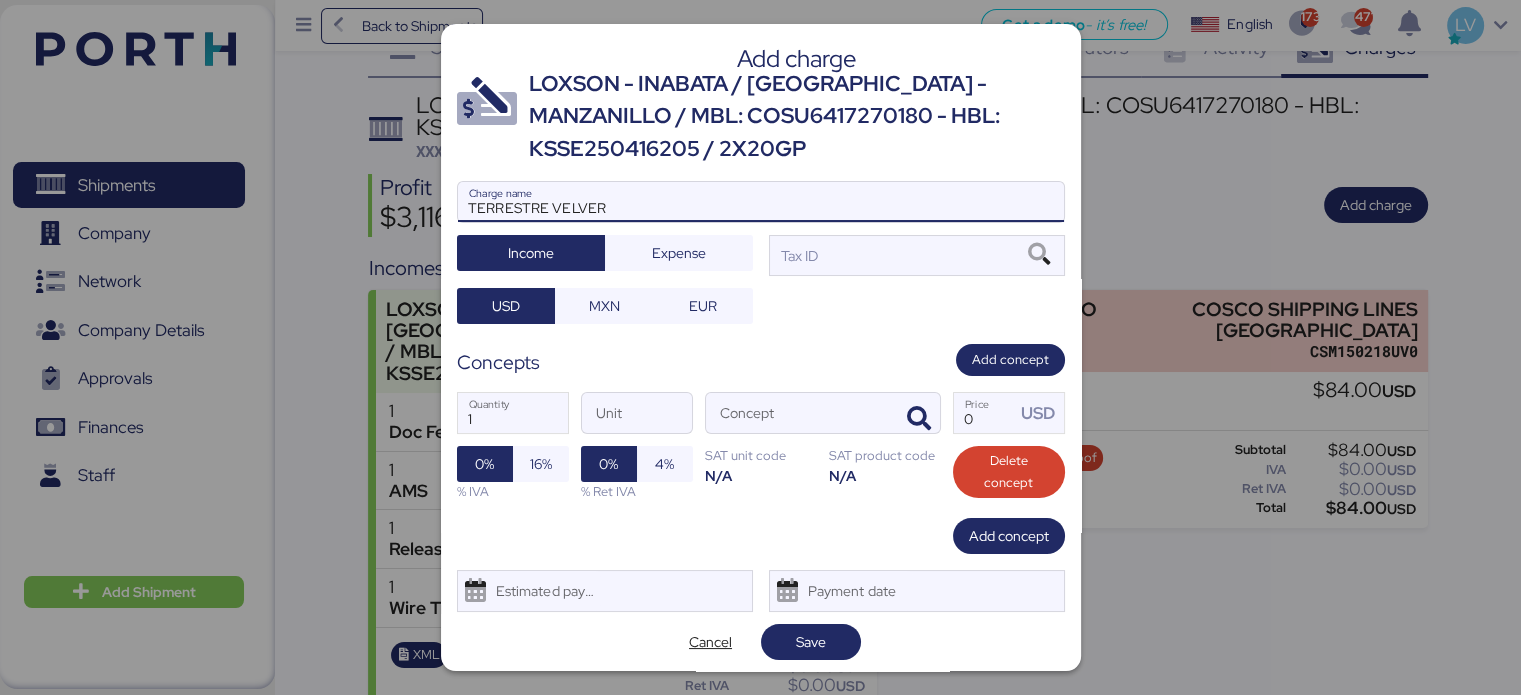 type on "TERRESTRE VELVER" 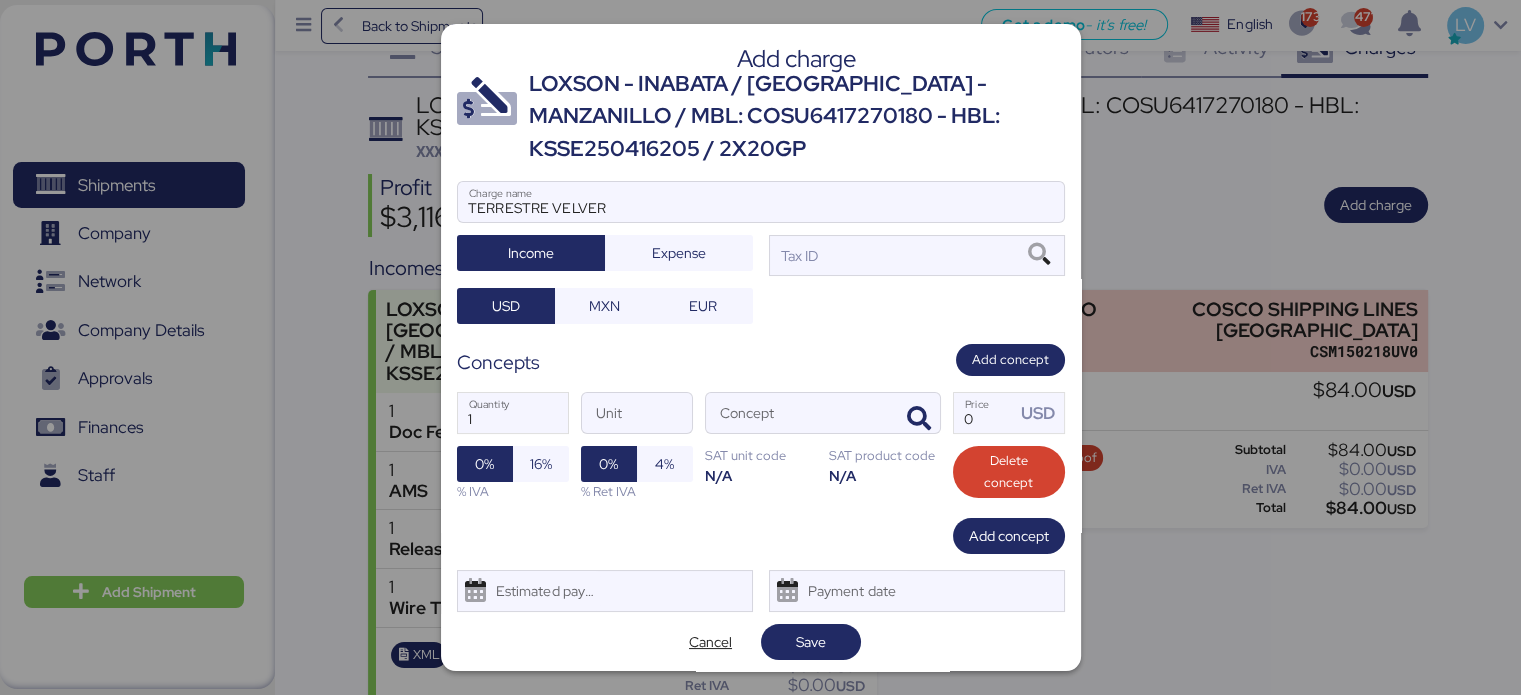 click at bounding box center [761, 232] 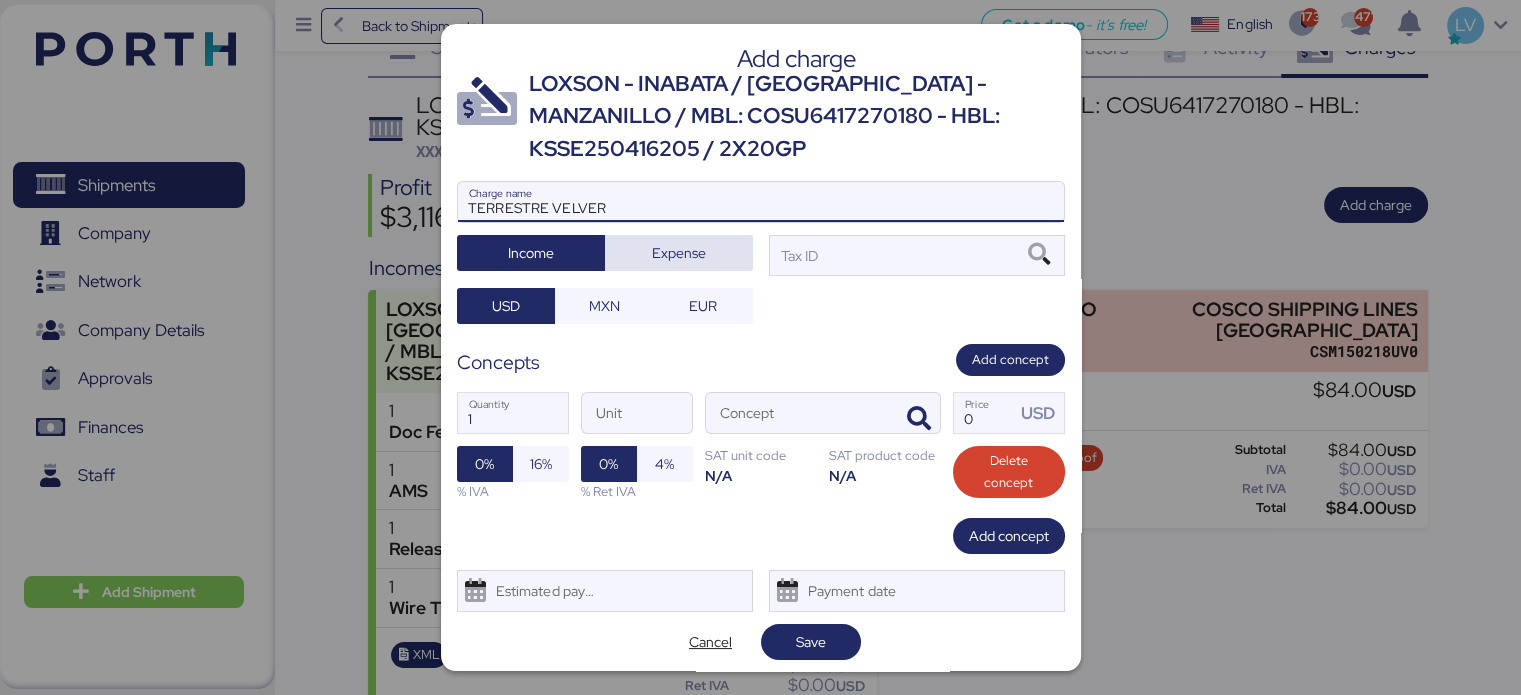 click on "Expense" at bounding box center [679, 253] 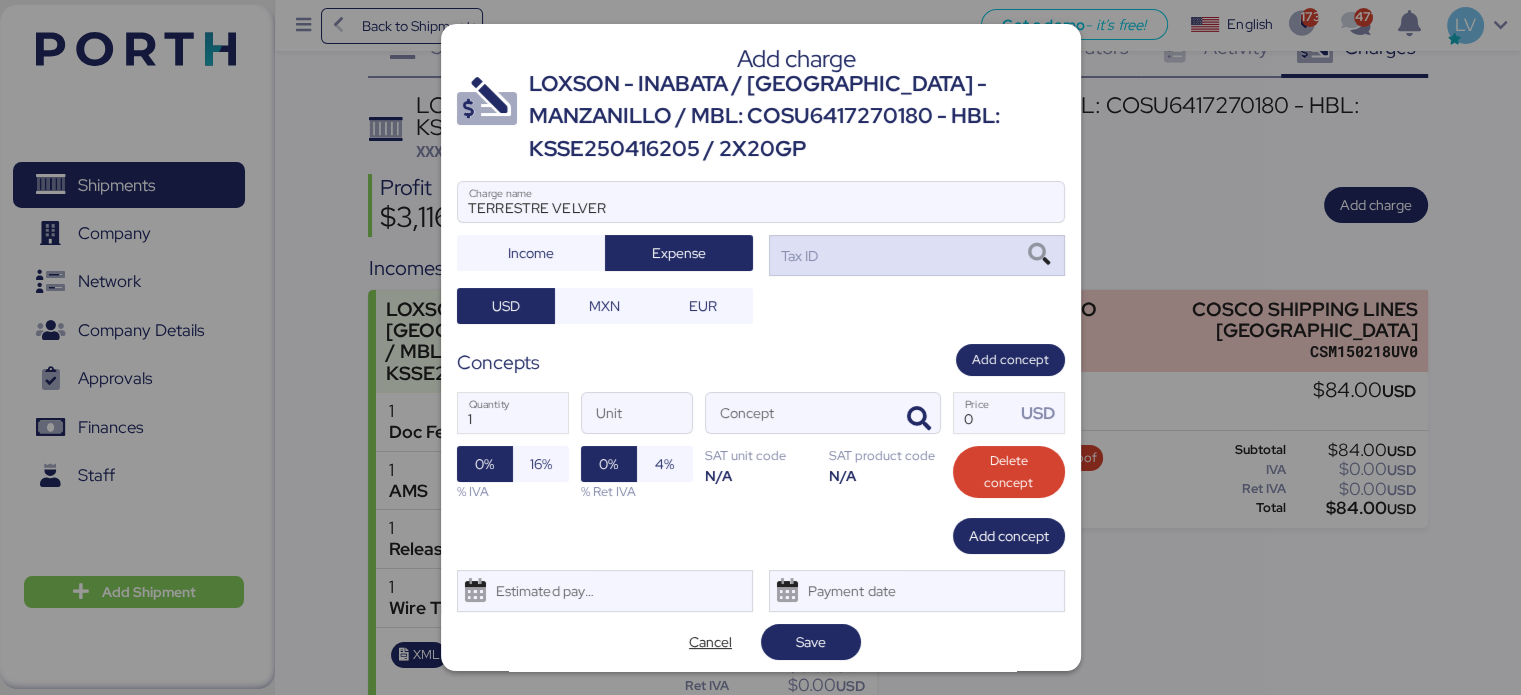click on "Tax ID" at bounding box center [917, 255] 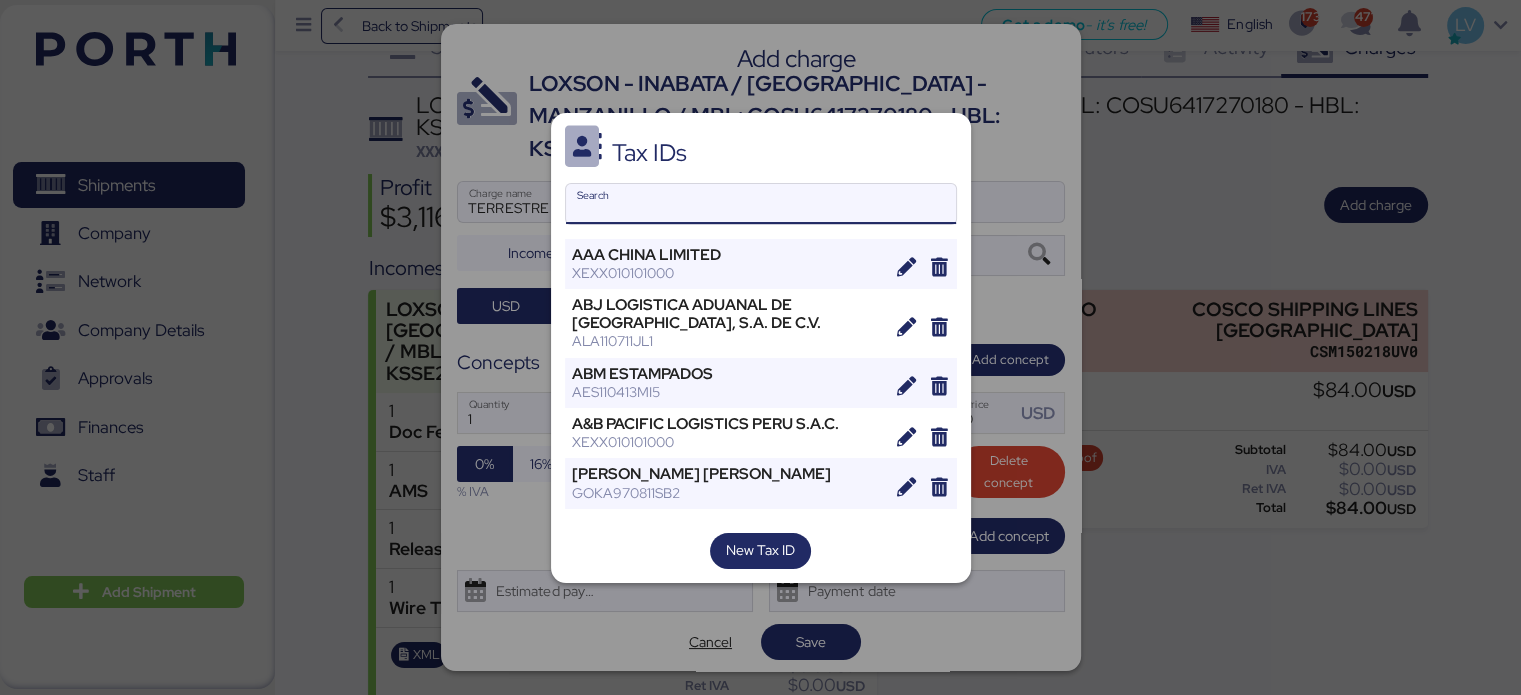 click on "Search" at bounding box center [761, 204] 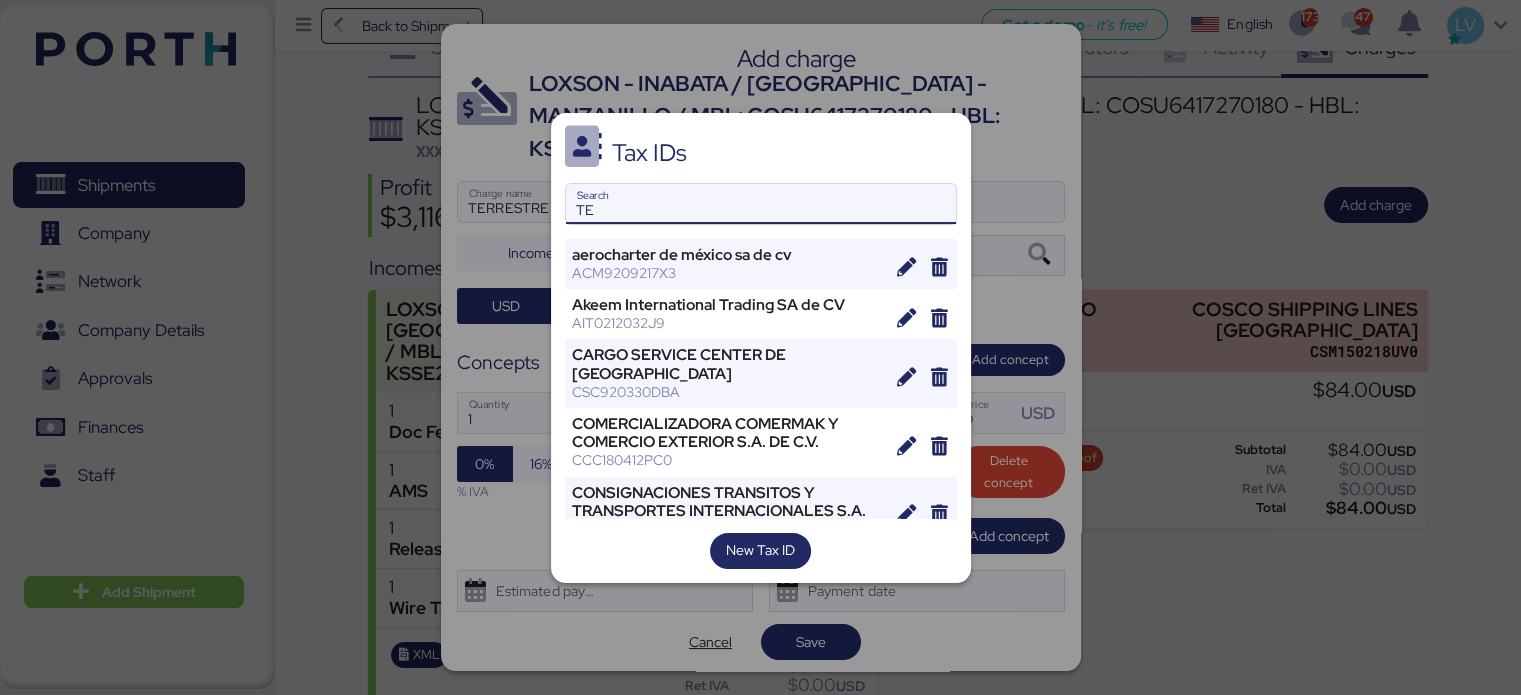 type on "T" 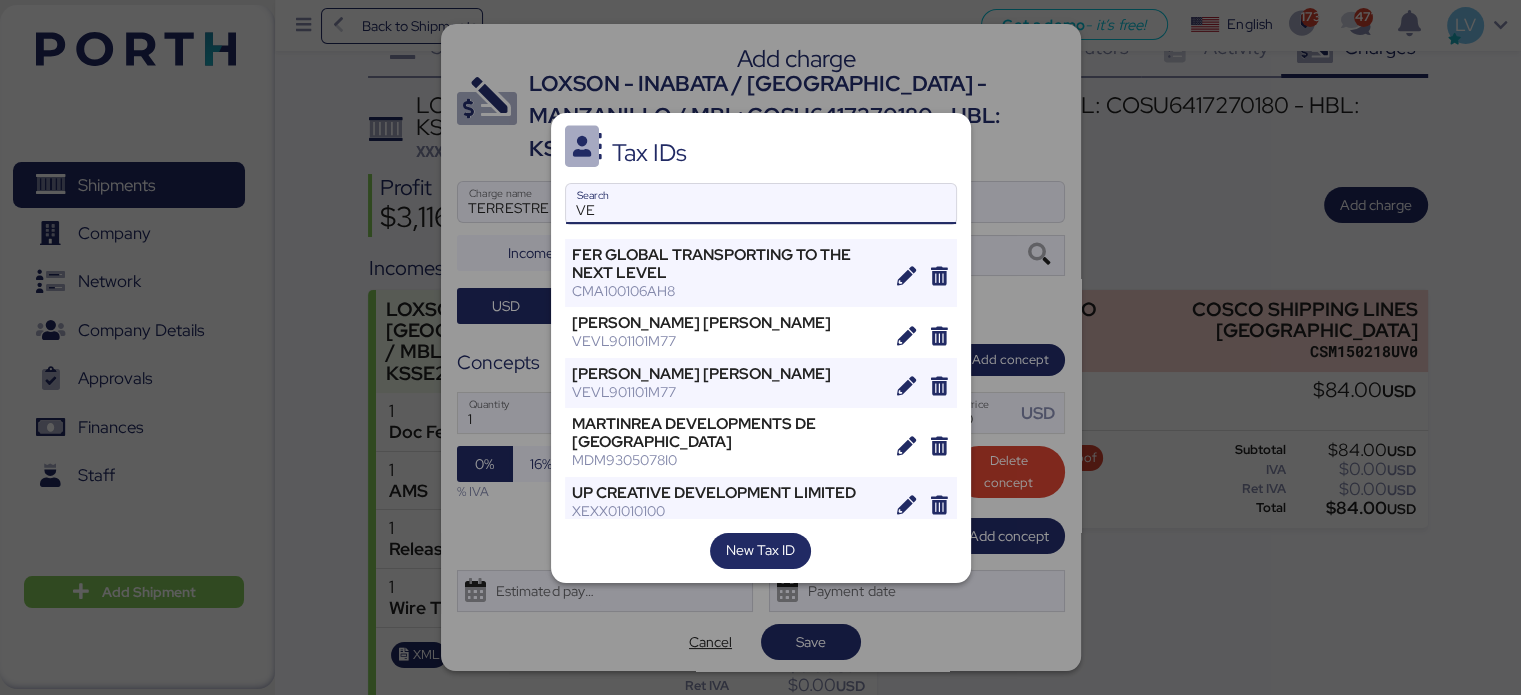 type on "V" 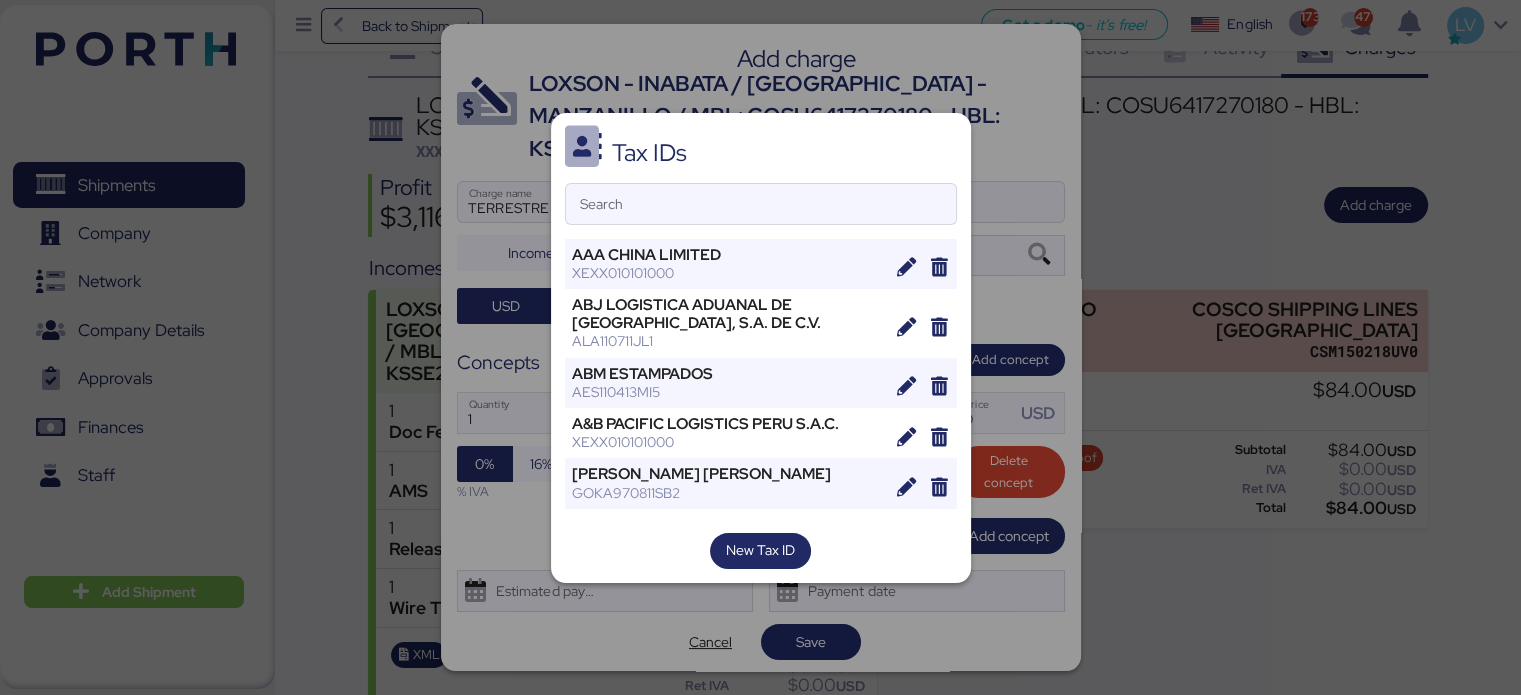click on "Tax IDs Search AAA CHINA LIMITED XEXX010101000     ABJ LOGISTICA ADUANAL DE [GEOGRAPHIC_DATA], S.A. DE C.V. ALA110711JL1     ABM ESTAMPADOS AES110413MI5     A&B PACIFIC LOGISTICS PERU S.A.C. XEXX010101000     [PERSON_NAME] [PERSON_NAME] GOKA970811SB2     AC IMPORTADORA TURRUCARRES  XEXX010101000     ADMERCE ADM130509UQ0     AD SHIPPING AGENCIAMENTO [PERSON_NAME] XEXX010101000     Advanced Technology Research SA de CV ATR930429221     aerocharter de méxico sa de cv  ACM9209217X3     AERO TRANSPORTE DE CARGA UNIÓN, S.A. DE C.V. ATC990305LM1     AEROTRANSPORTES MAS DE CARGA, S.A. DE C.V. AMC9009136Q1      AGENCIA ADUANAL DEL [PERSON_NAME] AAV090819Q62     AGENCIA ADUANAL DOCTOR DE LA FUENTE  AAD990329BP1     AGENCIA ADUANAL [PERSON_NAME]  [PERSON_NAME] AAF900913RT9     Agencia Aduanal [PERSON_NAME] de CV AAZ070709463     Agencia Martima Navegacion del [PERSON_NAME] de C.V. AMN110505P70     AGENCIA NAVIERA TAILANDIA SA DE CV/MARITIMEX GROUP XEXX010101000     AGENCIA TECNICA ADUANAL [PERSON_NAME] & ASOC XEXX010101000" at bounding box center (761, 348) 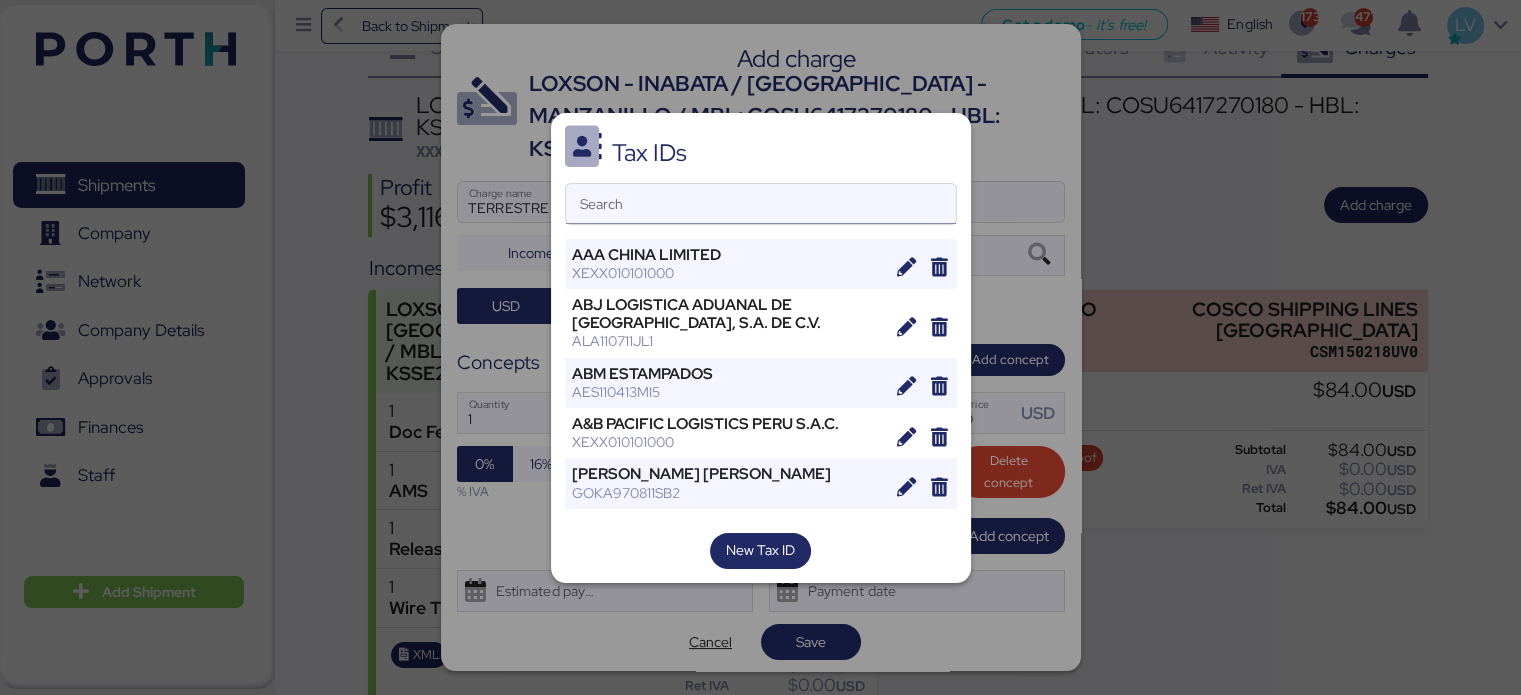 click on "Search" at bounding box center (761, 204) 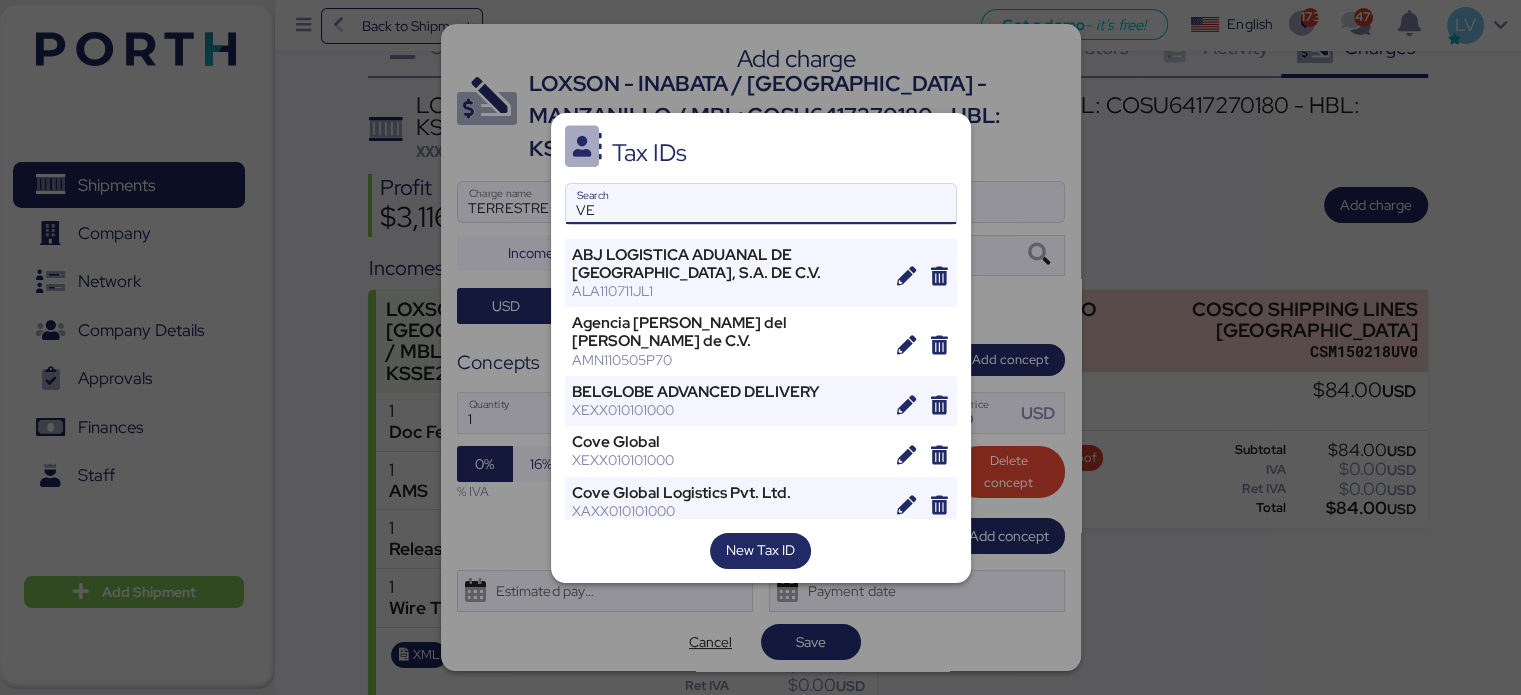 type on "V" 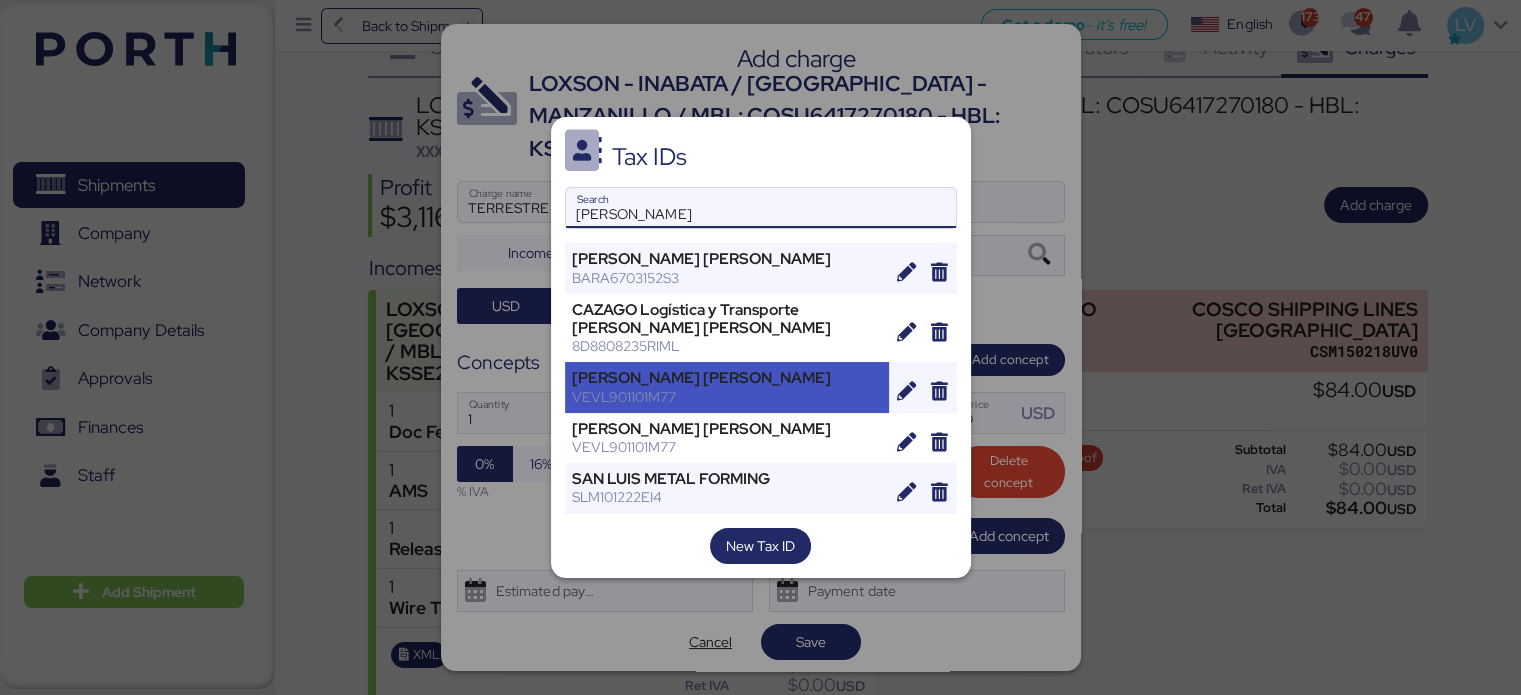 type on "[PERSON_NAME]" 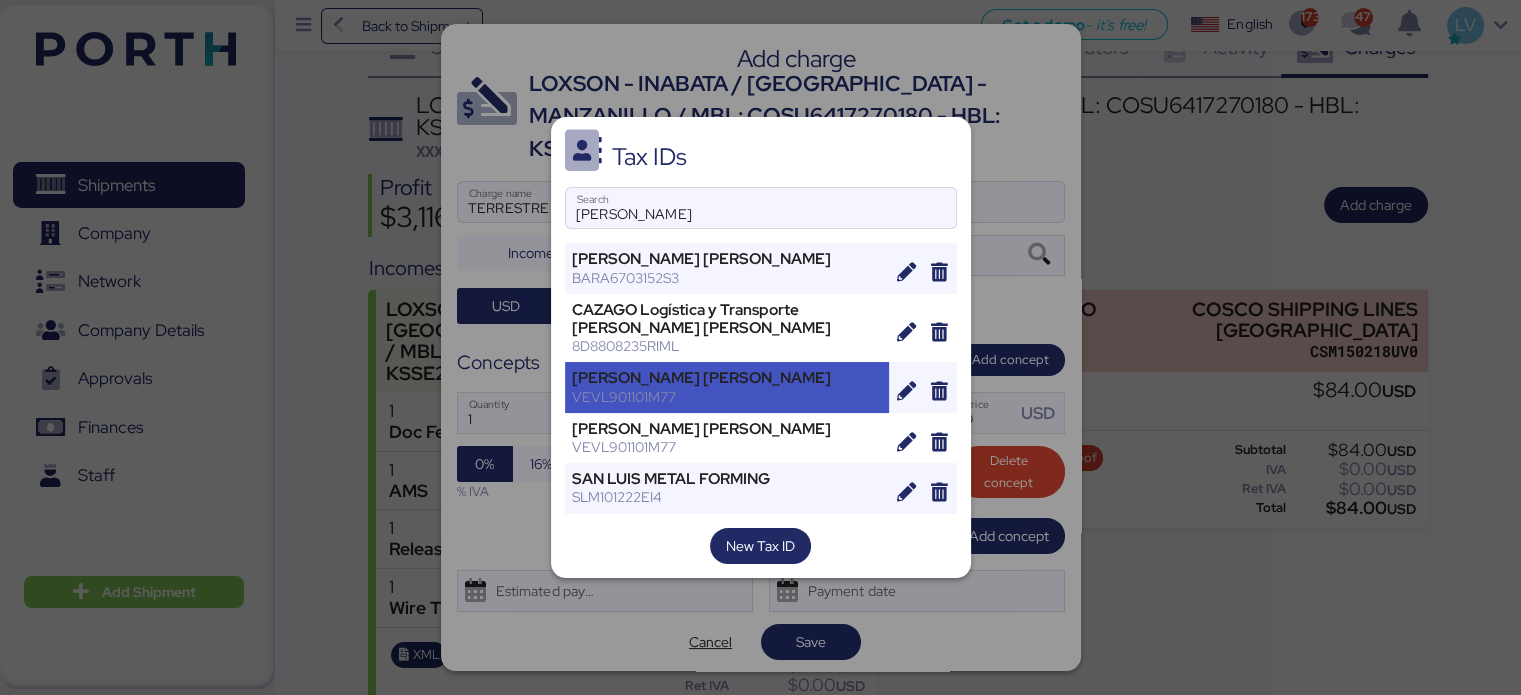 click on "VEVL901101M77" at bounding box center [727, 397] 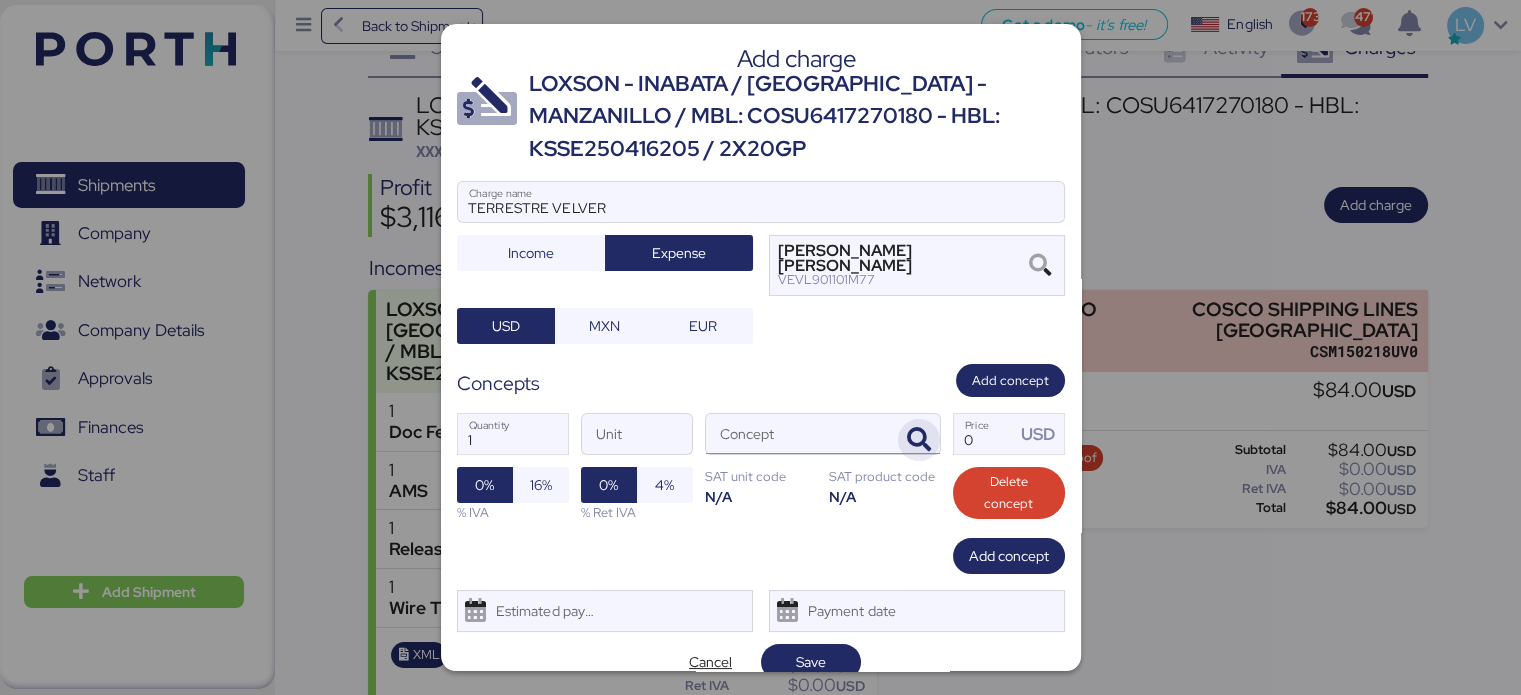 click at bounding box center (919, 440) 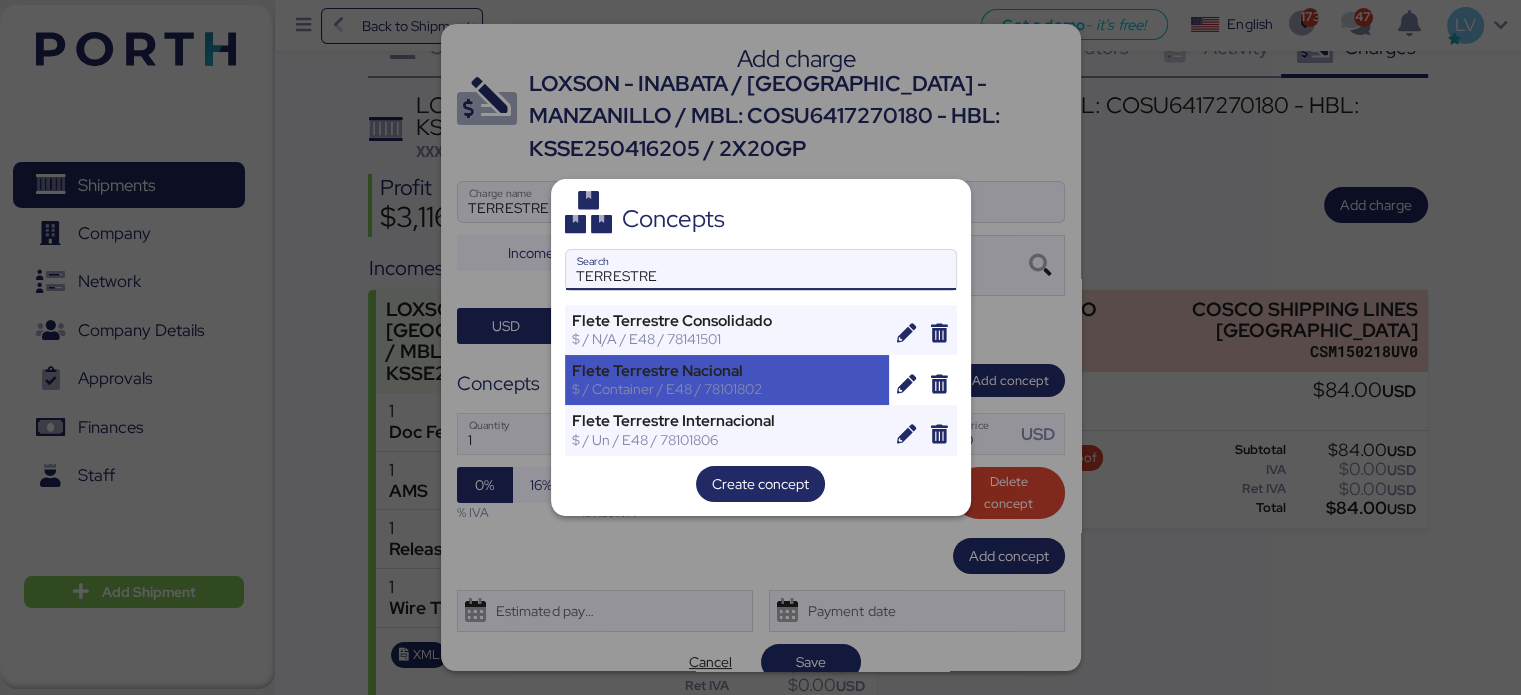 type on "TERRESTRE" 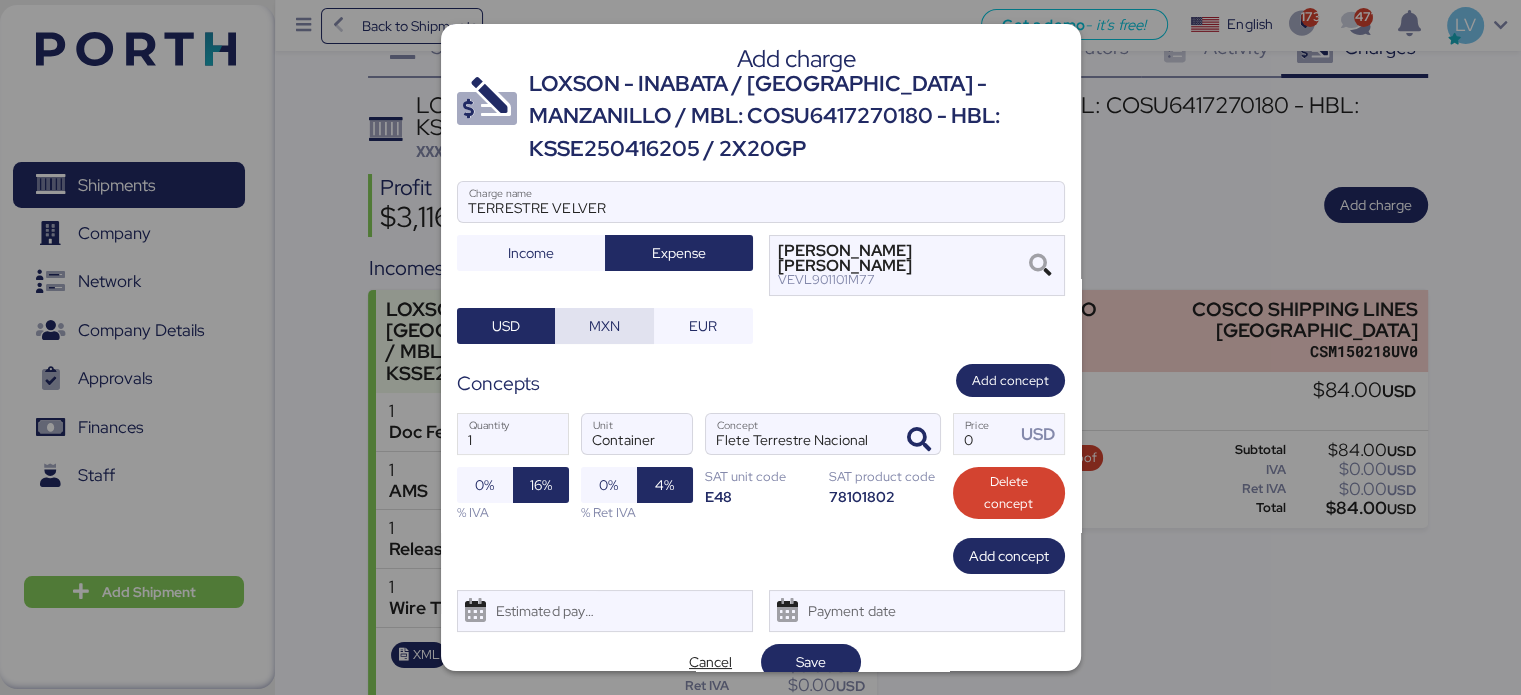 click on "MXN" at bounding box center [604, 326] 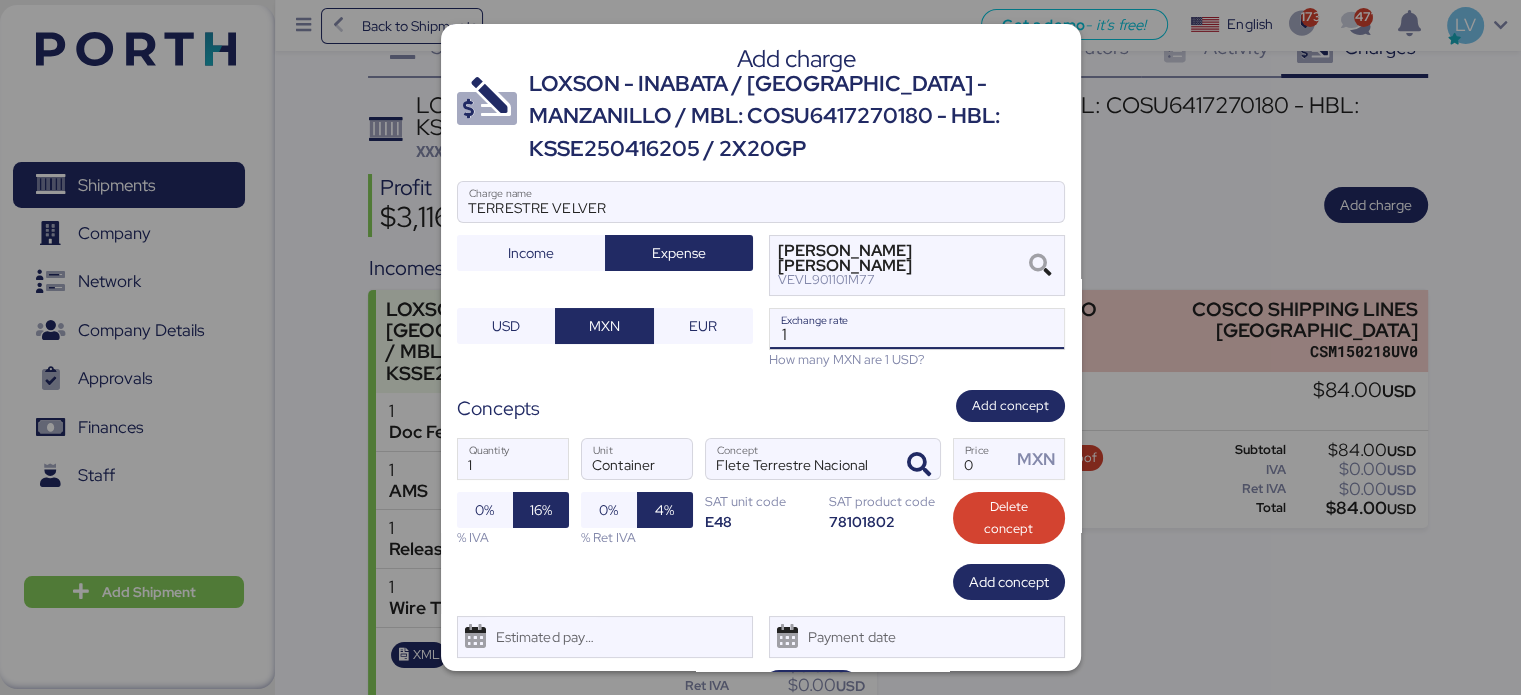 click on "1" at bounding box center [917, 329] 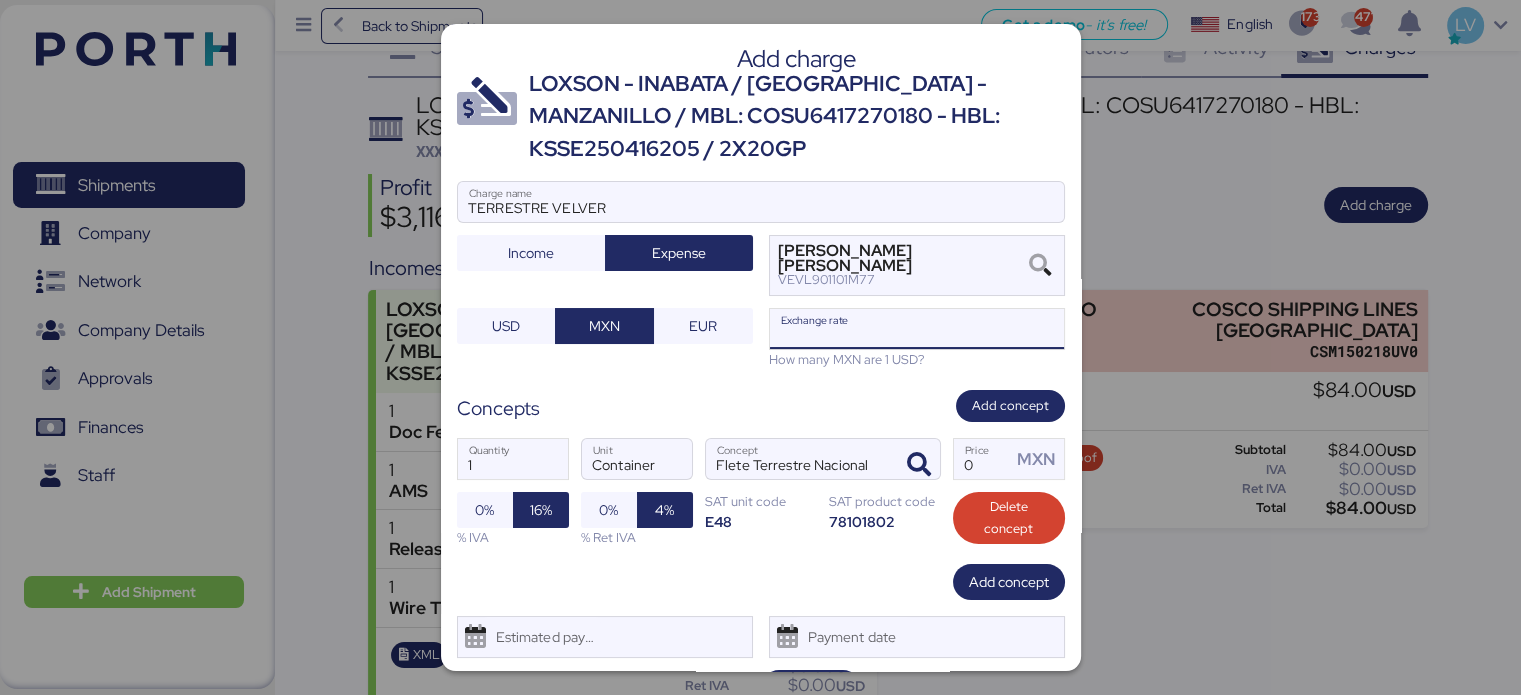 paste on "18.7654" 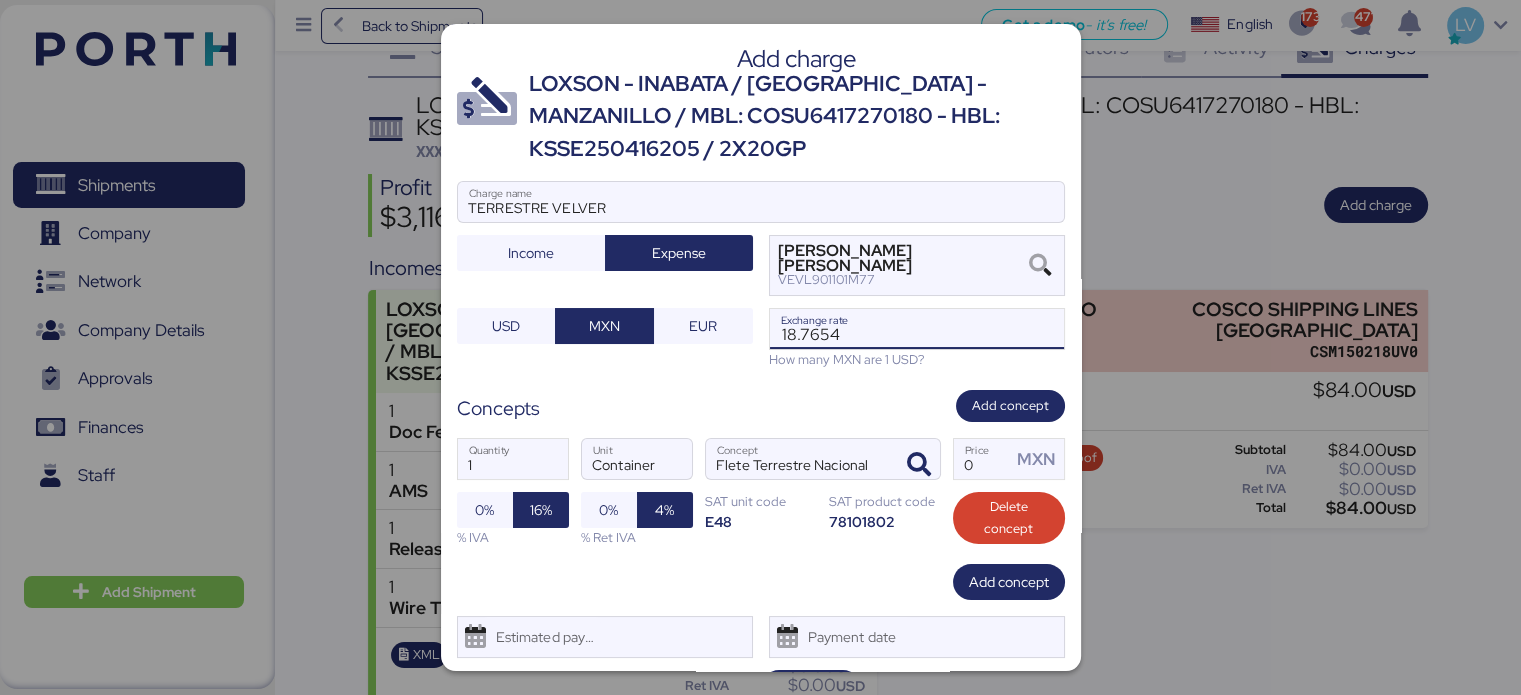 type on "18.7654" 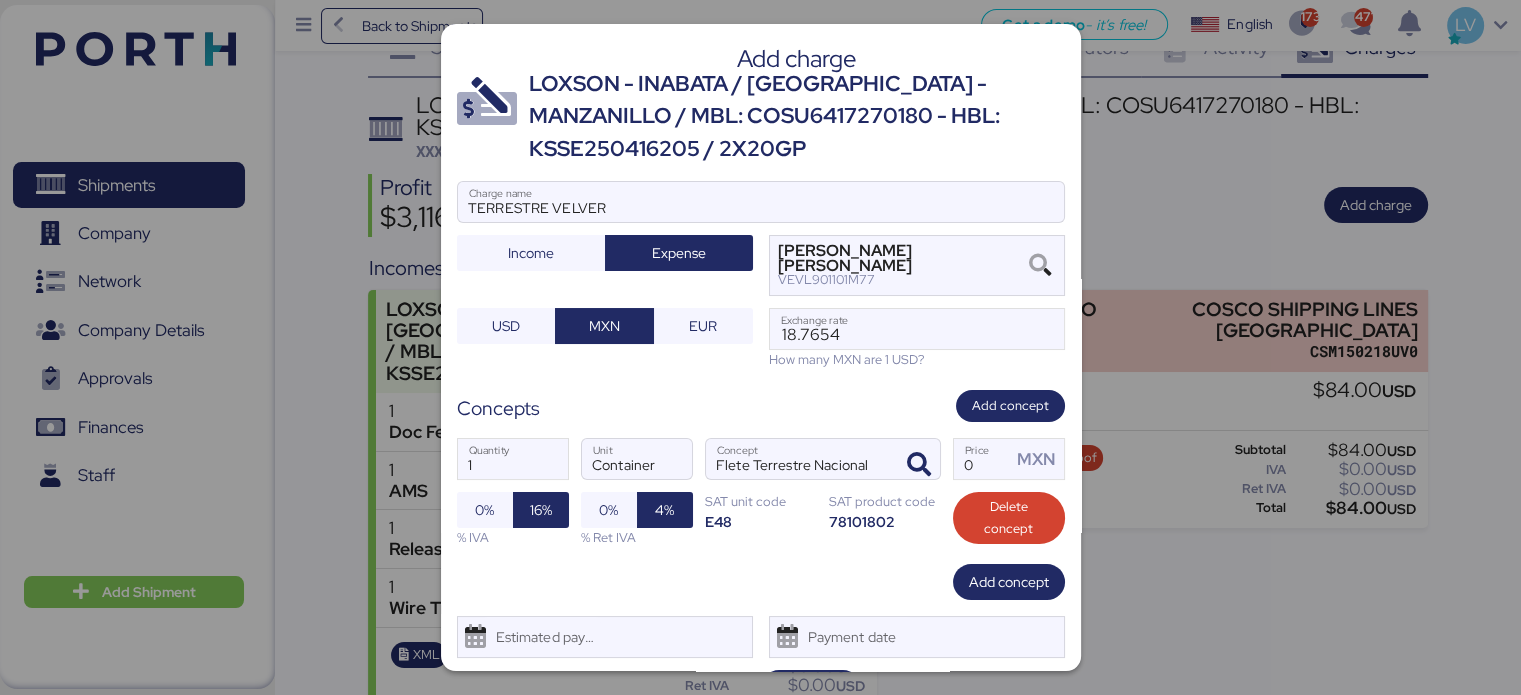 click on "Concepts Add concept" at bounding box center (761, 406) 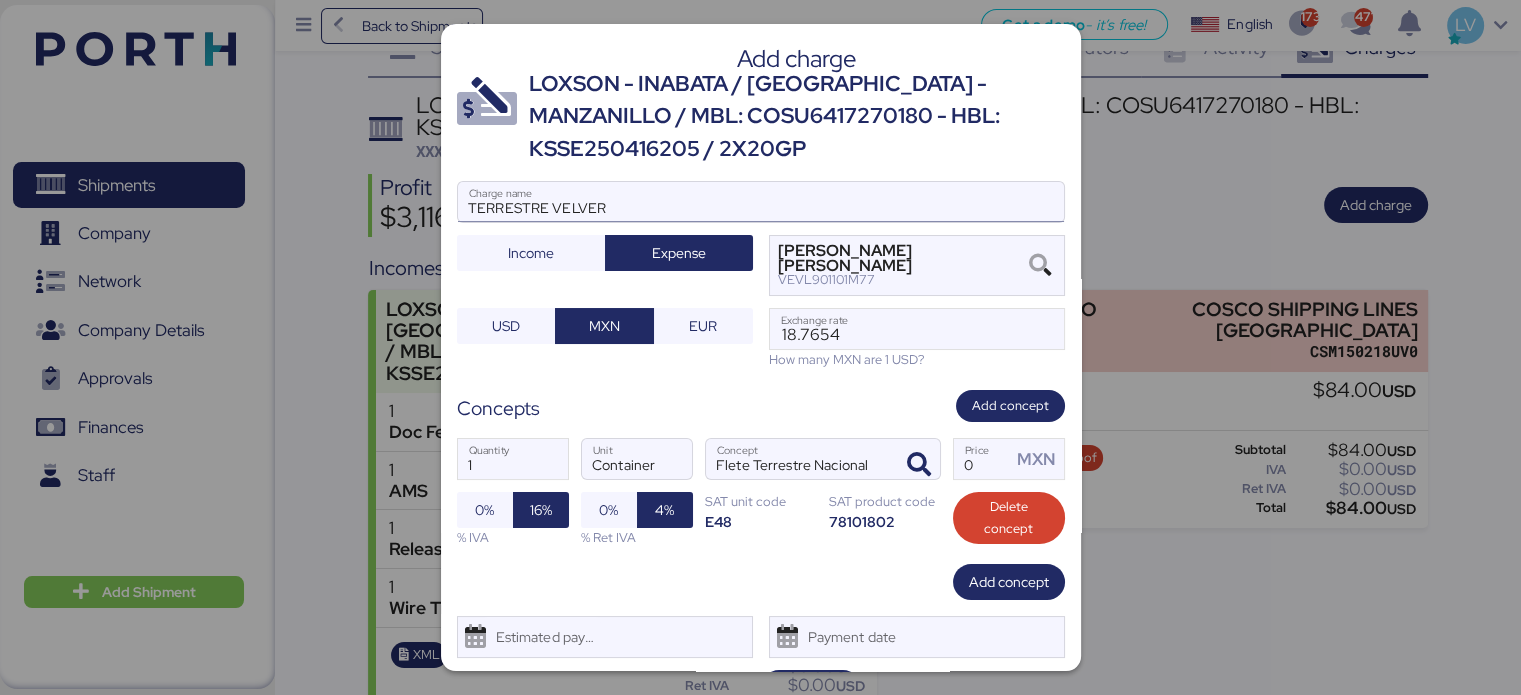 click on "TERRESTRE VELVER" at bounding box center [761, 202] 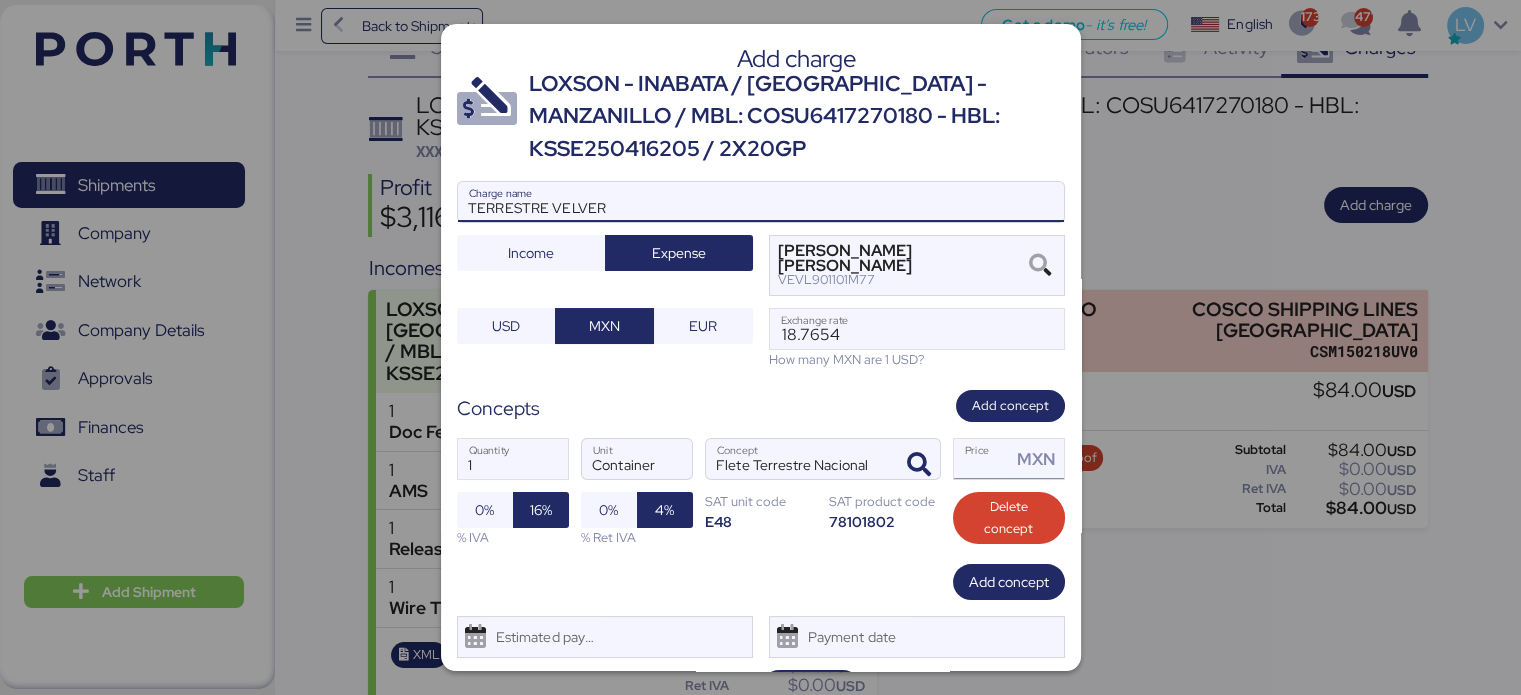 click on "Price MXN" at bounding box center (983, 459) 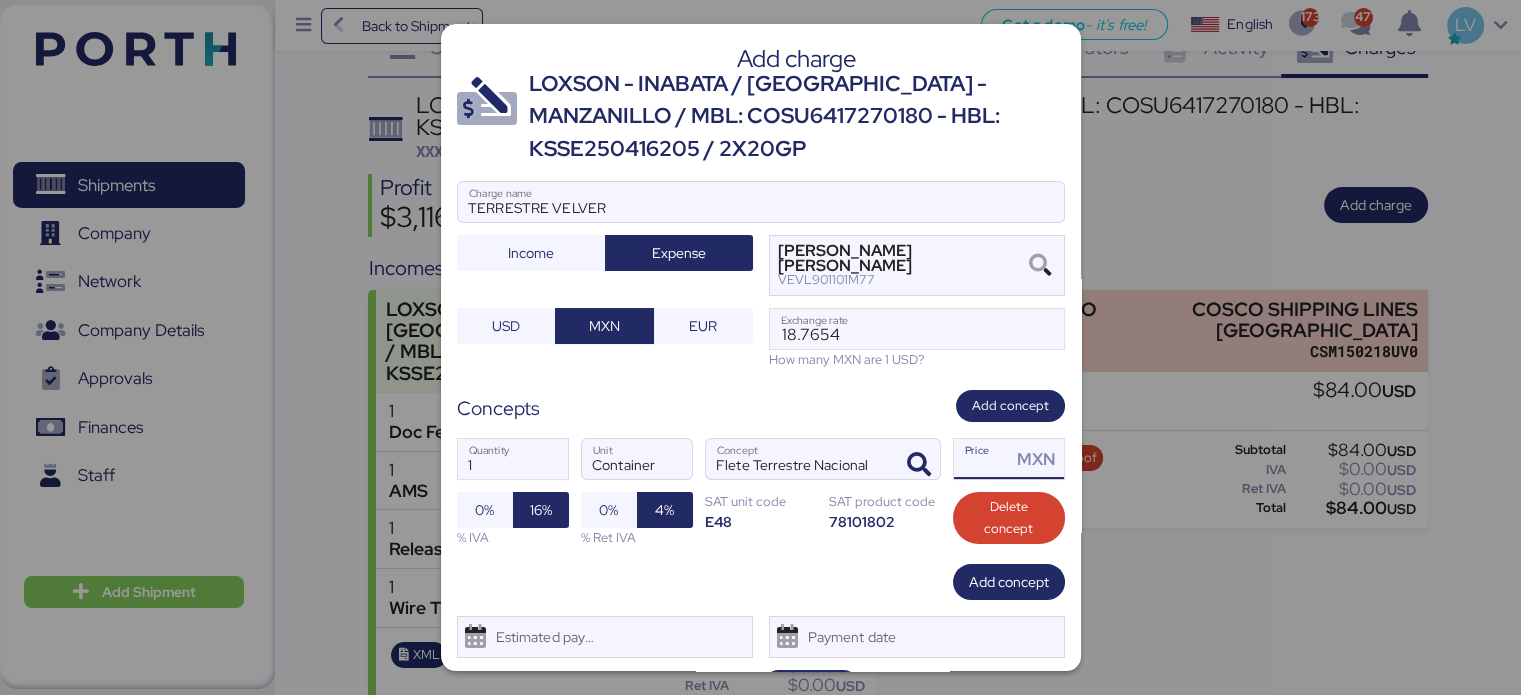 paste on "45000.00" 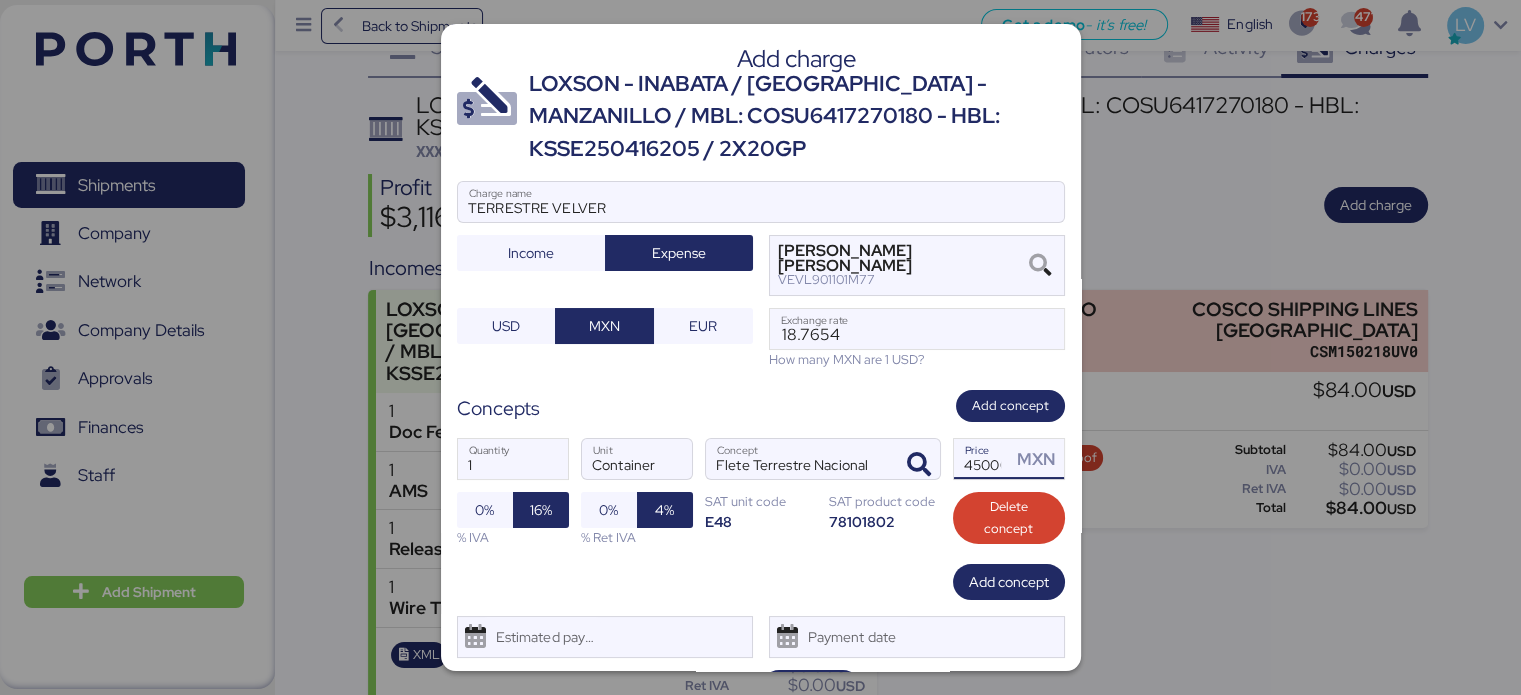 scroll, scrollTop: 0, scrollLeft: 32, axis: horizontal 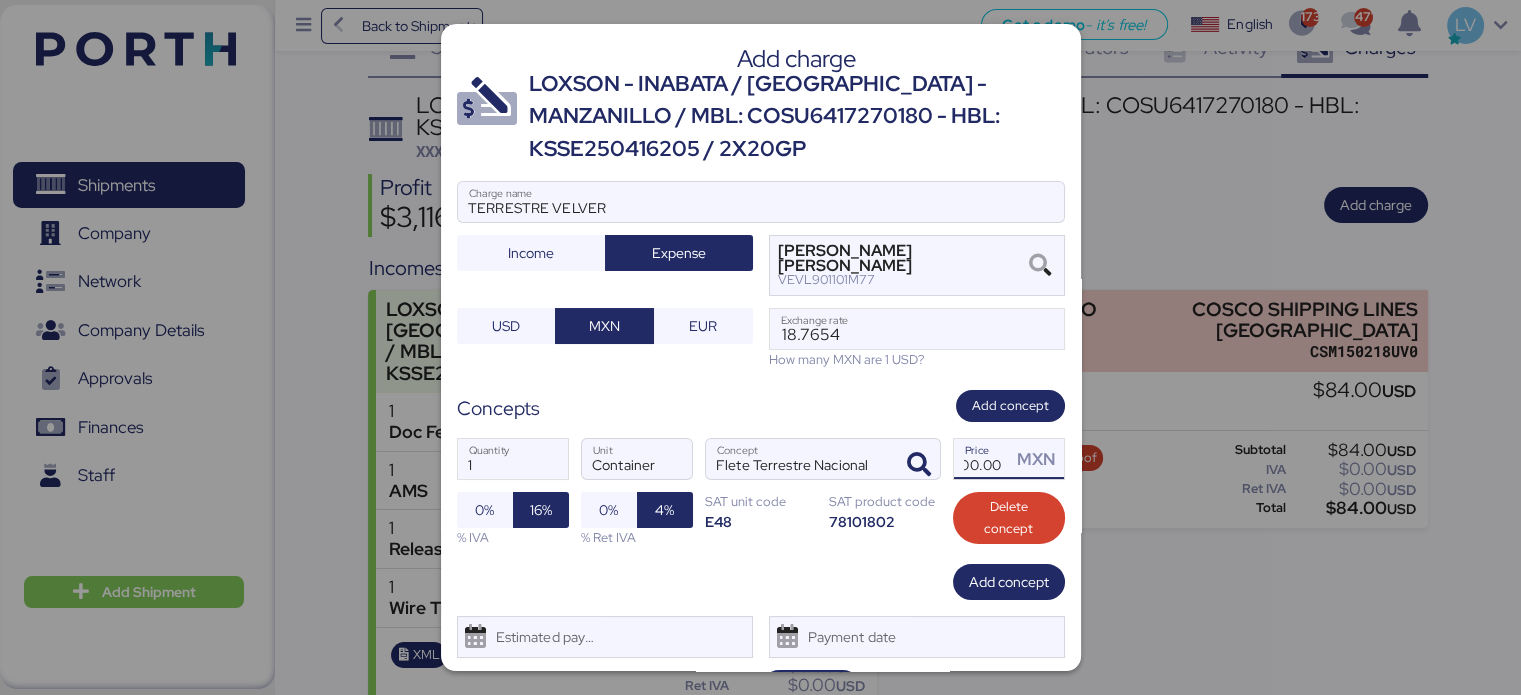 type on "45000" 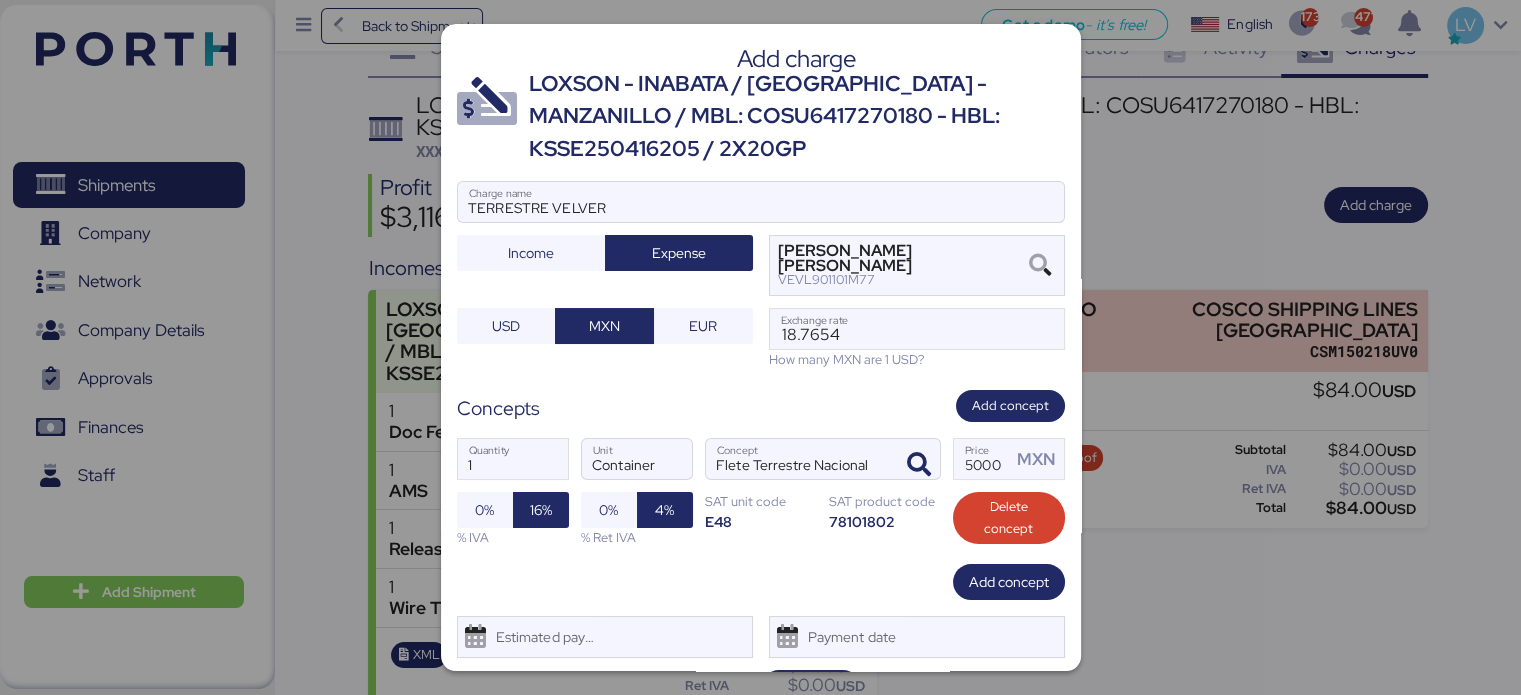 click on "Concepts Add concept" at bounding box center (761, 406) 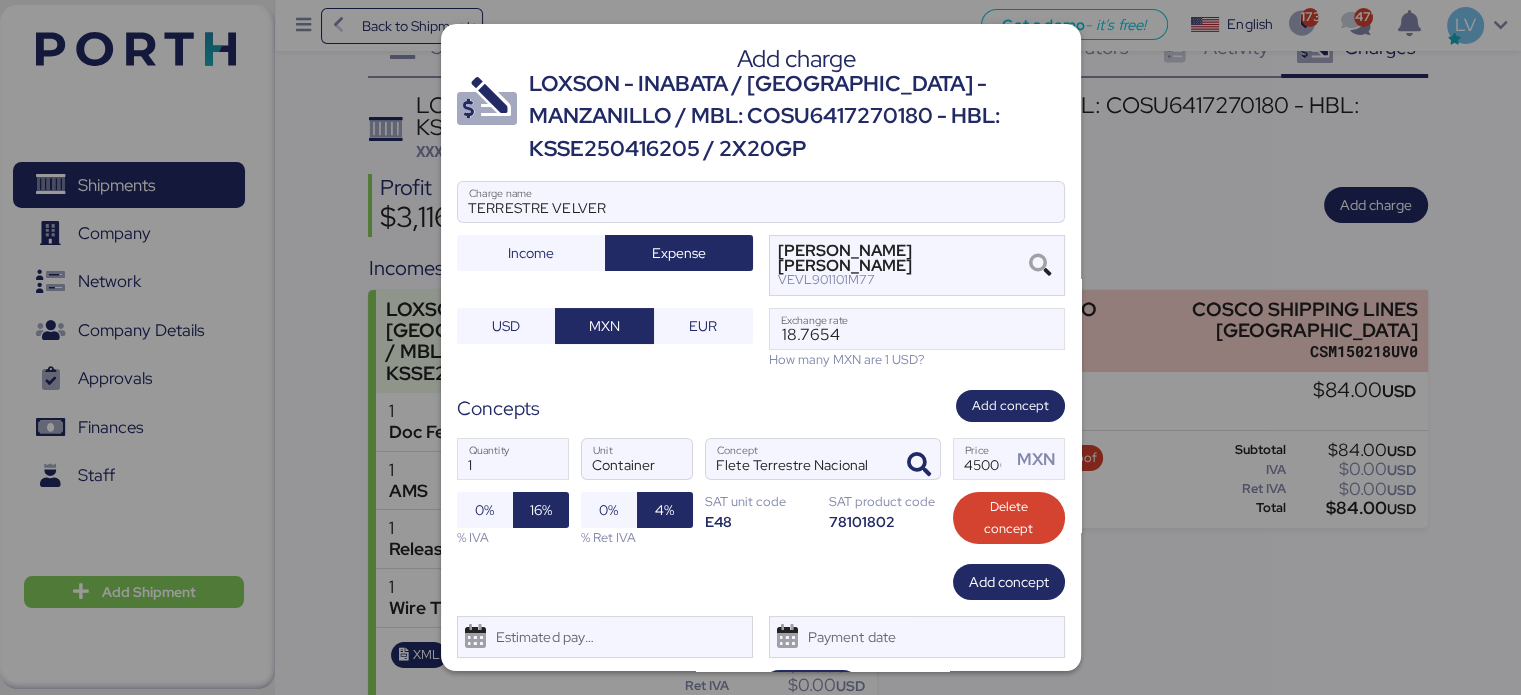 scroll, scrollTop: 48, scrollLeft: 0, axis: vertical 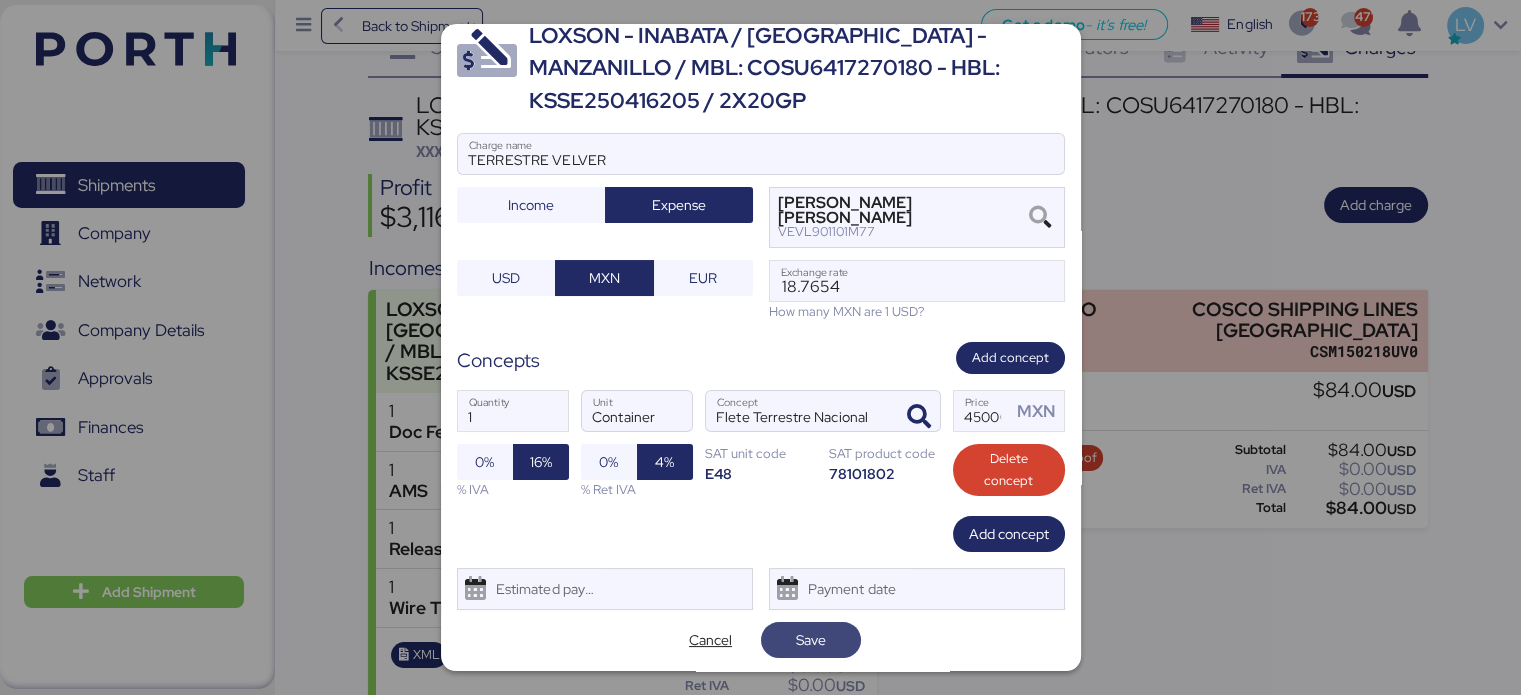click on "Save" at bounding box center (811, 640) 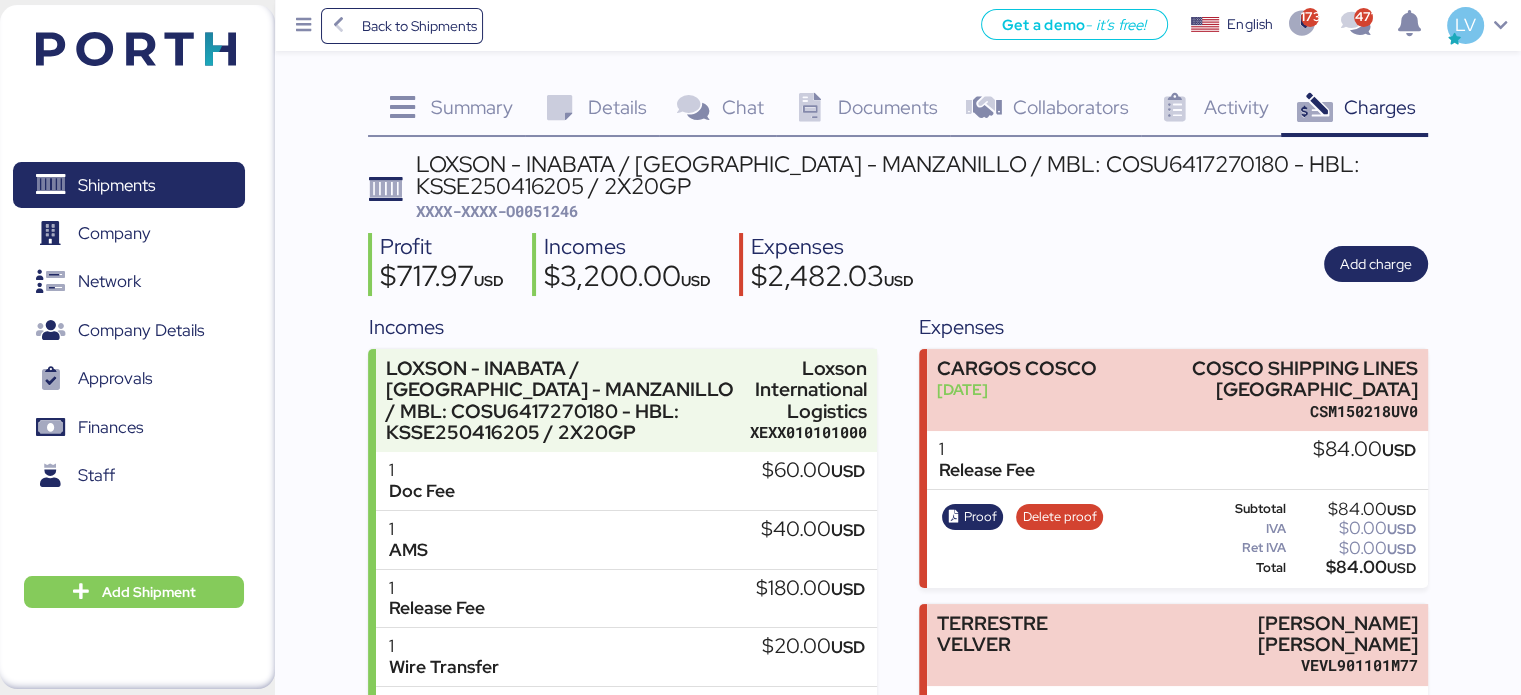 scroll, scrollTop: 378, scrollLeft: 0, axis: vertical 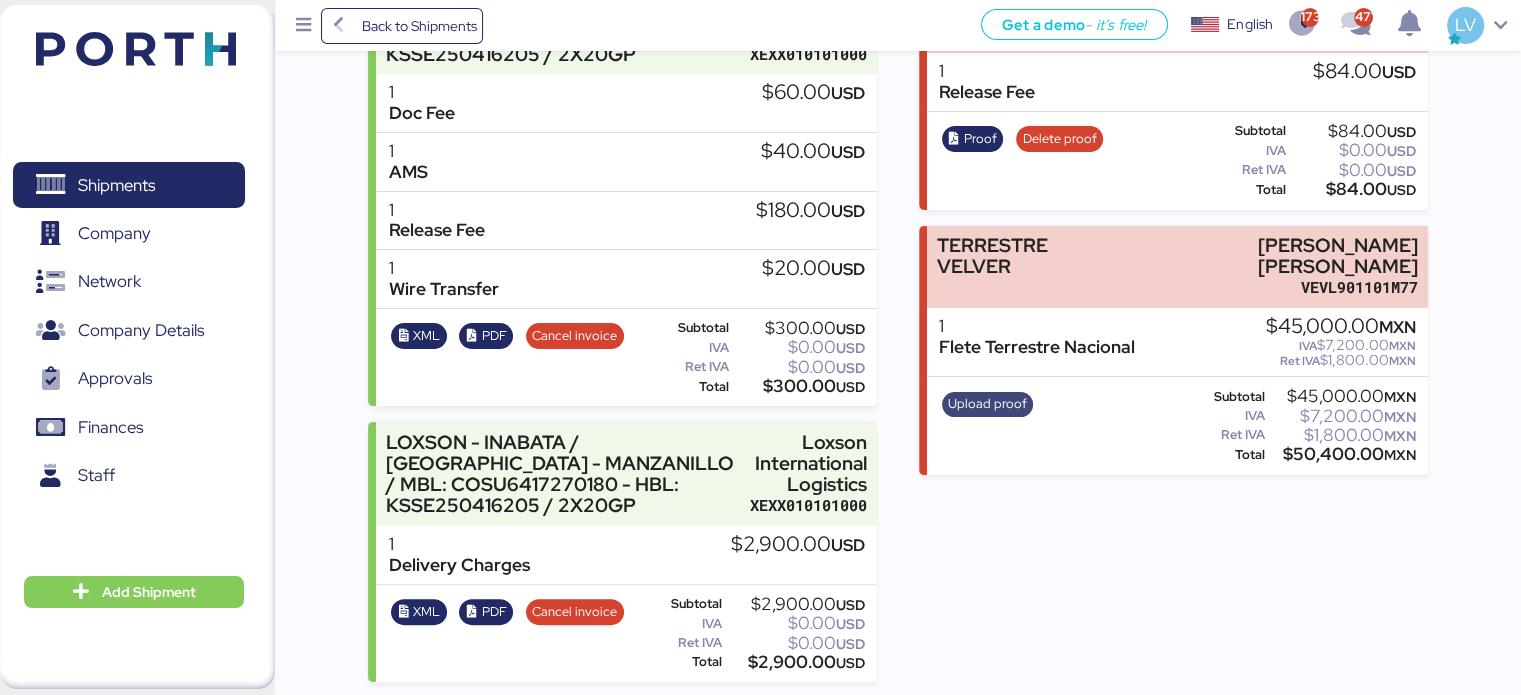 click on "Upload proof" at bounding box center [987, 404] 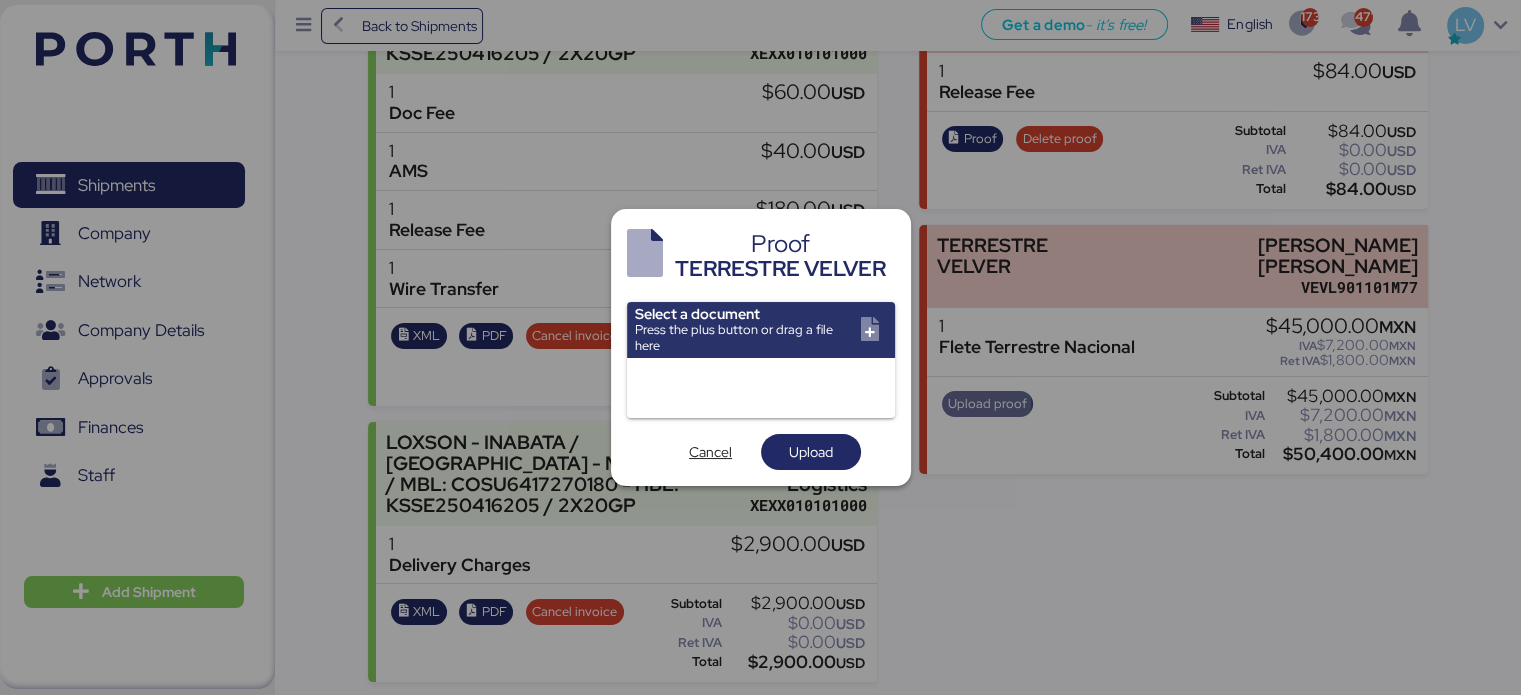 scroll, scrollTop: 0, scrollLeft: 0, axis: both 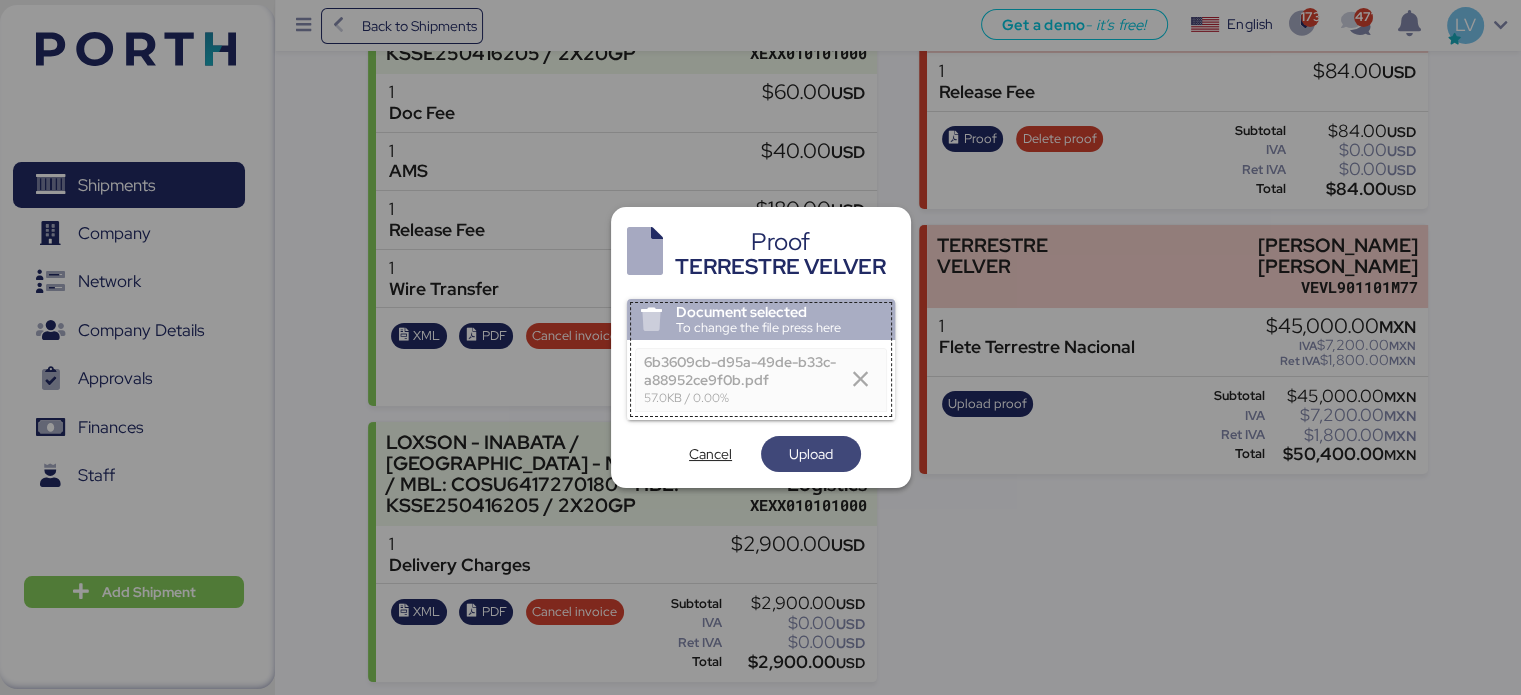 click on "Upload" at bounding box center [811, 454] 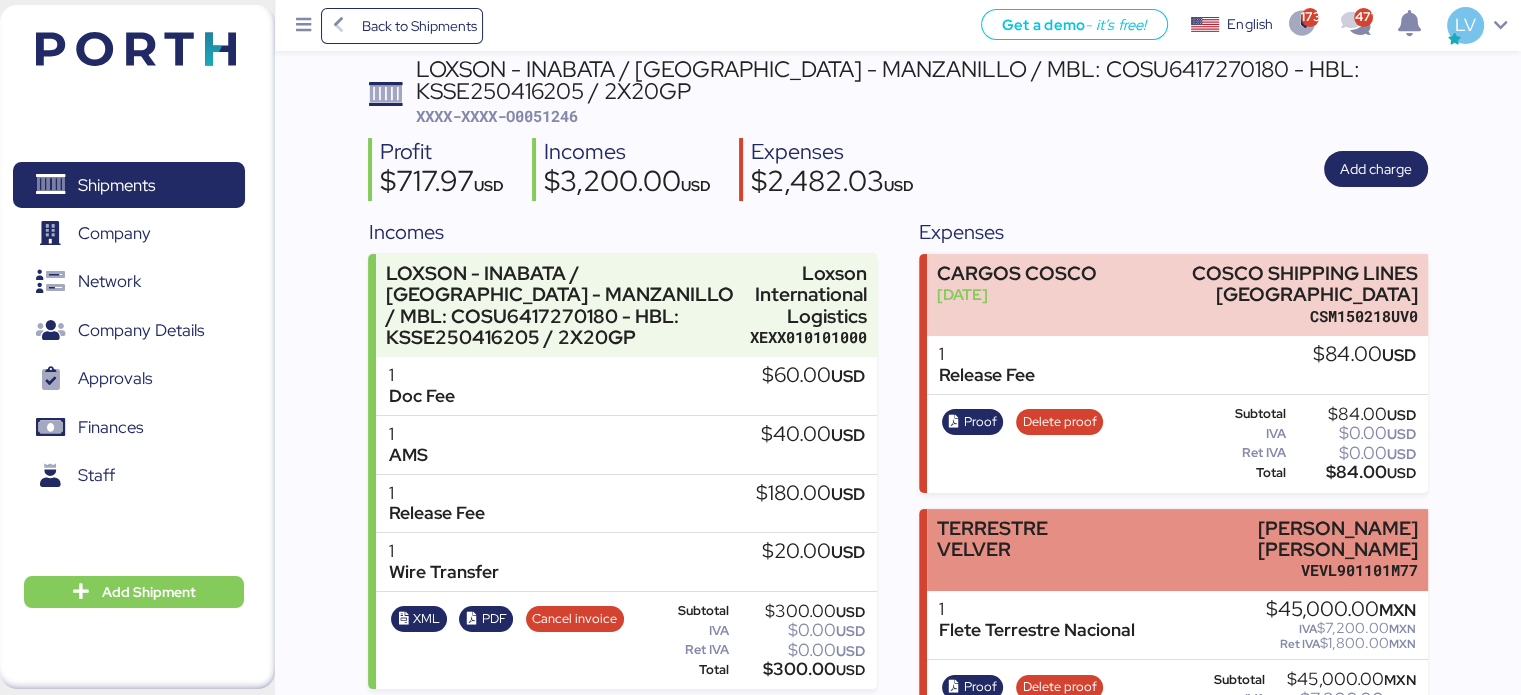 scroll, scrollTop: 0, scrollLeft: 0, axis: both 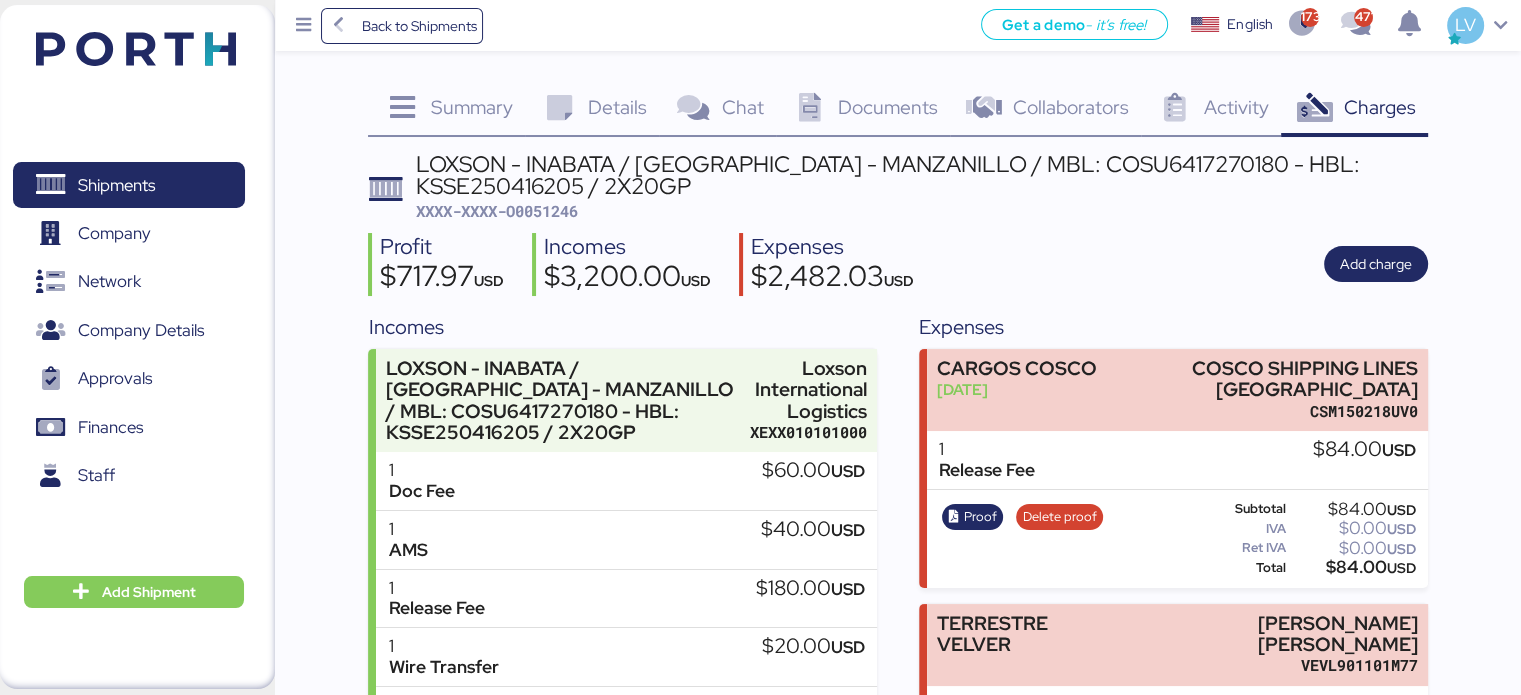 click on "XXXX-XXXX-O0051246" at bounding box center (497, 211) 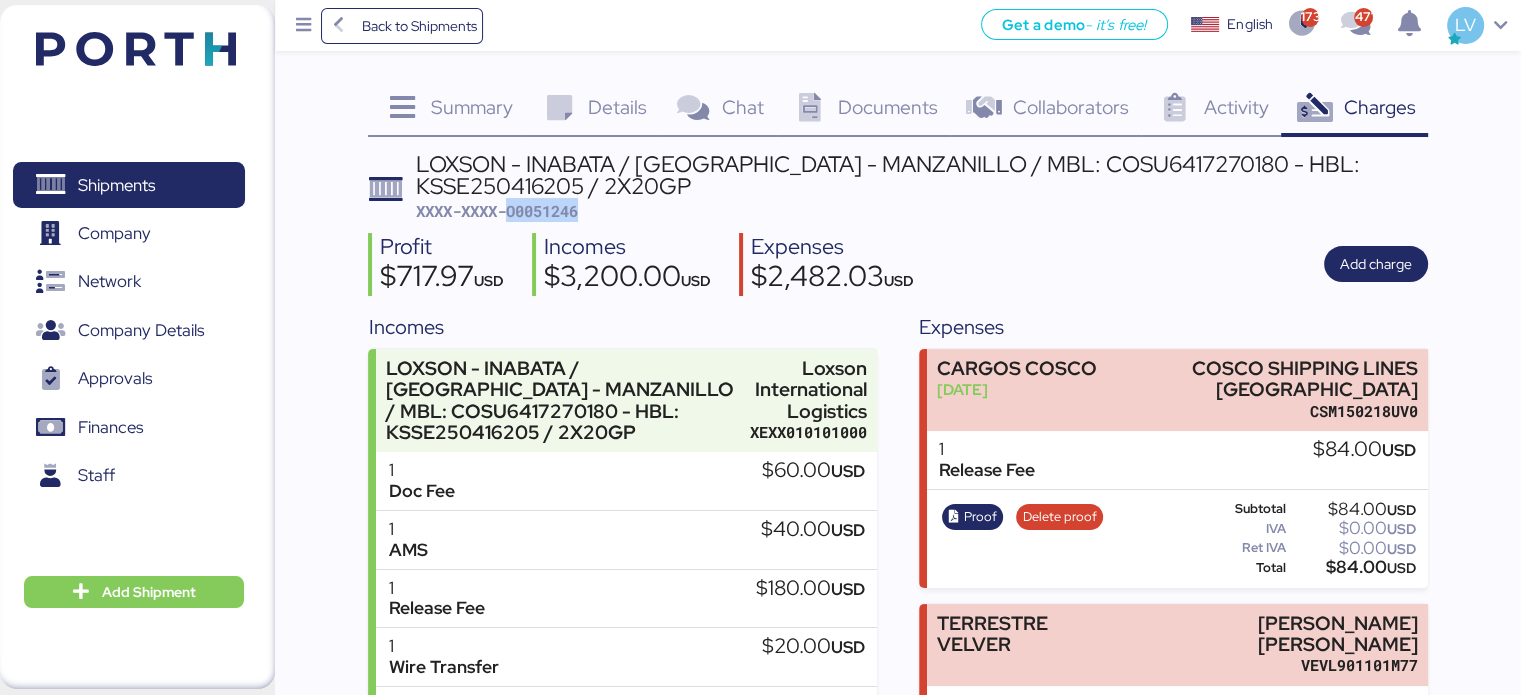 click on "XXXX-XXXX-O0051246" at bounding box center [497, 211] 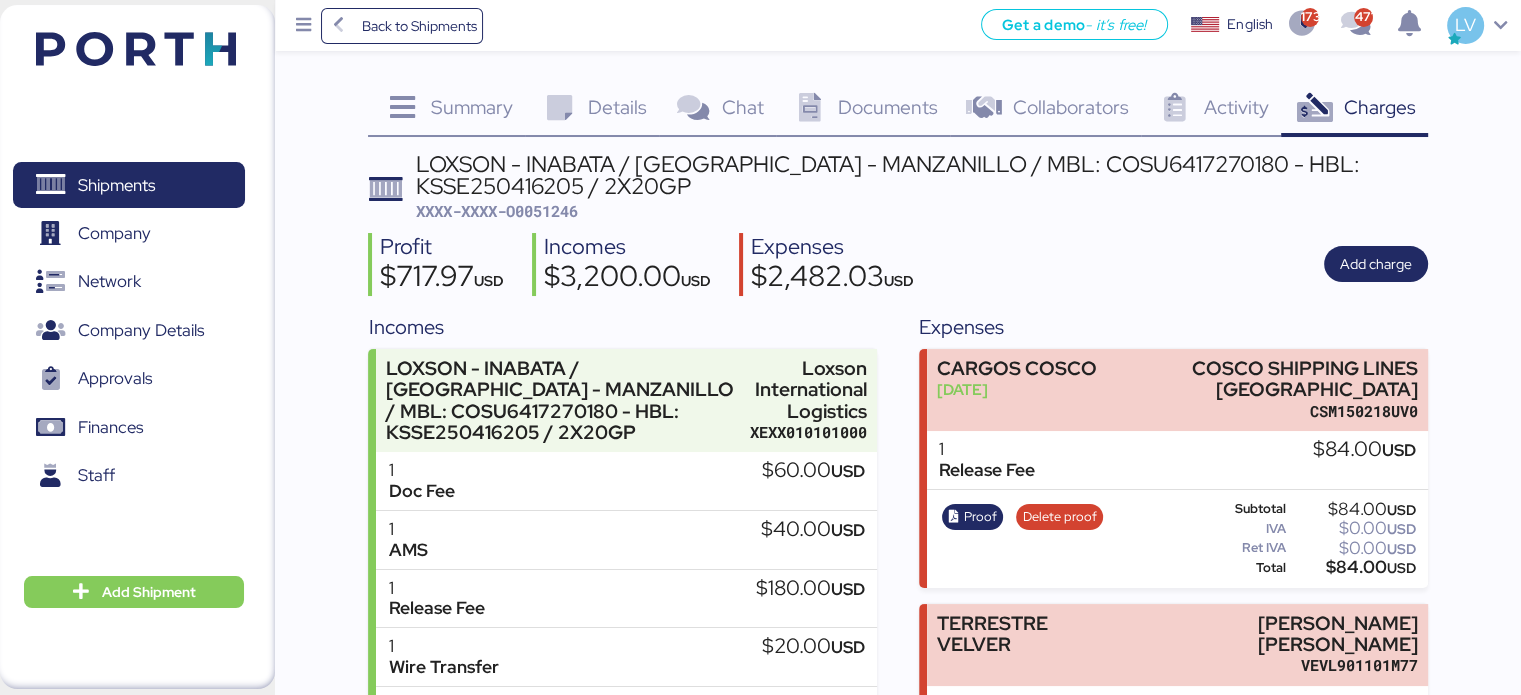 click on "LOXSON - INABATA / [GEOGRAPHIC_DATA] - MANZANILLO / MBL: COSU6417270180 - HBL: KSSE250416205 / 2X20GP XXXX-XXXX-O0051246 Profit $717.97  USD Incomes $3,200.00  USD Expenses $2,482.03  USD Add charge Incomes LOXSON - INABATA / [GEOGRAPHIC_DATA] - MANZANILLO / MBL: COSU6417270180 - HBL: KSSE250416205 / 2X20GP Loxson International Logistics  XEXX010101000 1  Doc Fee
$60.00  USD 1  AMS
$40.00  USD 1  Release Fee
$180.00  USD 1  Wire Transfer
$20.00  USD   XML   PDF Cancel invoice Subtotal
$300.00  USD IVA
$0.00  USD Ret IVA
$0.00  USD Total
$300.00  USD LOXSON - INABATA / [GEOGRAPHIC_DATA] - MANZANILLO / MBL: COSU6417270180 - HBL: KSSE250416205 / 2X20GP Loxson International Logistics  XEXX010101000 1  Delivery Charges
$2,900.00  USD   XML   PDF Cancel invoice Subtotal
$2,900.00  USD IVA
$0.00  USD Ret IVA
$0.00  USD Total
$2,900.00  USD Expenses CARGOS COSCO [DATE] COSCO SHIPPING LINES [GEOGRAPHIC_DATA] CSM150218UV0 1  USD   1" at bounding box center (897, 607) 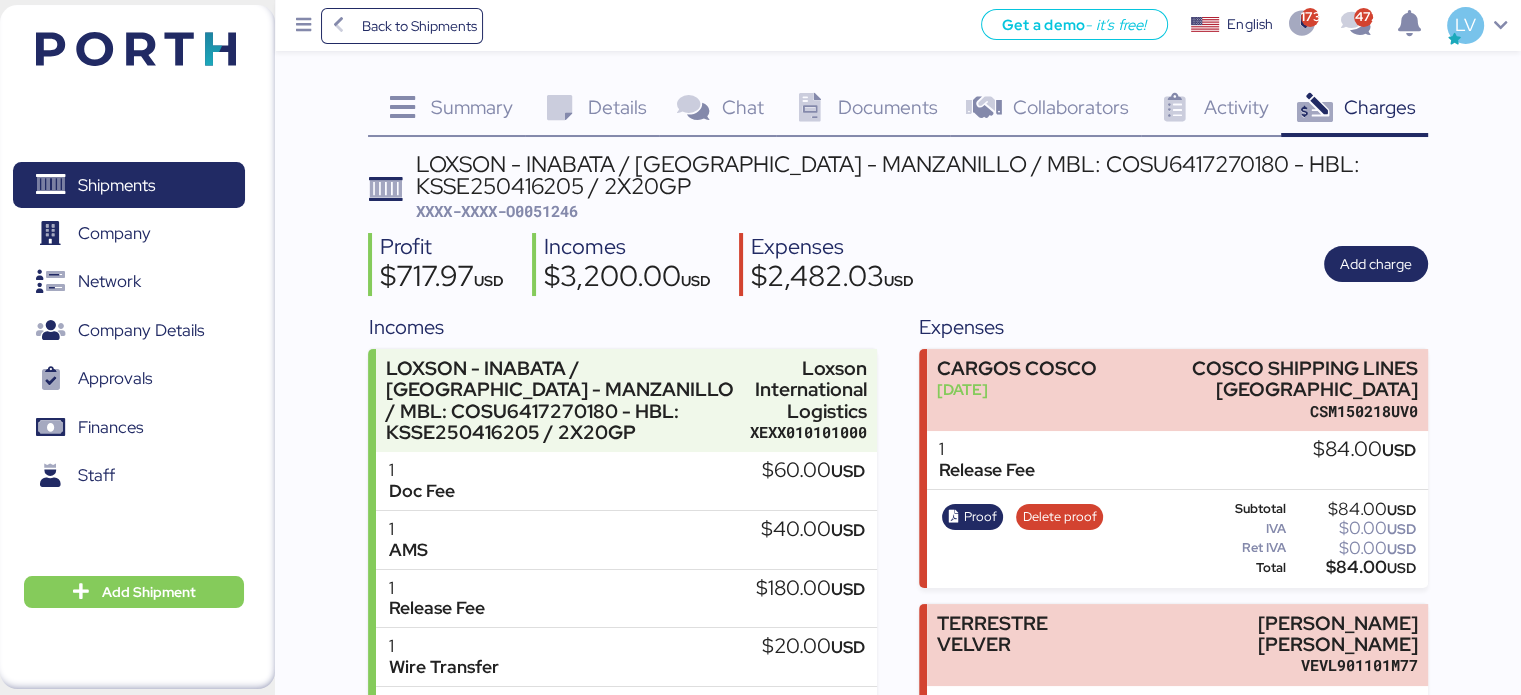 click on "LOXSON - INABATA / [GEOGRAPHIC_DATA] - MANZANILLO / MBL: COSU6417270180 - HBL: KSSE250416205 / 2X20GP XXXX-XXXX-O0051246" at bounding box center (922, 187) 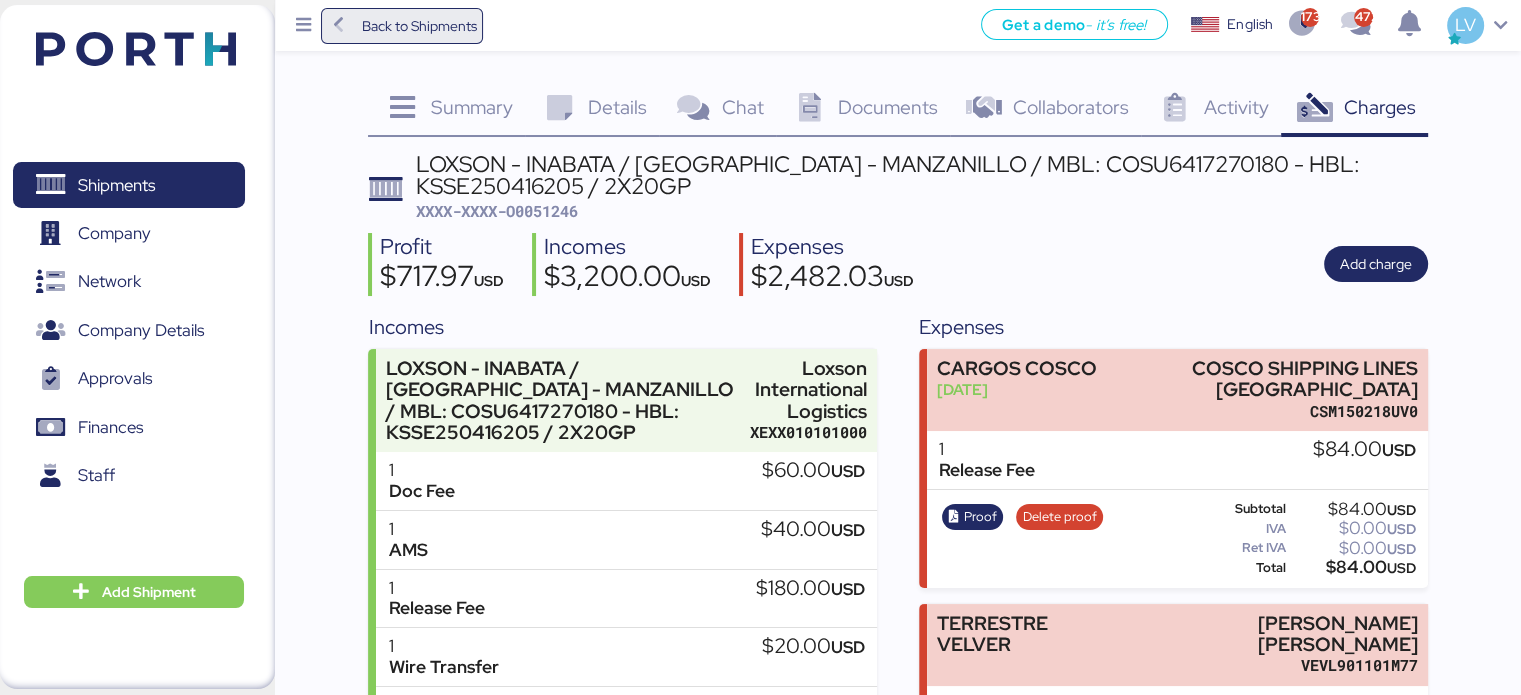 click on "Back to Shipments" at bounding box center [418, 26] 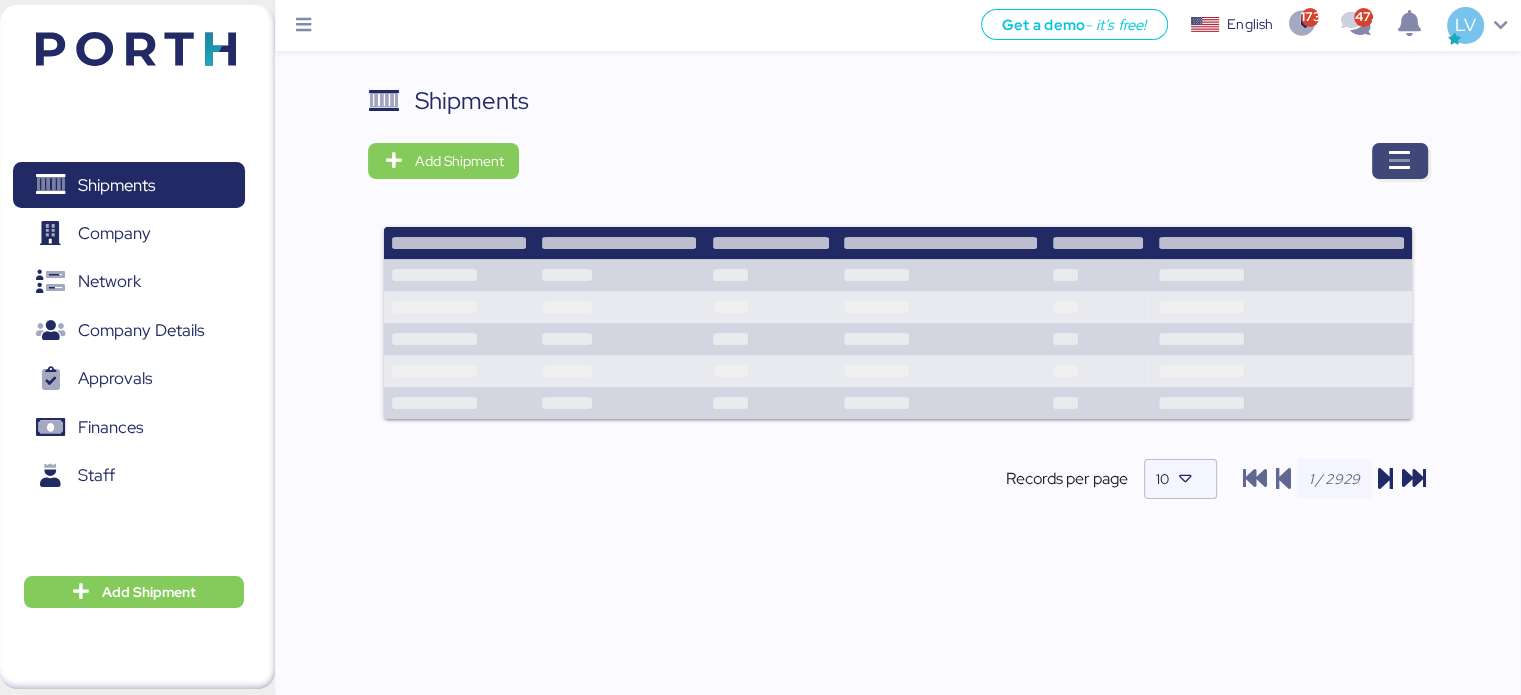 click at bounding box center [1400, 161] 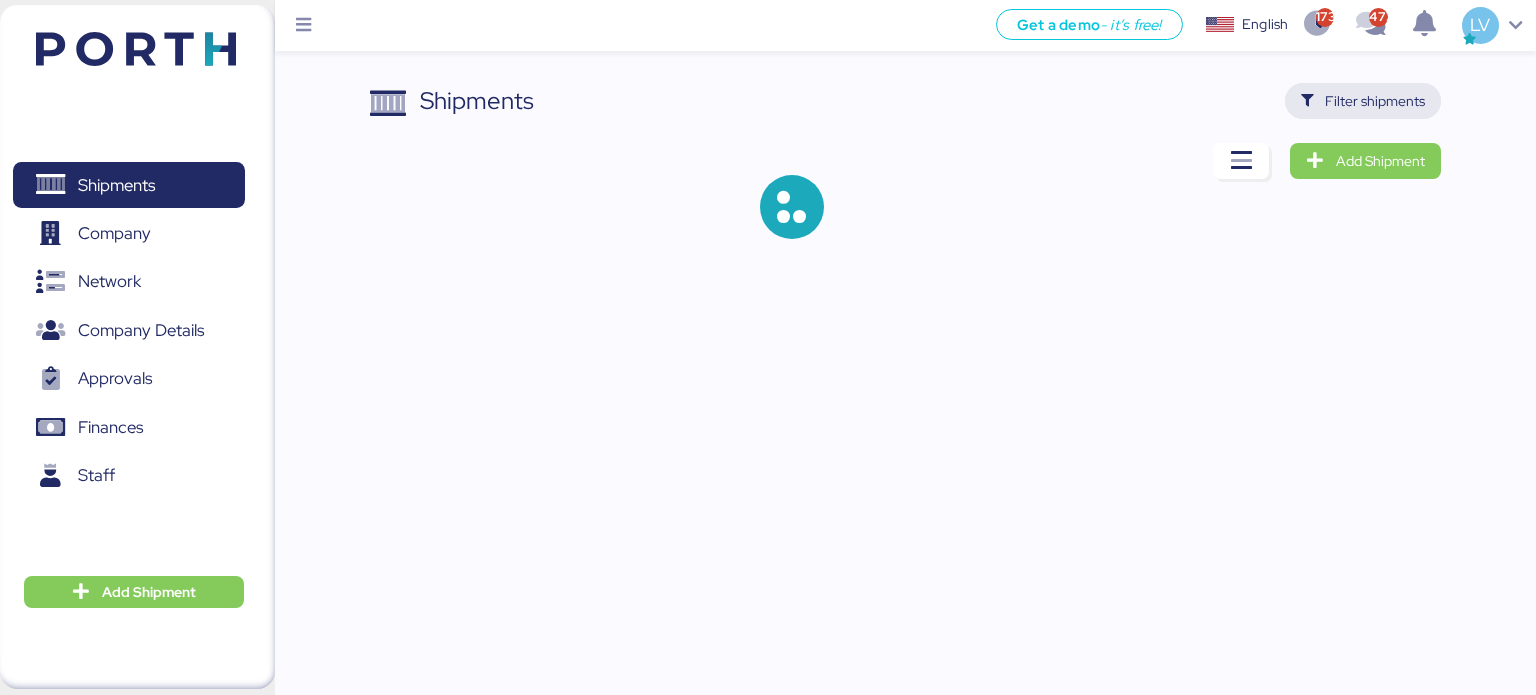 click on "Filter shipments" at bounding box center [1375, 101] 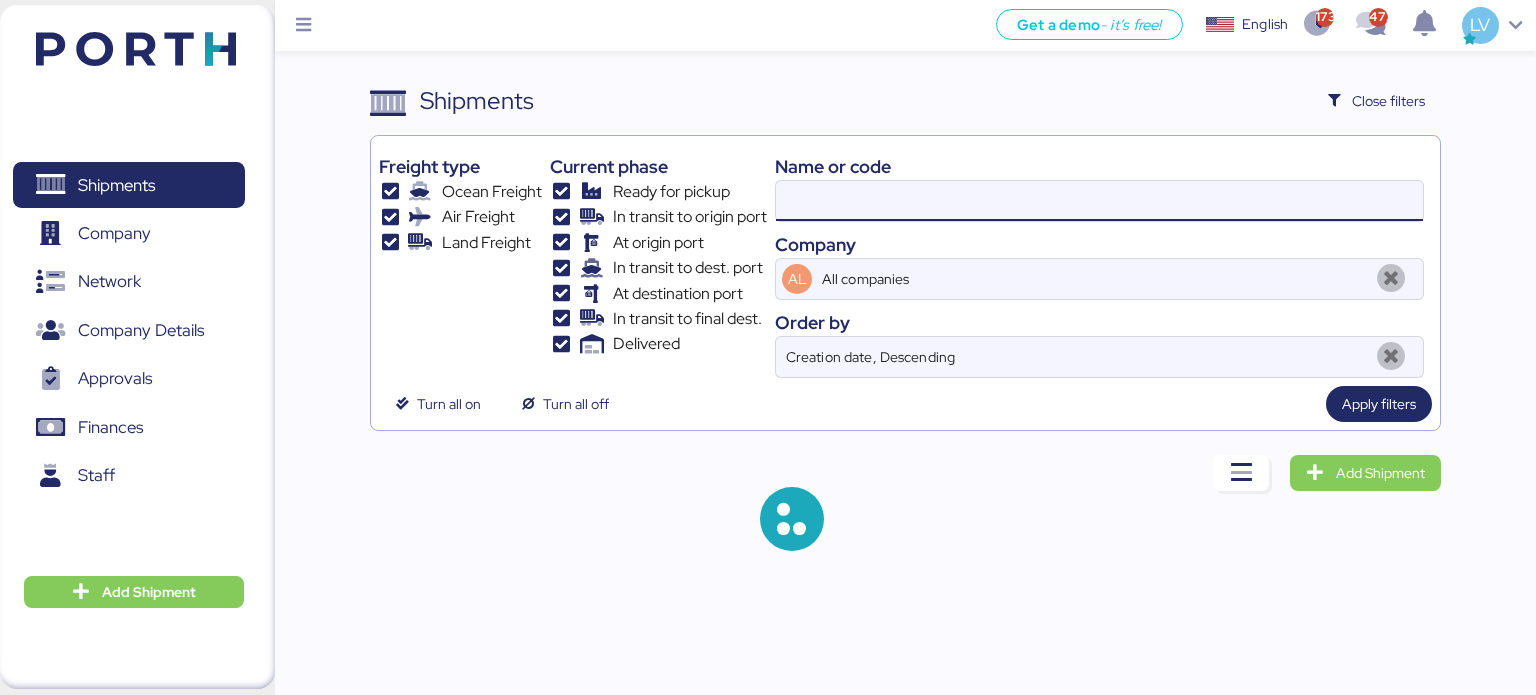 click at bounding box center [1099, 201] 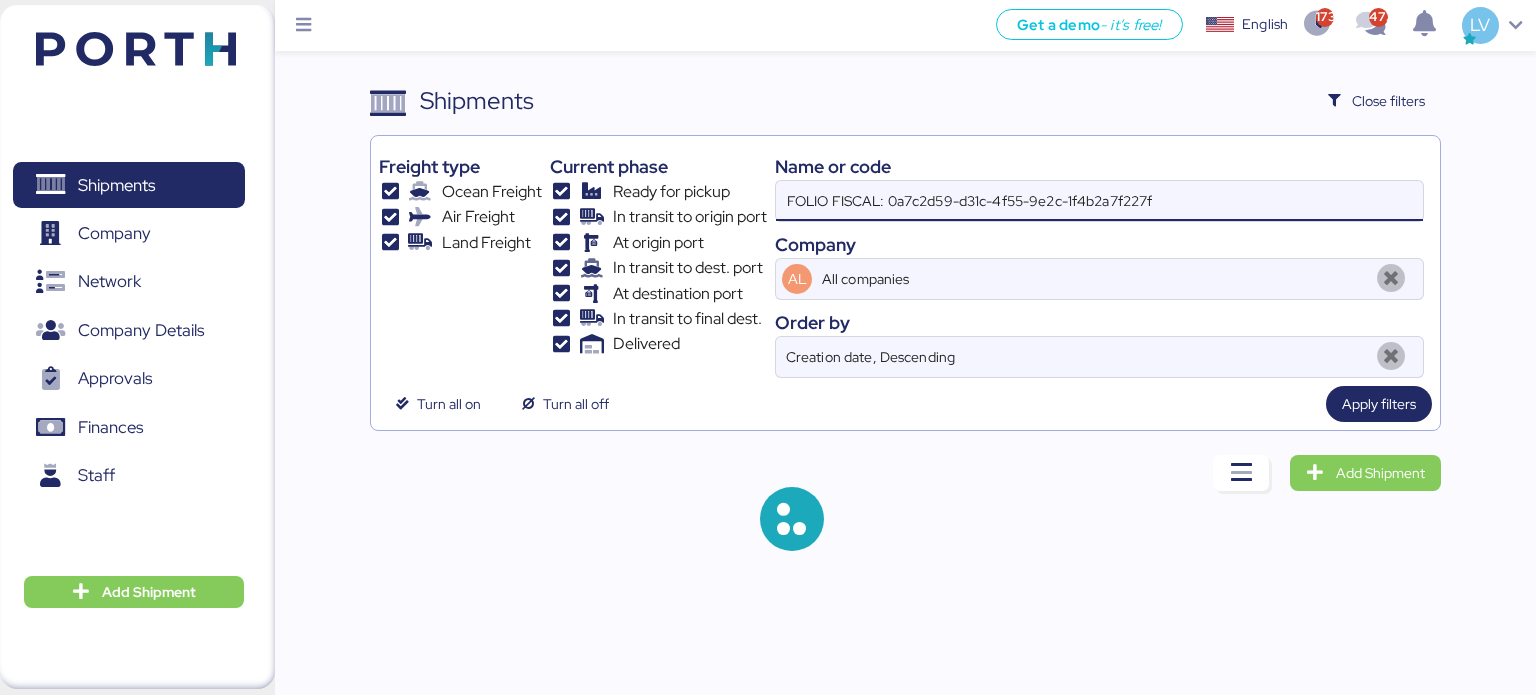 click on "FOLIO FISCAL: 0a7c2d59-d31c-4f55-9e2c-1f4b2a7f227f" at bounding box center [1099, 201] 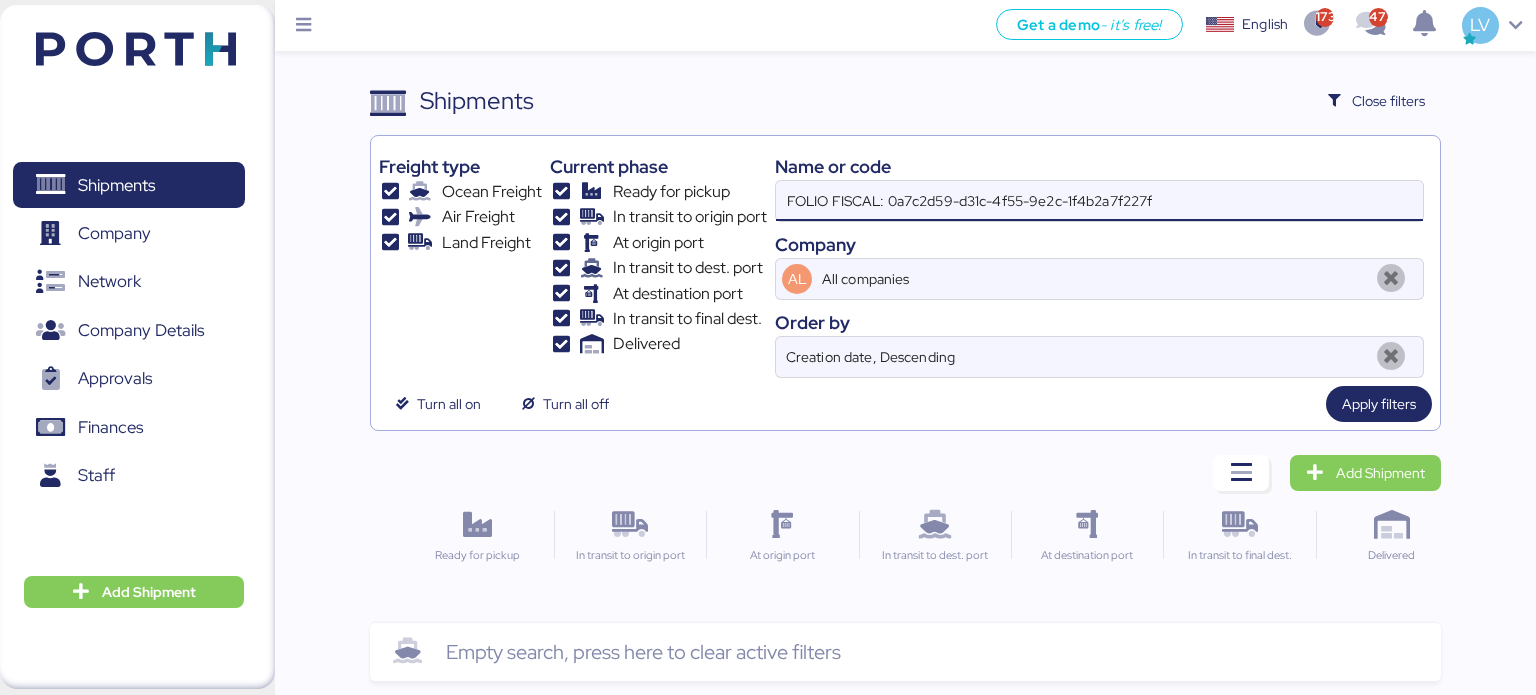 click on "FOLIO FISCAL: 0a7c2d59-d31c-4f55-9e2c-1f4b2a7f227f" at bounding box center [1099, 201] 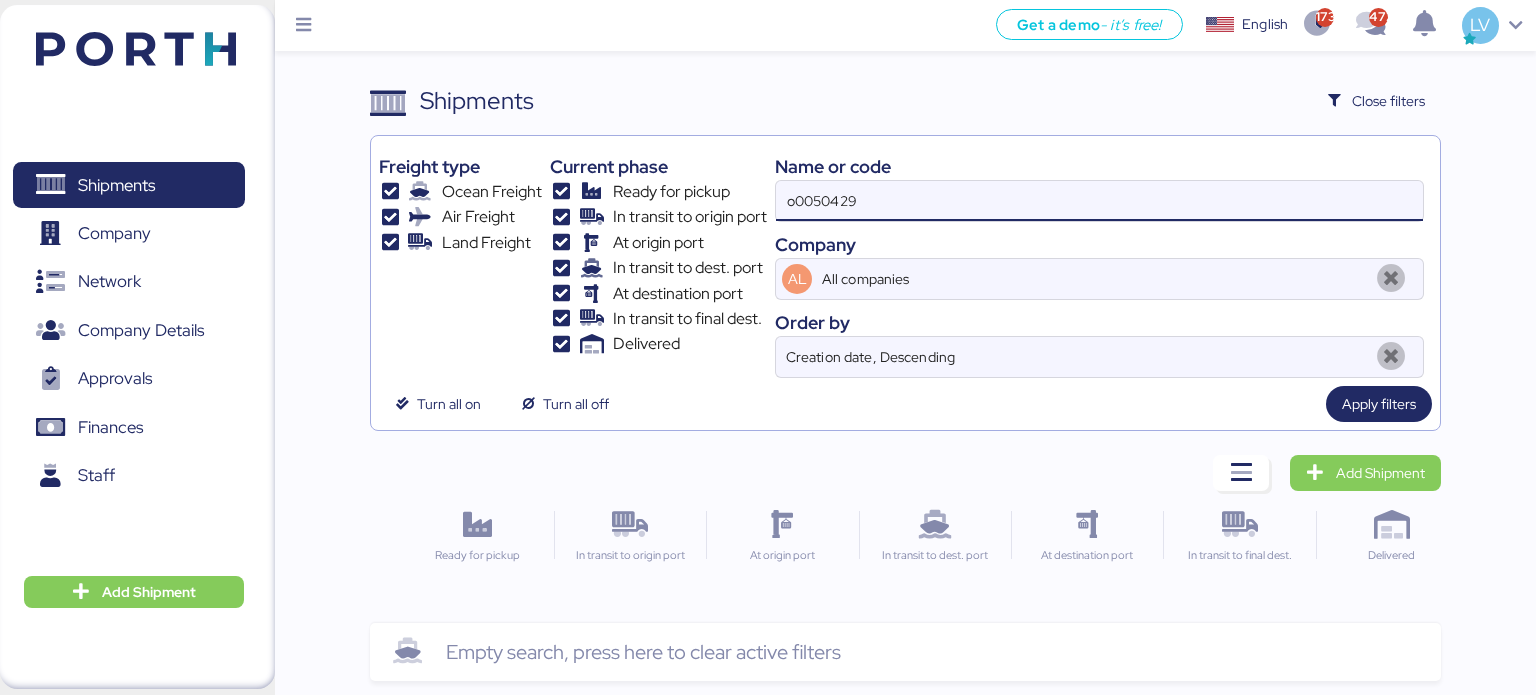 type on "o0050429" 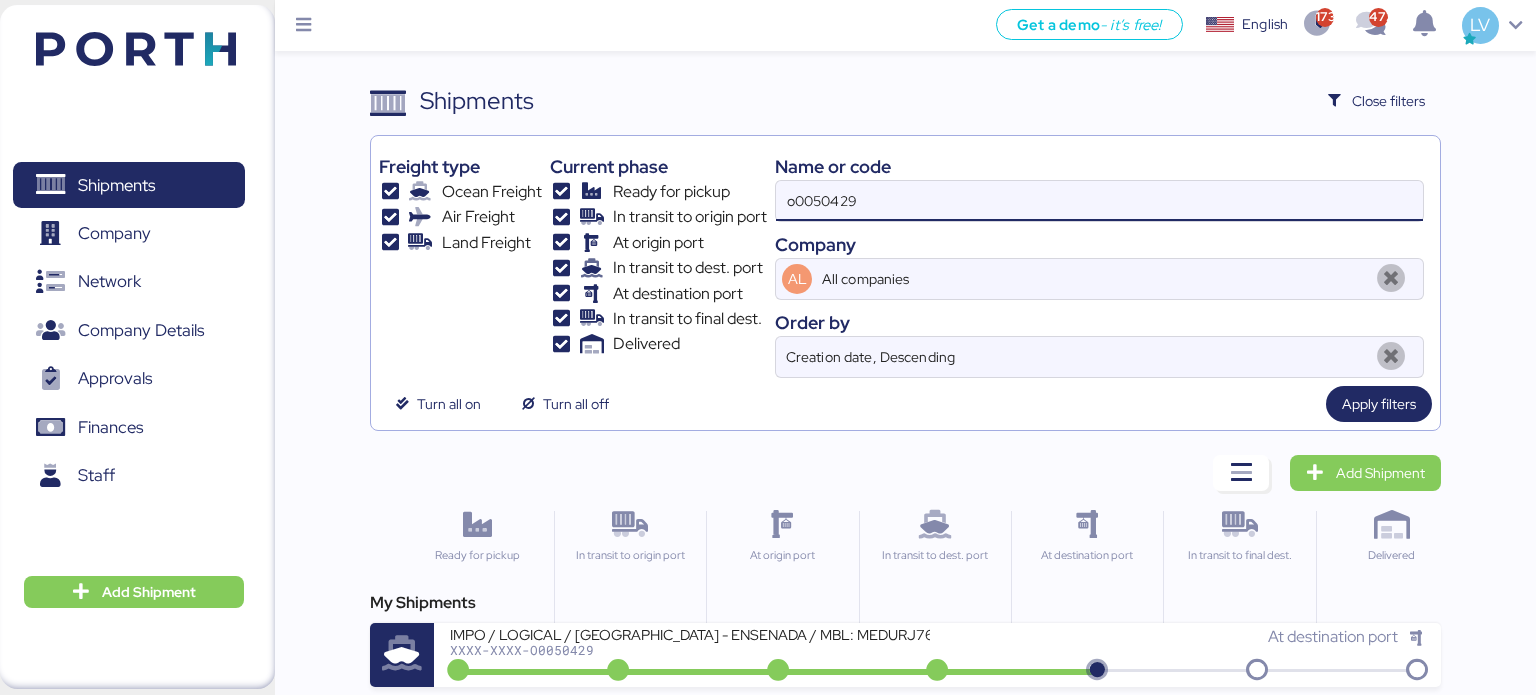 click on "My Shipments IMPO / LOGICAL / [GEOGRAPHIC_DATA] - ENSENADA / MBL: MEDURJ767496 XXXX-XXXX-O0050429 At destination port" at bounding box center (906, 639) 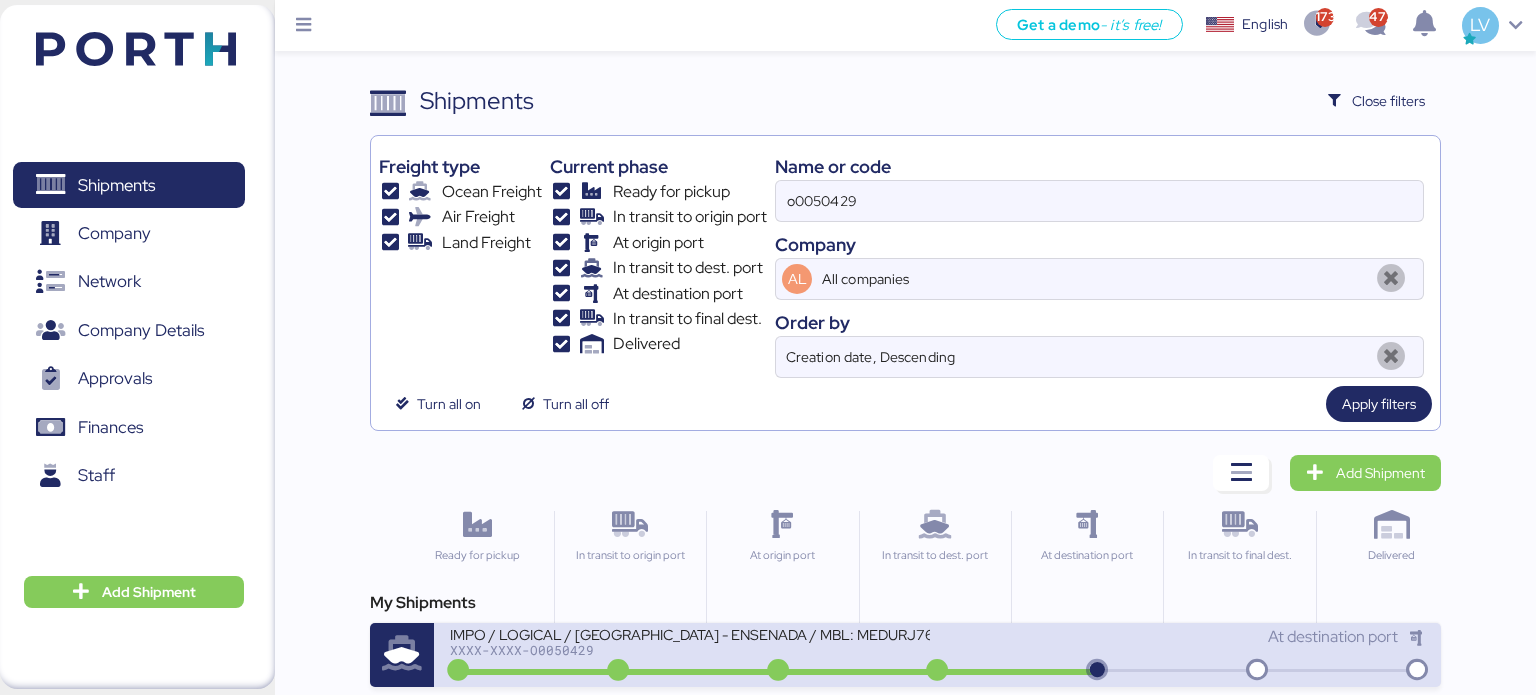 click on "IMPO / LOGICAL / [GEOGRAPHIC_DATA] - ENSENADA / MBL: MEDURJ767496" at bounding box center [690, 633] 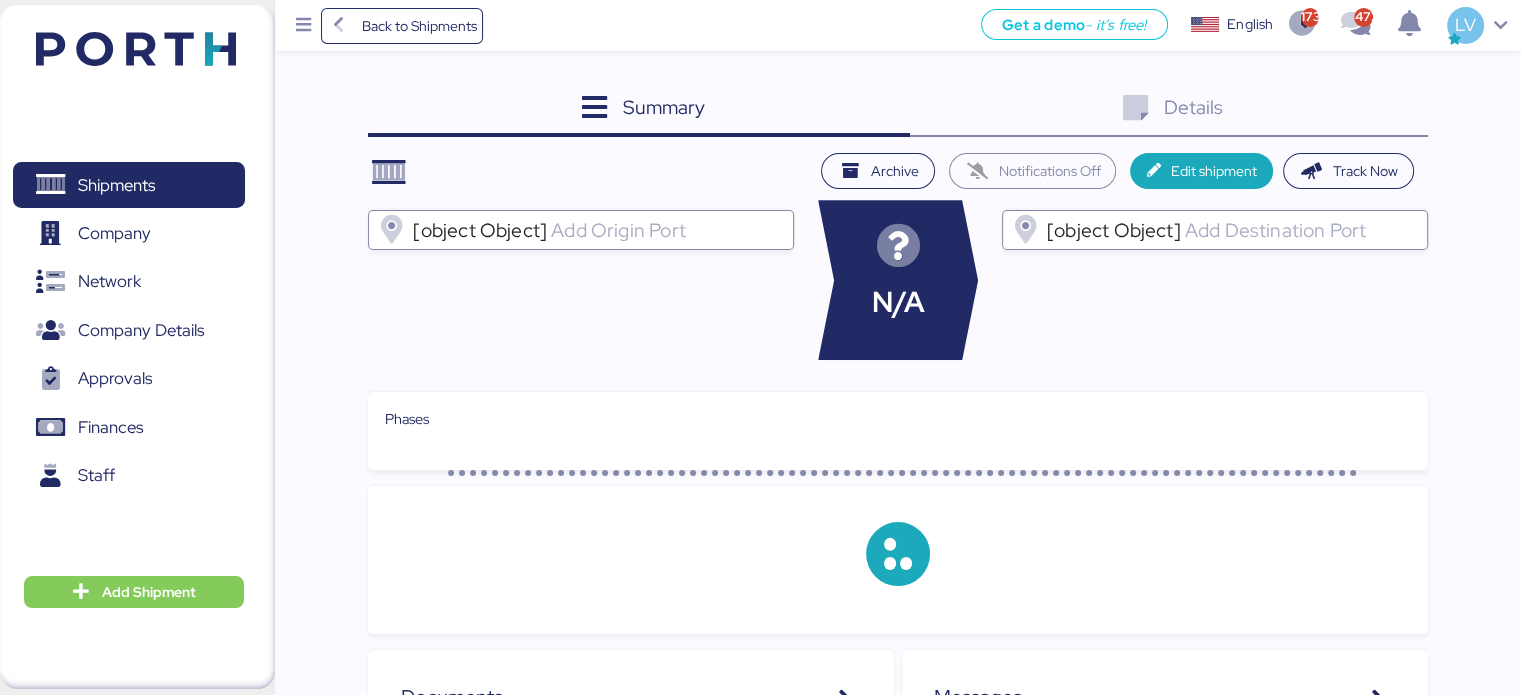 click on "Details 0" at bounding box center [1169, 110] 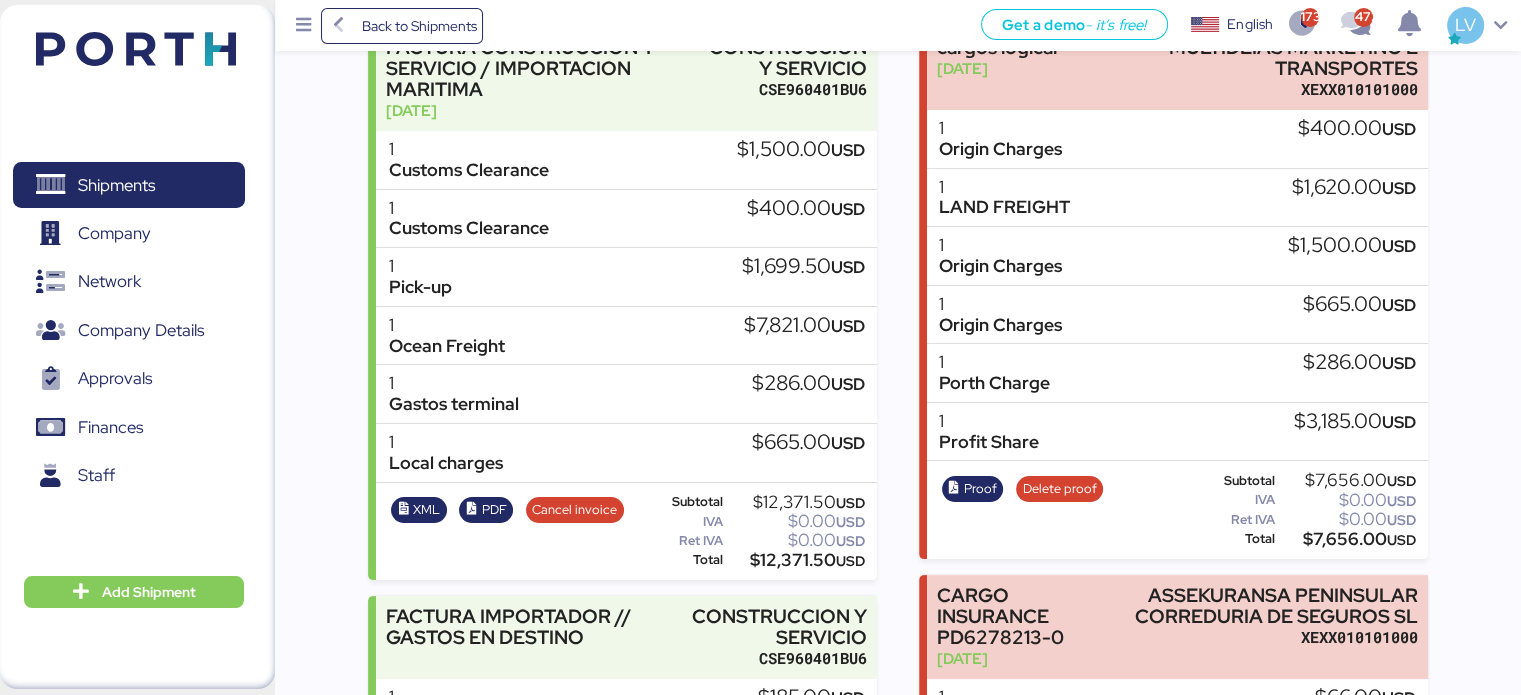 scroll, scrollTop: 0, scrollLeft: 0, axis: both 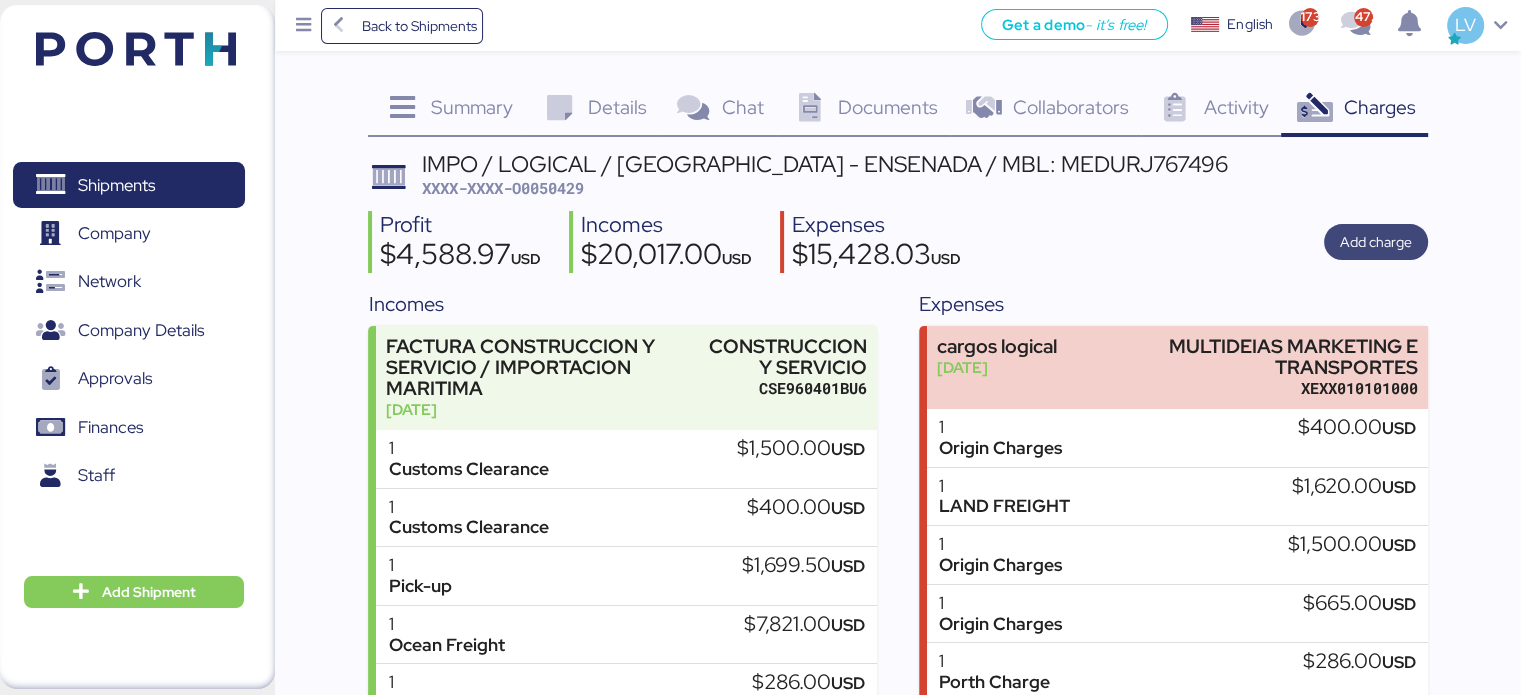 click on "Add charge" at bounding box center [1376, 242] 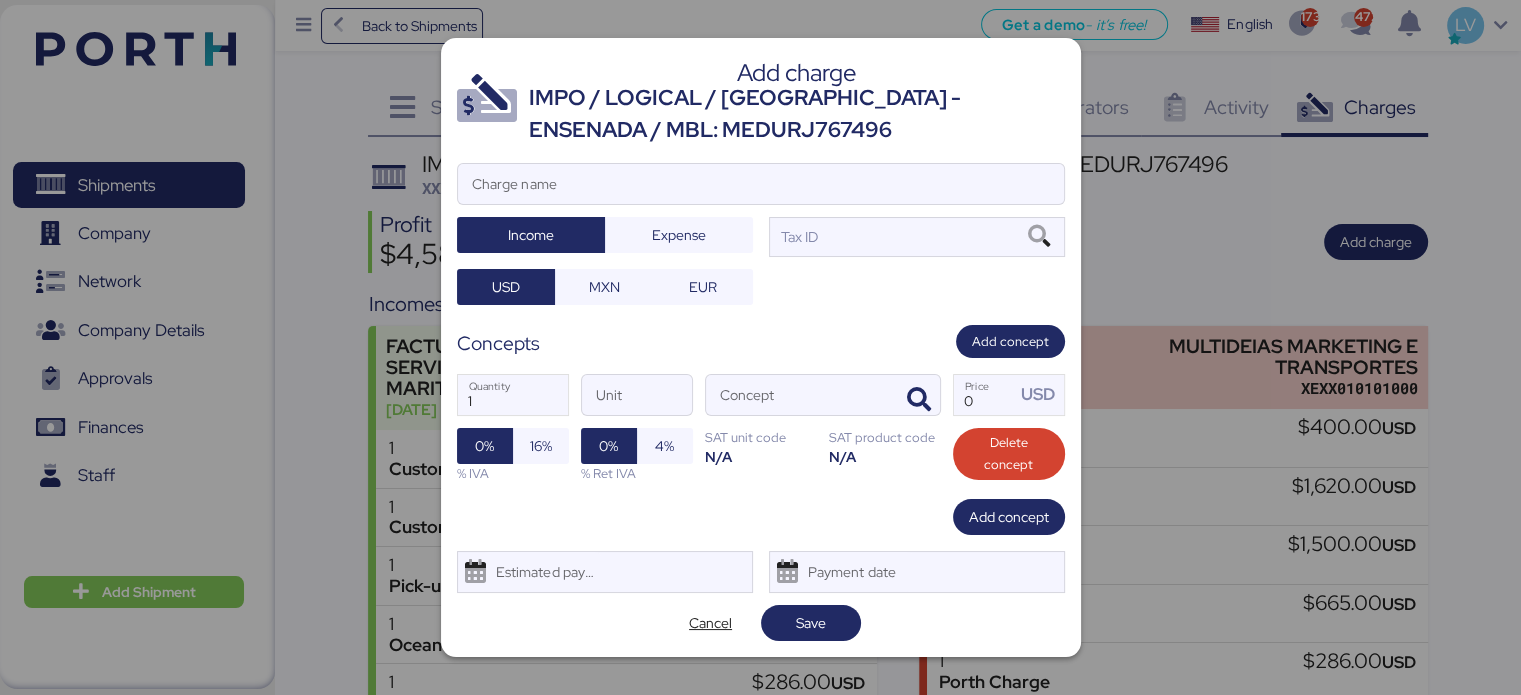 click on "Add charge IMPO / LOGICAL / [GEOGRAPHIC_DATA] - ENSENADA / MBL: MEDURJ767496 Charge name Income Expense Tax ID   USD MXN EUR Concepts Add concept 1 Quantity Unit Concept   0 Price USD 0% 16% % IVA 0% 4% % Ret IVA SAT unit code N/A SAT product code N/A Delete concept Add concept   Estimated payment date   Payment date Cancel Save" at bounding box center (761, 347) 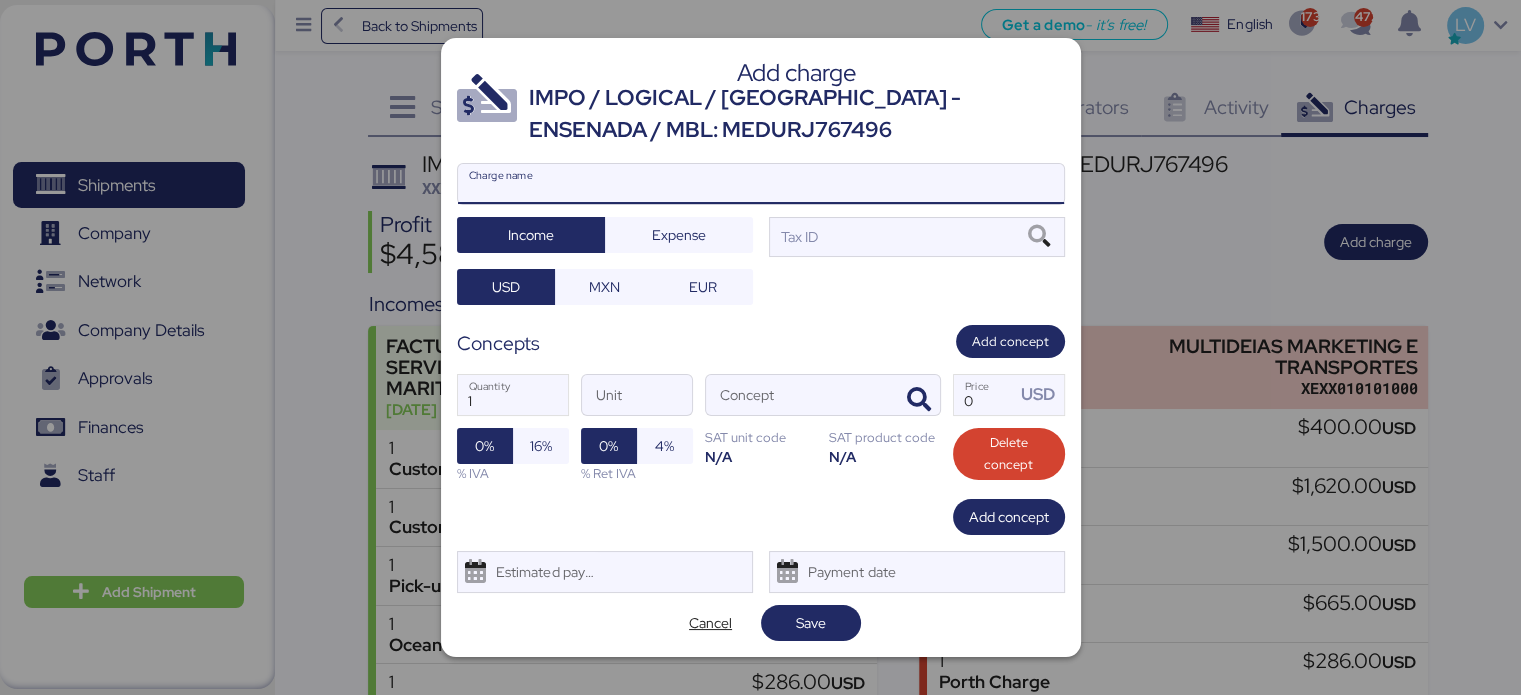 click on "Charge name" at bounding box center [761, 184] 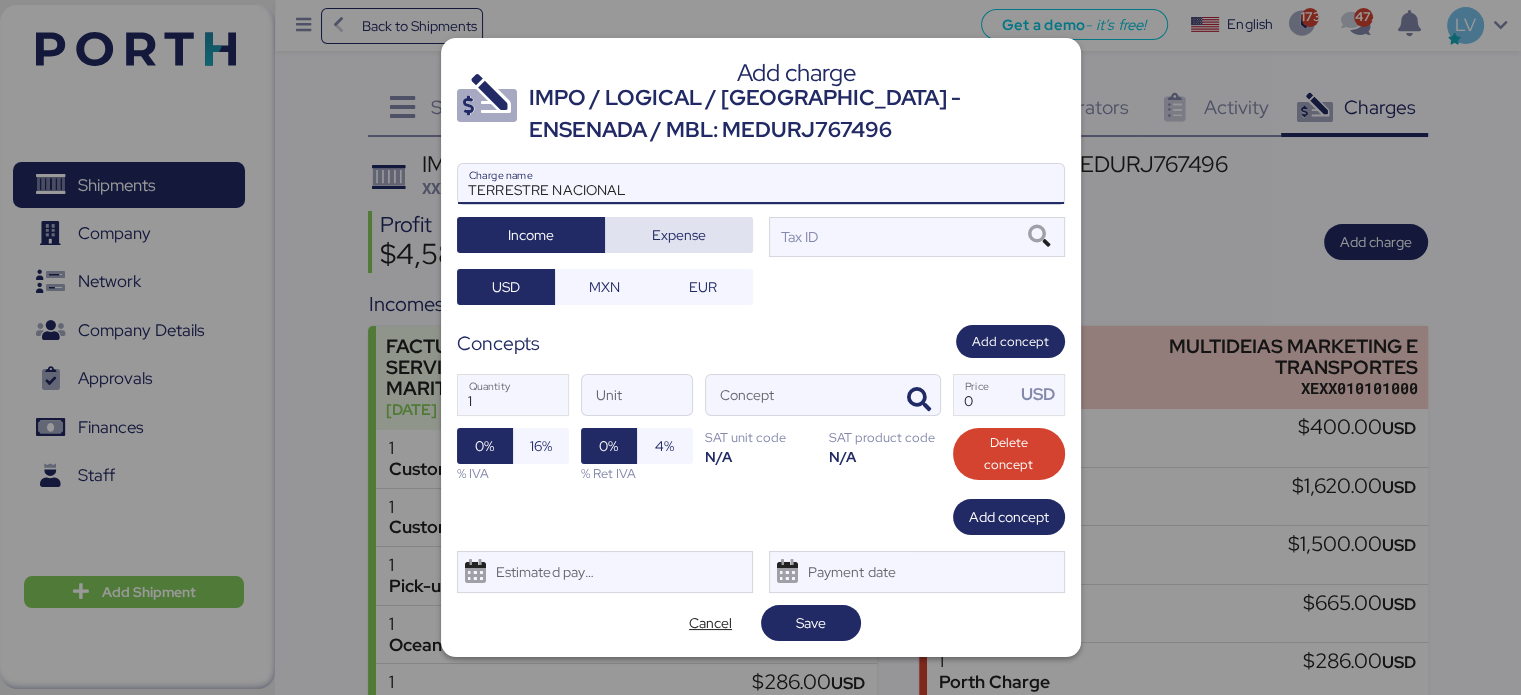type on "TERRESTRE NACIONAL" 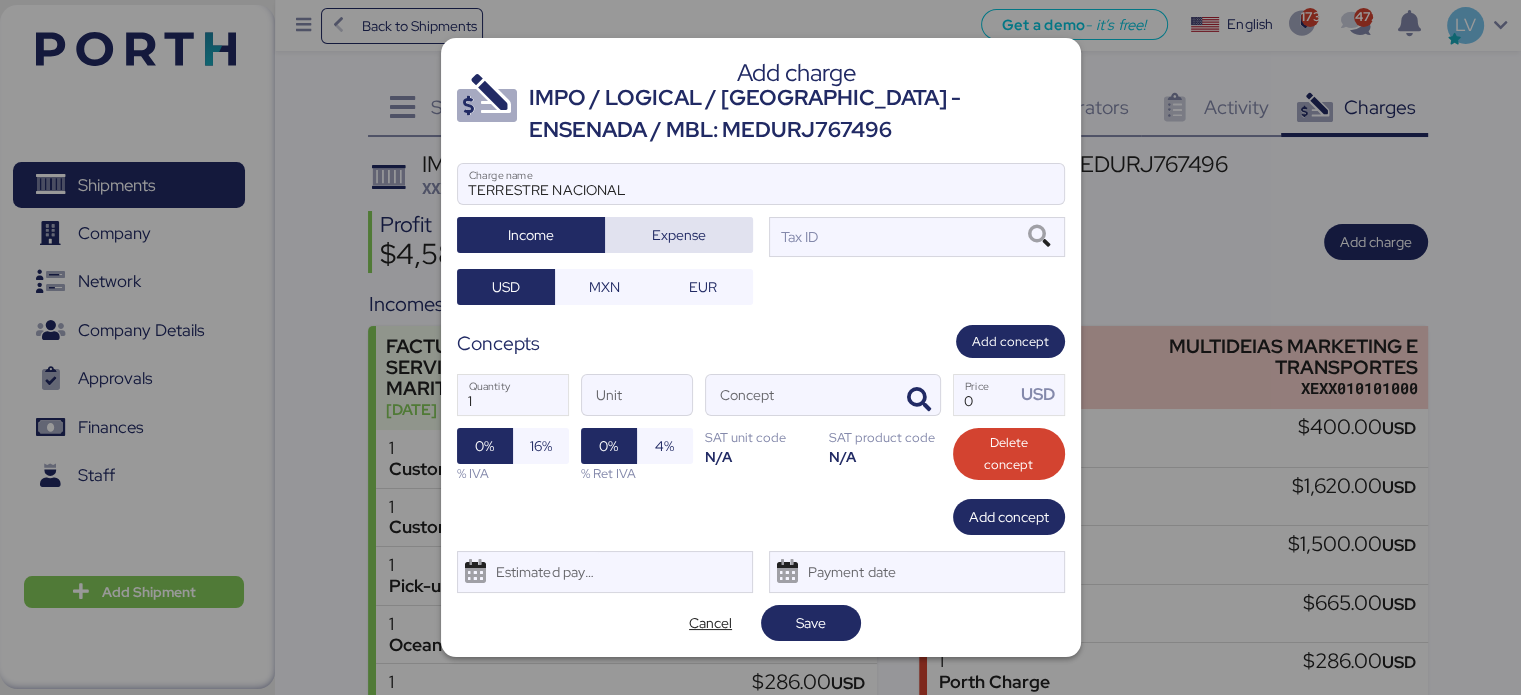 click on "Expense" at bounding box center [679, 235] 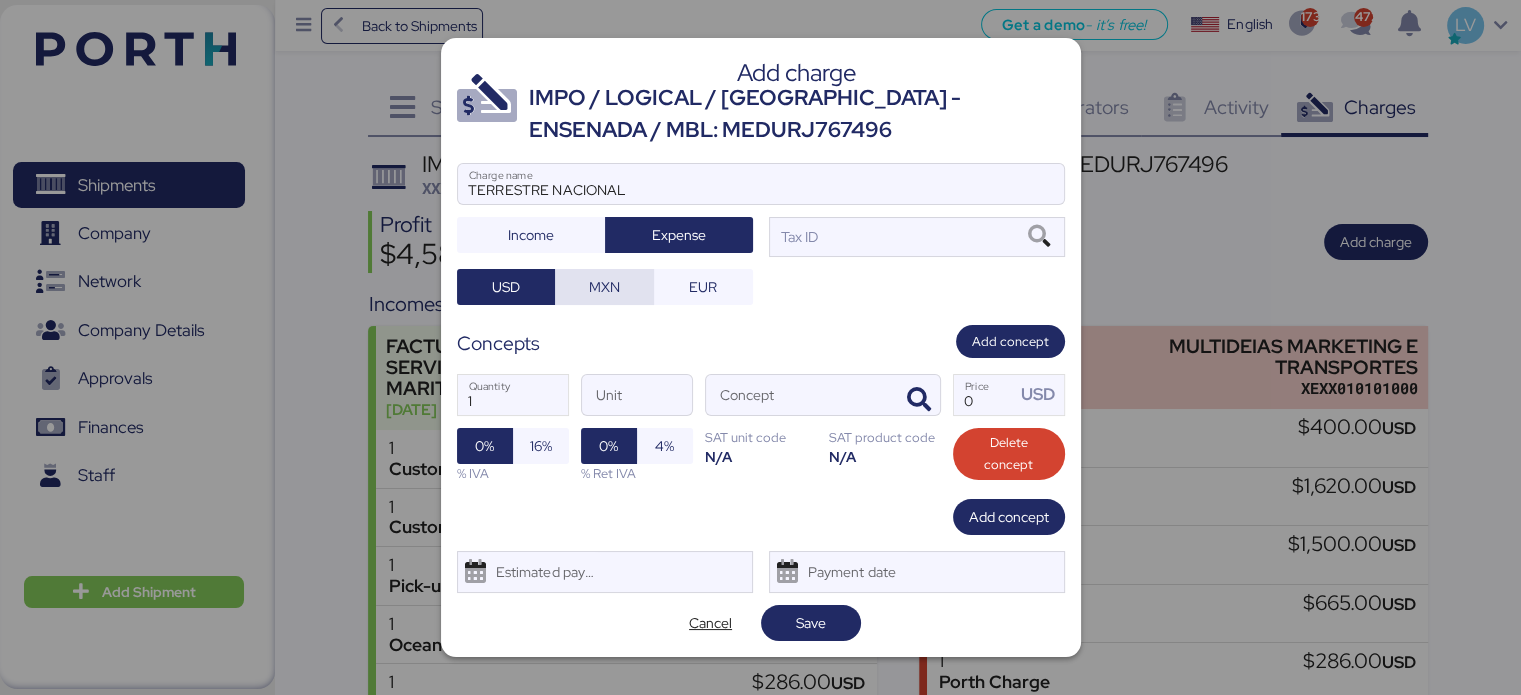 click on "MXN" at bounding box center (604, 287) 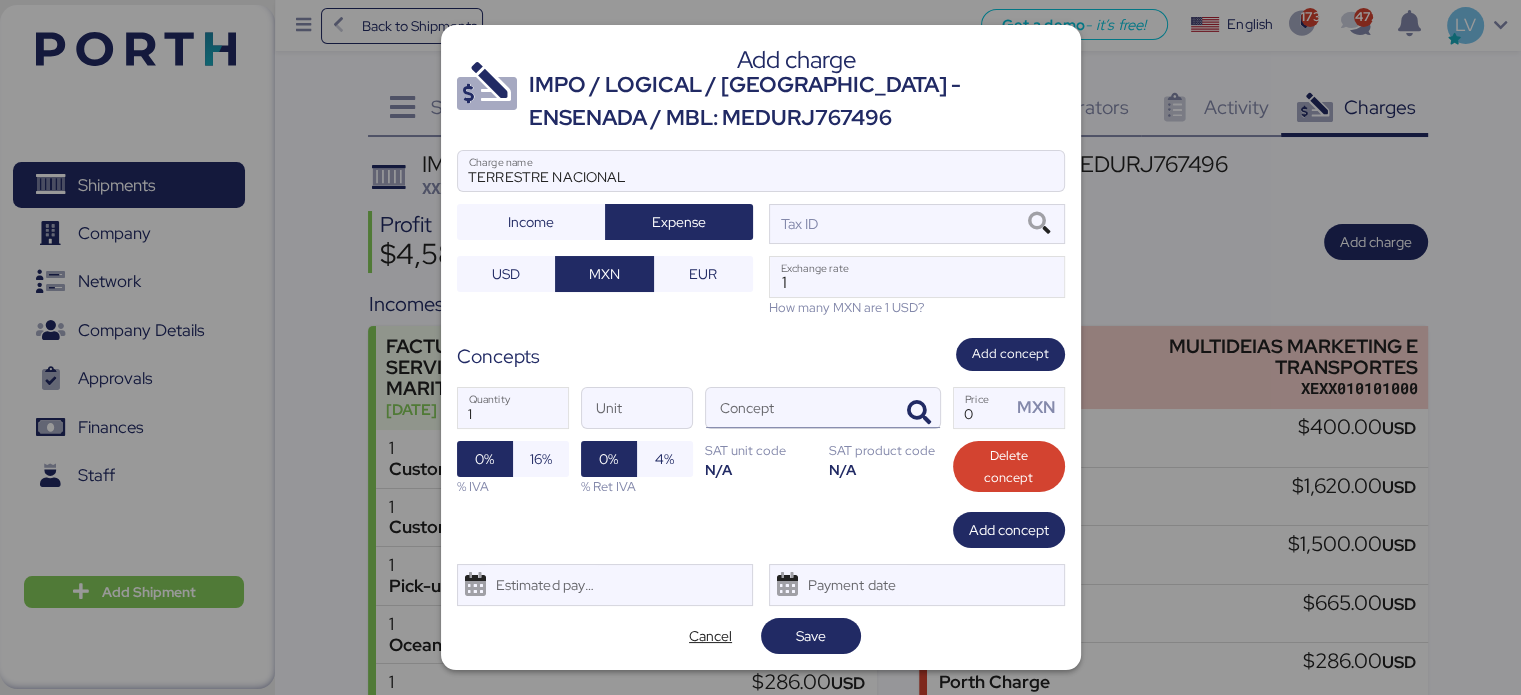 click at bounding box center (916, 408) 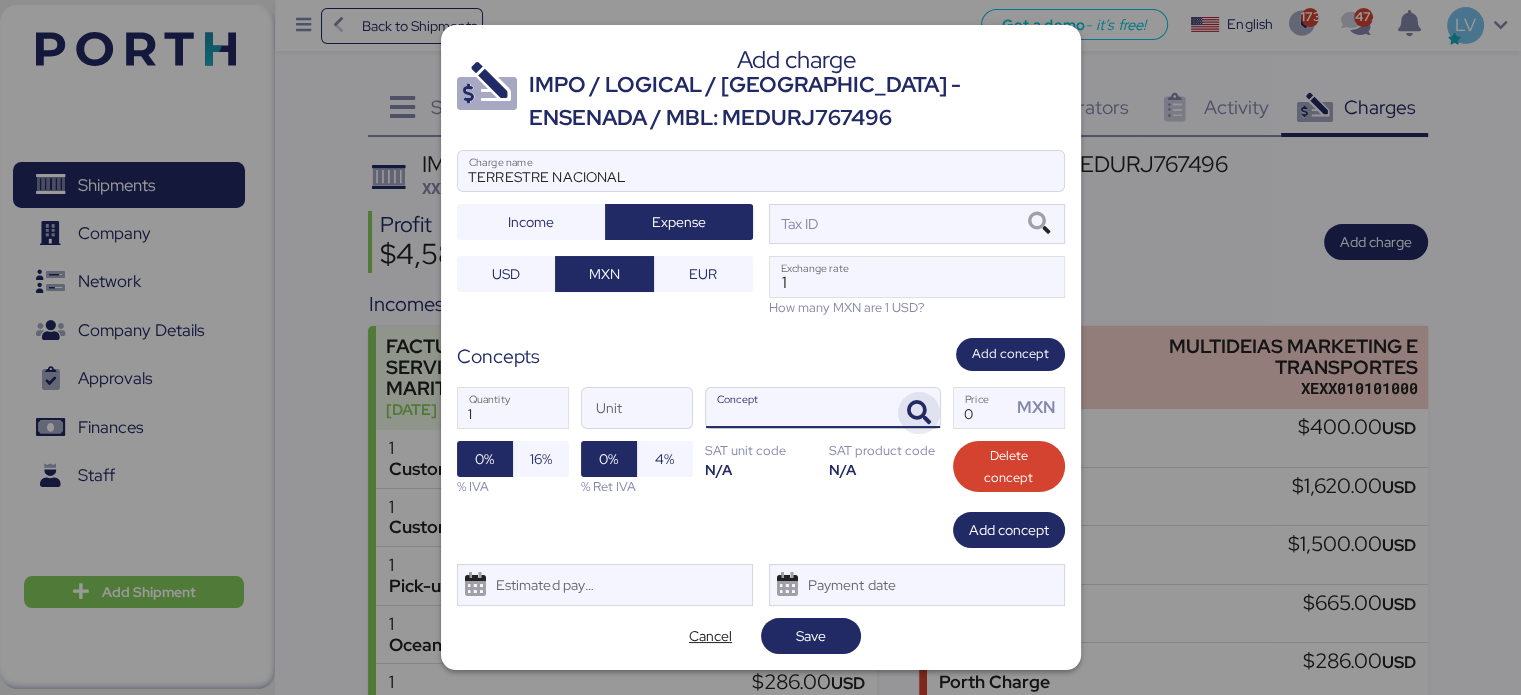 click at bounding box center [919, 413] 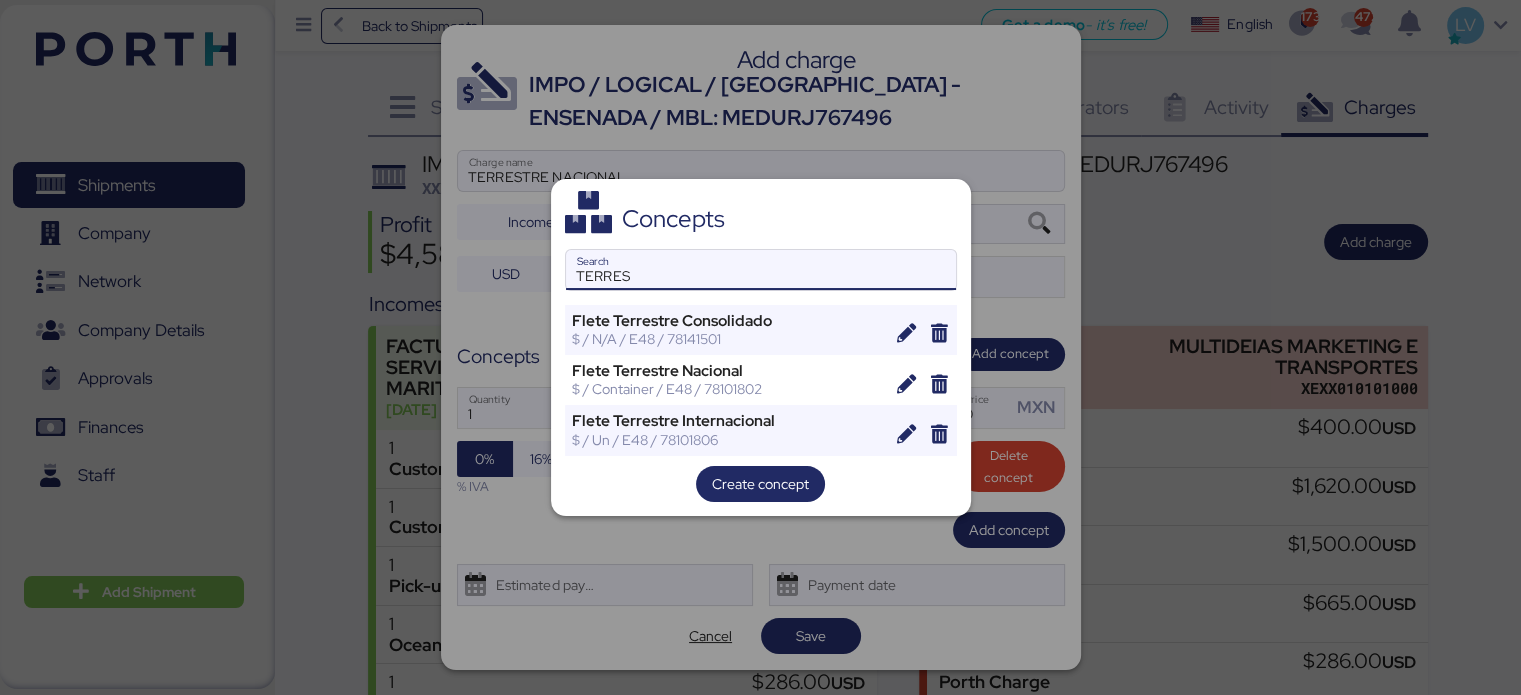 type on "TERRES" 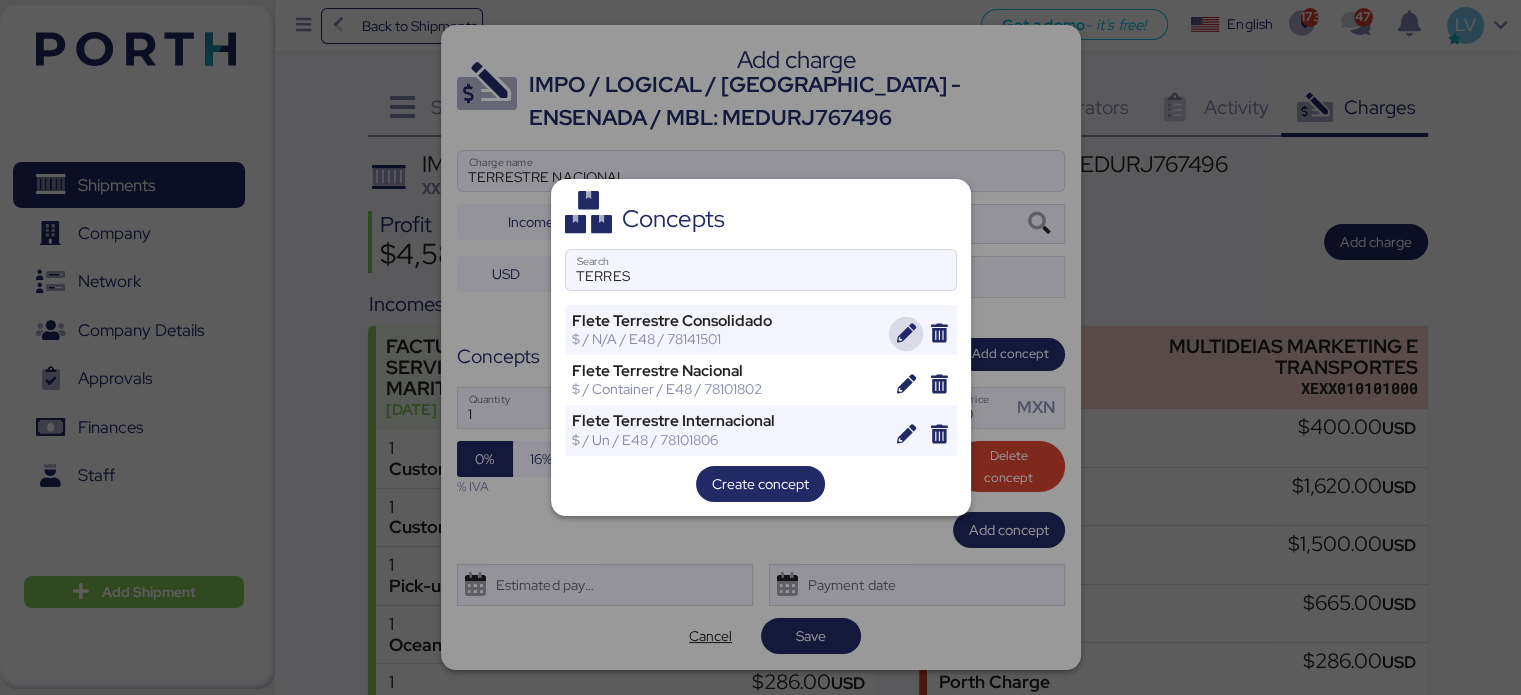 type 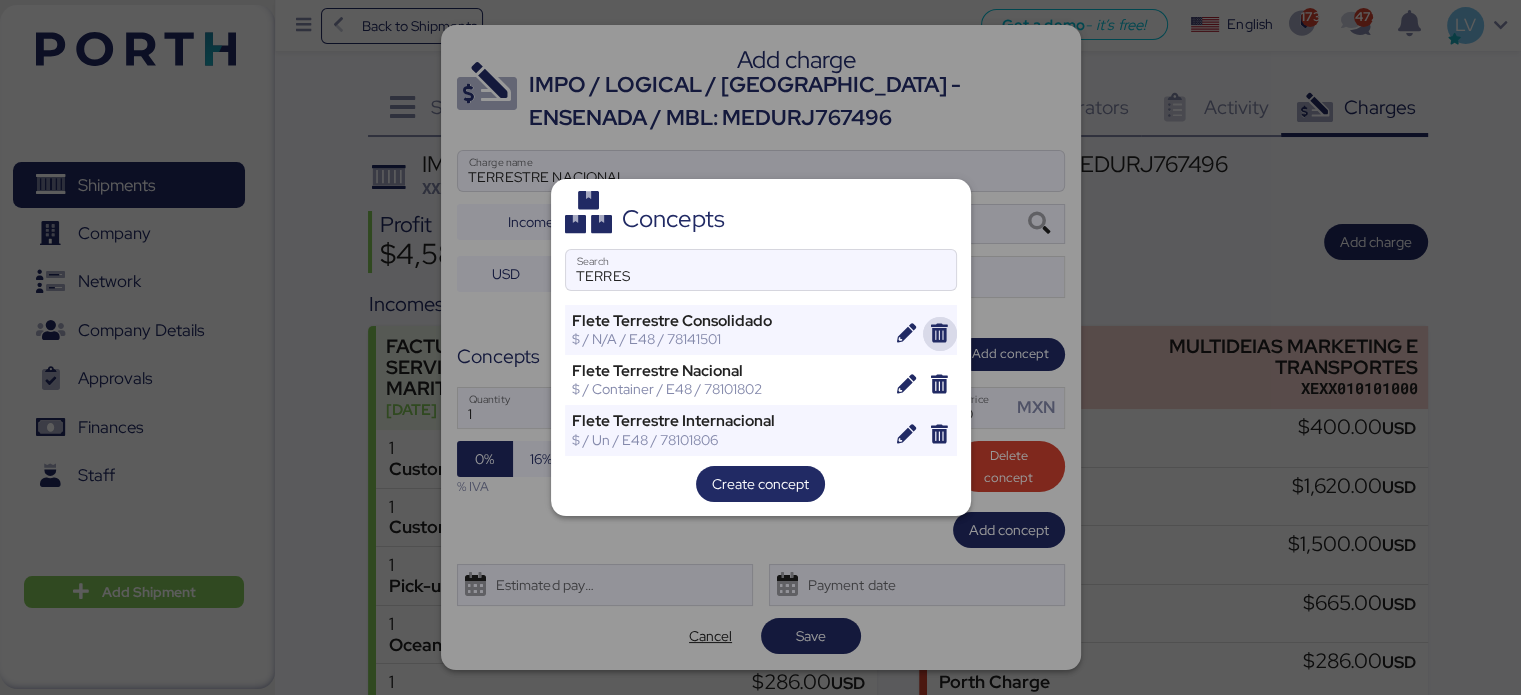 type 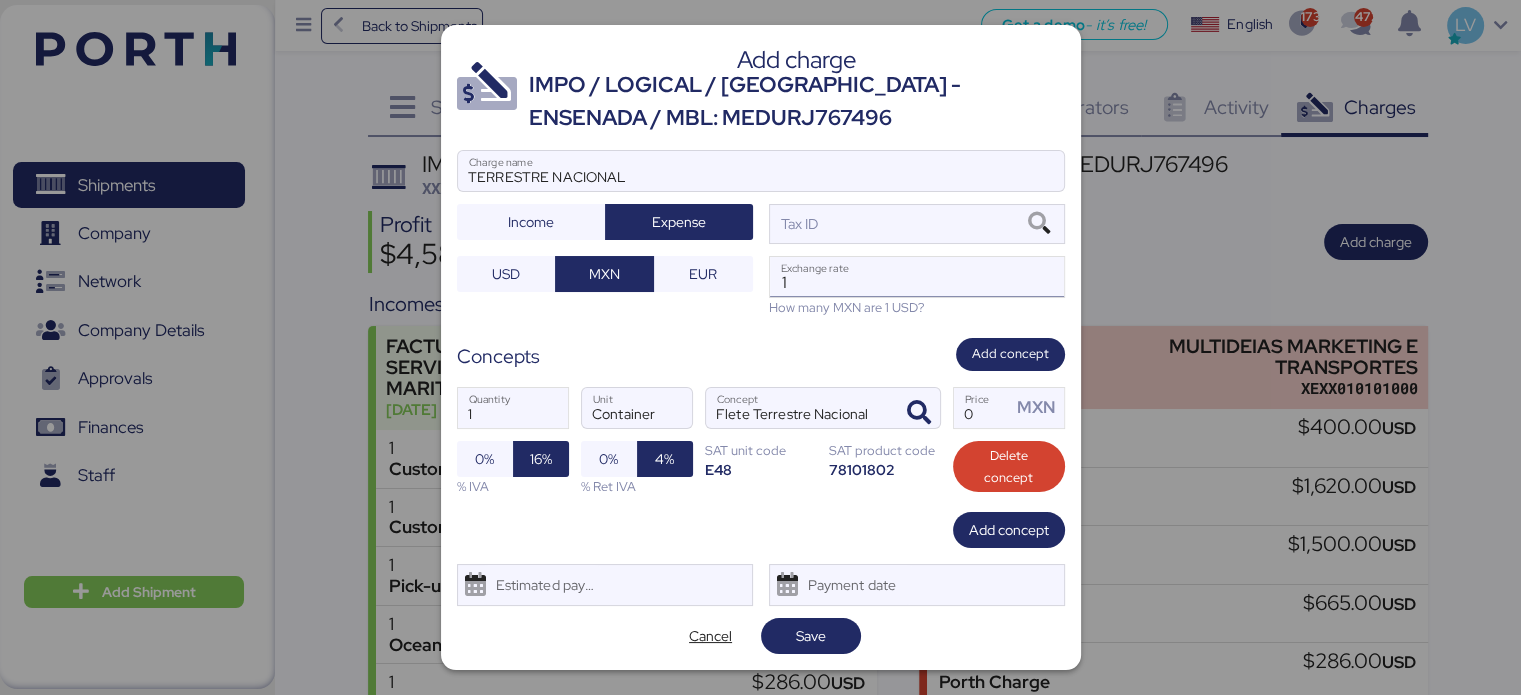 click on "1" at bounding box center [917, 277] 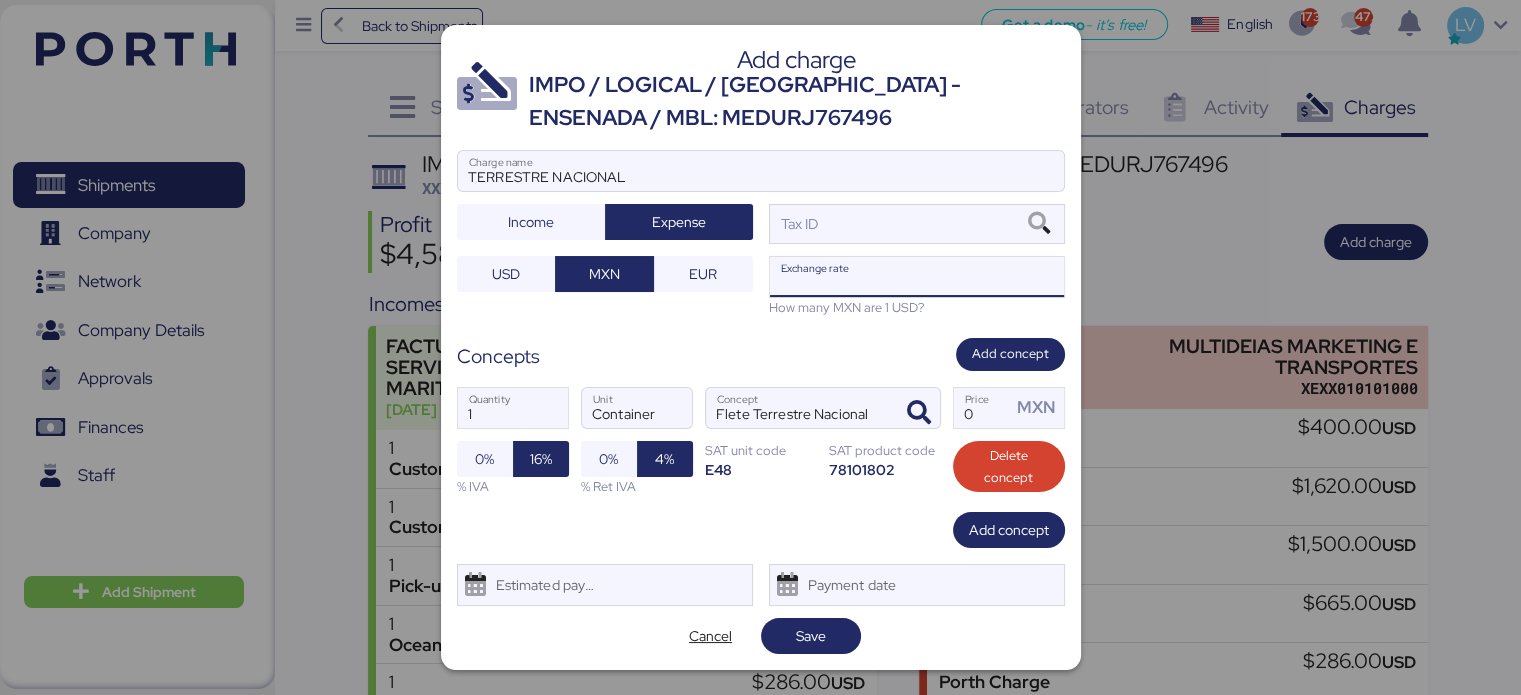 paste on "18.7654" 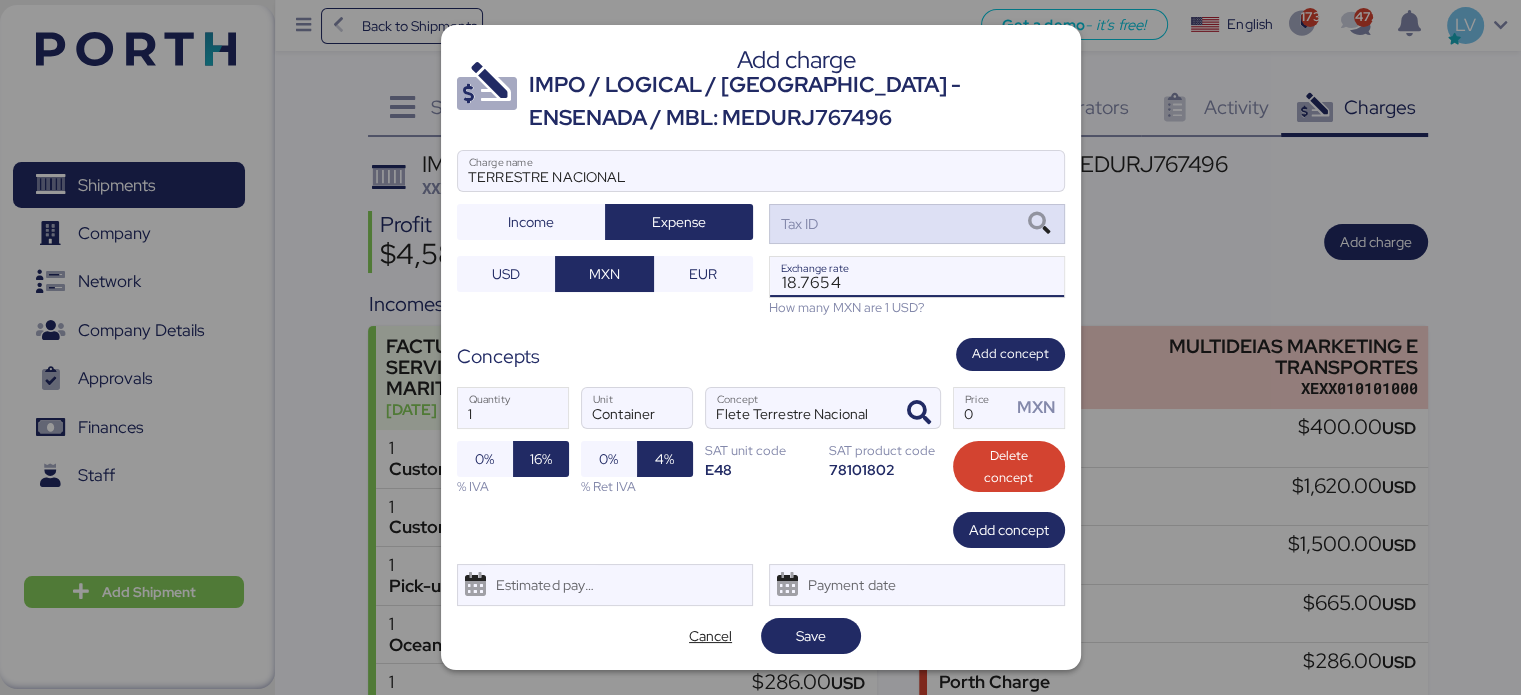 type on "18.7654" 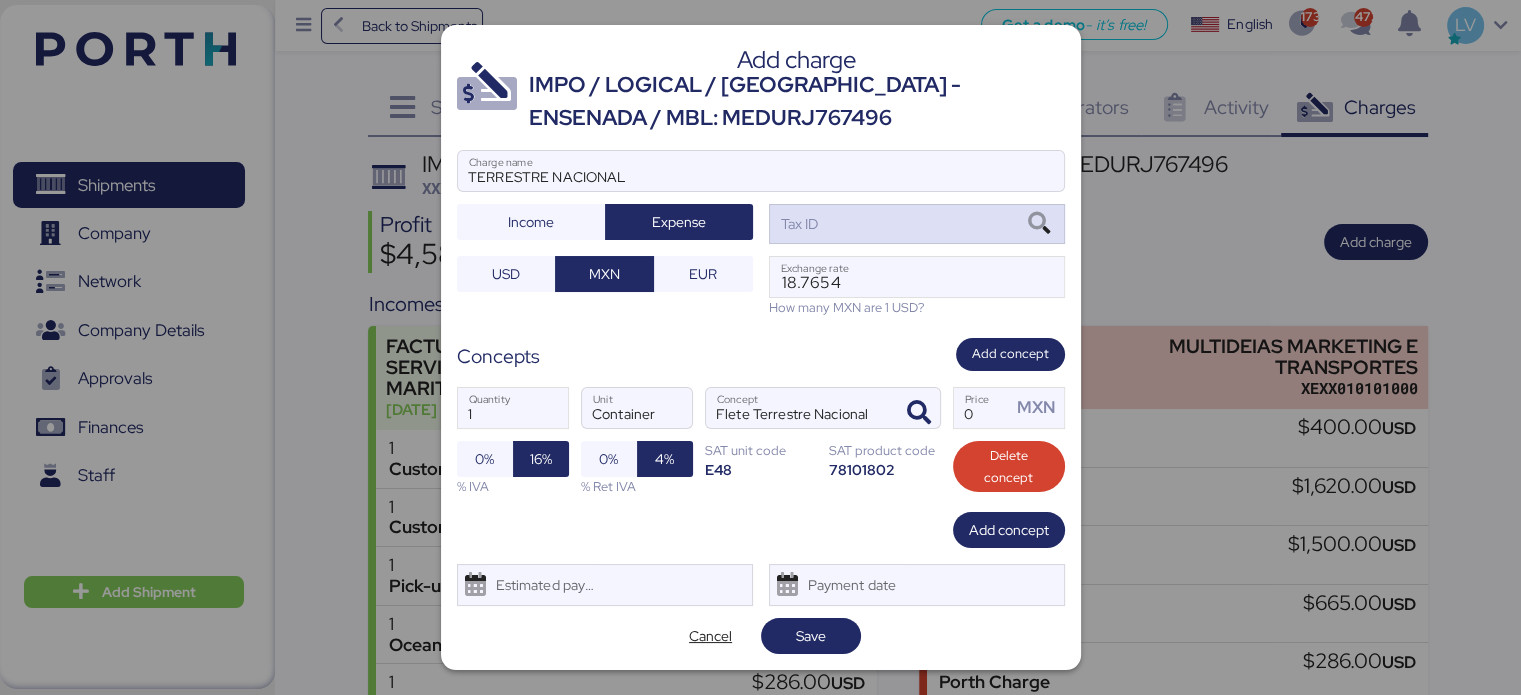 click on "Tax ID" at bounding box center [917, 224] 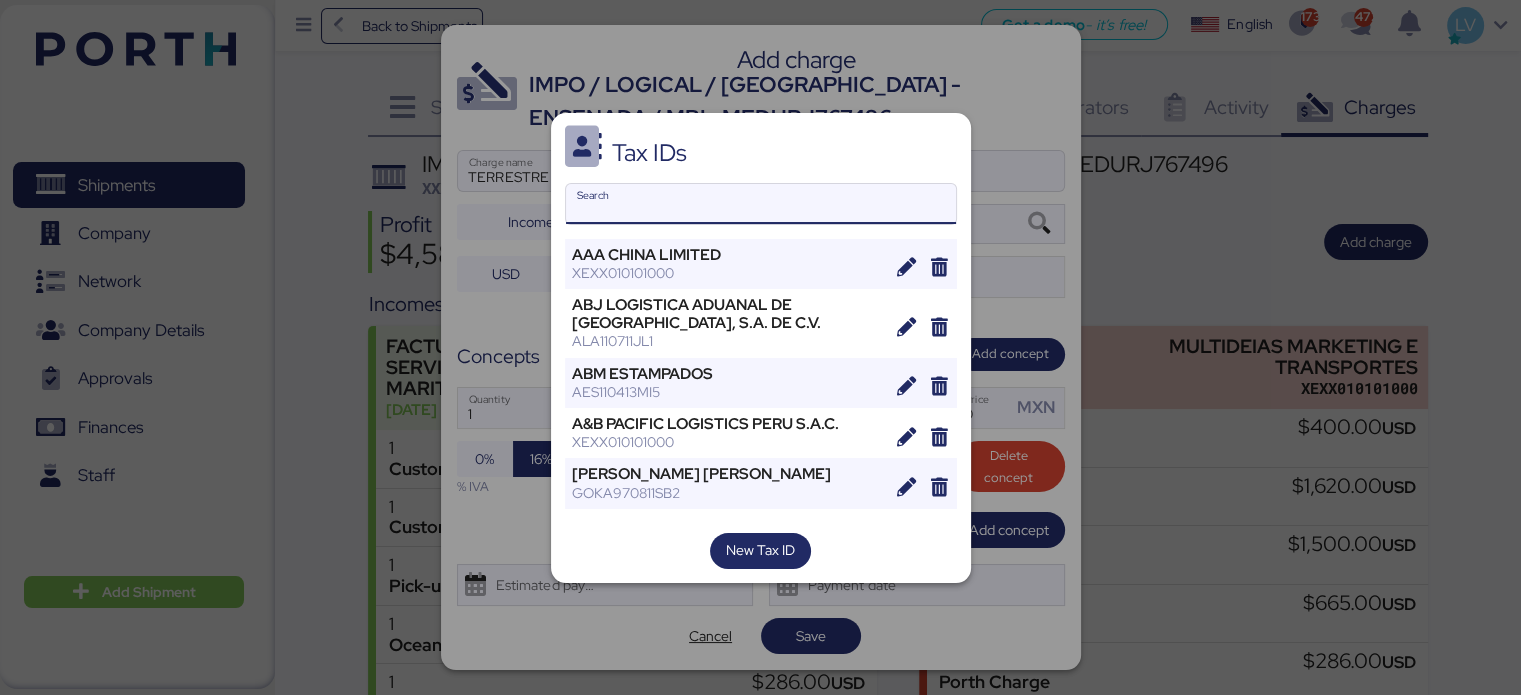 paste on "[PERSON_NAME]" 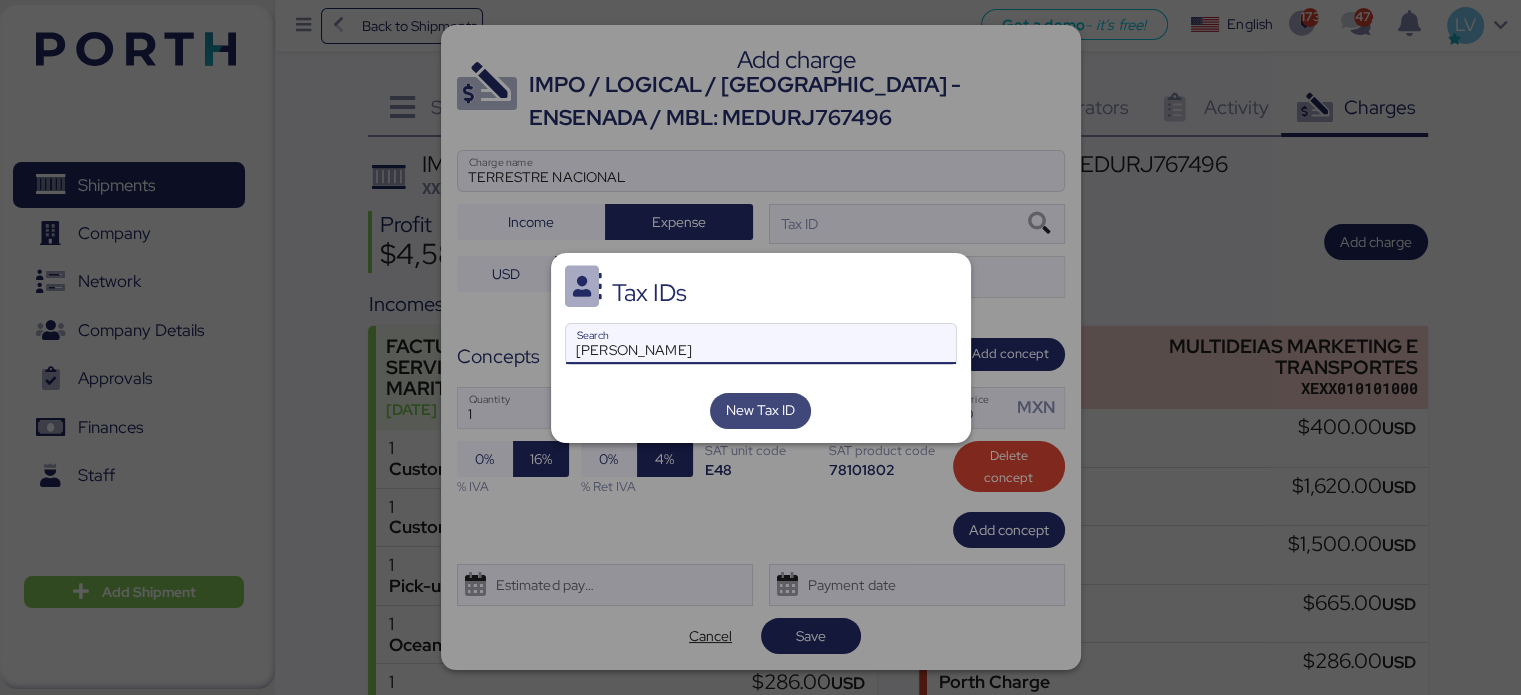 type on "[PERSON_NAME]" 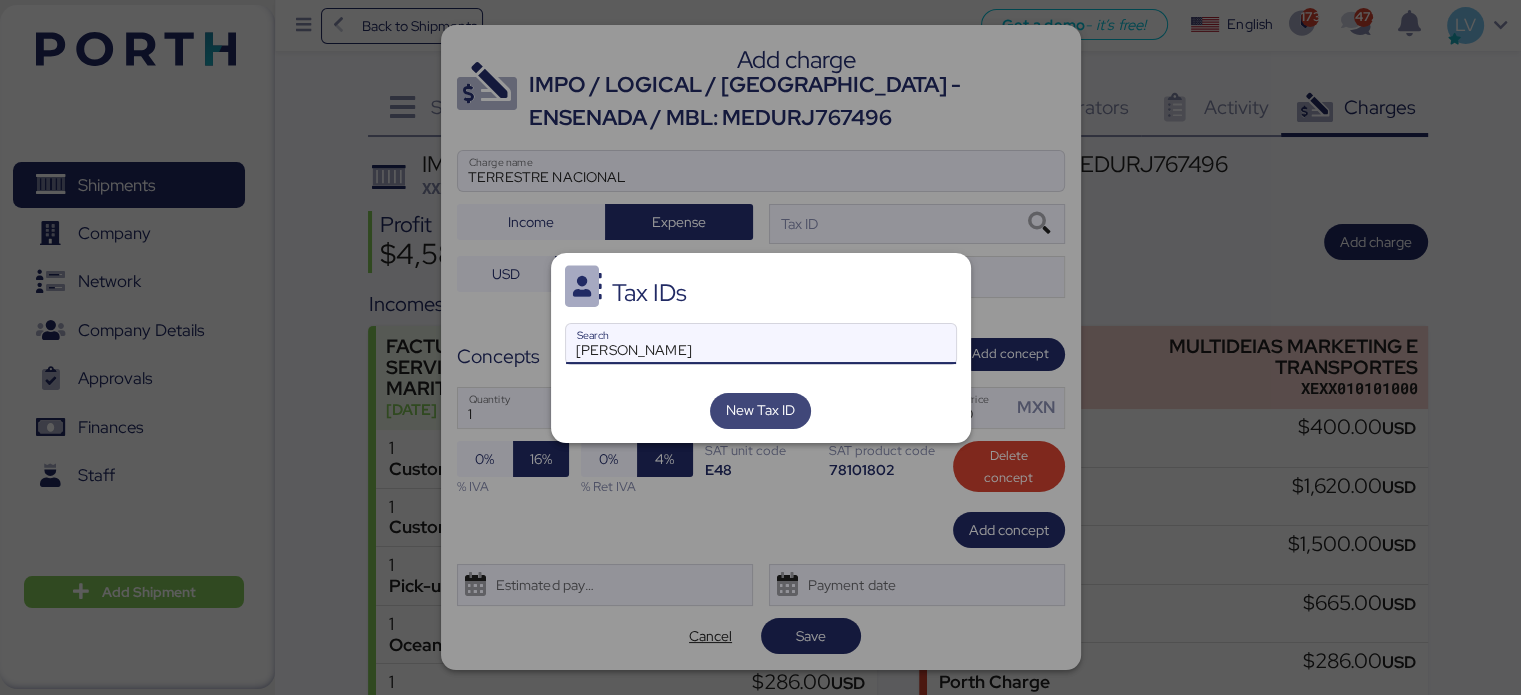 click on "New Tax ID" at bounding box center (760, 410) 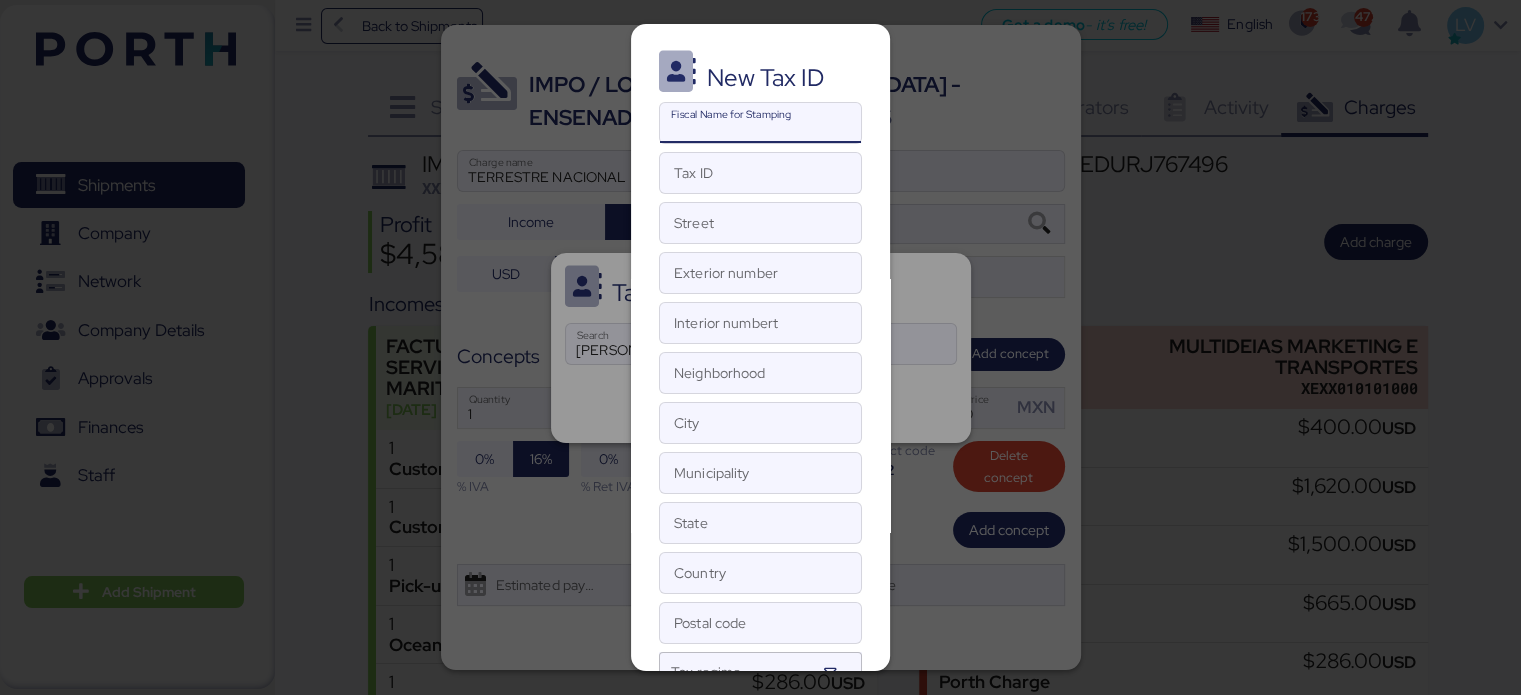 click on "Fiscal Name for Stamping" at bounding box center [760, 123] 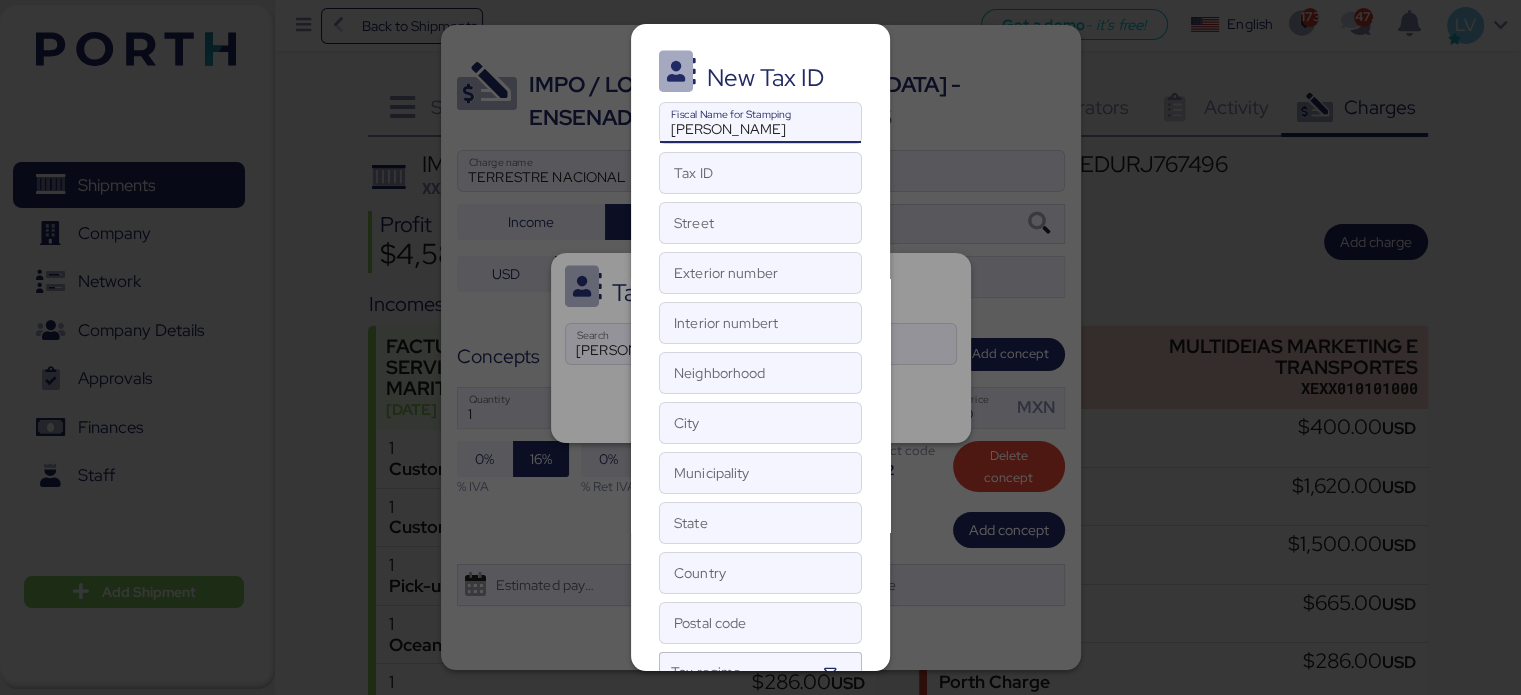 scroll, scrollTop: 0, scrollLeft: 39, axis: horizontal 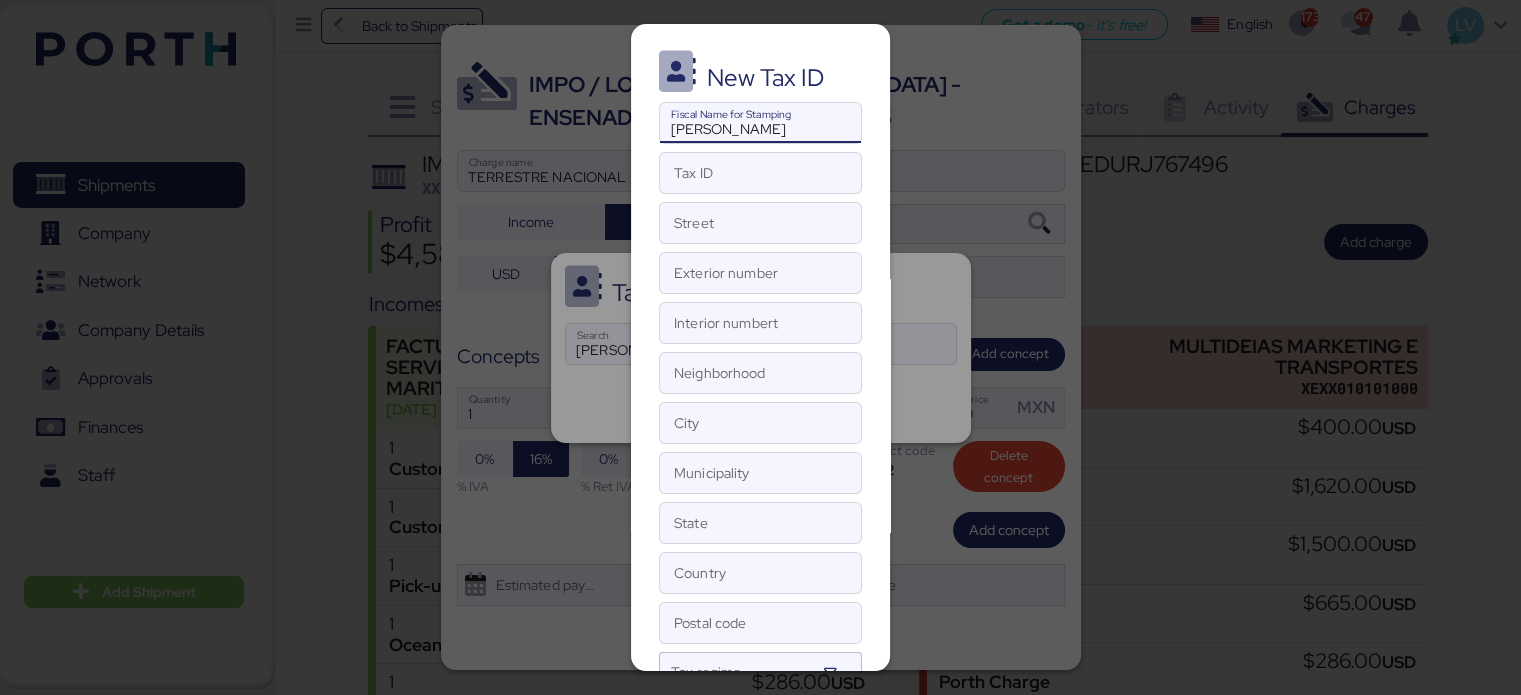 type on "[PERSON_NAME]" 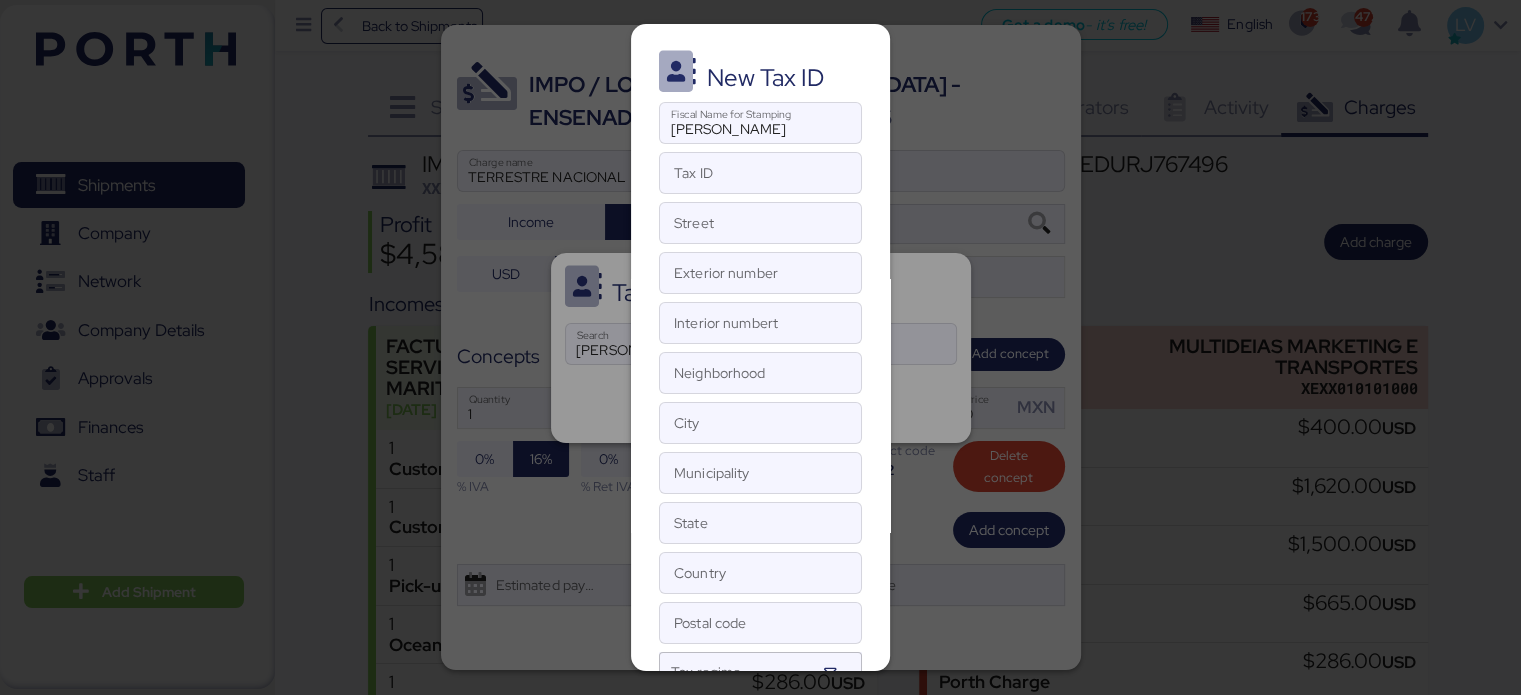 scroll, scrollTop: 0, scrollLeft: 0, axis: both 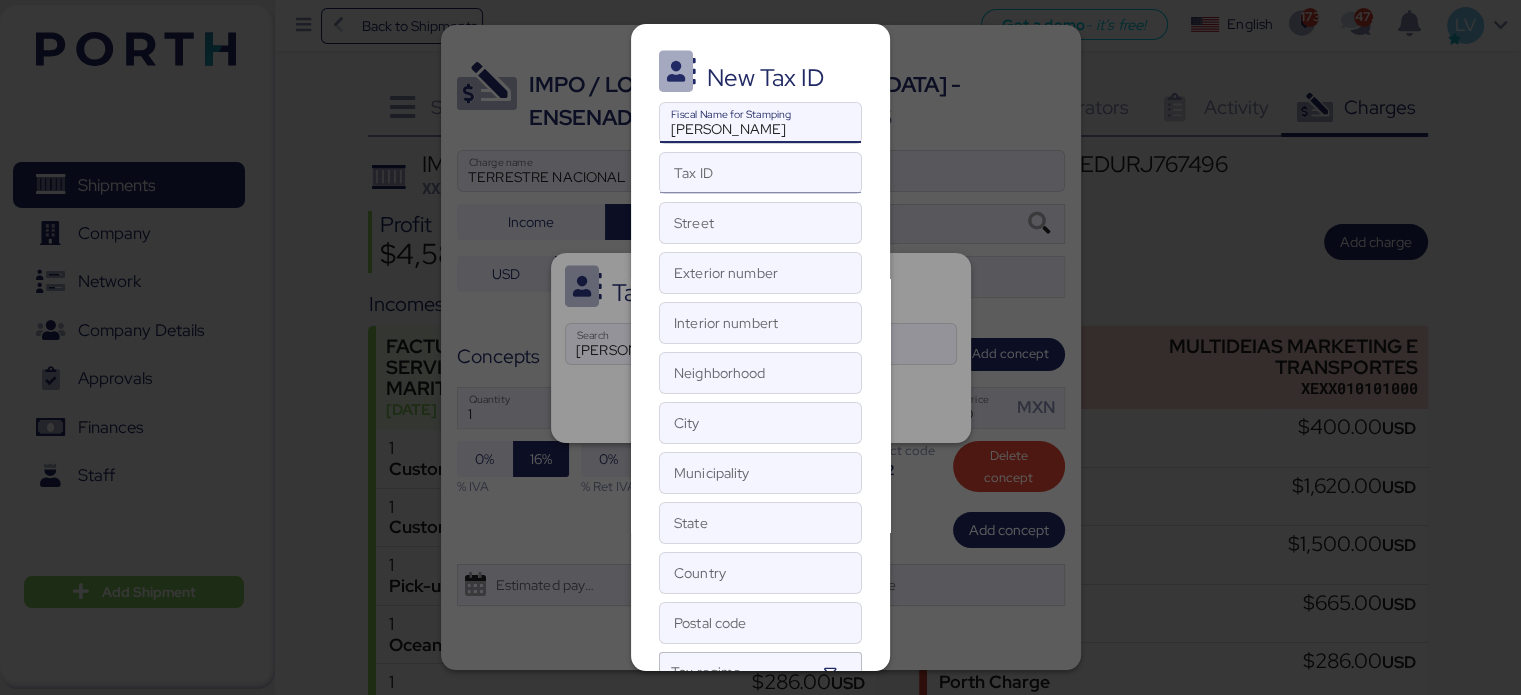 click on "Tax ID" at bounding box center [760, 173] 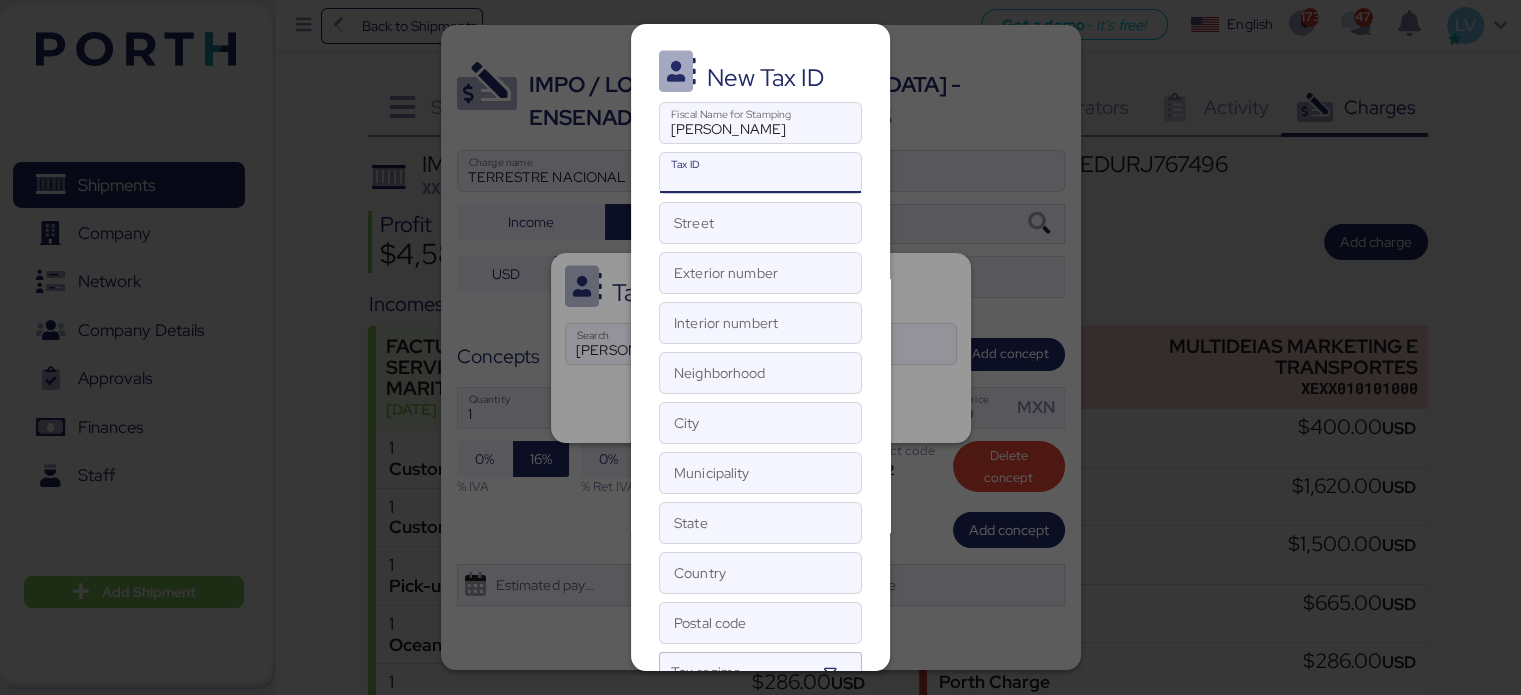 paste on "RAFO7905256N8" 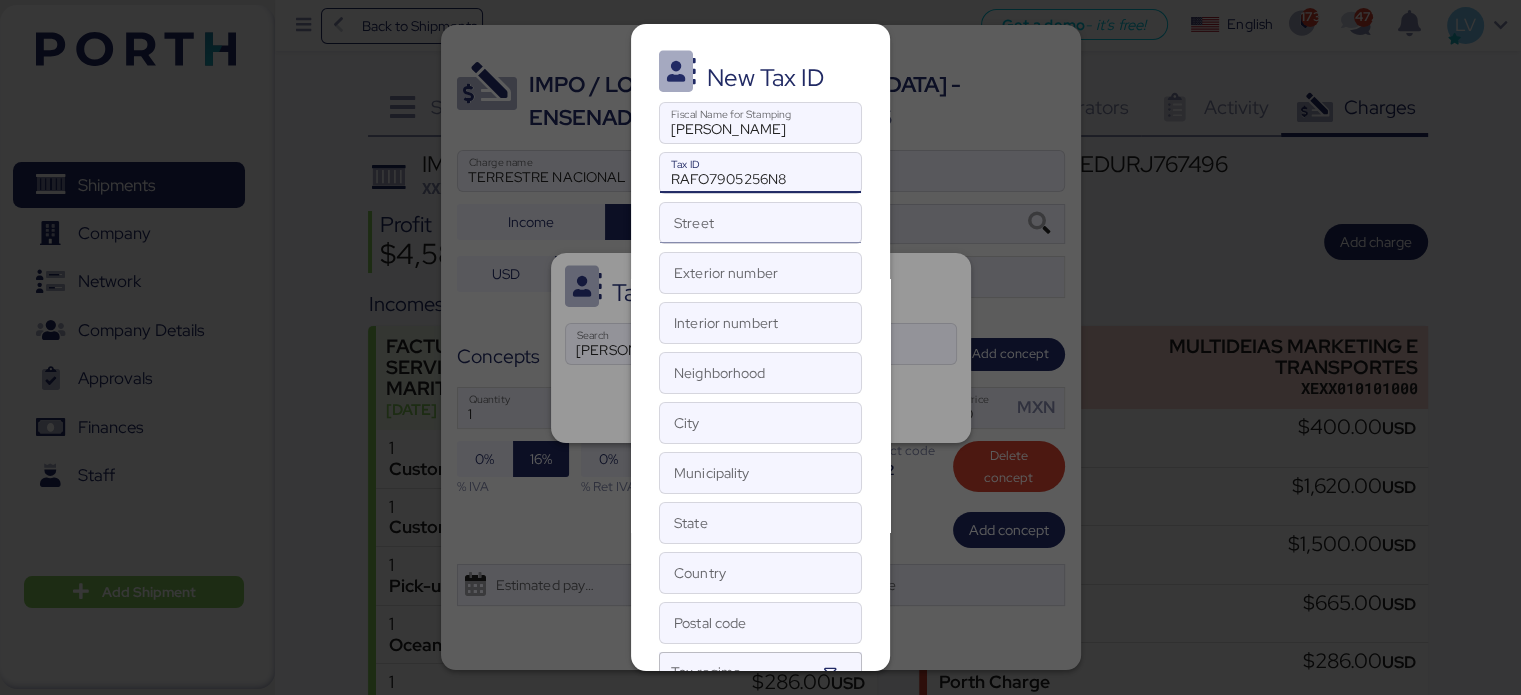 type on "RAFO7905256N8" 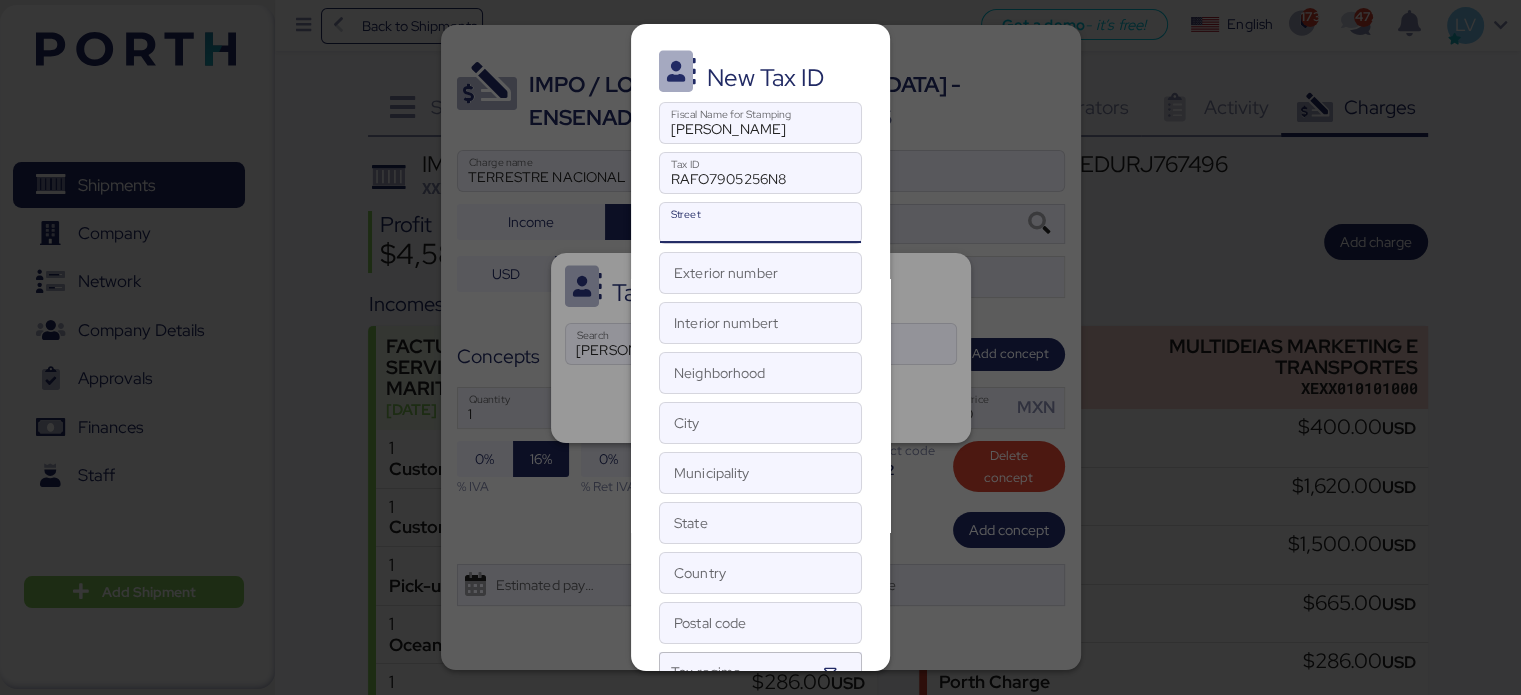 paste on "[PERSON_NAME][STREET_ADDRESS][PERSON_NAME][US_STATE]. [GEOGRAPHIC_DATA]." 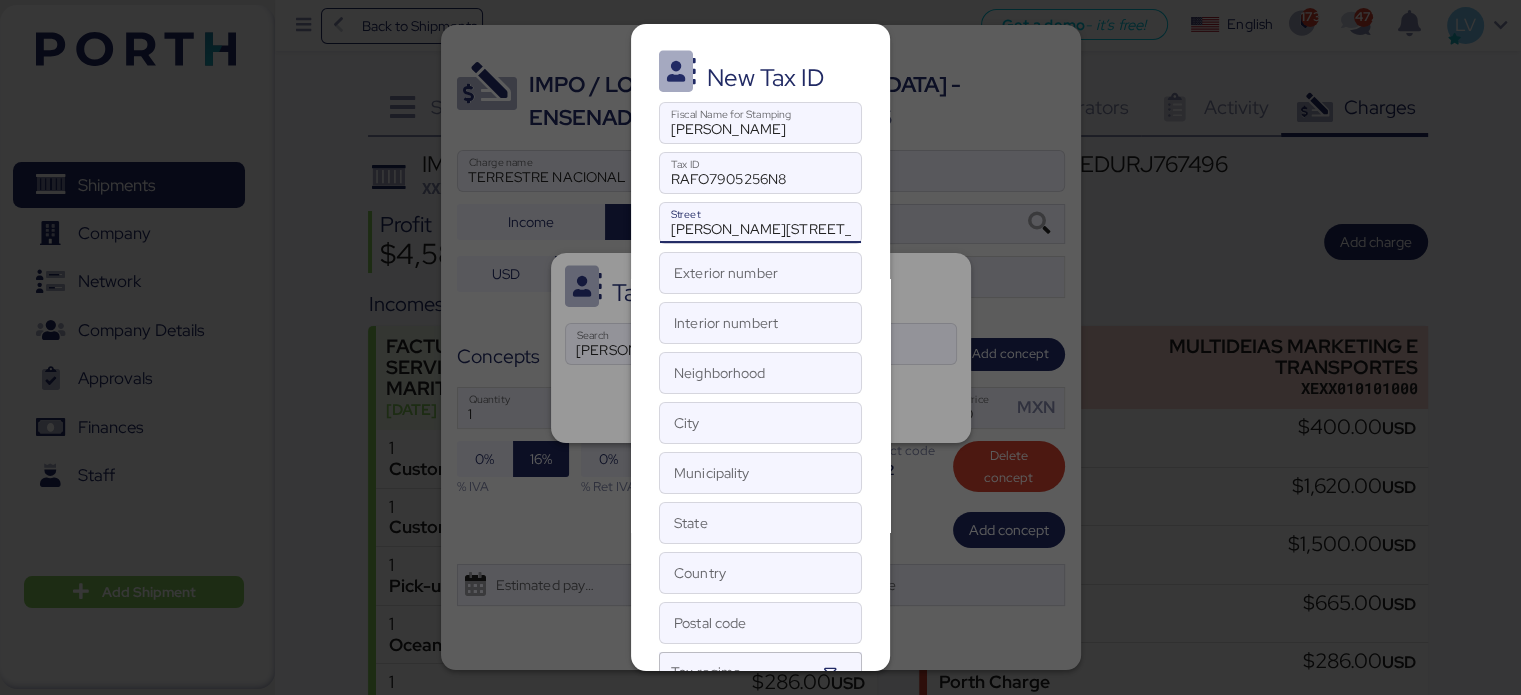 scroll, scrollTop: 0, scrollLeft: 320, axis: horizontal 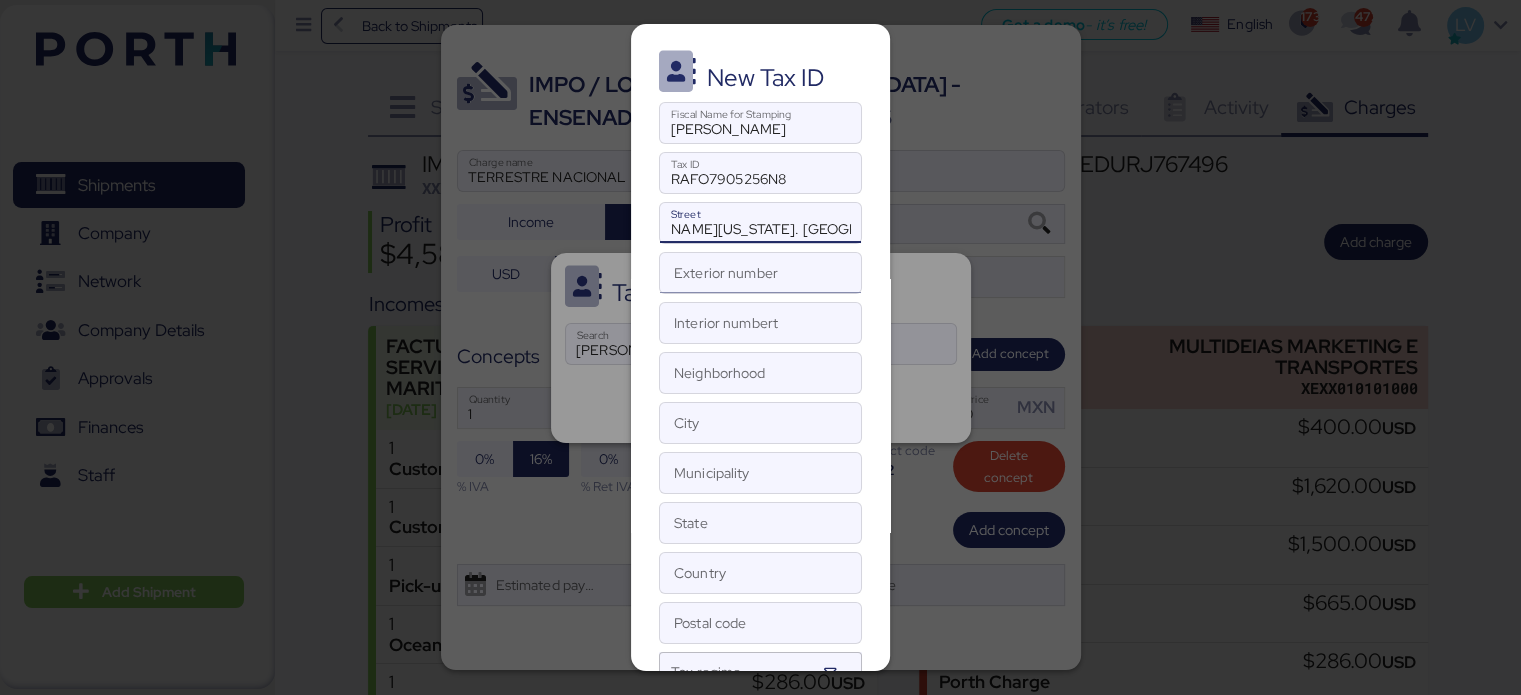 click on "Exterior number" at bounding box center [760, 273] 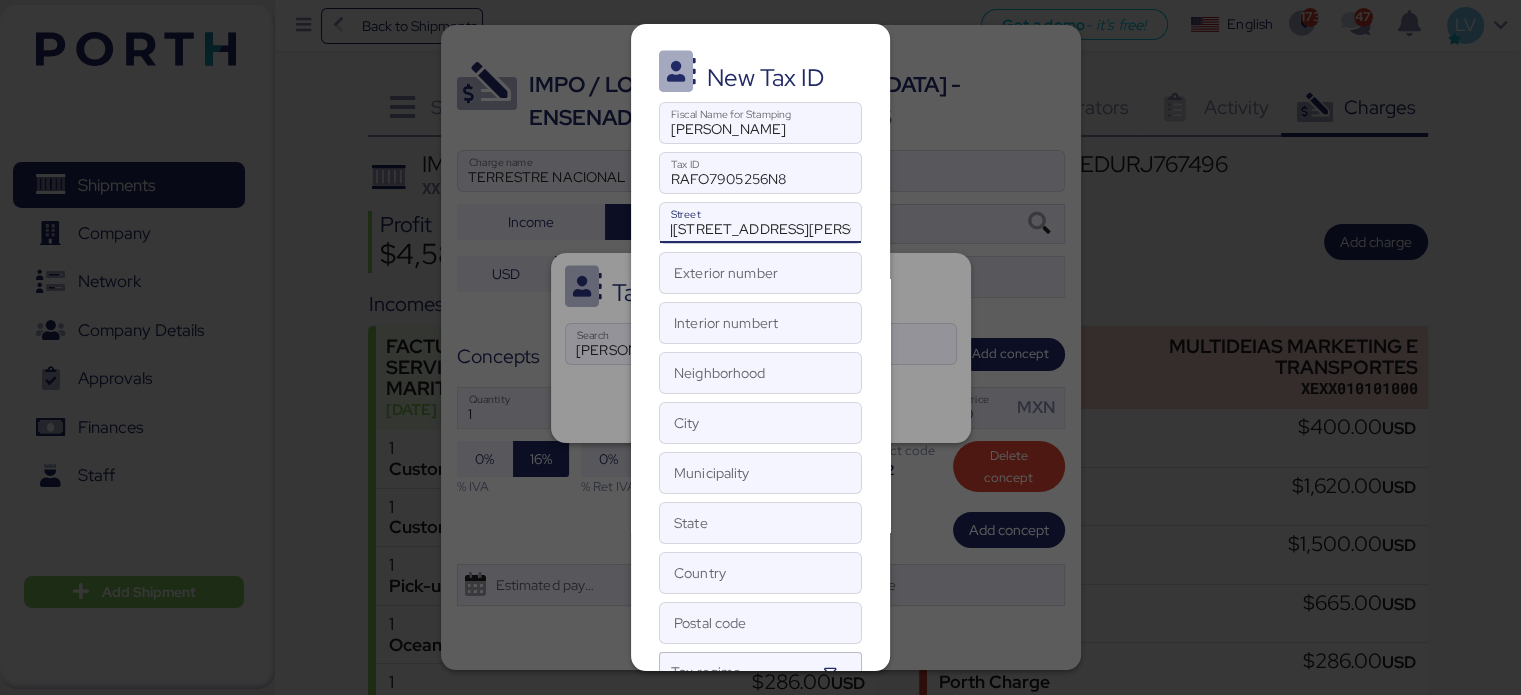 scroll, scrollTop: 0, scrollLeft: 321, axis: horizontal 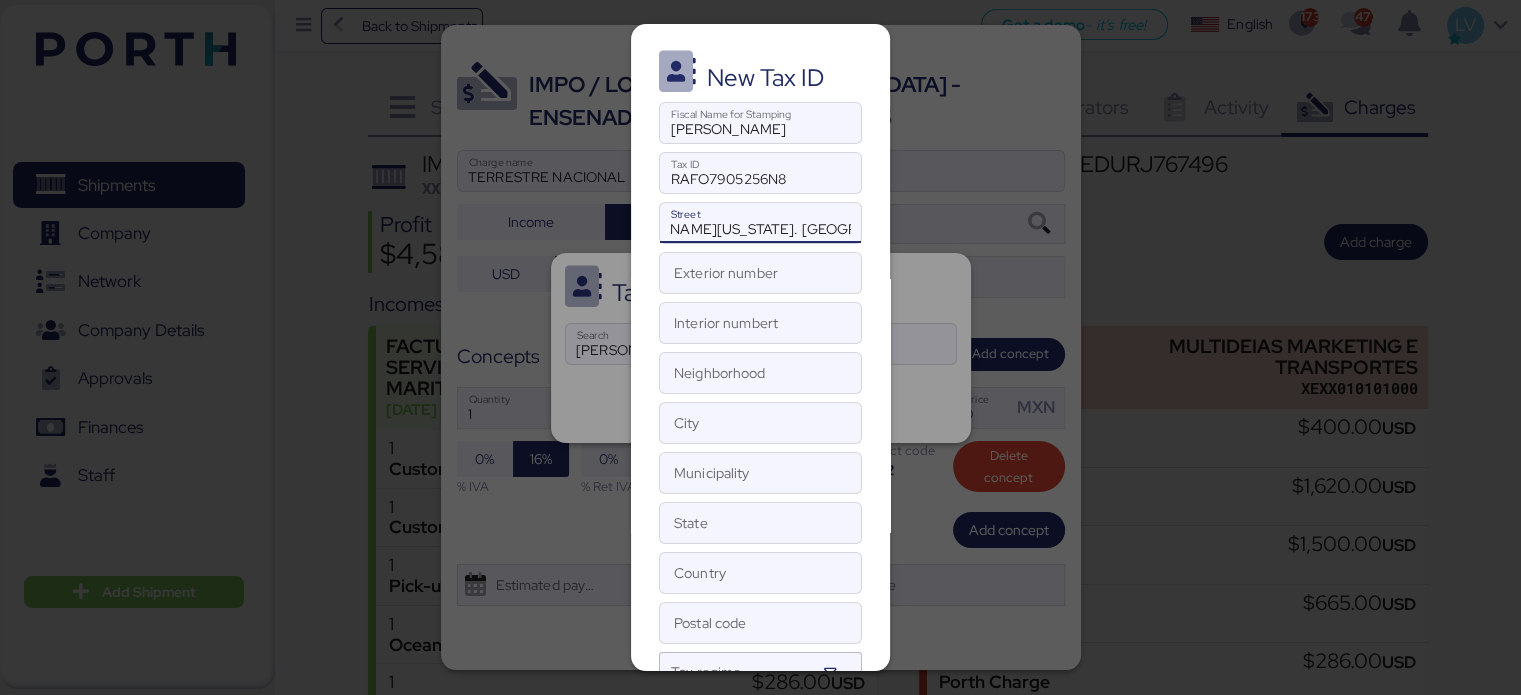 drag, startPoint x: 792, startPoint y: 227, endPoint x: 876, endPoint y: 242, distance: 85.32877 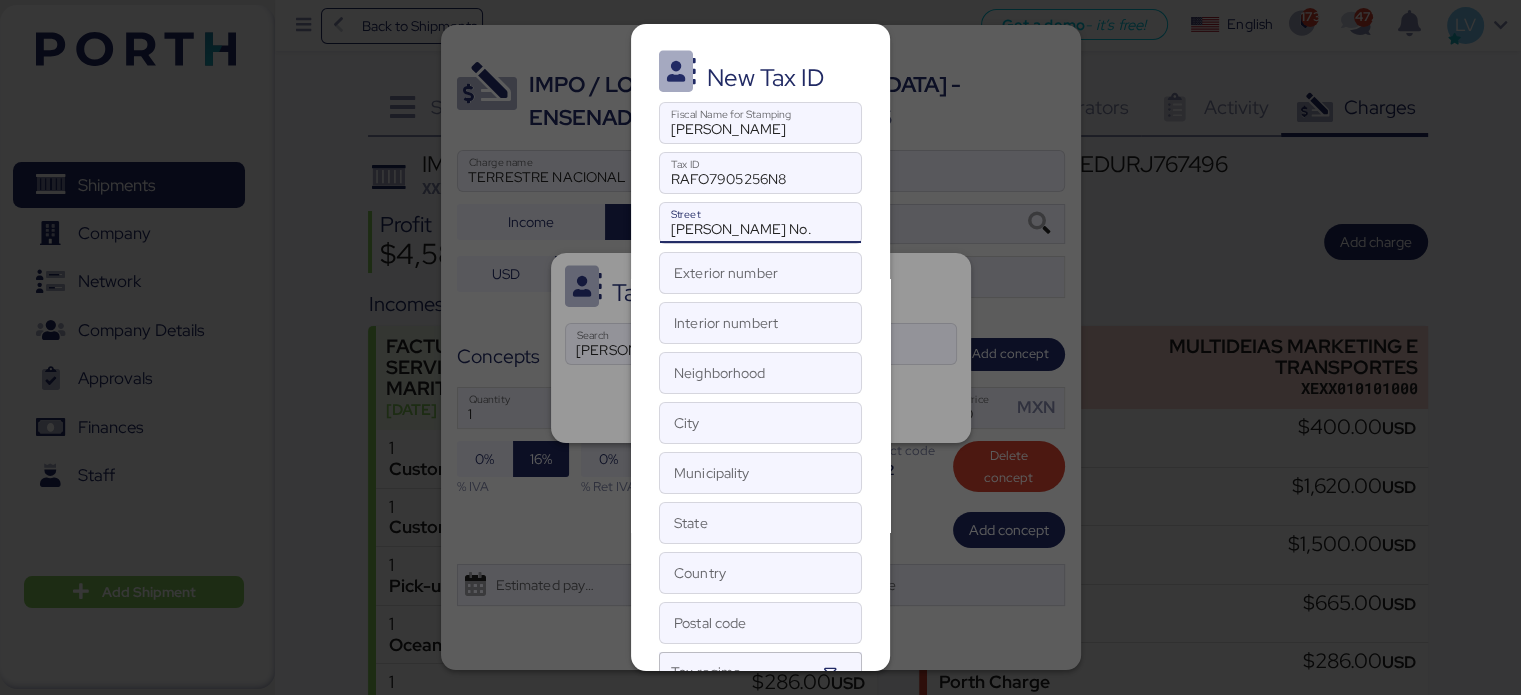 scroll, scrollTop: 0, scrollLeft: 0, axis: both 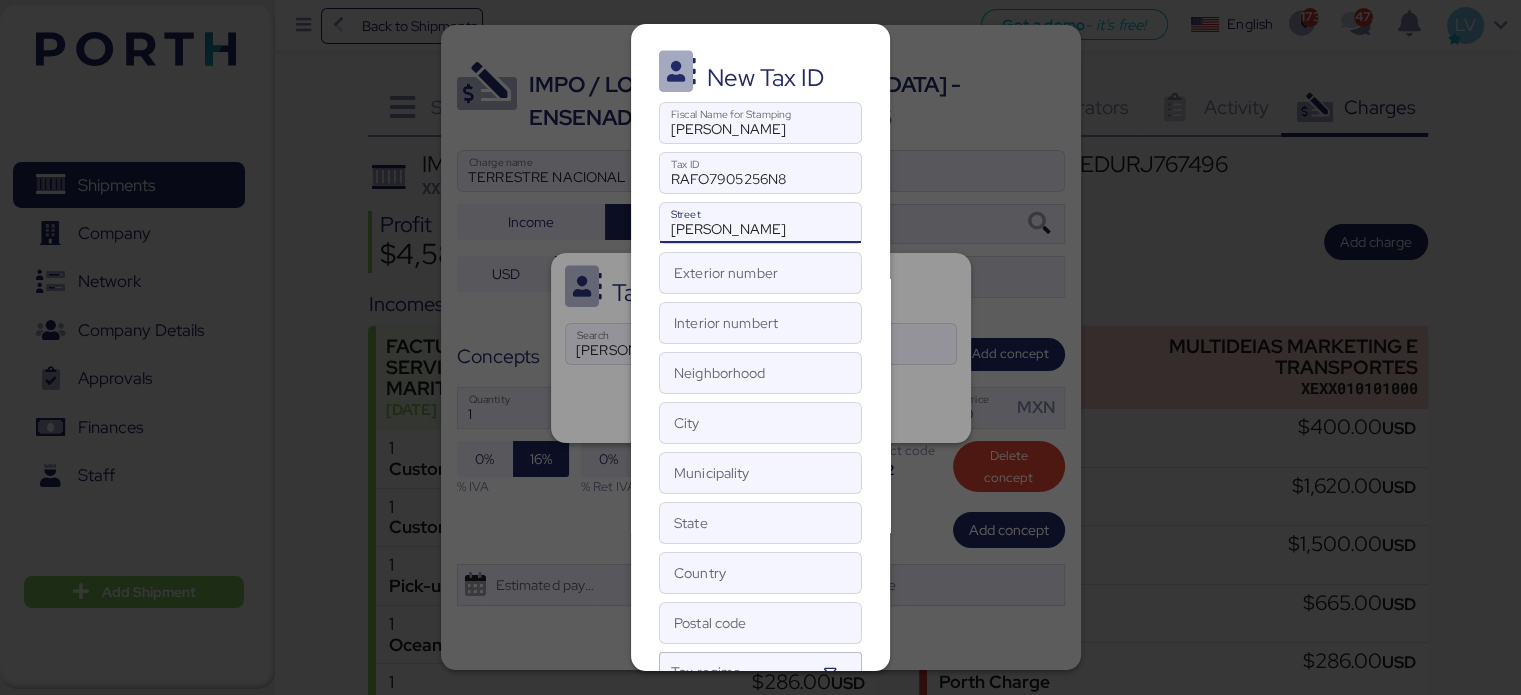 type on "[PERSON_NAME]" 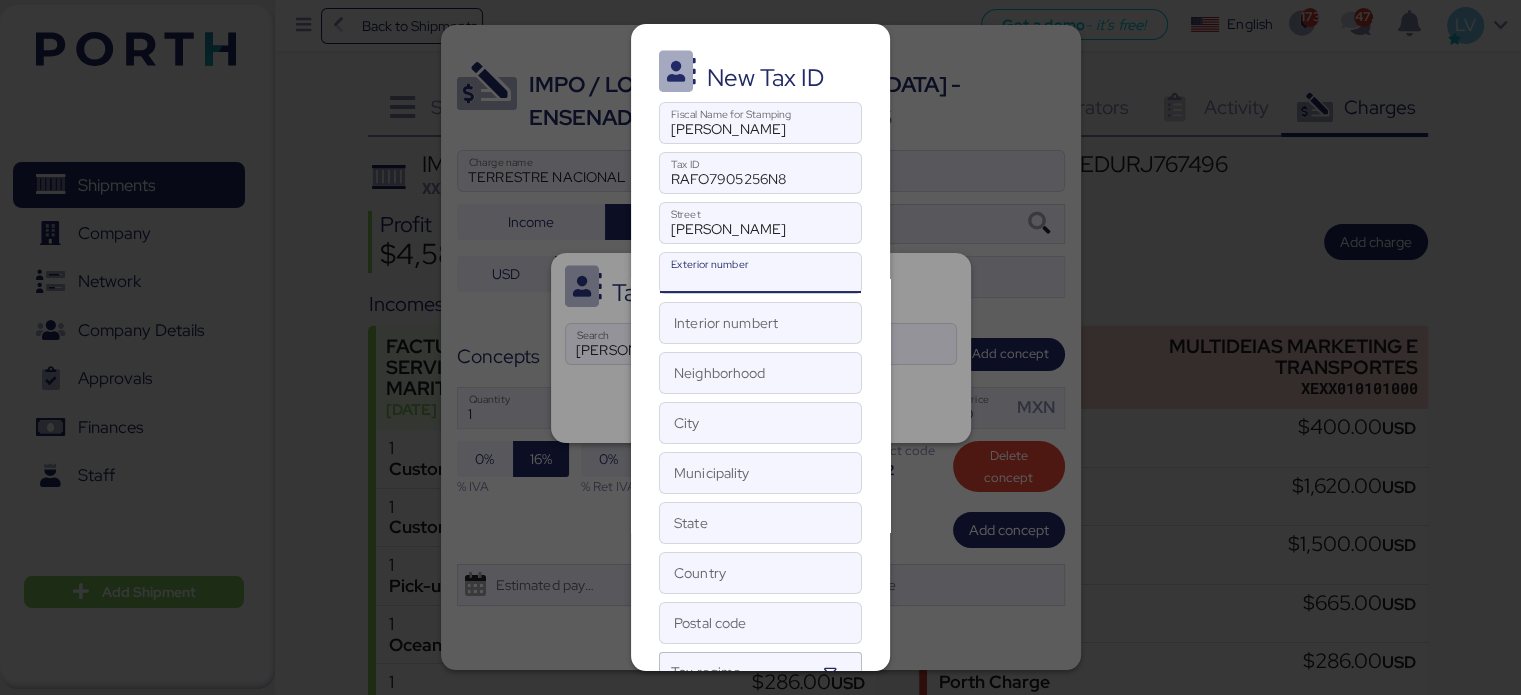 paste on "[STREET_ADDRESS][PERSON_NAME][US_STATE]. [GEOGRAPHIC_DATA]." 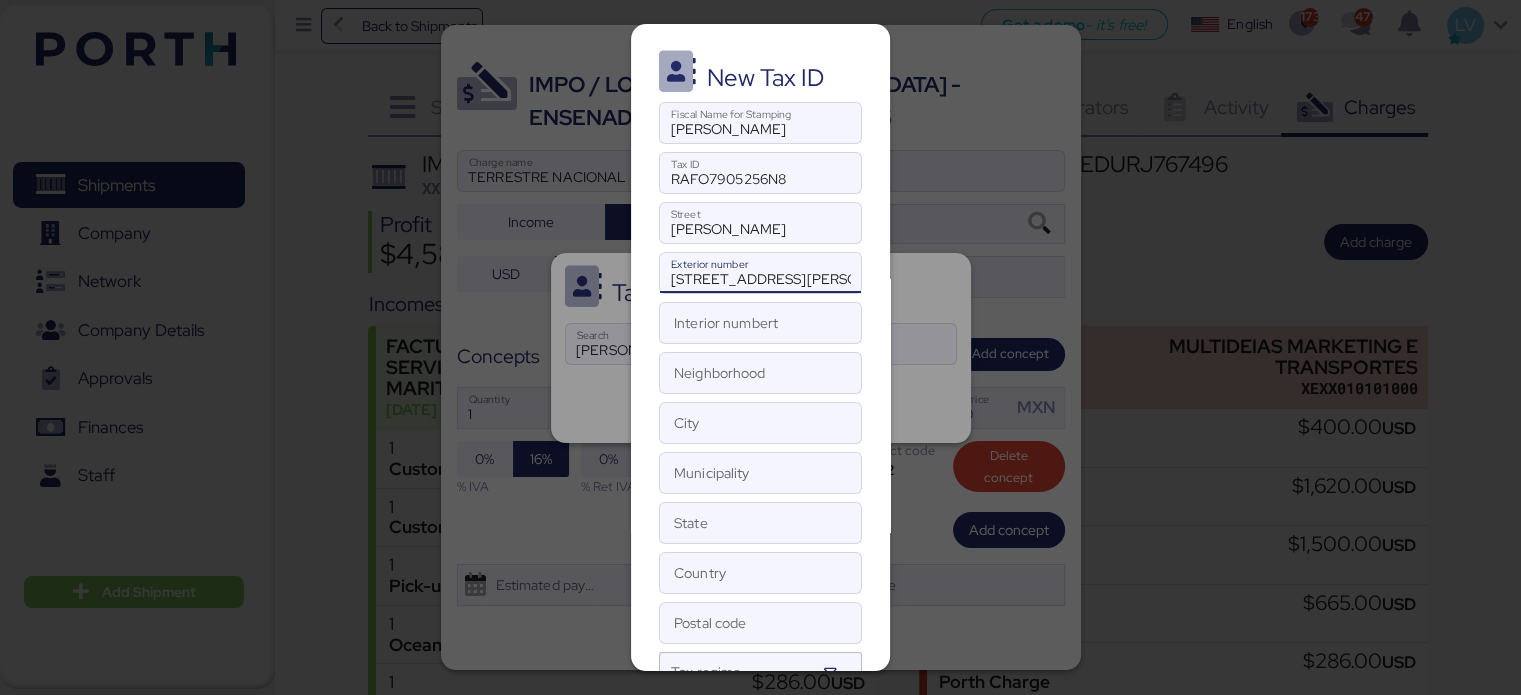 scroll, scrollTop: 0, scrollLeft: 192, axis: horizontal 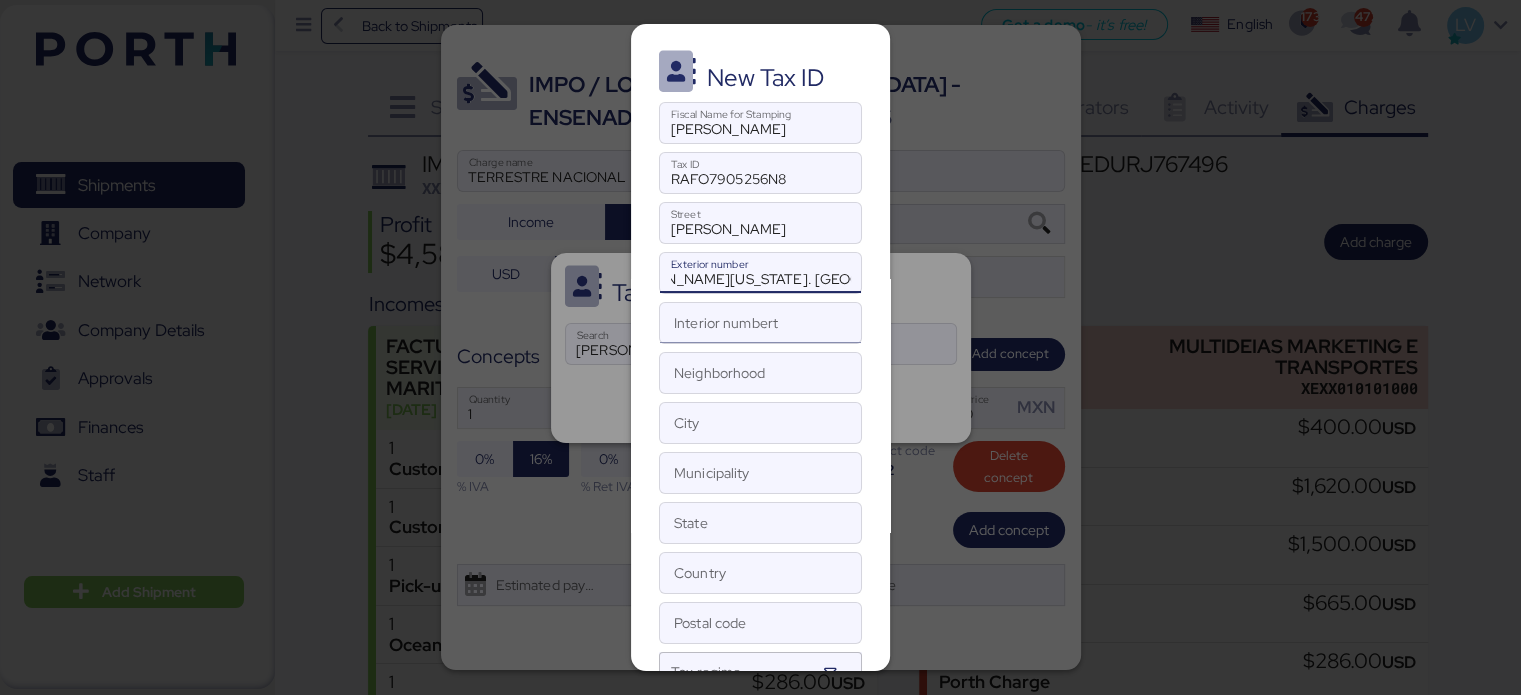 click on "Interior numbert" at bounding box center [760, 323] 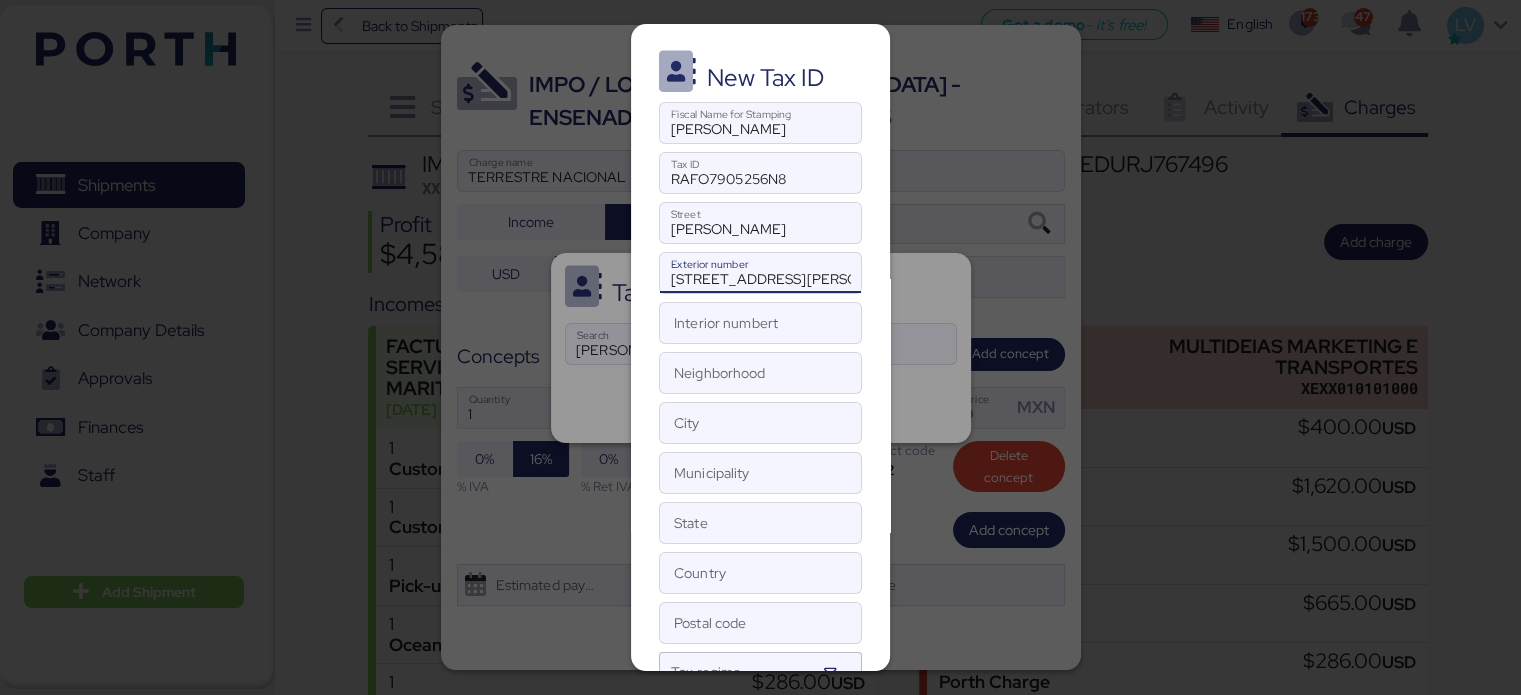 scroll, scrollTop: 0, scrollLeft: 192, axis: horizontal 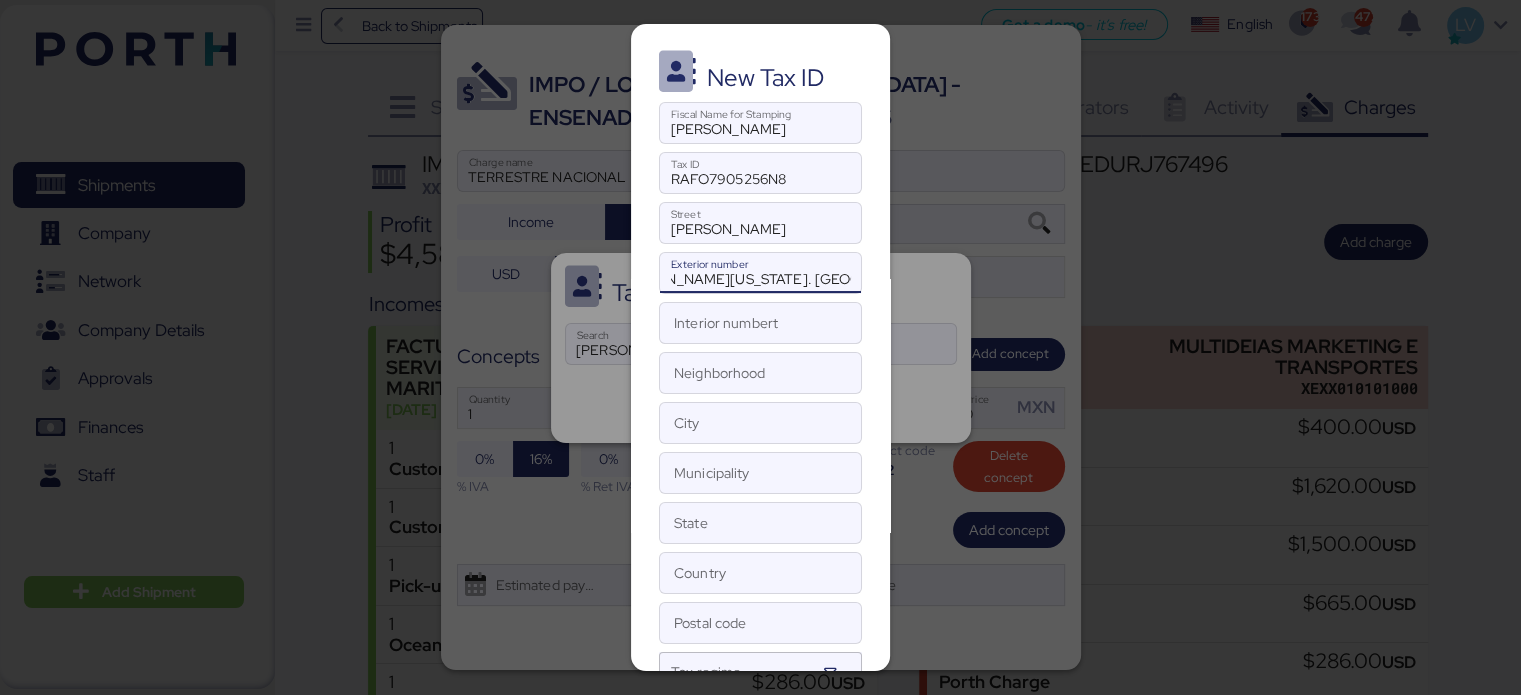 drag, startPoint x: 723, startPoint y: 273, endPoint x: 886, endPoint y: 274, distance: 163.00307 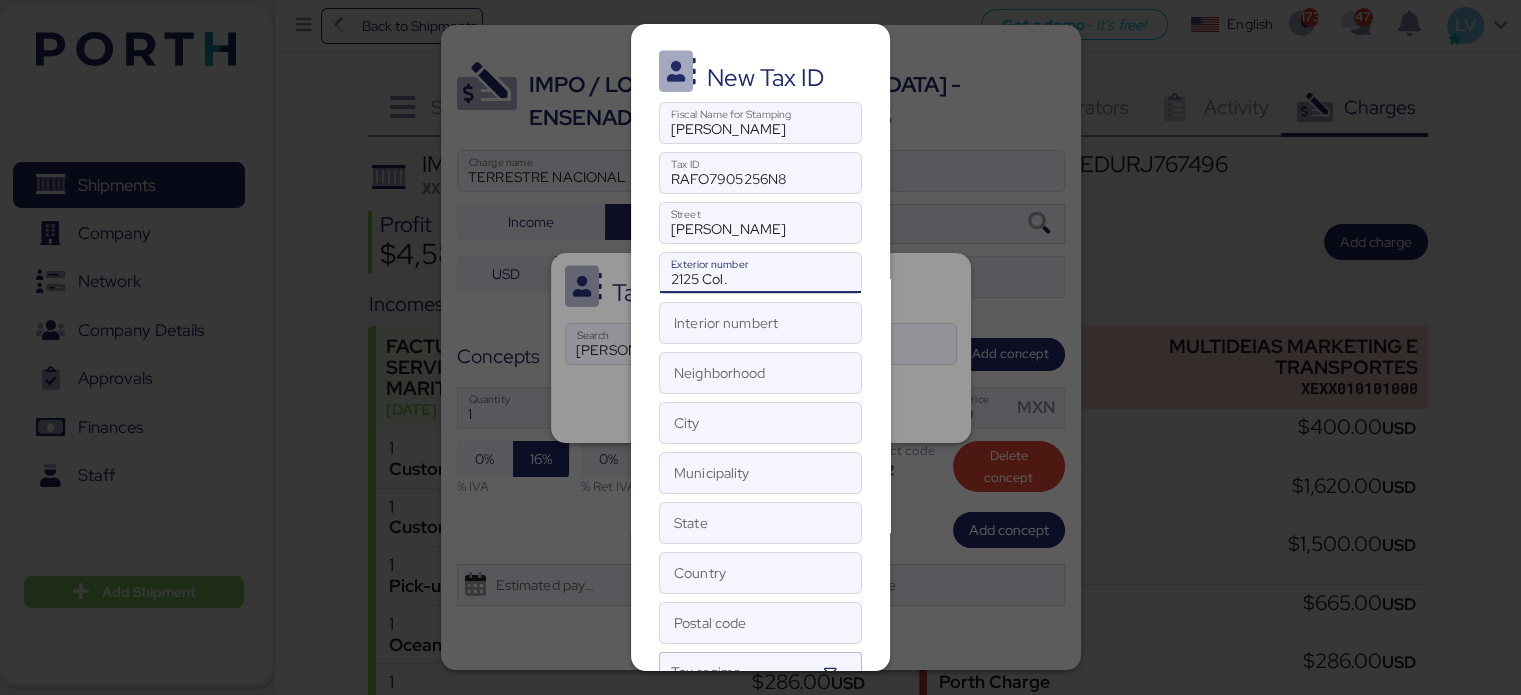 scroll, scrollTop: 0, scrollLeft: 0, axis: both 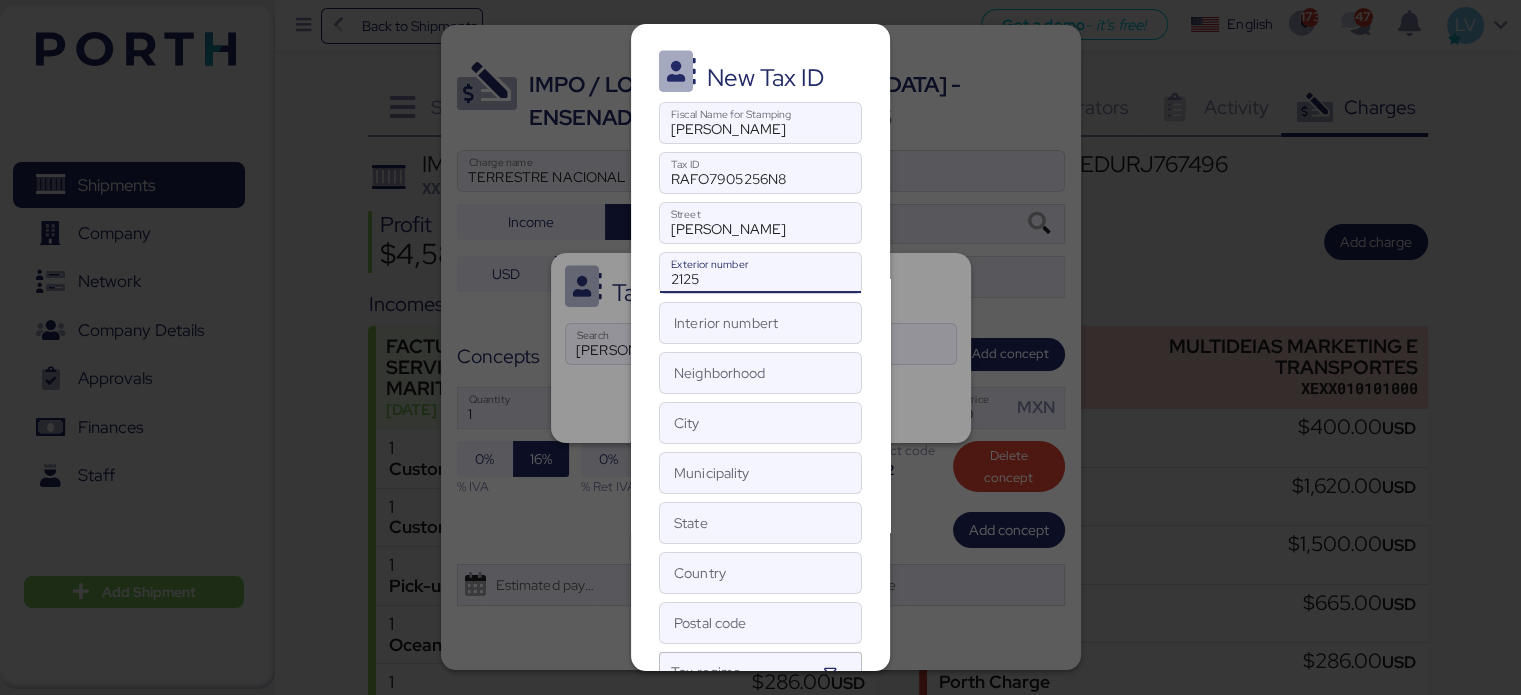 type on "2125" 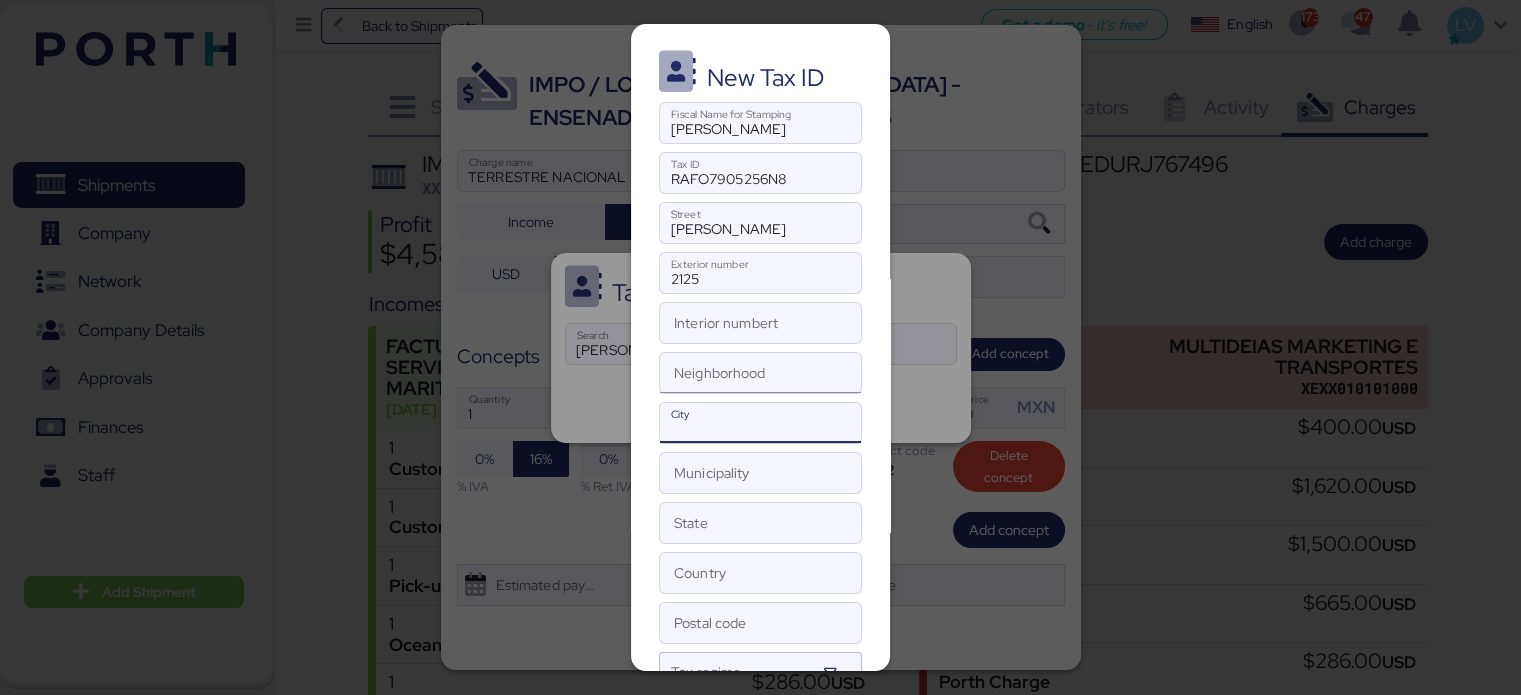 click on "Neighborhood" at bounding box center (760, 373) 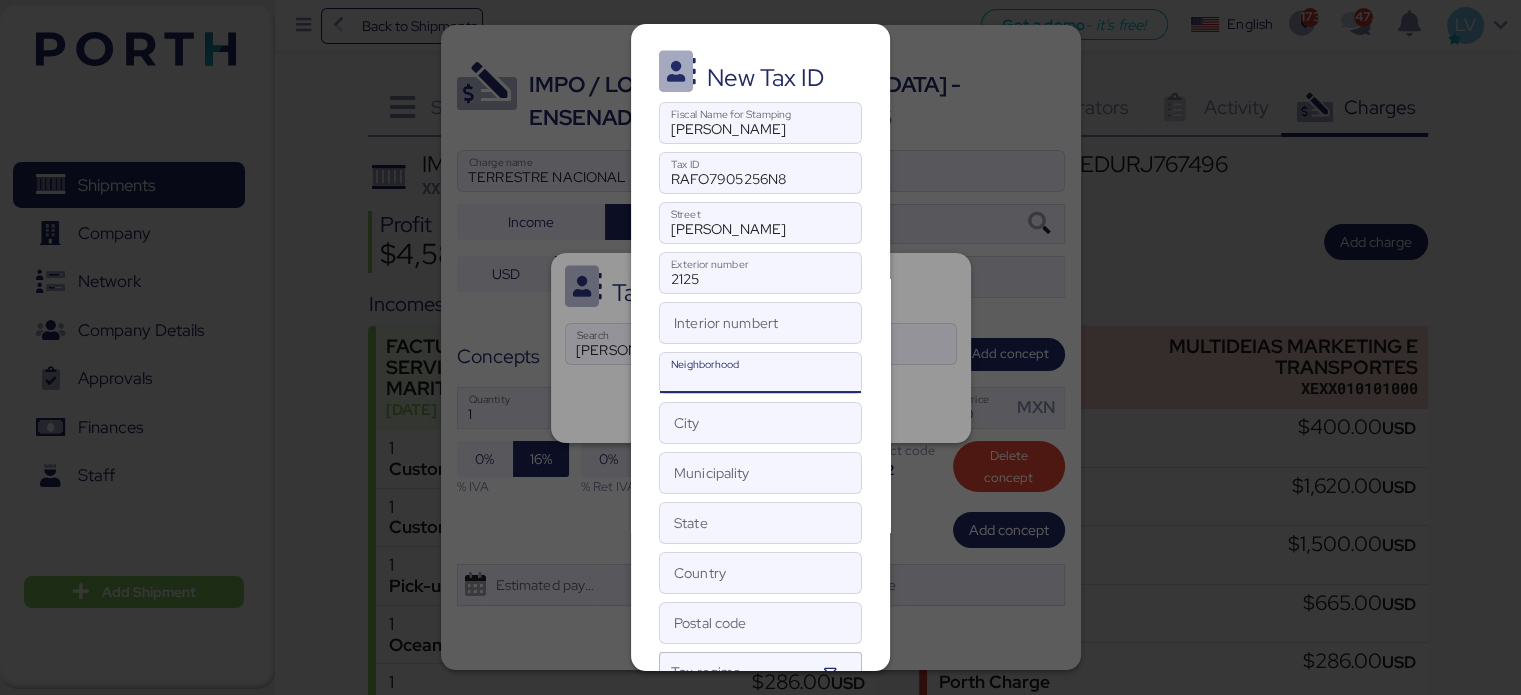 paste on "[PERSON_NAME] 22880 [GEOGRAPHIC_DATA], [GEOGRAPHIC_DATA][US_STATE]. [GEOGRAPHIC_DATA]." 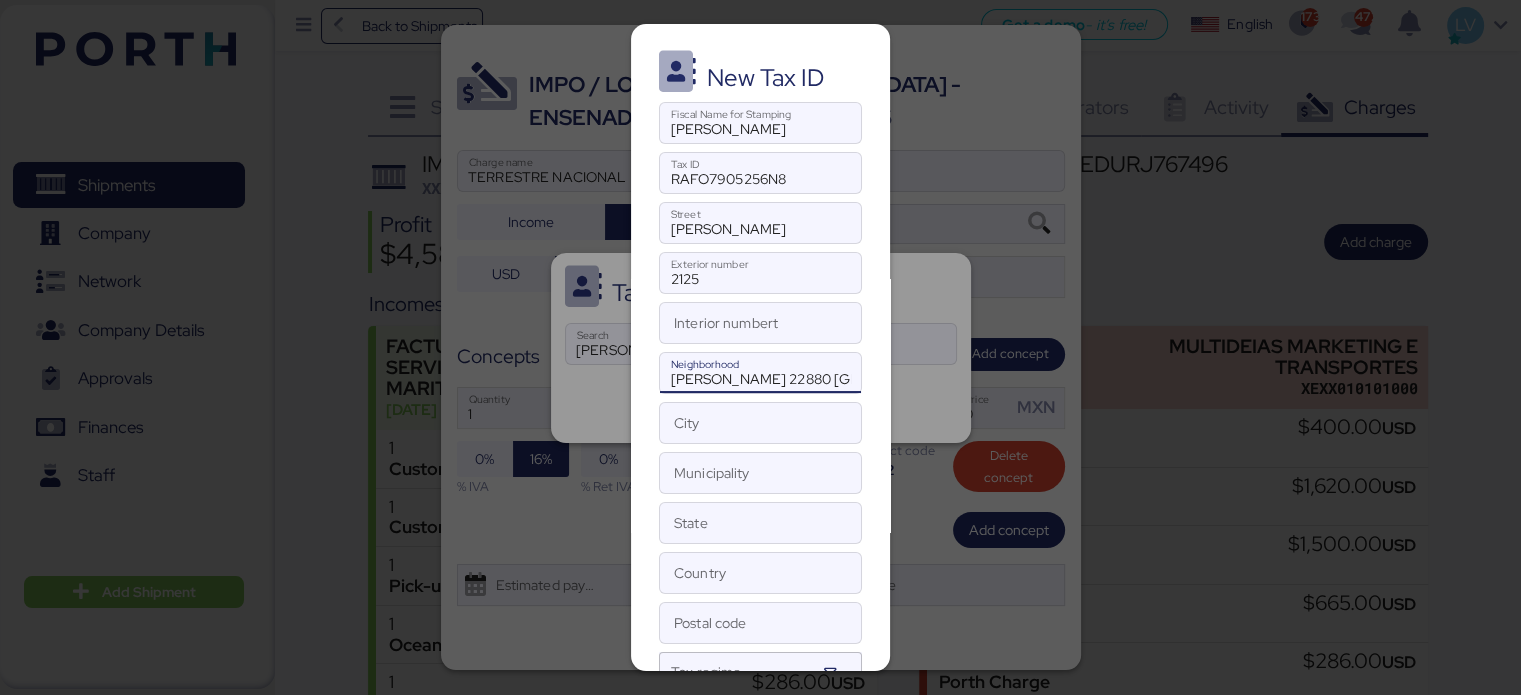 scroll, scrollTop: 0, scrollLeft: 131, axis: horizontal 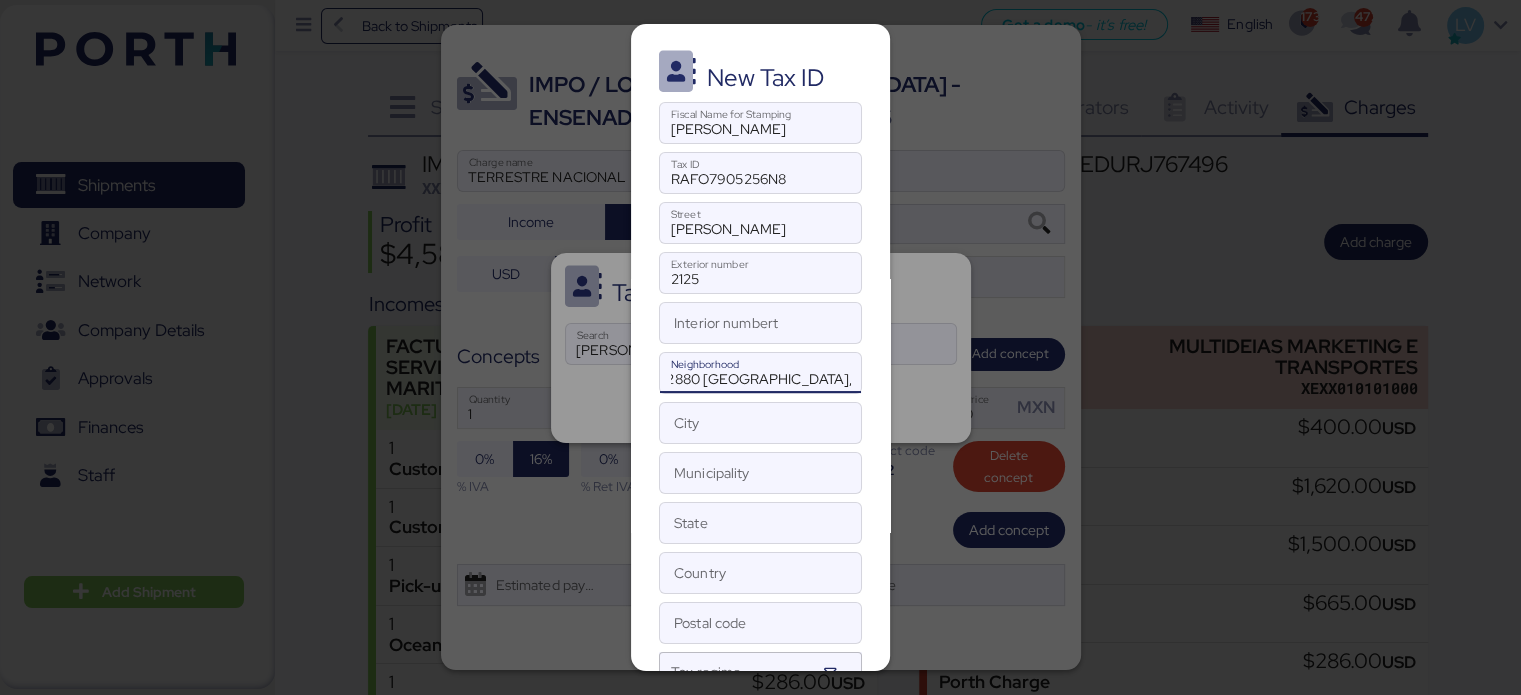 click on "[PERSON_NAME] 22880 [GEOGRAPHIC_DATA], [GEOGRAPHIC_DATA][US_STATE]. [GEOGRAPHIC_DATA]." at bounding box center [760, 373] 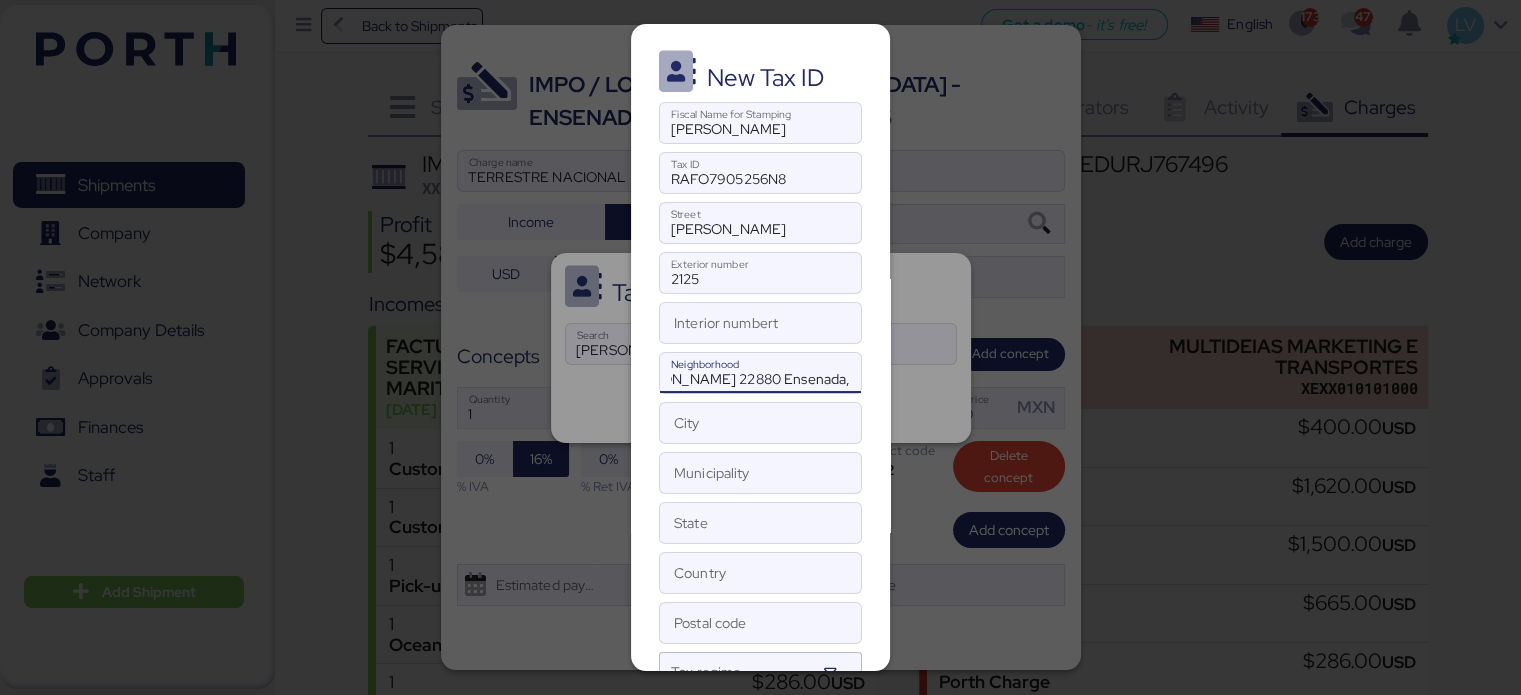 scroll, scrollTop: 0, scrollLeft: 0, axis: both 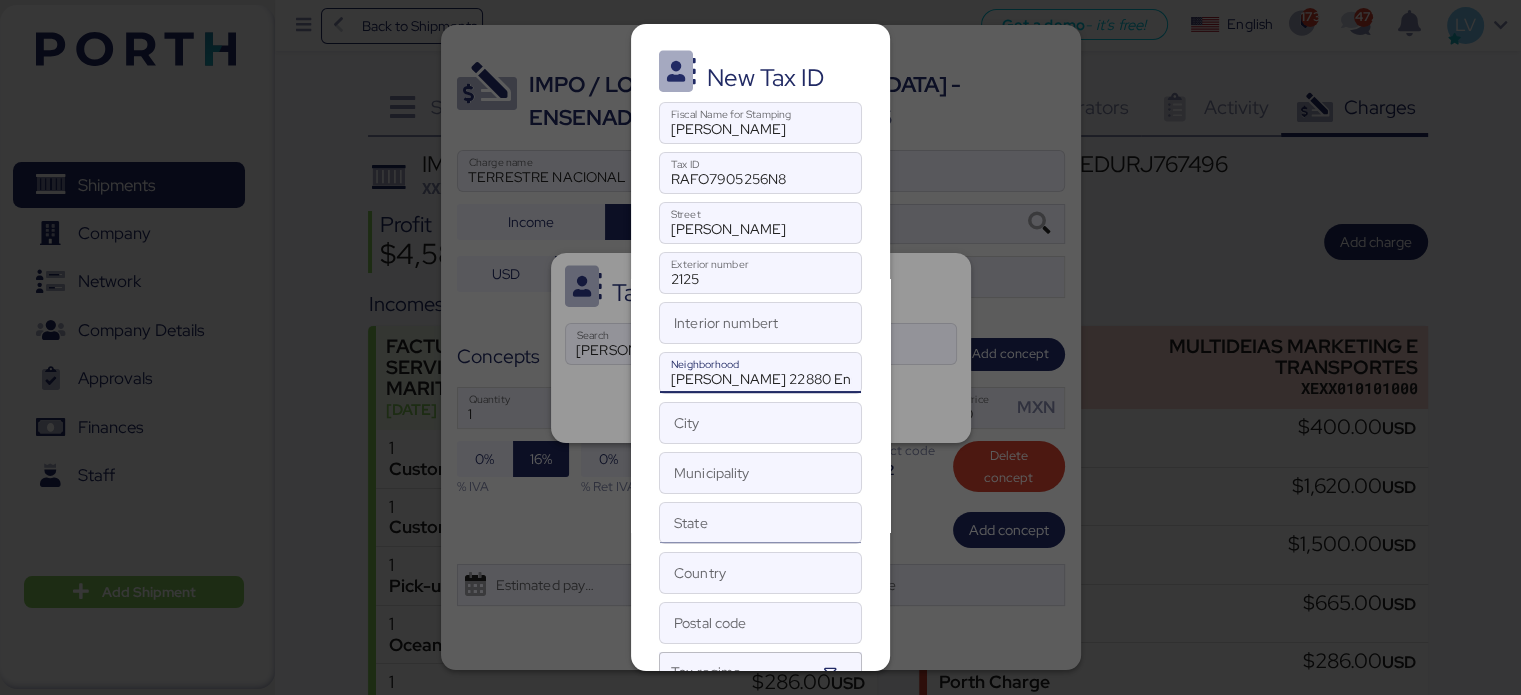 type on "[PERSON_NAME] 22880 Ensenada," 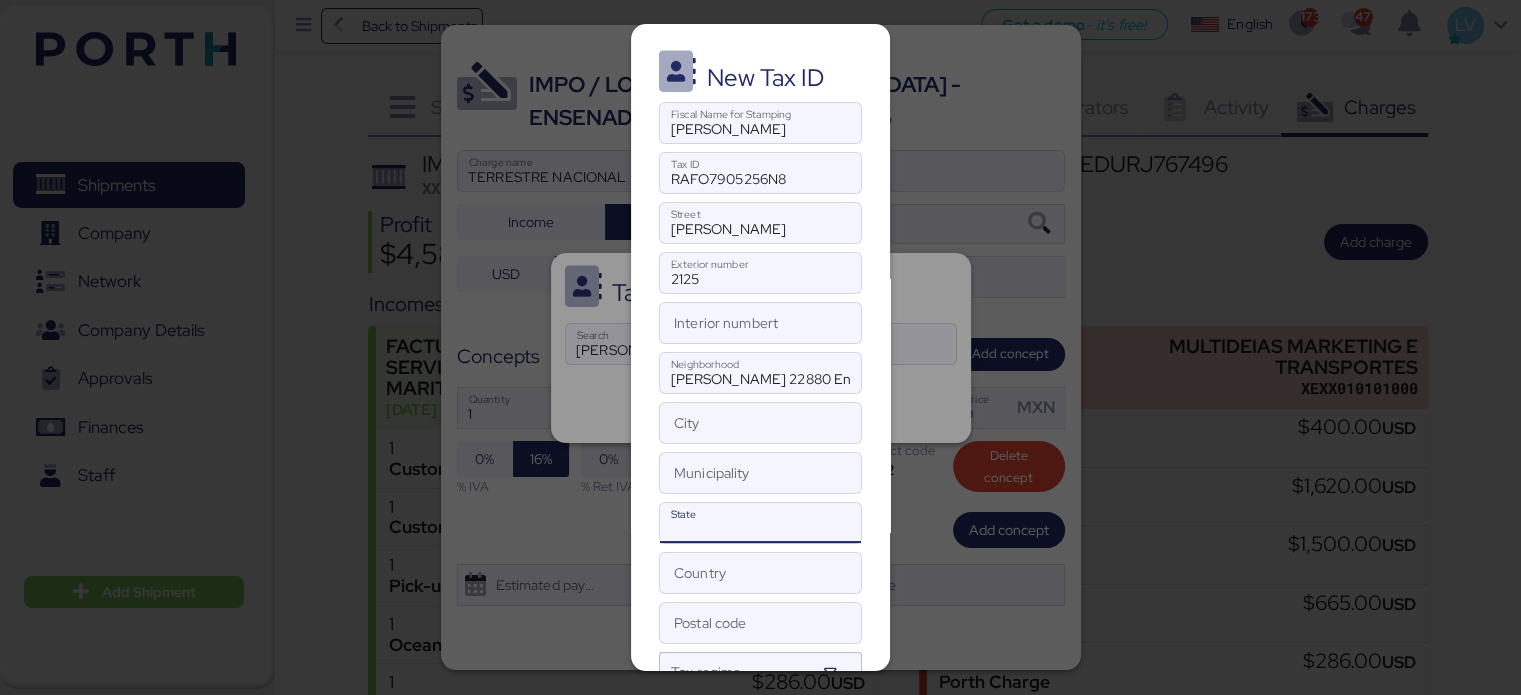 paste on "[GEOGRAPHIC_DATA][US_STATE]. [GEOGRAPHIC_DATA]." 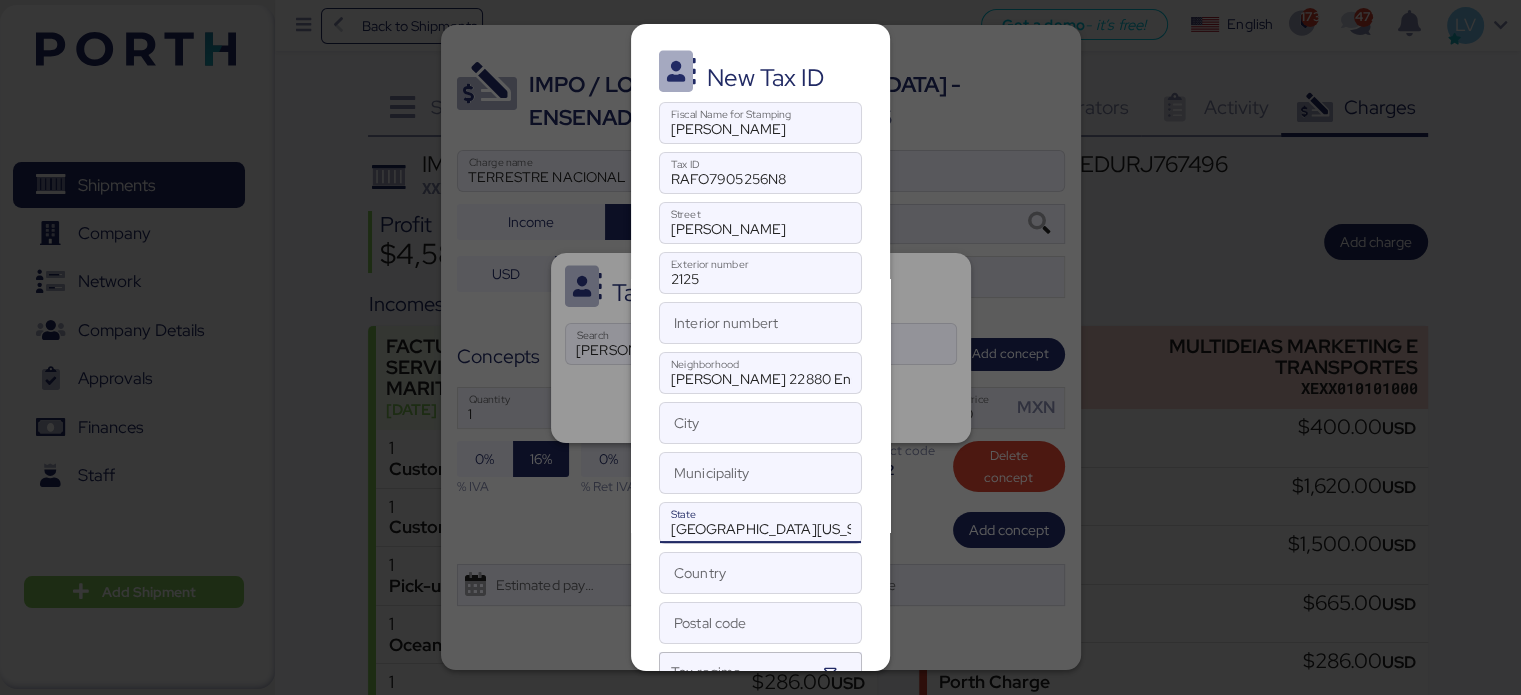 click on "[GEOGRAPHIC_DATA][US_STATE]. [GEOGRAPHIC_DATA]." at bounding box center [760, 523] 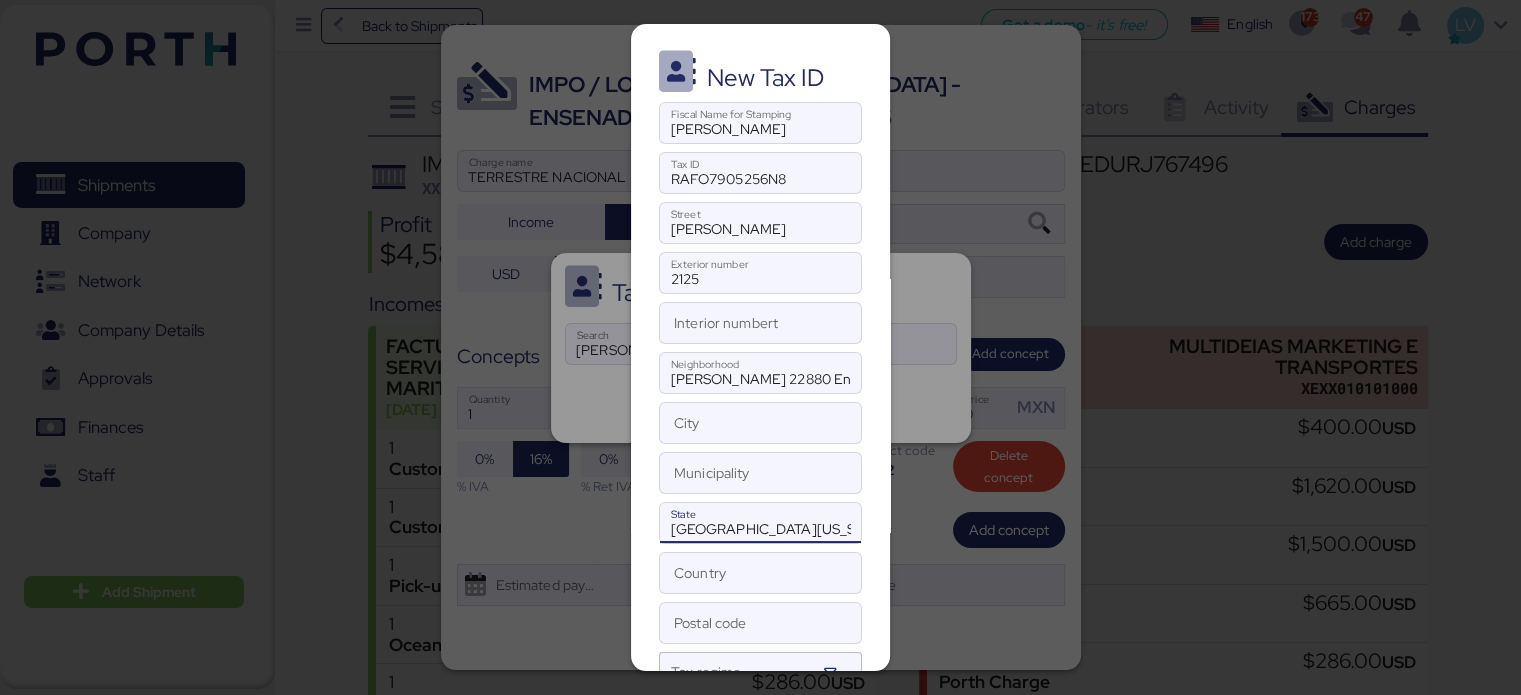 type on "[GEOGRAPHIC_DATA][US_STATE]" 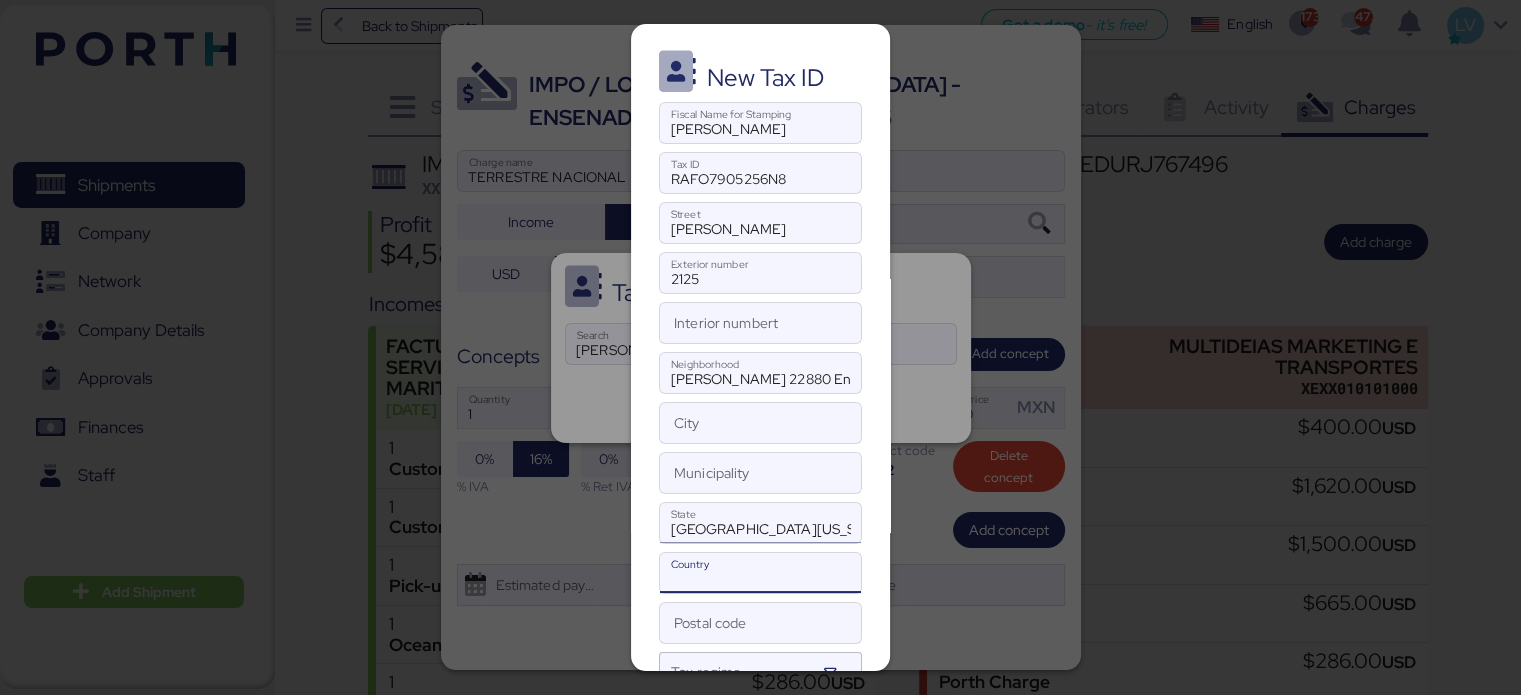 paste on "[GEOGRAPHIC_DATA]" 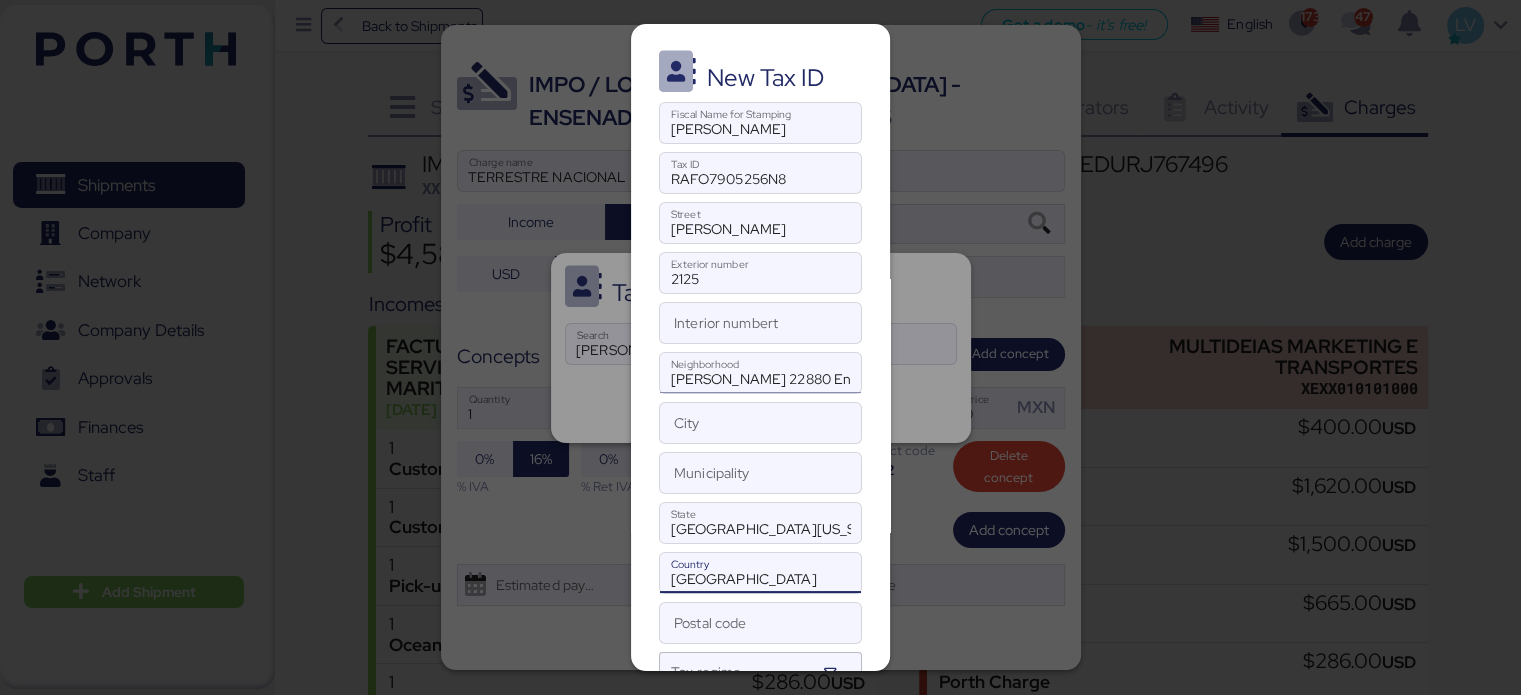 type on "[GEOGRAPHIC_DATA]" 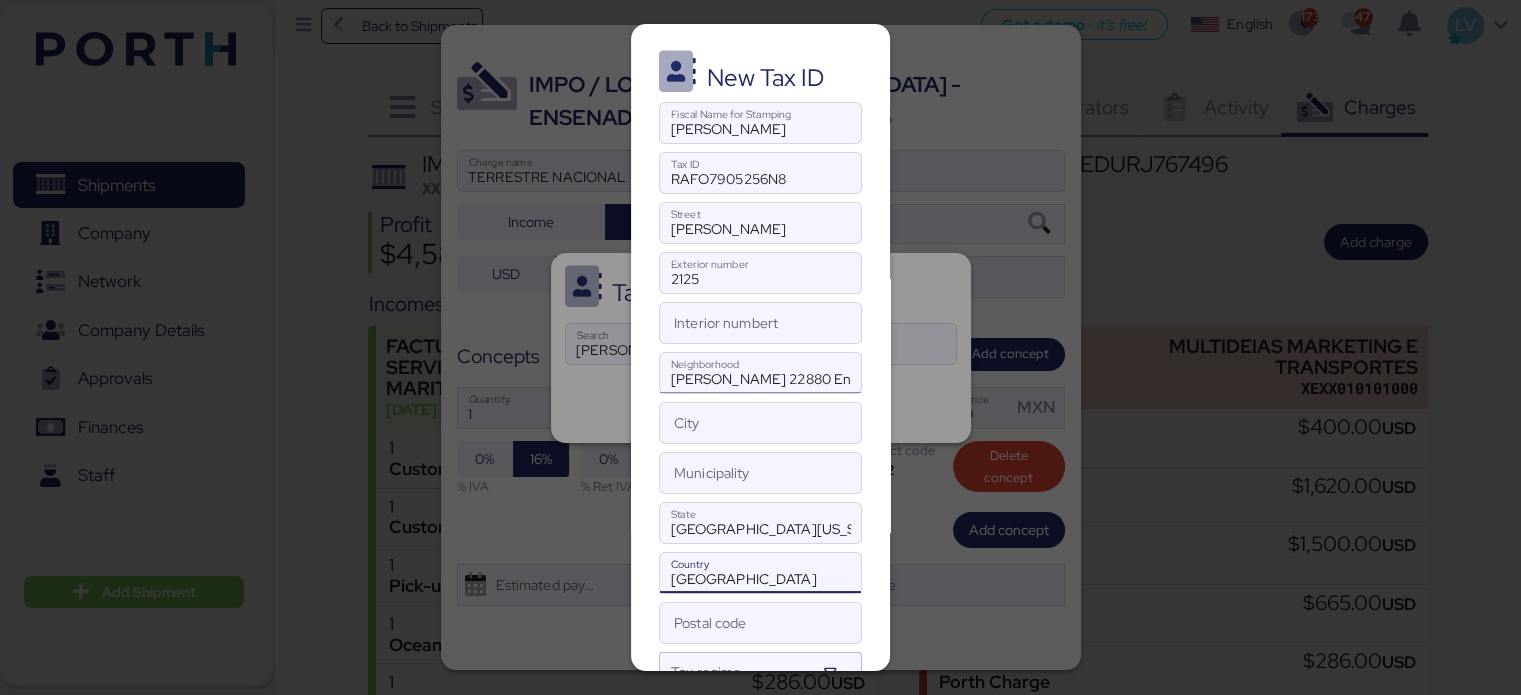 click on "[PERSON_NAME] 22880 Ensenada," at bounding box center (760, 373) 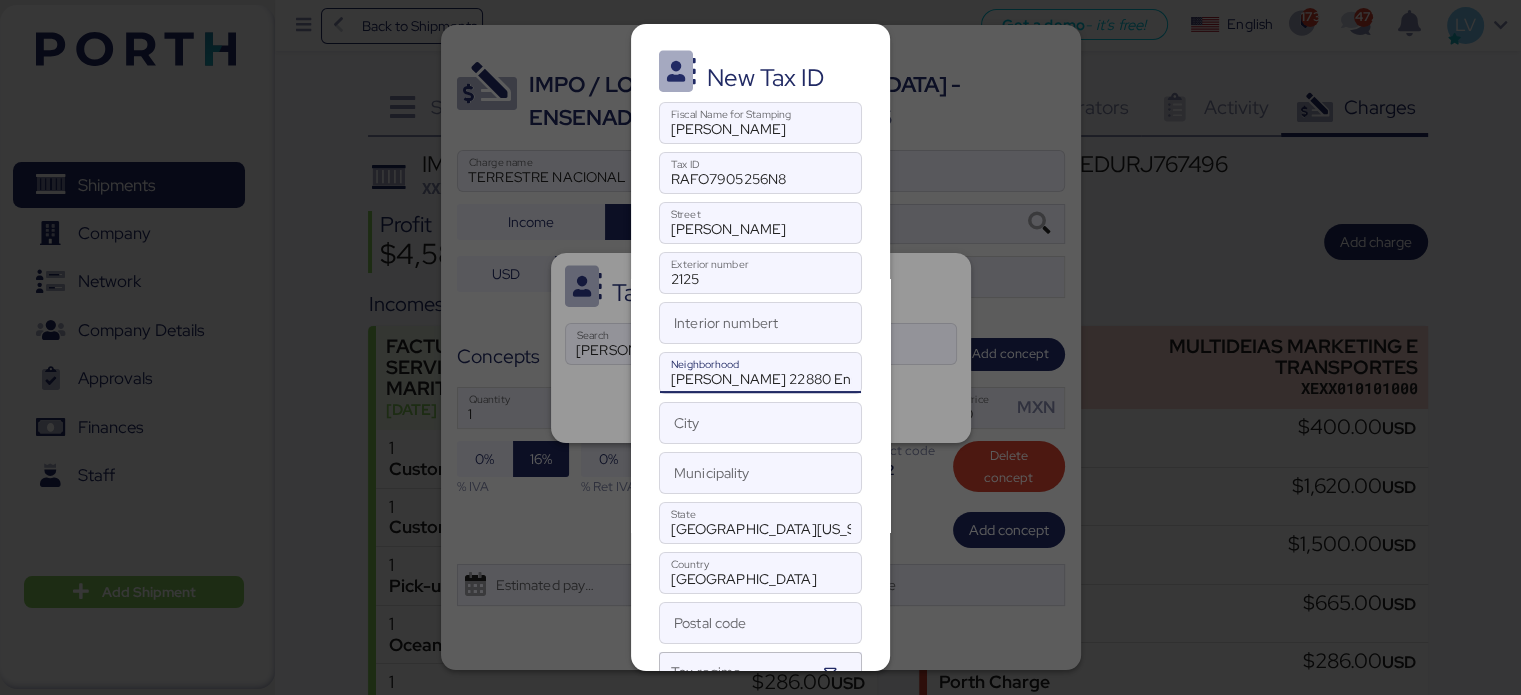 click on "[PERSON_NAME] 22880 Ensenada," at bounding box center [760, 373] 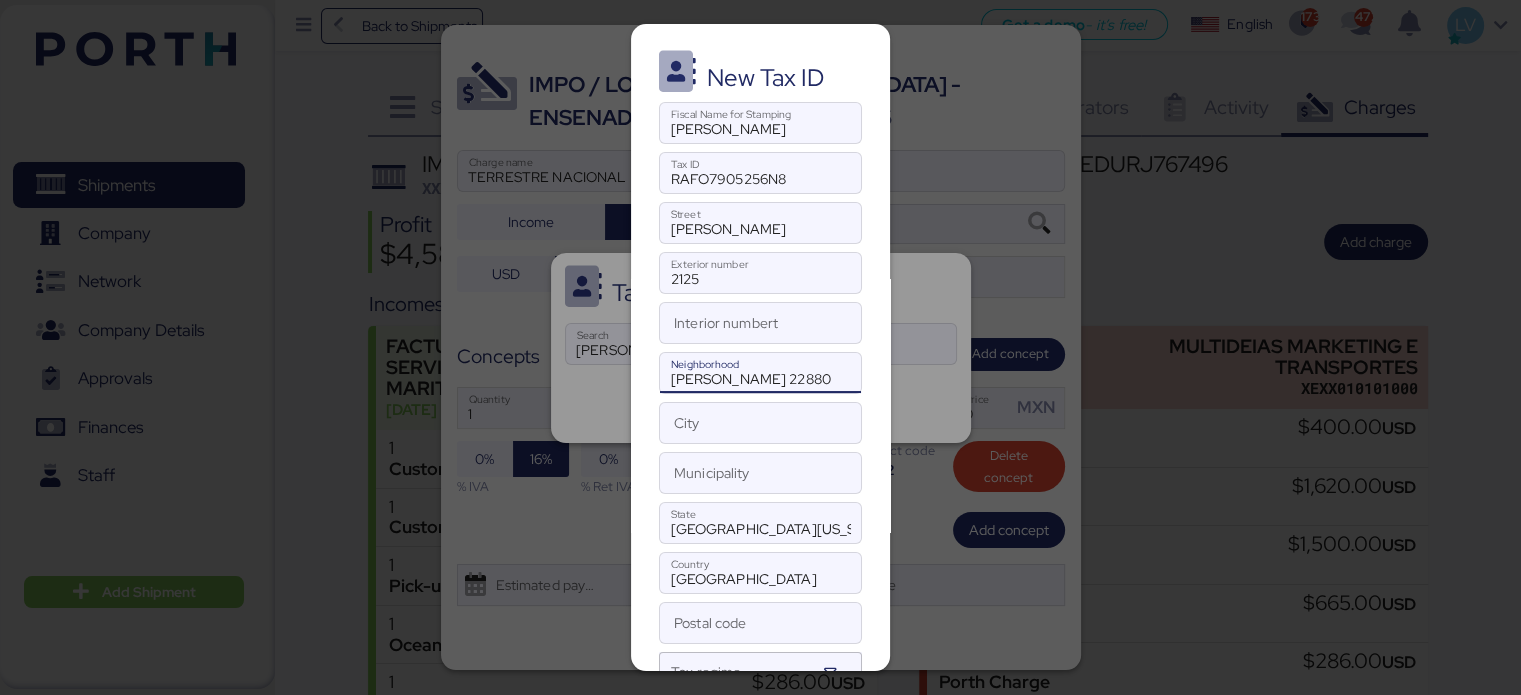 type on "[PERSON_NAME] 22880" 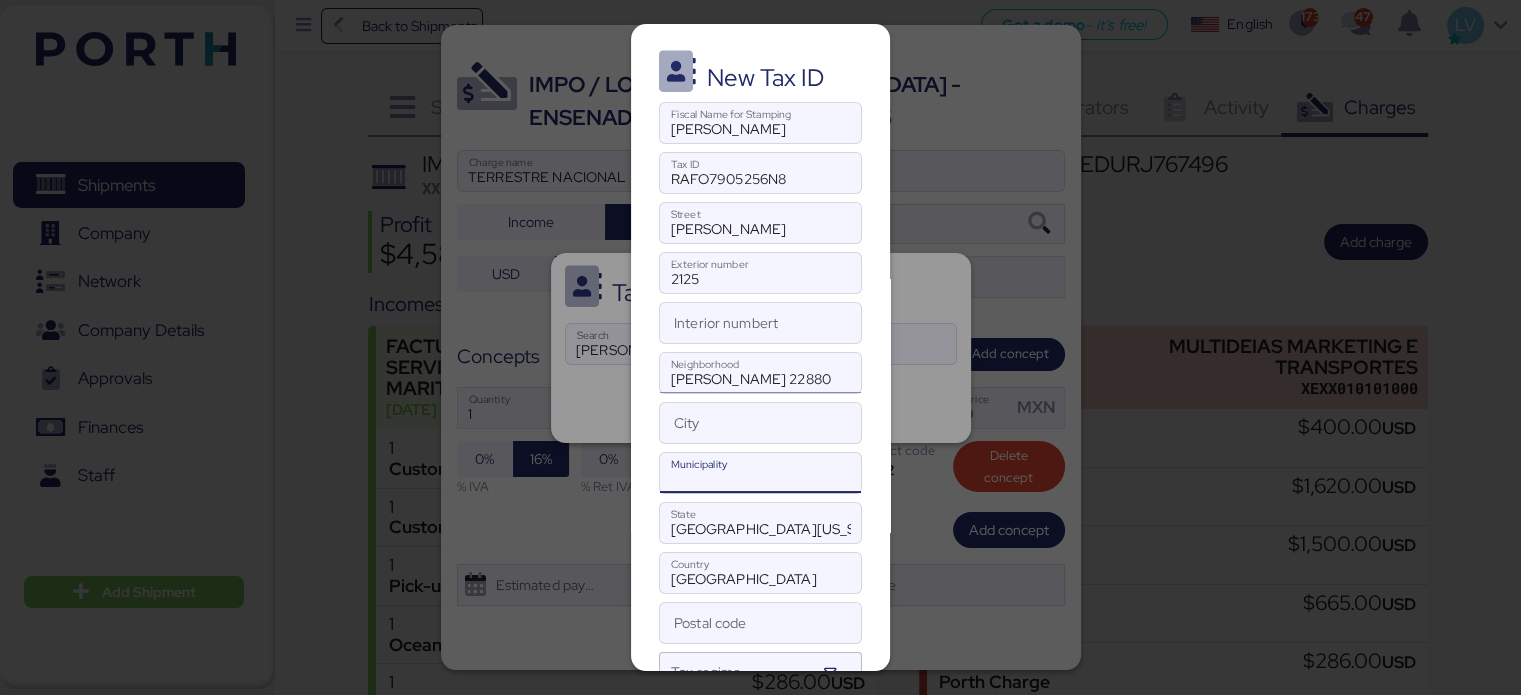 paste on "Ensenada" 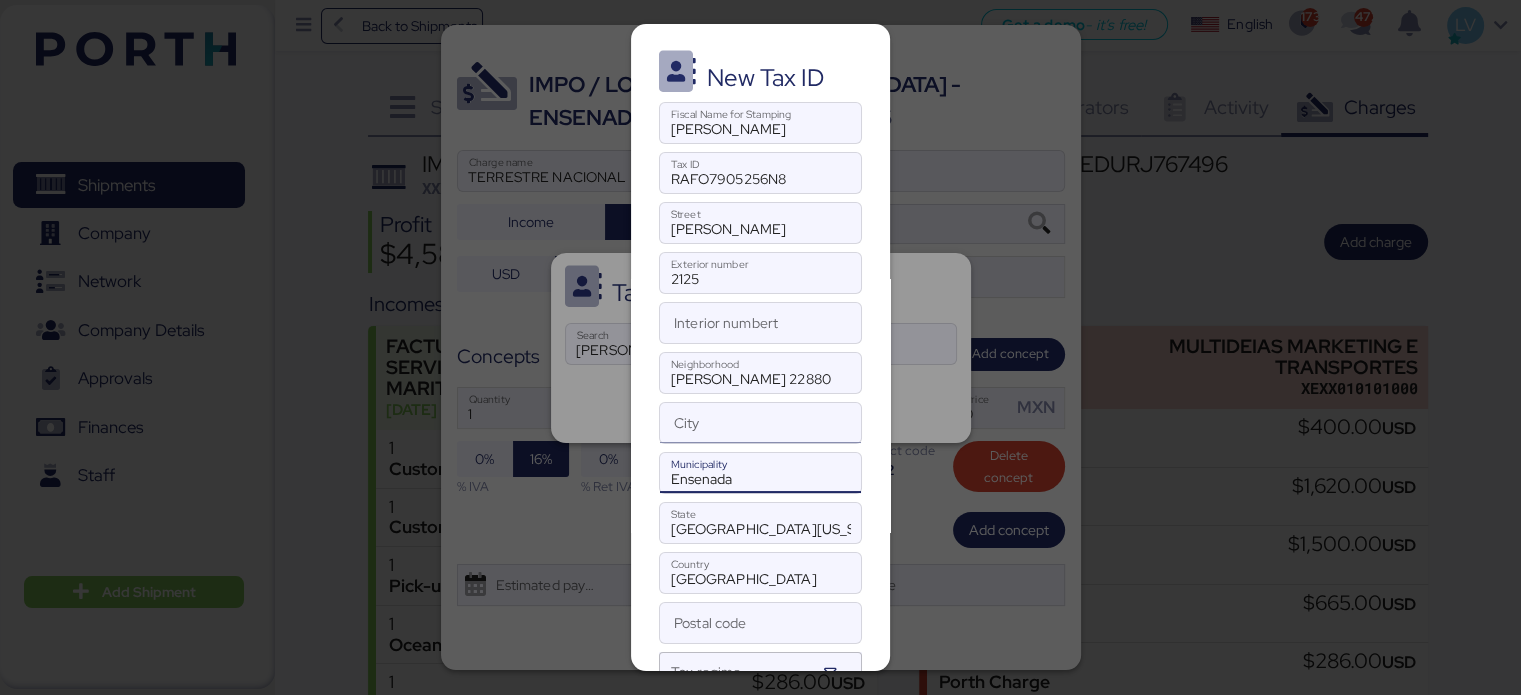 type on "Ensenada" 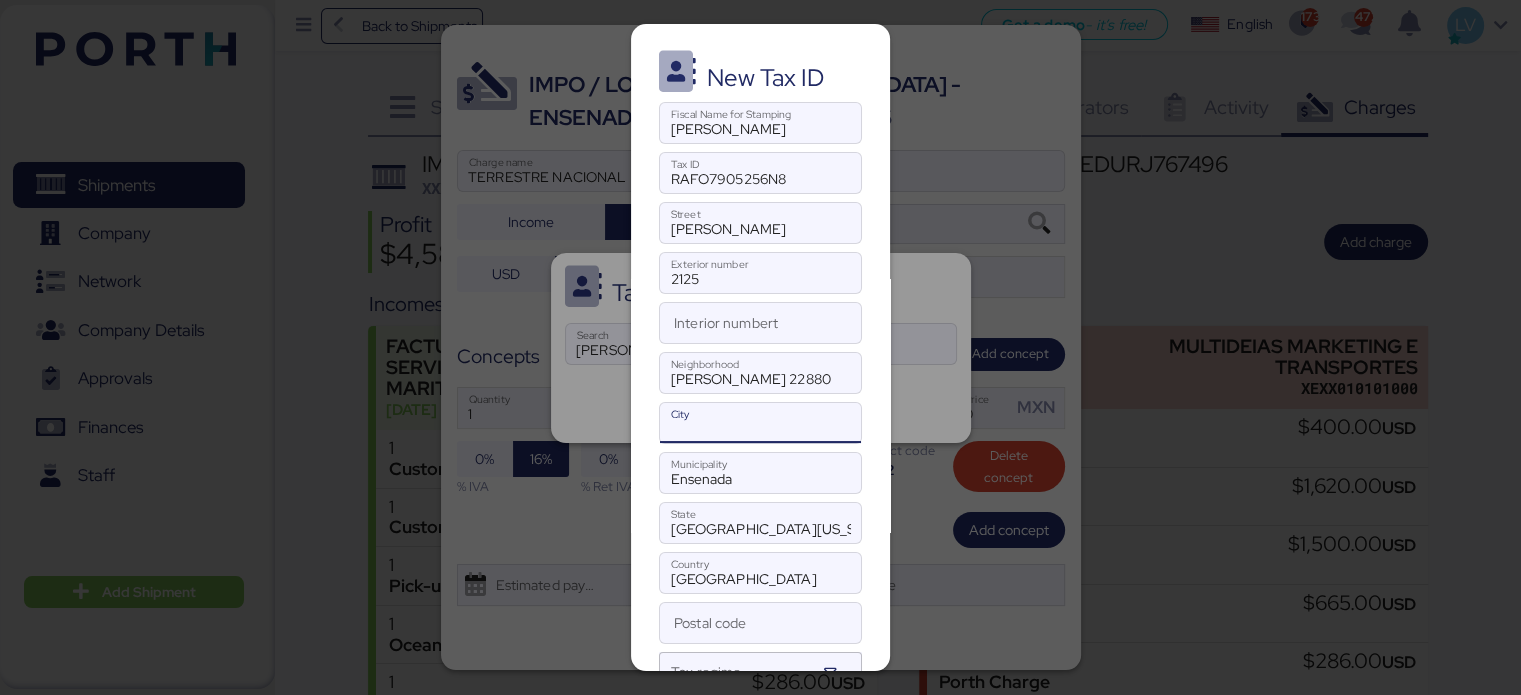 click on "City" at bounding box center [760, 423] 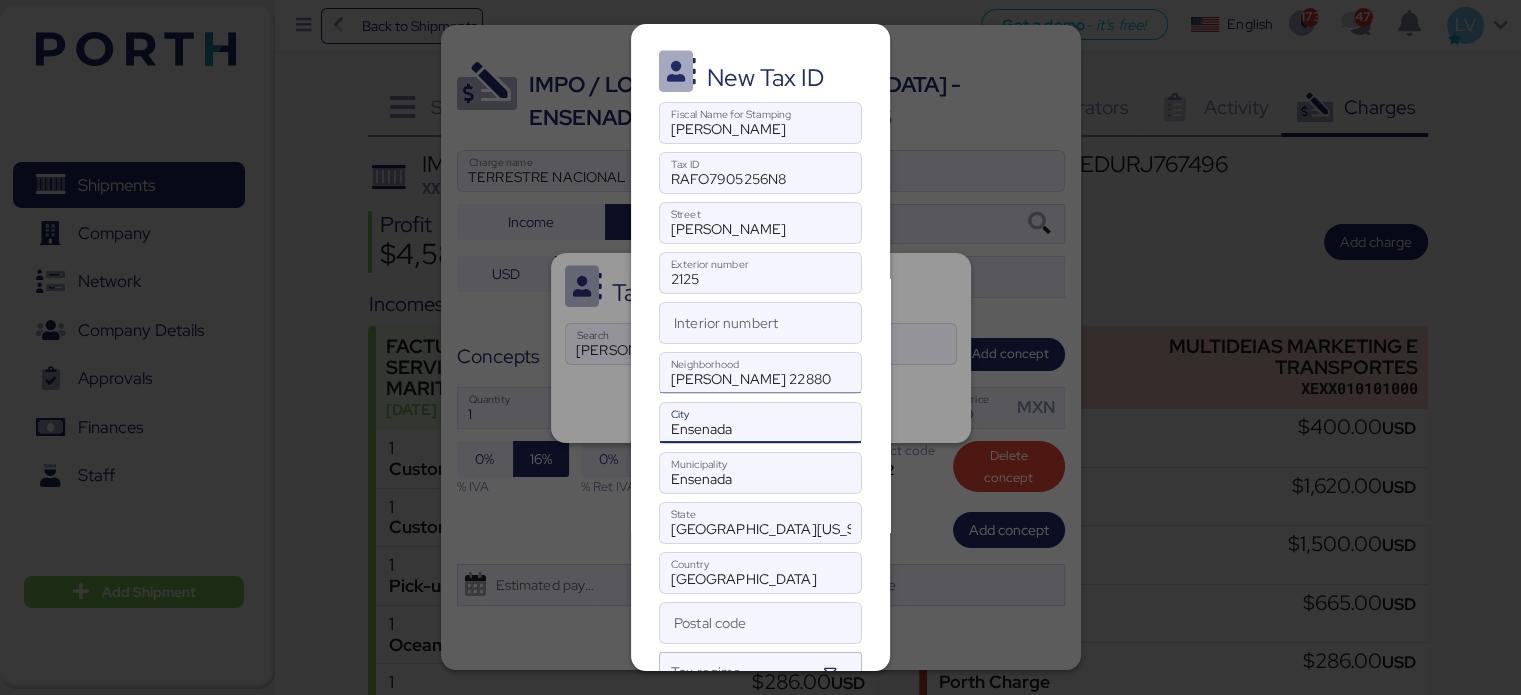 type on "Ensenada" 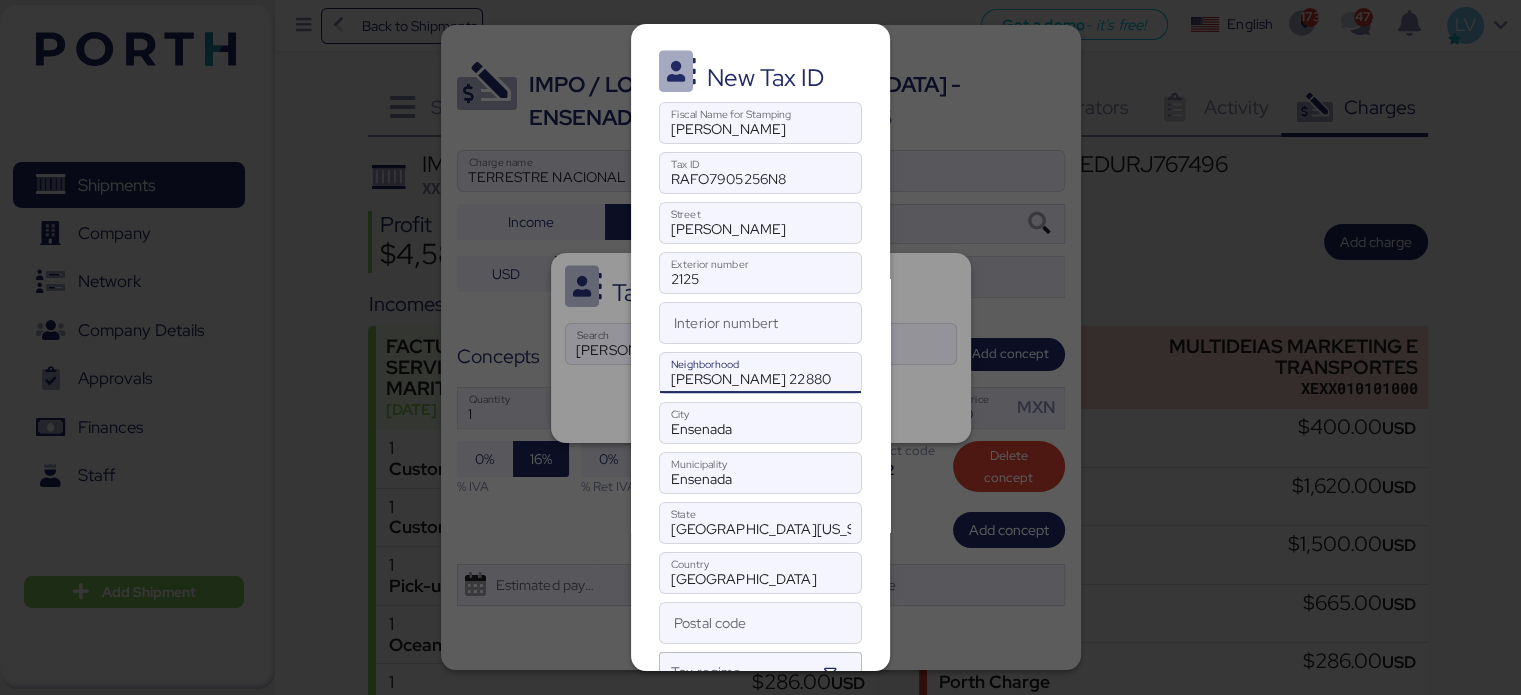 click on "[PERSON_NAME] 22880" at bounding box center [760, 373] 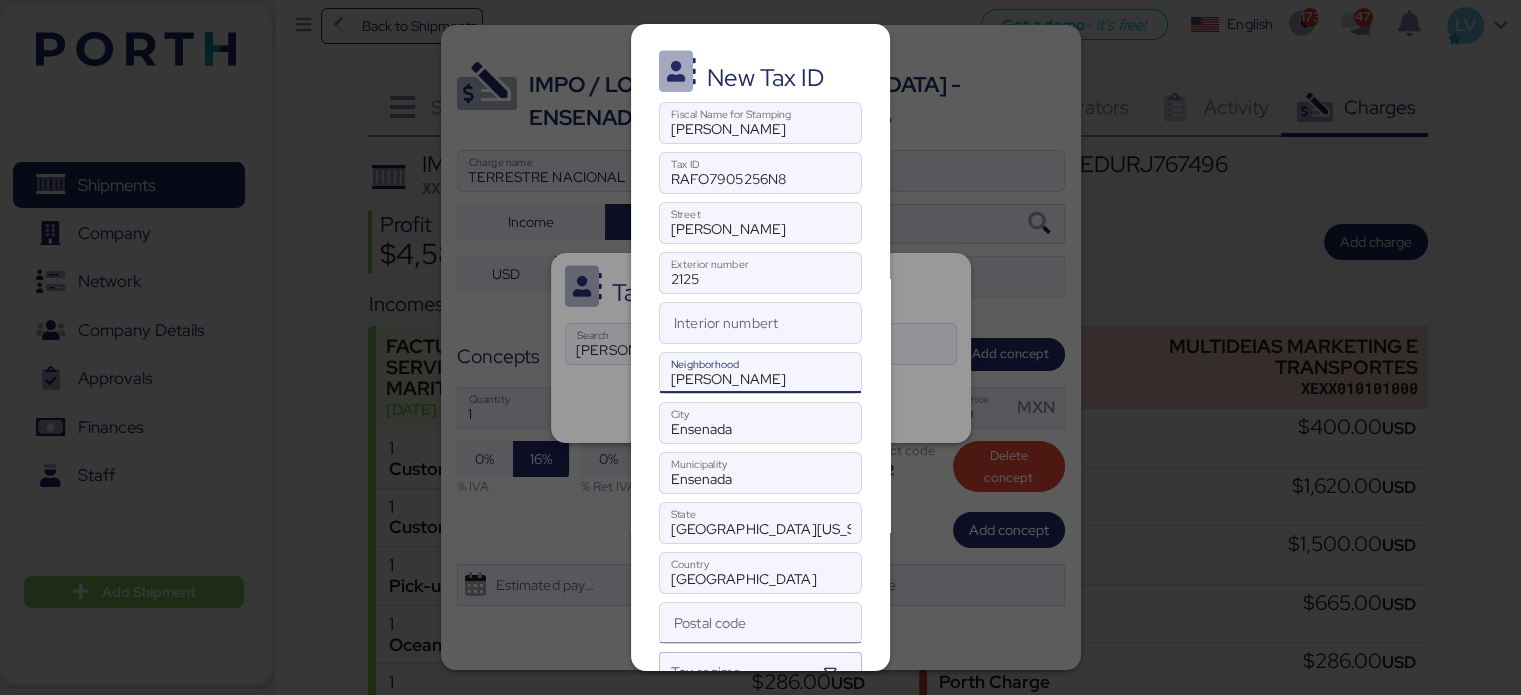 type on "[PERSON_NAME]" 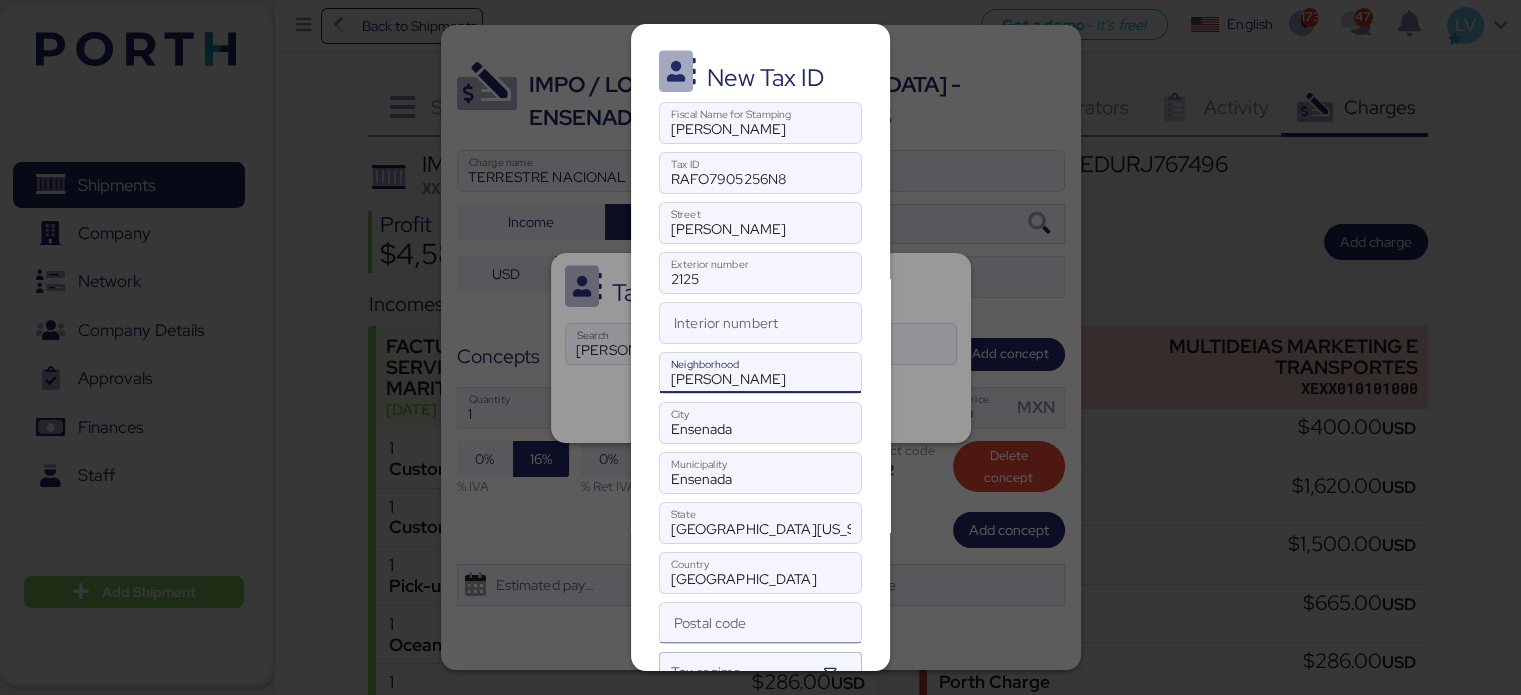 click on "Postal code" at bounding box center [760, 623] 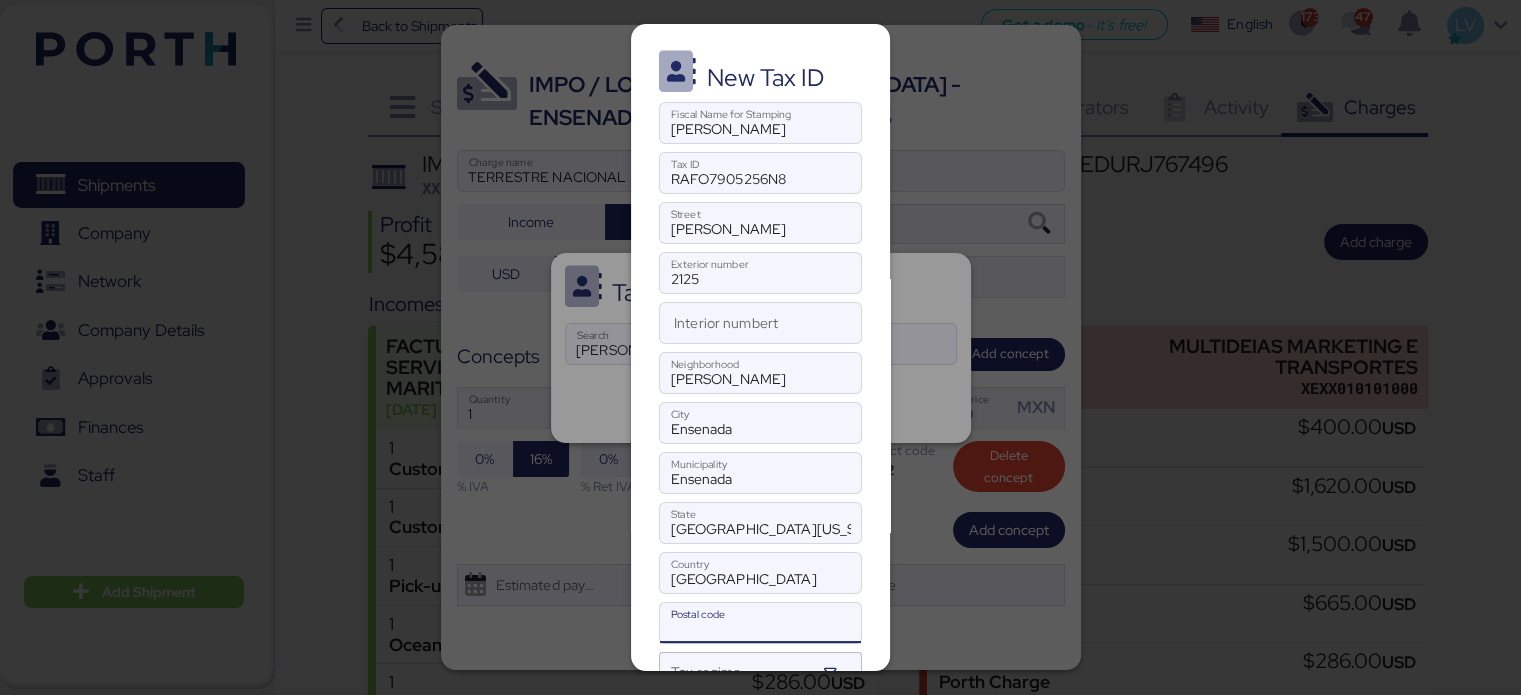 paste on "22880" 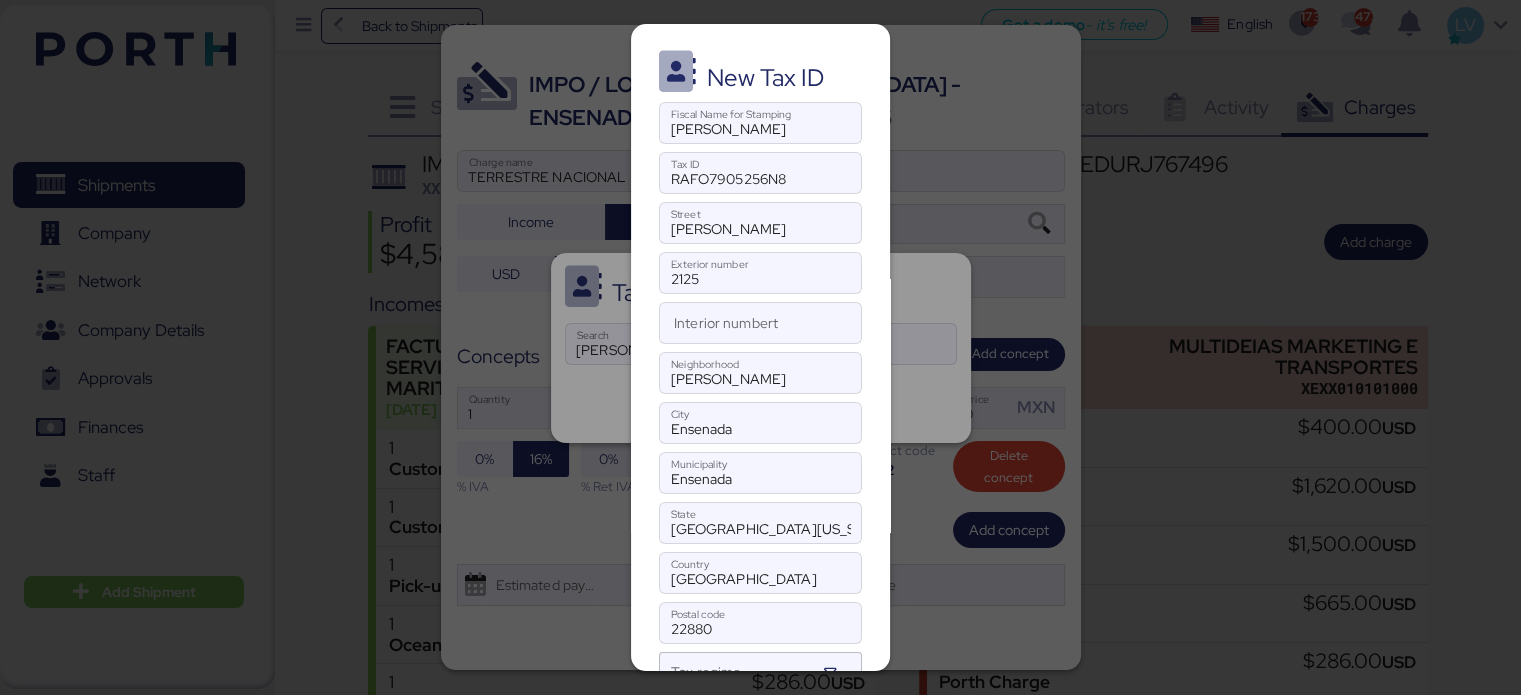 click on "New Tax ID [PERSON_NAME] Fiscal Name for Stamping RAFO7905256N8 Tax ID [PERSON_NAME] Street 2125 Exterior number Interior numbert [PERSON_NAME] Neighborhood [GEOGRAPHIC_DATA] [GEOGRAPHIC_DATA] [GEOGRAPHIC_DATA][US_STATE] Country 22880 Postal code Tax regime   Cancel Save Tax ID" at bounding box center (760, 347) 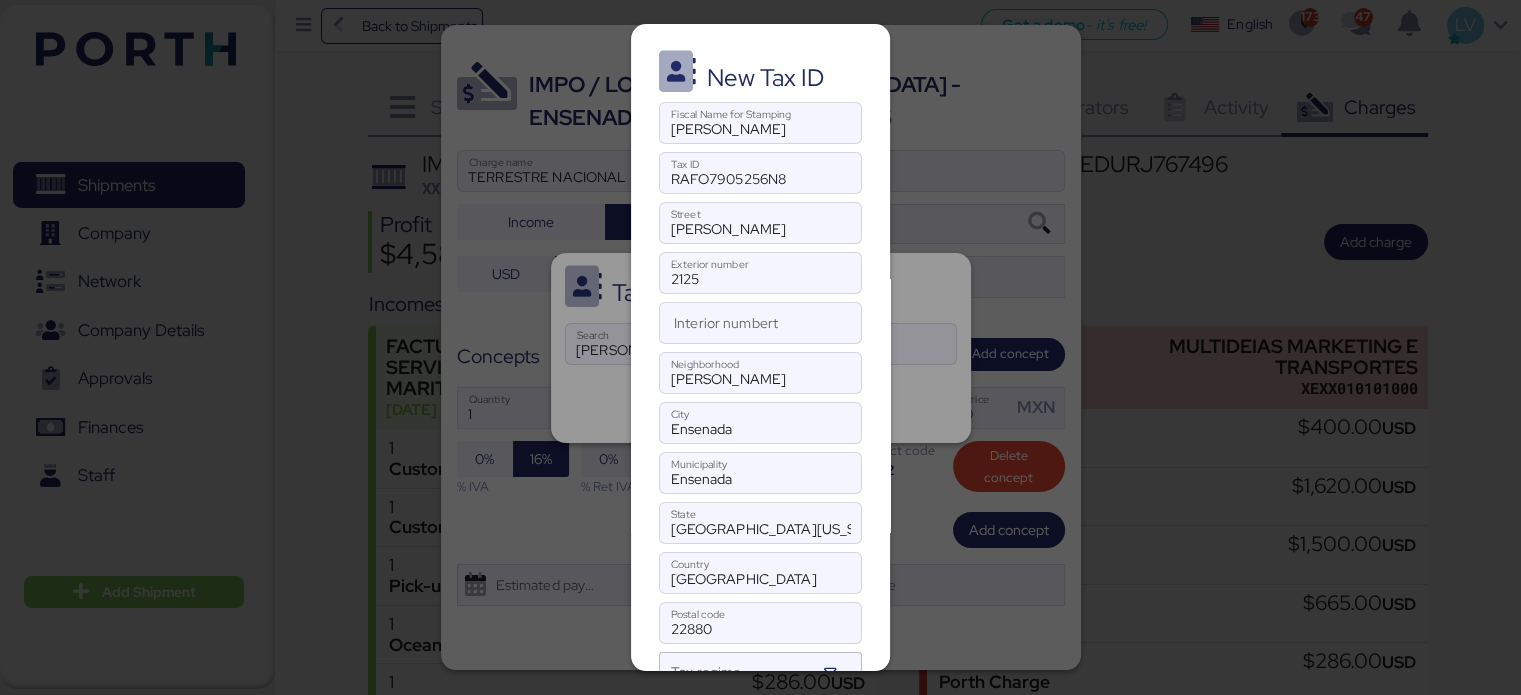 scroll, scrollTop: 91, scrollLeft: 0, axis: vertical 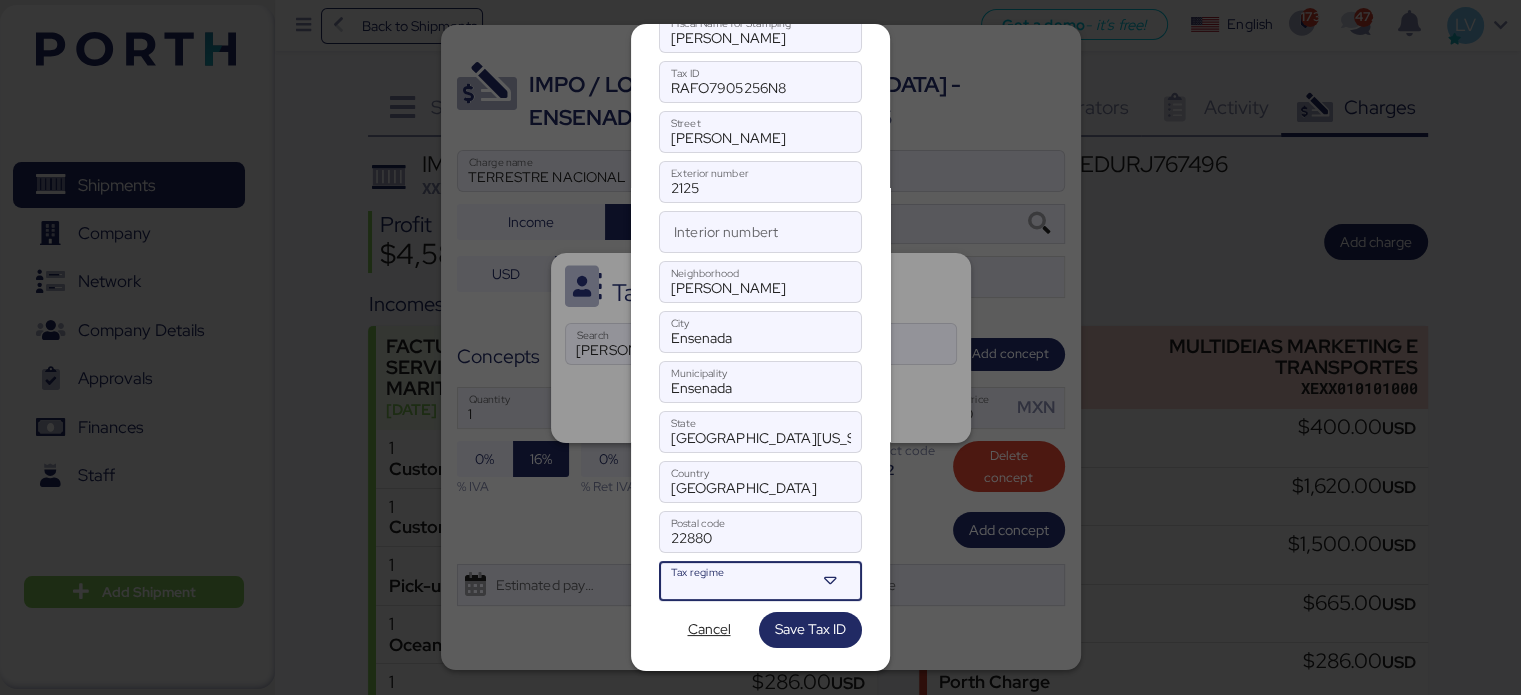 click at bounding box center [832, 581] 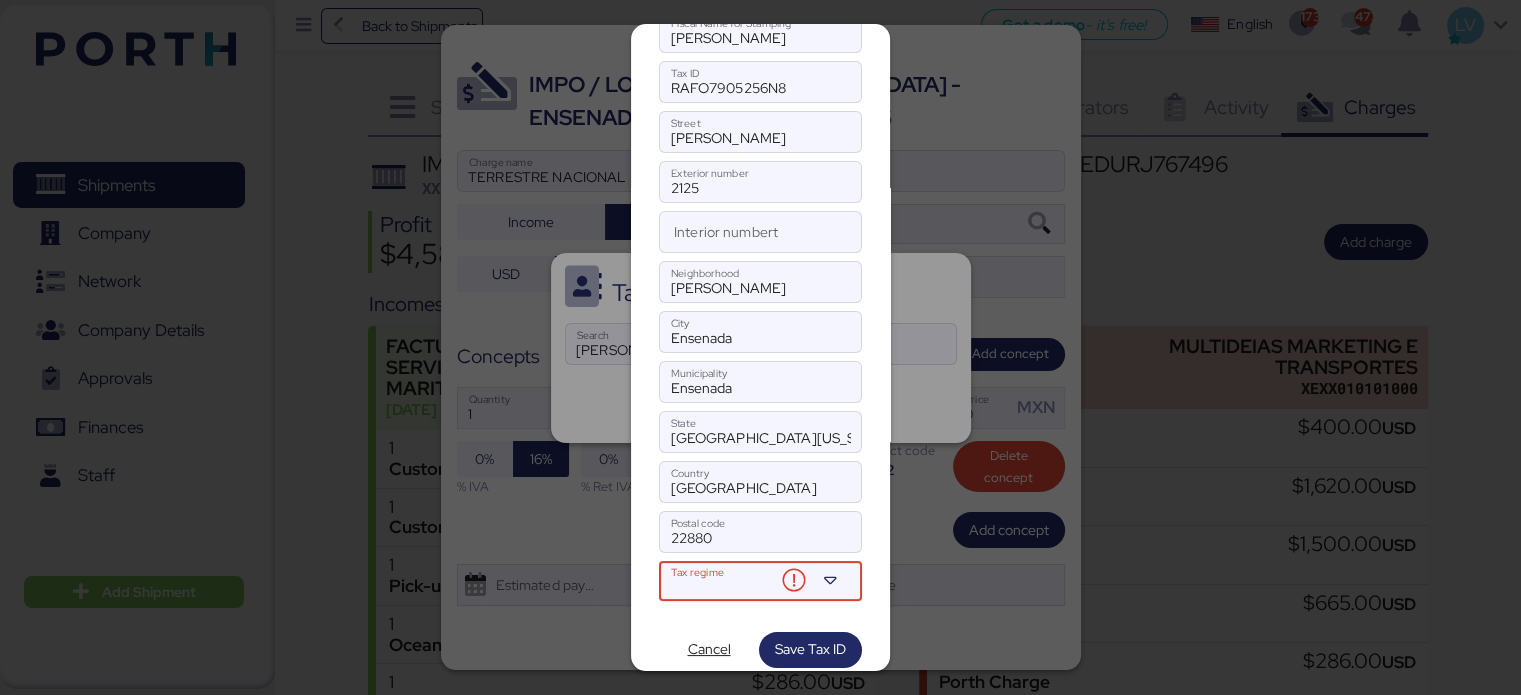 click at bounding box center [723, 588] 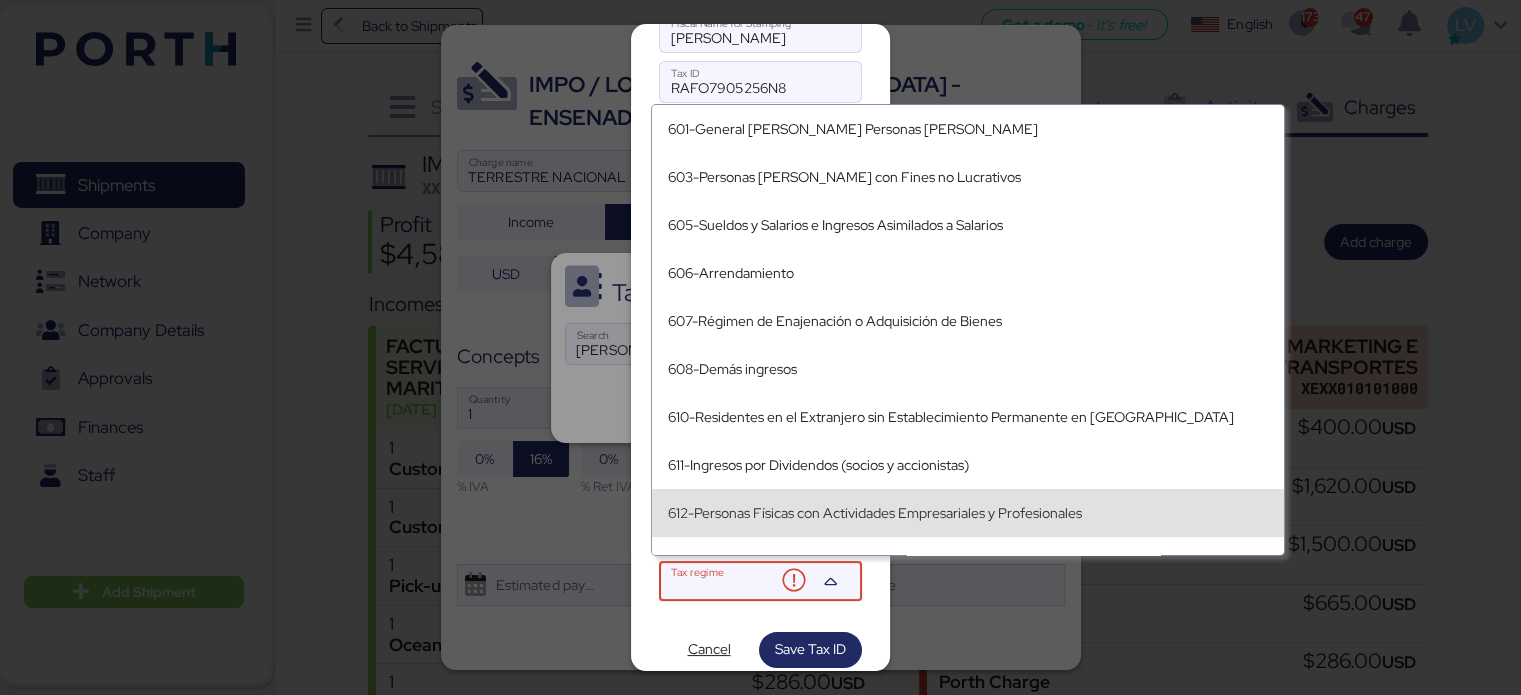 click on "612-Personas Físicas con Actividades Empresariales y Profesionales" at bounding box center [968, 513] 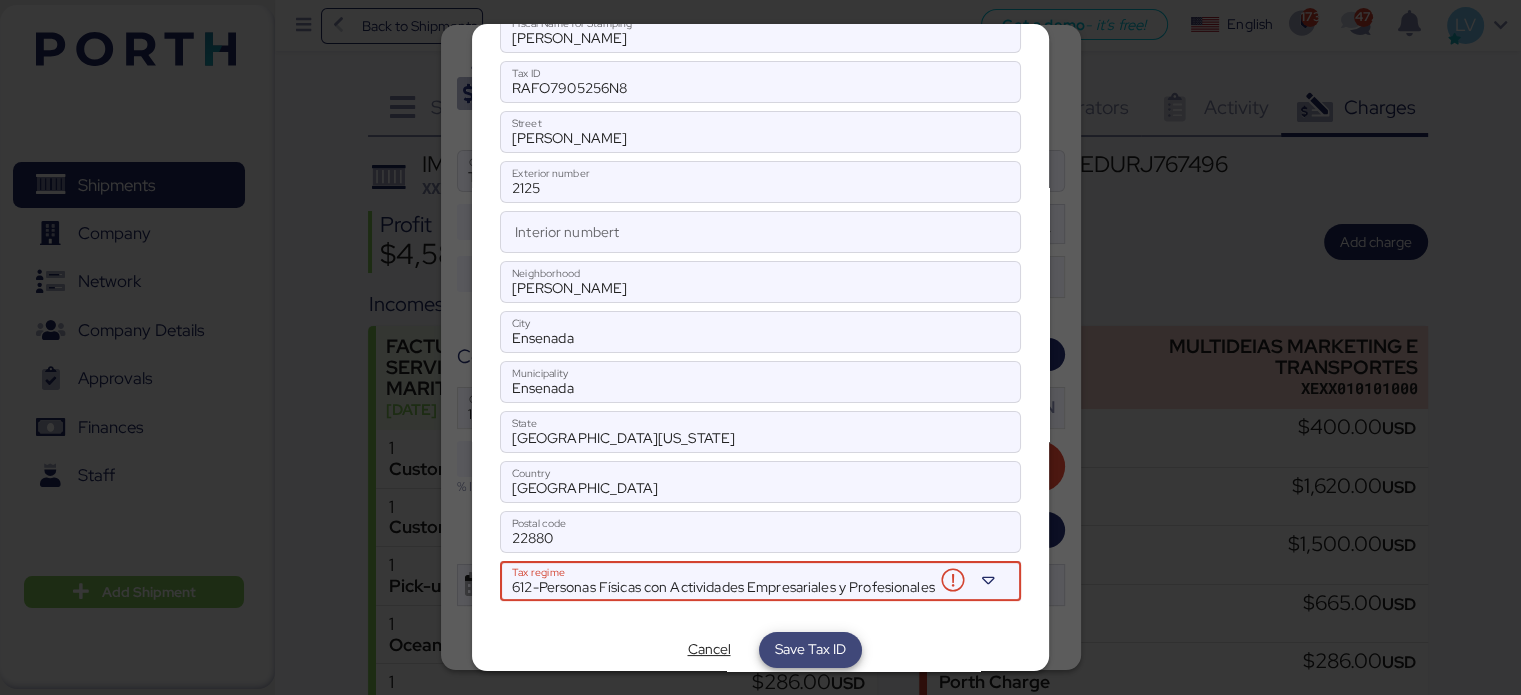 click on "Save Tax ID" at bounding box center (810, 649) 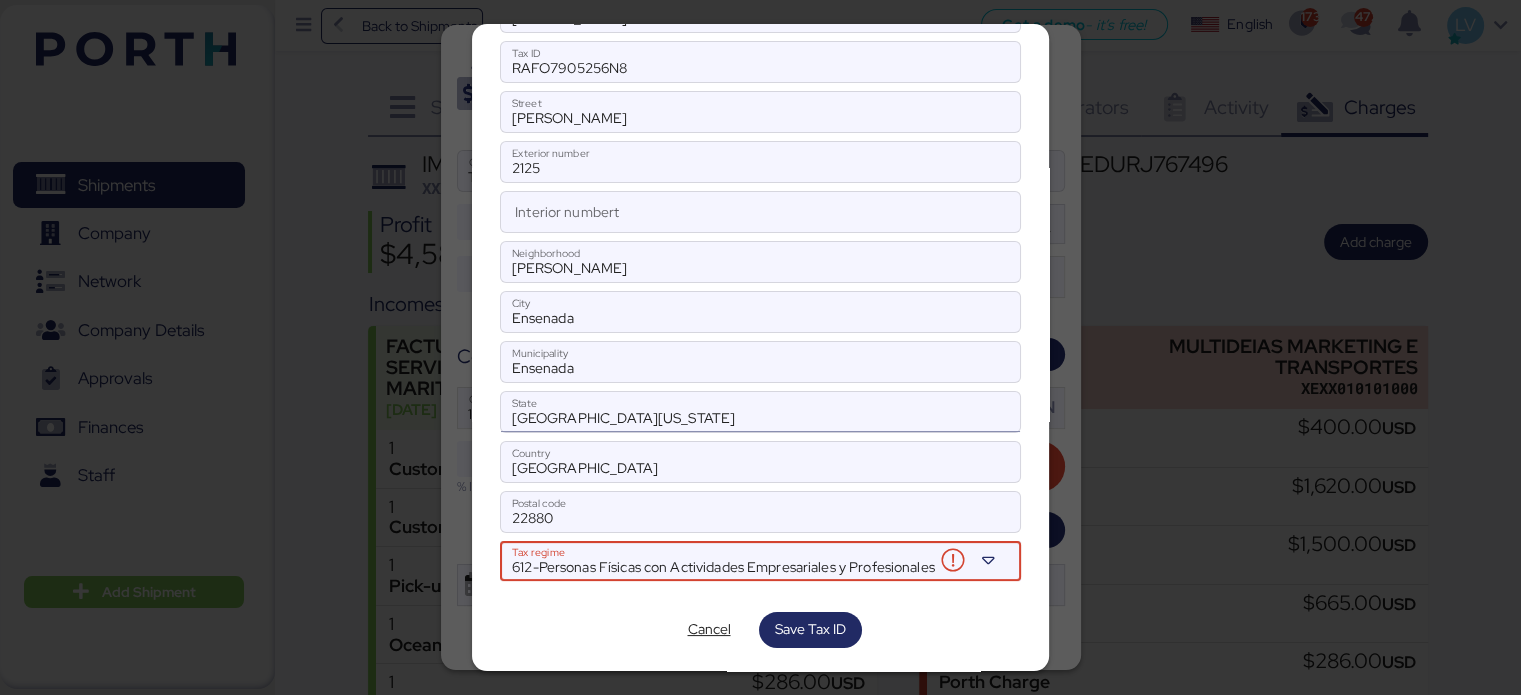 scroll, scrollTop: 84, scrollLeft: 0, axis: vertical 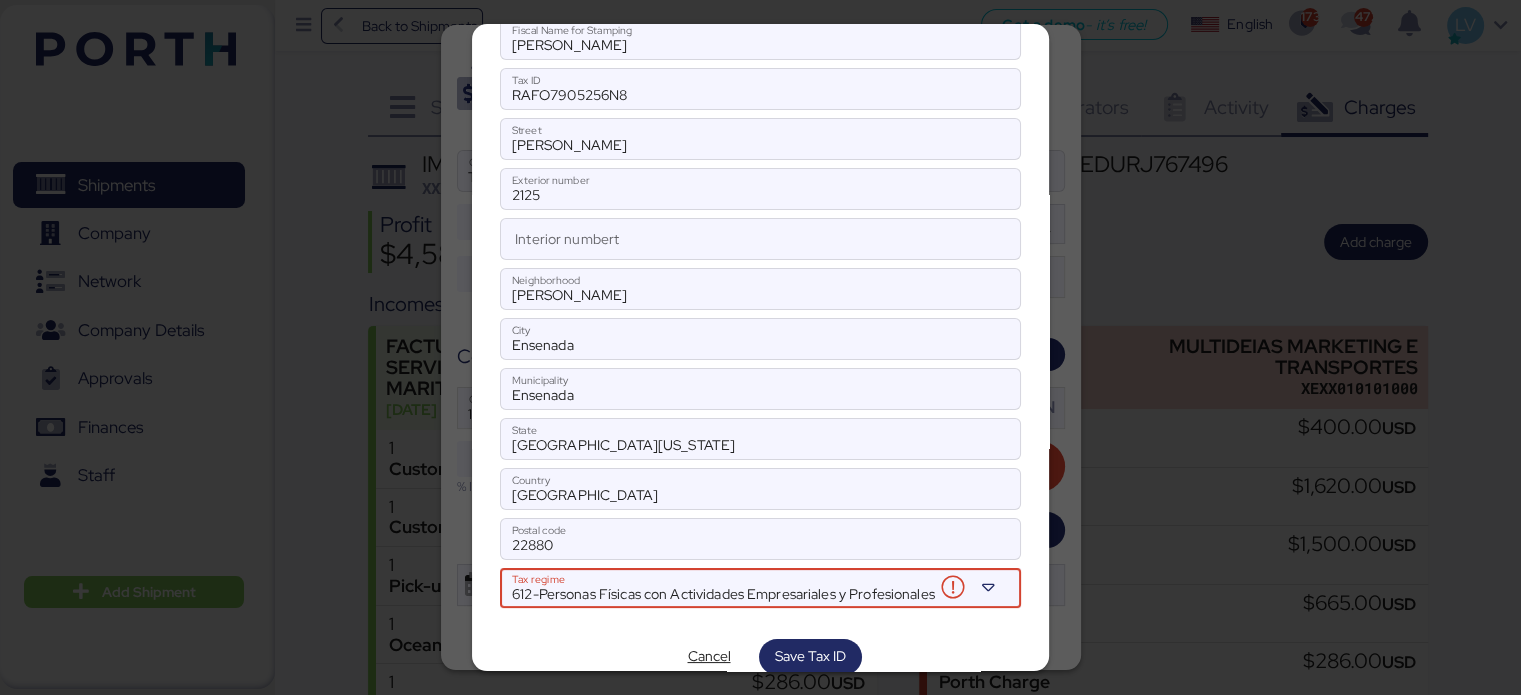 click on "612-Personas Físicas con Actividades Empresariales y Profesionales Tax regime" at bounding box center [723, 588] 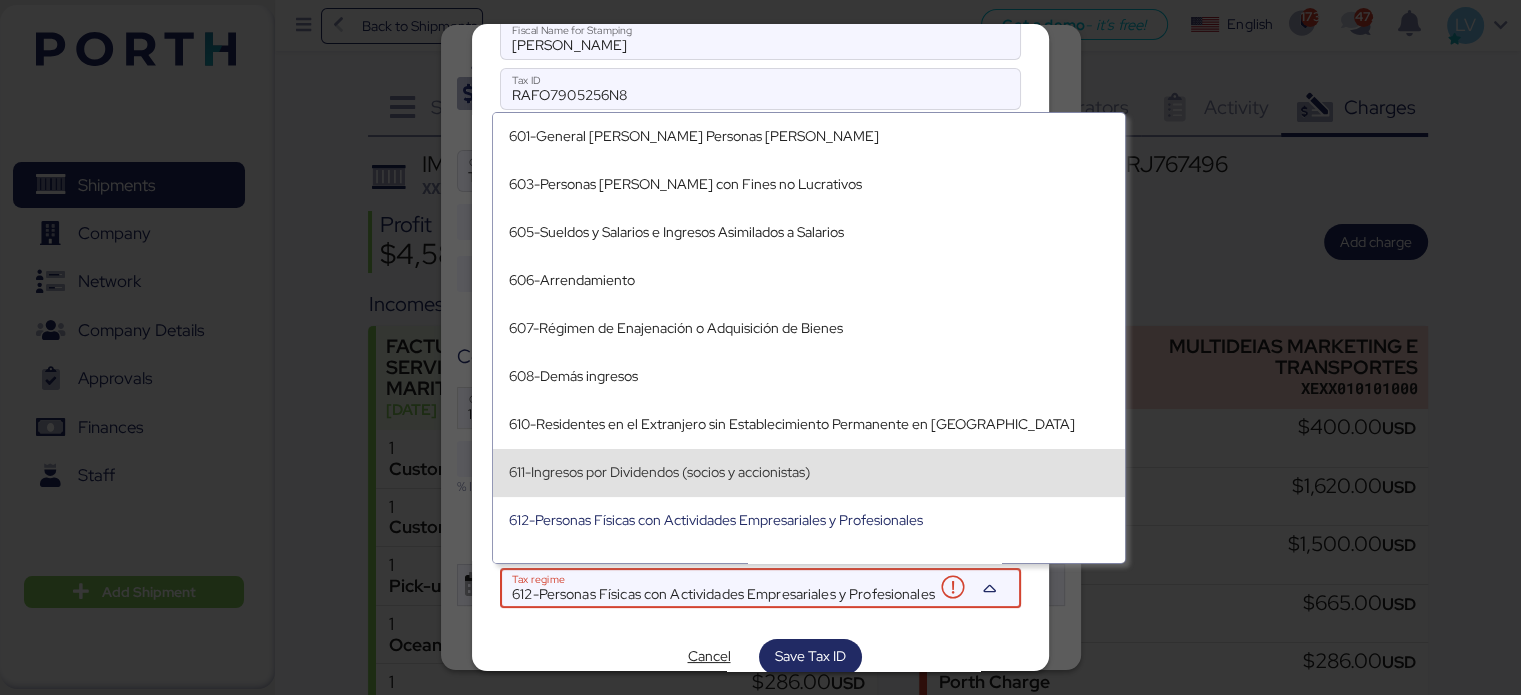 click on "611-Ingresos por Dividendos (socios y accionistas)" at bounding box center (809, 472) 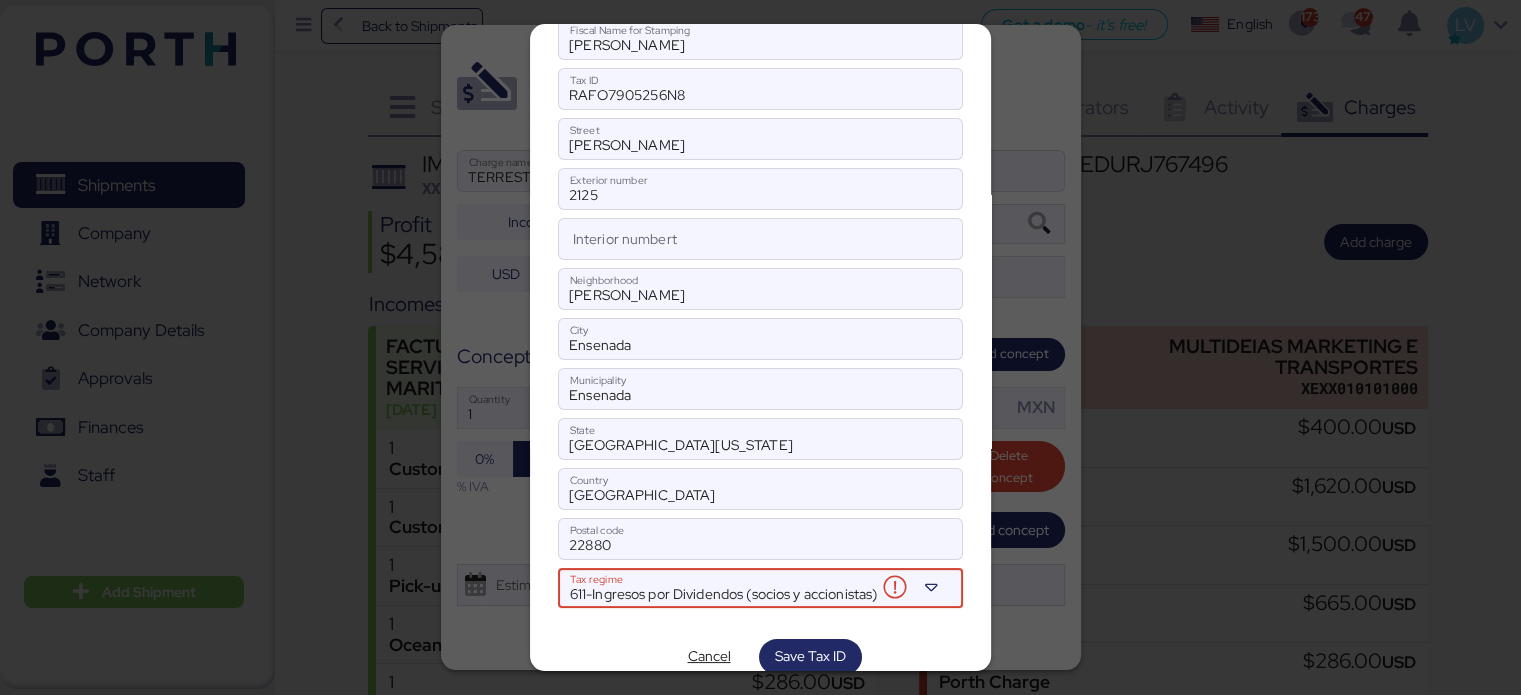 click on "611-Ingresos por Dividendos (socios y accionistas) Tax regime" at bounding box center (724, 588) 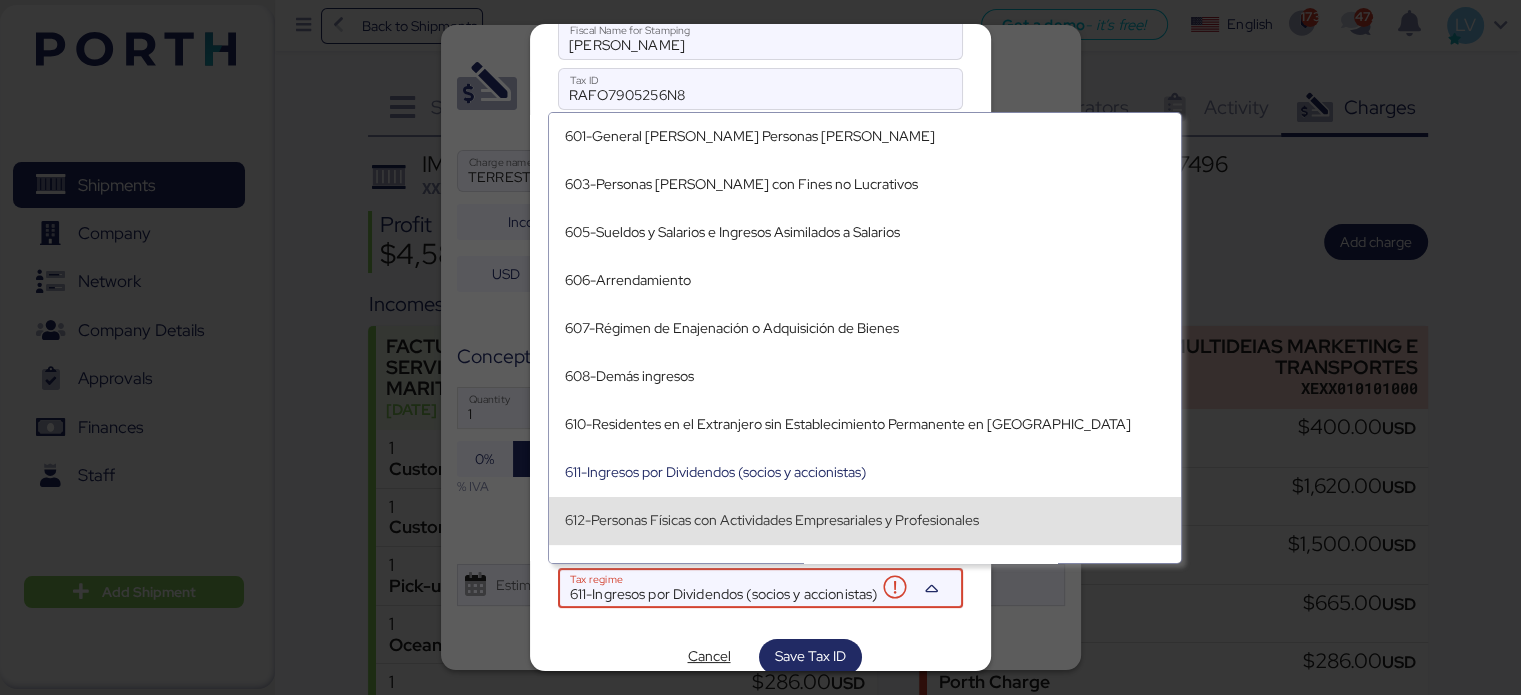 click on "612-Personas Físicas con Actividades Empresariales y Profesionales" at bounding box center (865, 520) 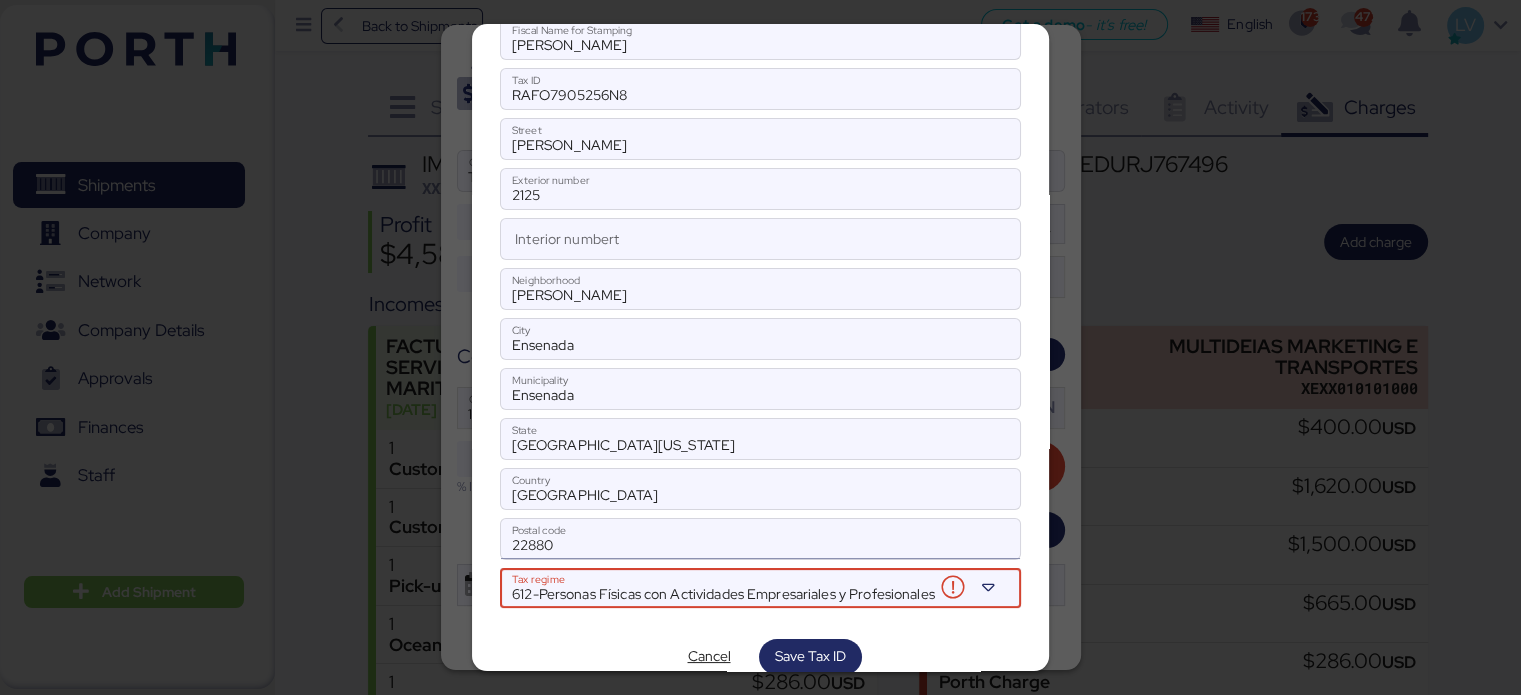 click on "22880" at bounding box center (760, 539) 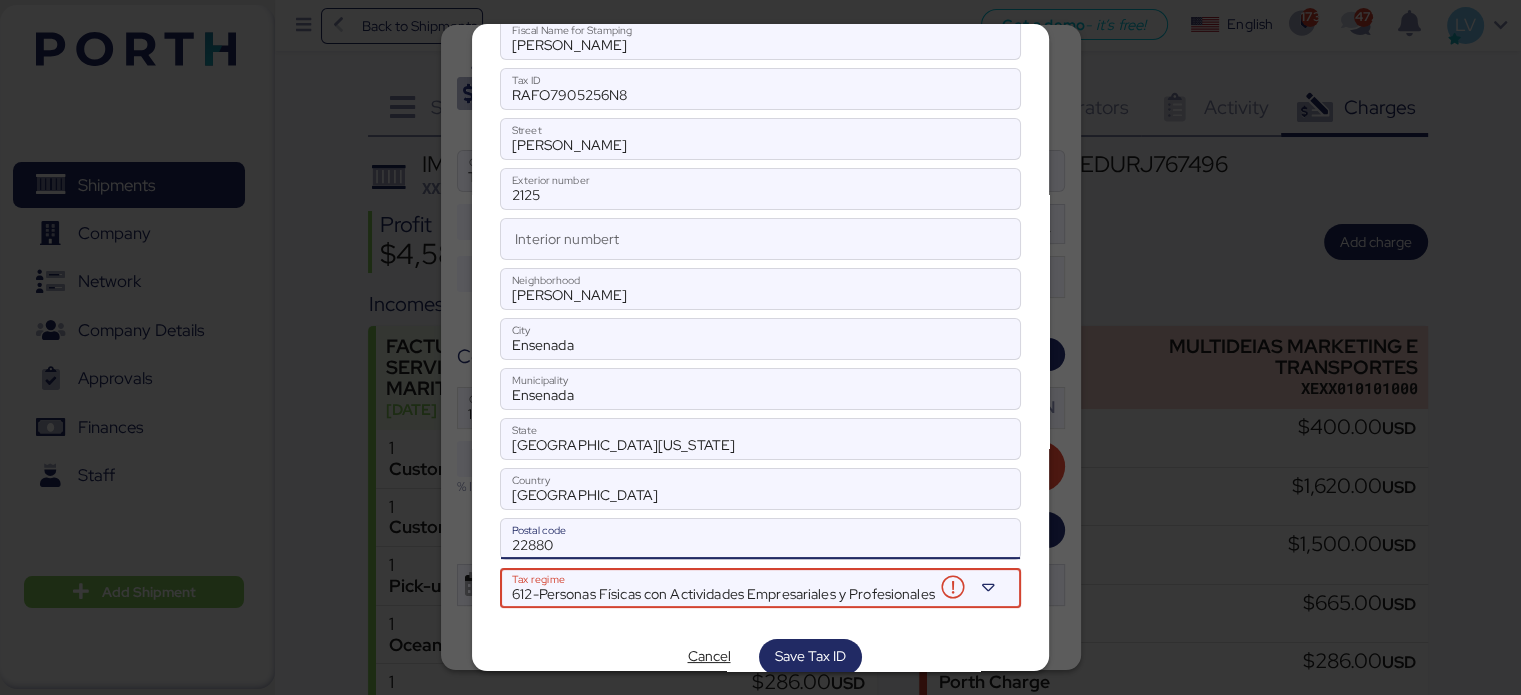 scroll, scrollTop: 111, scrollLeft: 0, axis: vertical 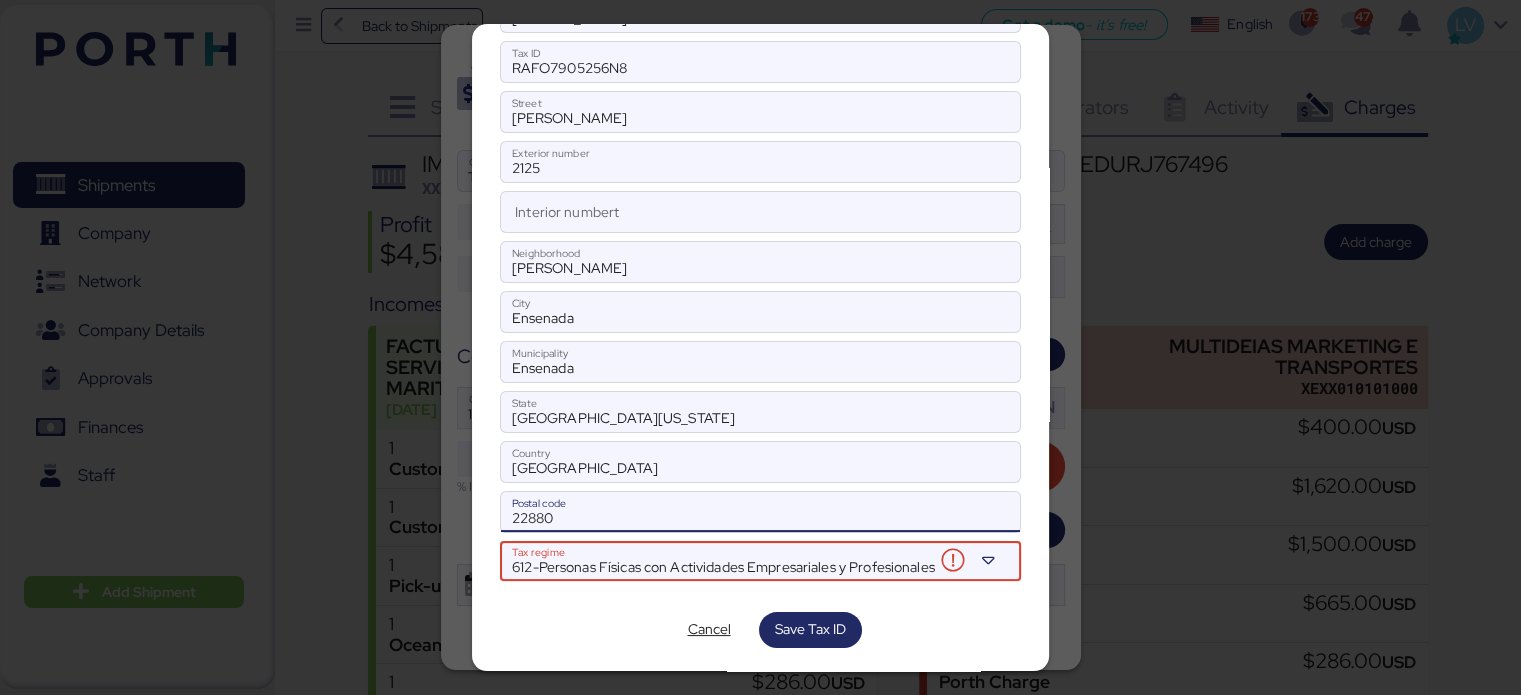 type on "22880" 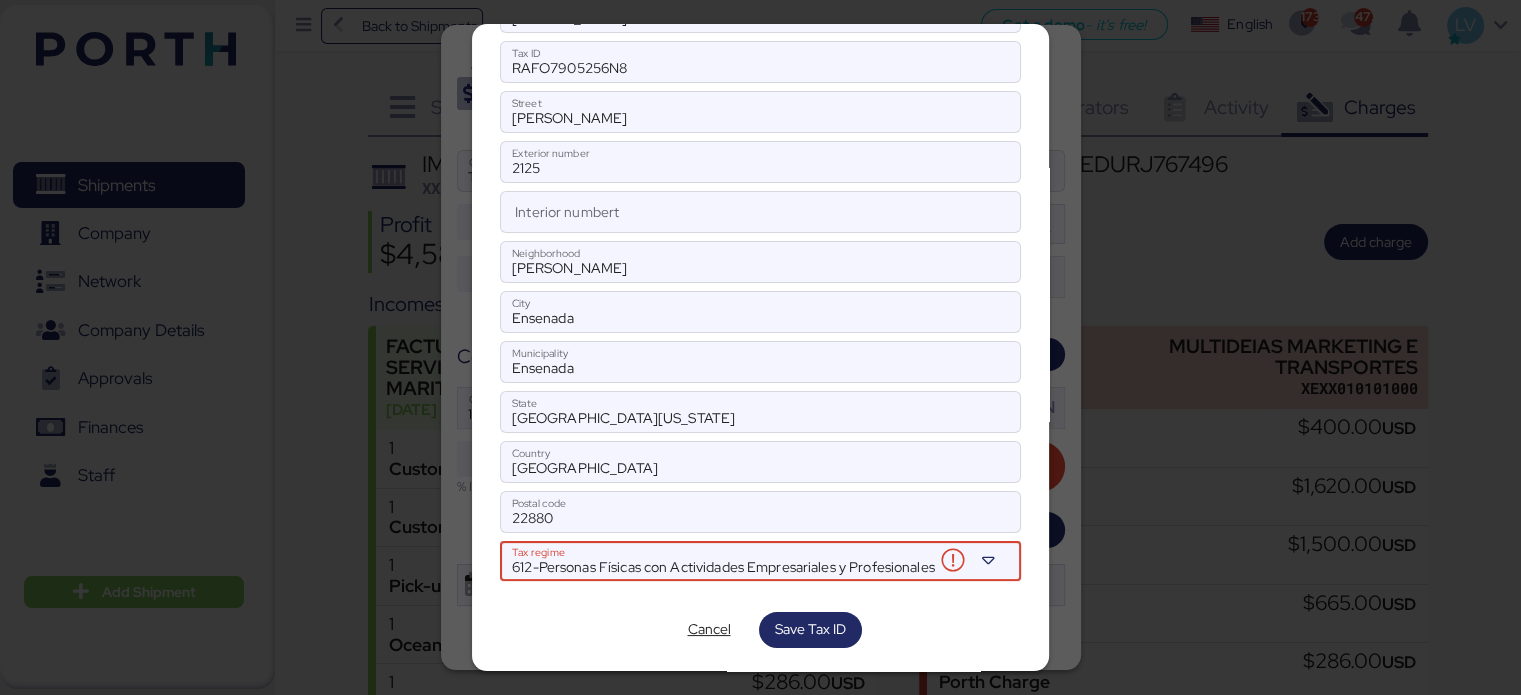 click on "Cancel Save Tax ID" at bounding box center (760, 630) 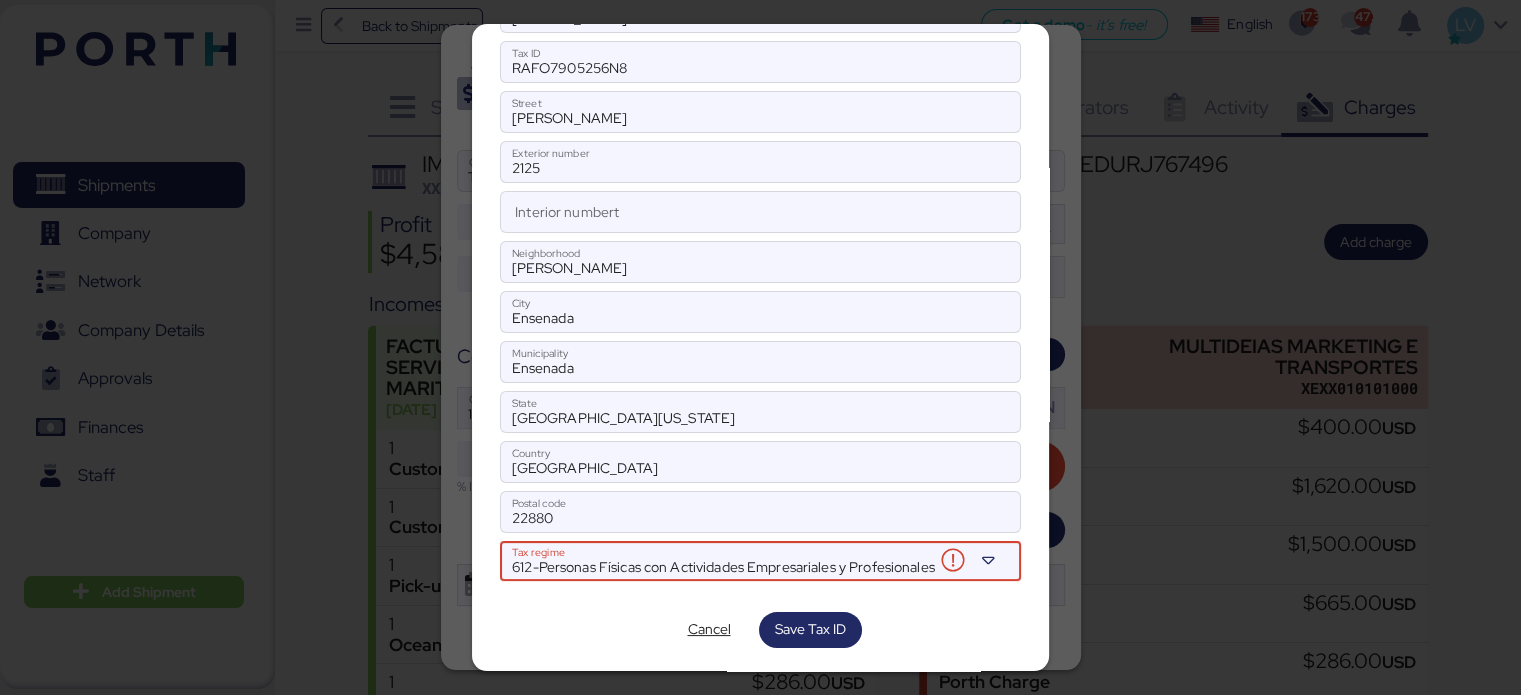 click on "612-Personas Físicas con Actividades Empresariales y Profesionales" at bounding box center (723, 567) 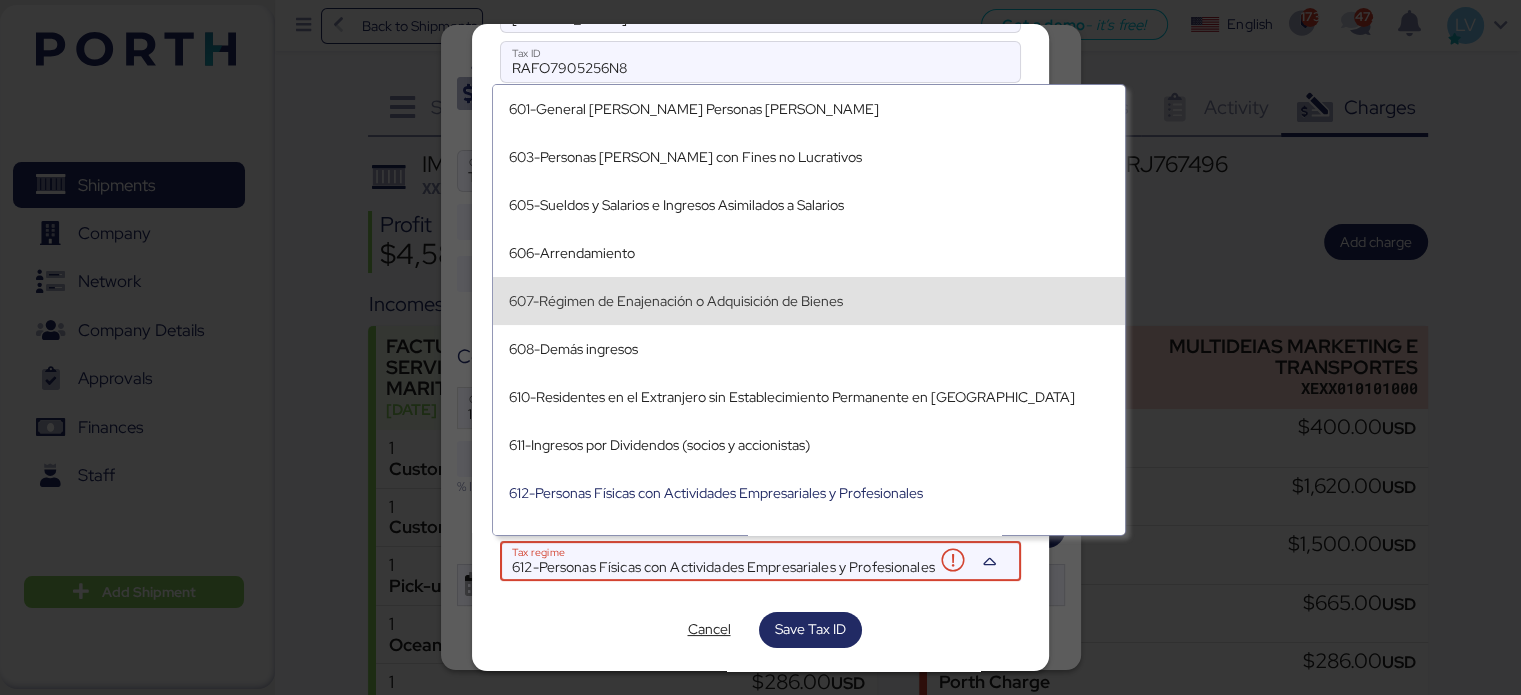 click on "607-Régimen de Enajenación o Adquisición de Bienes" at bounding box center [809, 301] 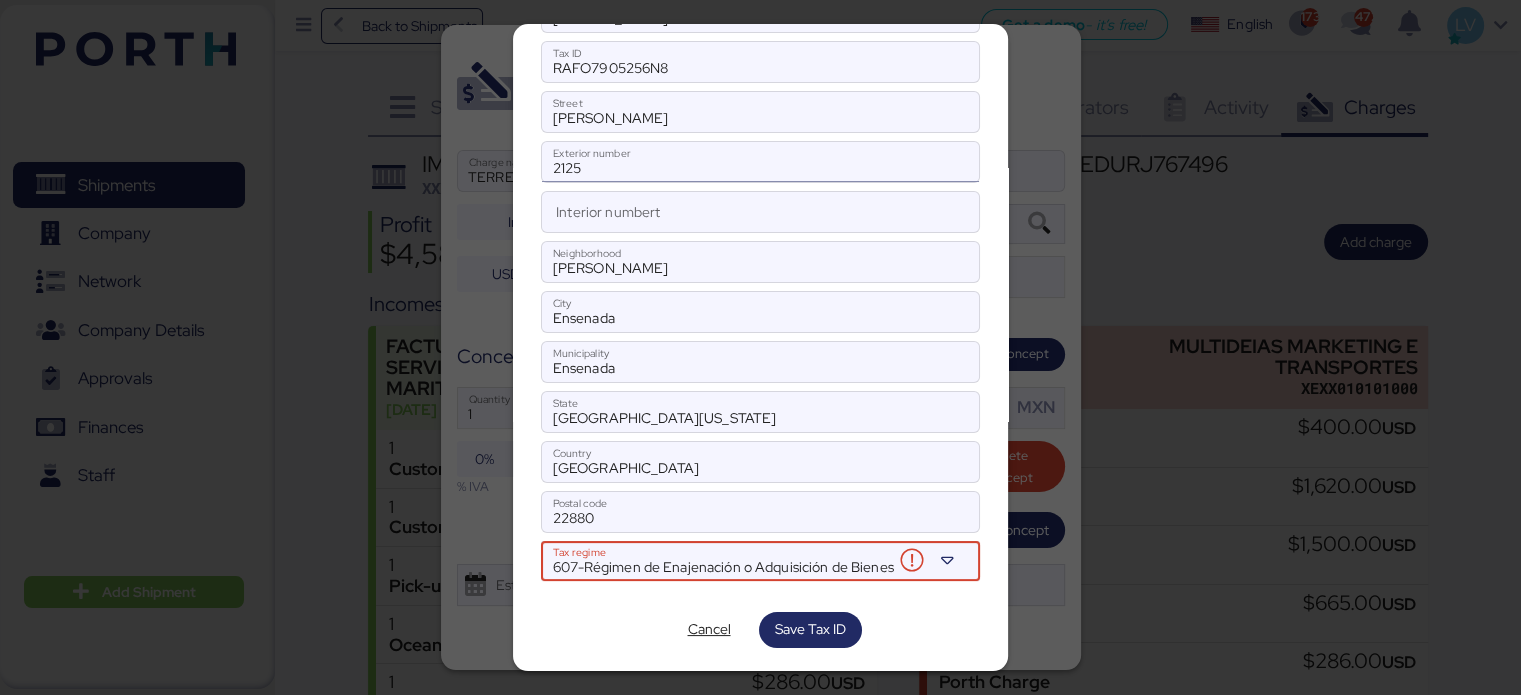 scroll, scrollTop: 0, scrollLeft: 0, axis: both 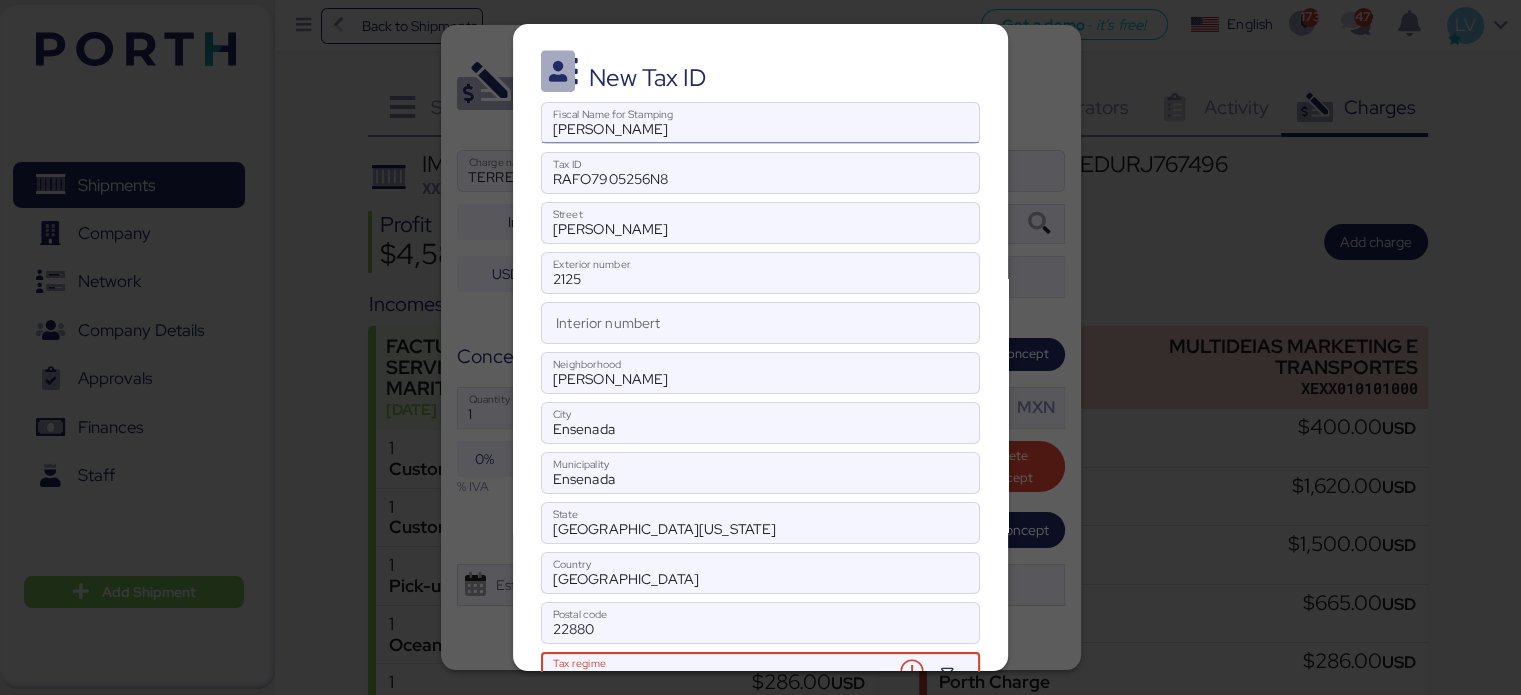 click on "[PERSON_NAME]" at bounding box center (760, 123) 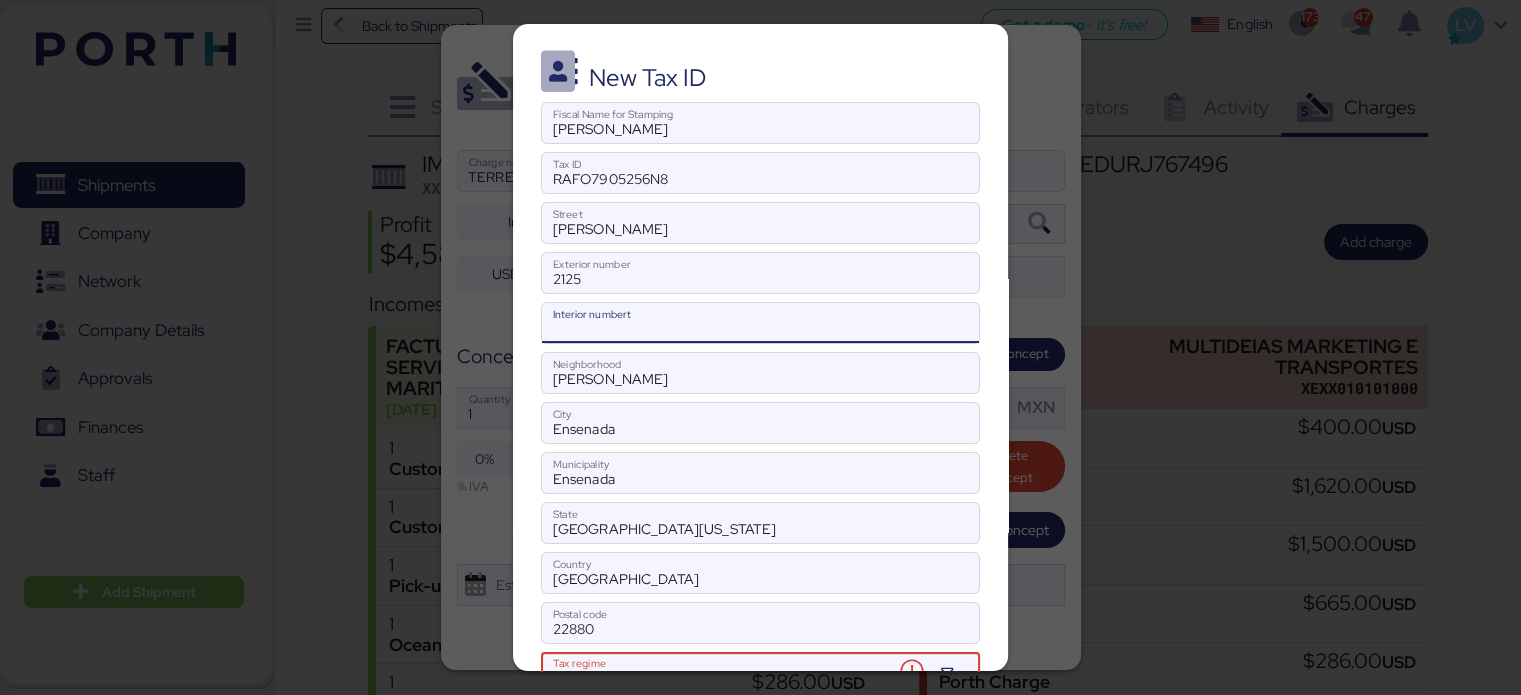 click on "Interior numbert" at bounding box center (760, 323) 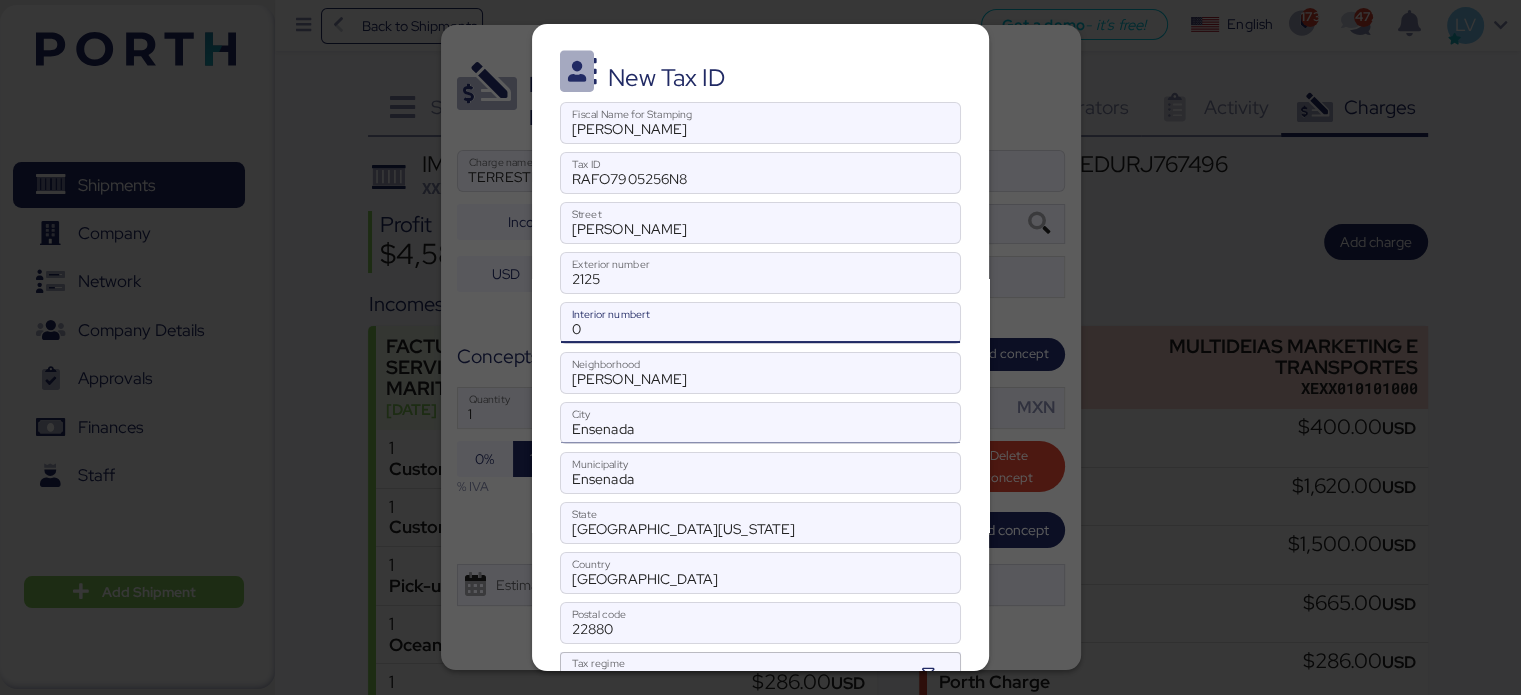 type on "0" 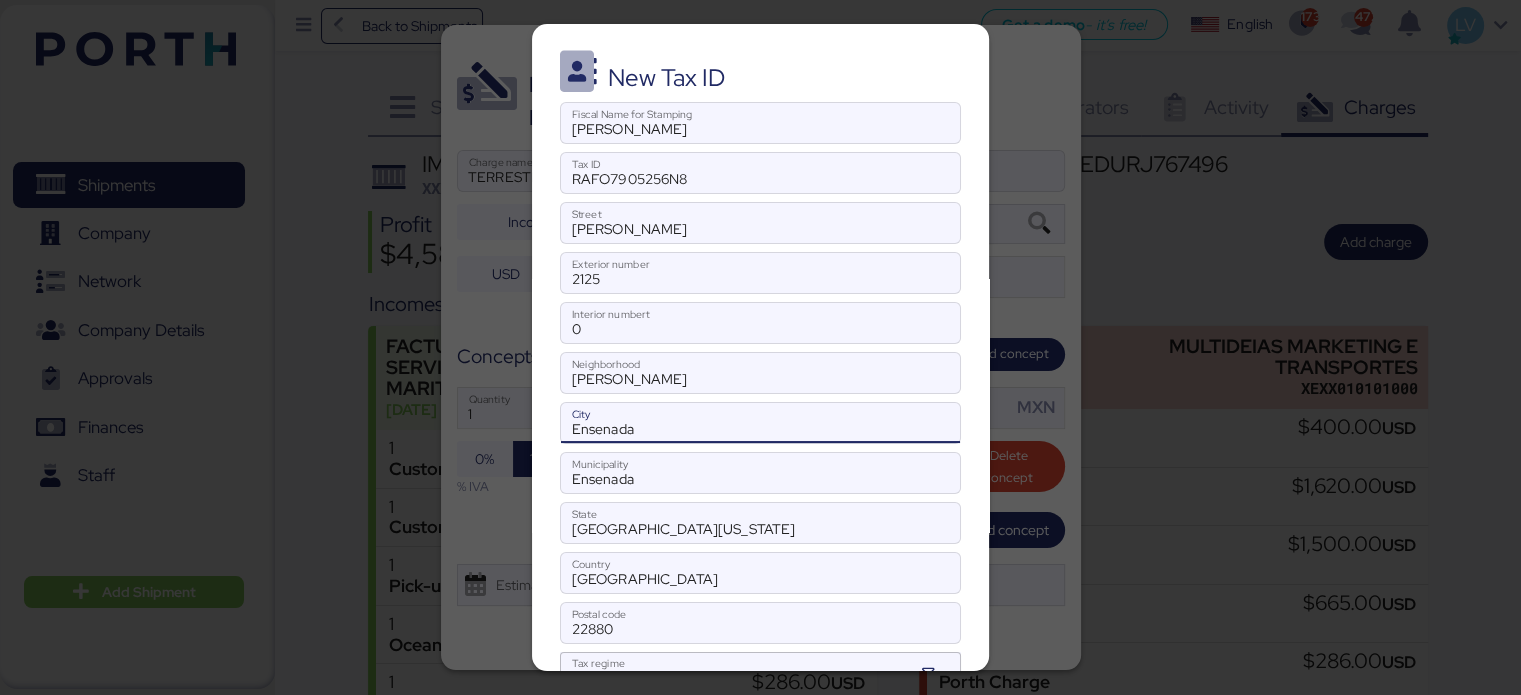 scroll, scrollTop: 91, scrollLeft: 0, axis: vertical 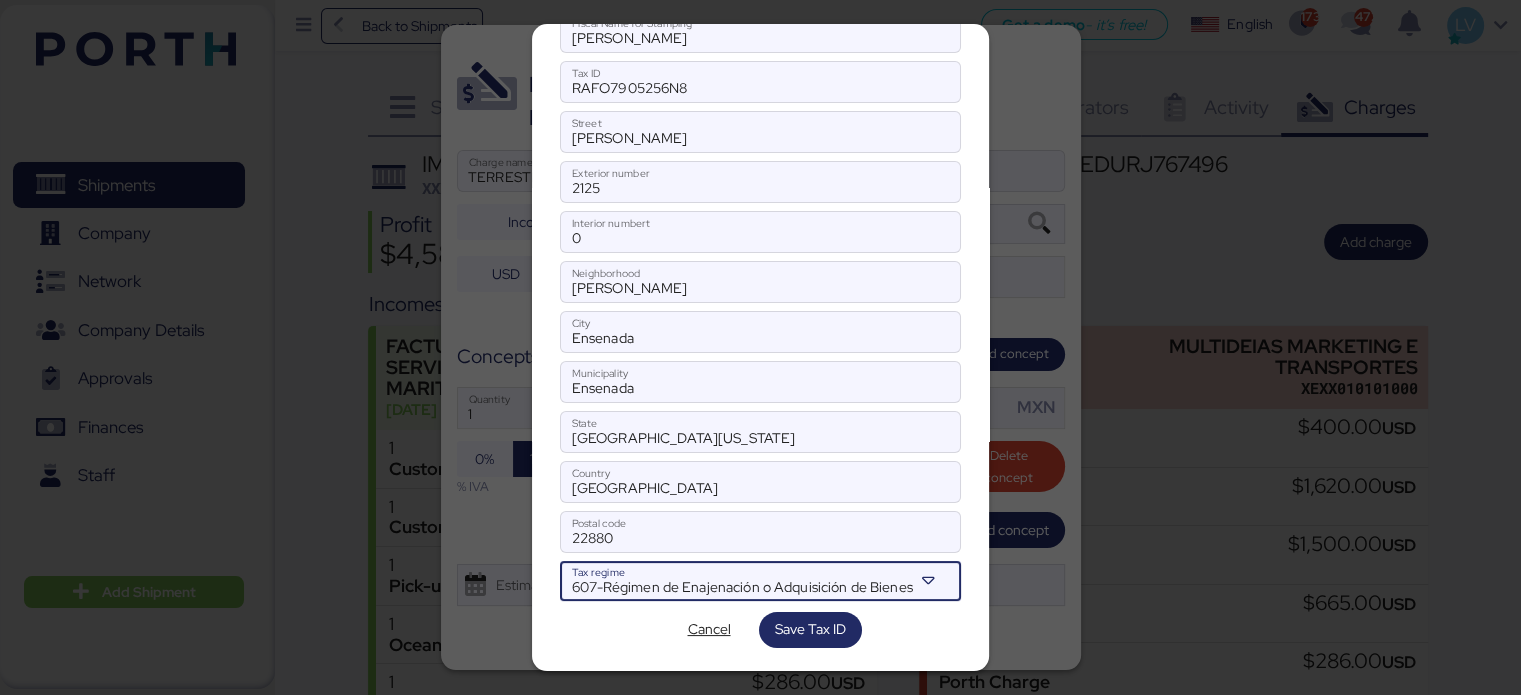 click on "607-Régimen de Enajenación o Adquisición de Bienes" at bounding box center [742, 588] 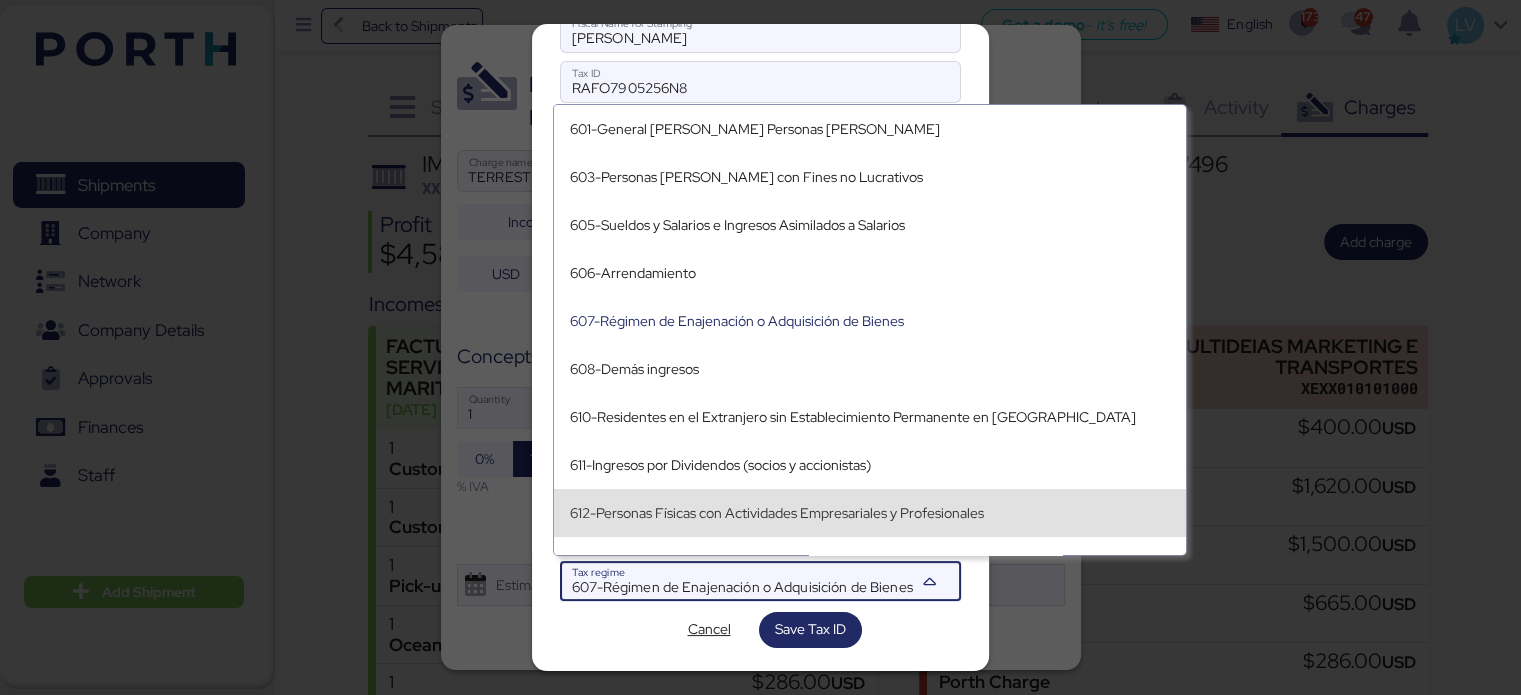 click on "612-Personas Físicas con Actividades Empresariales y Profesionales" at bounding box center (870, 513) 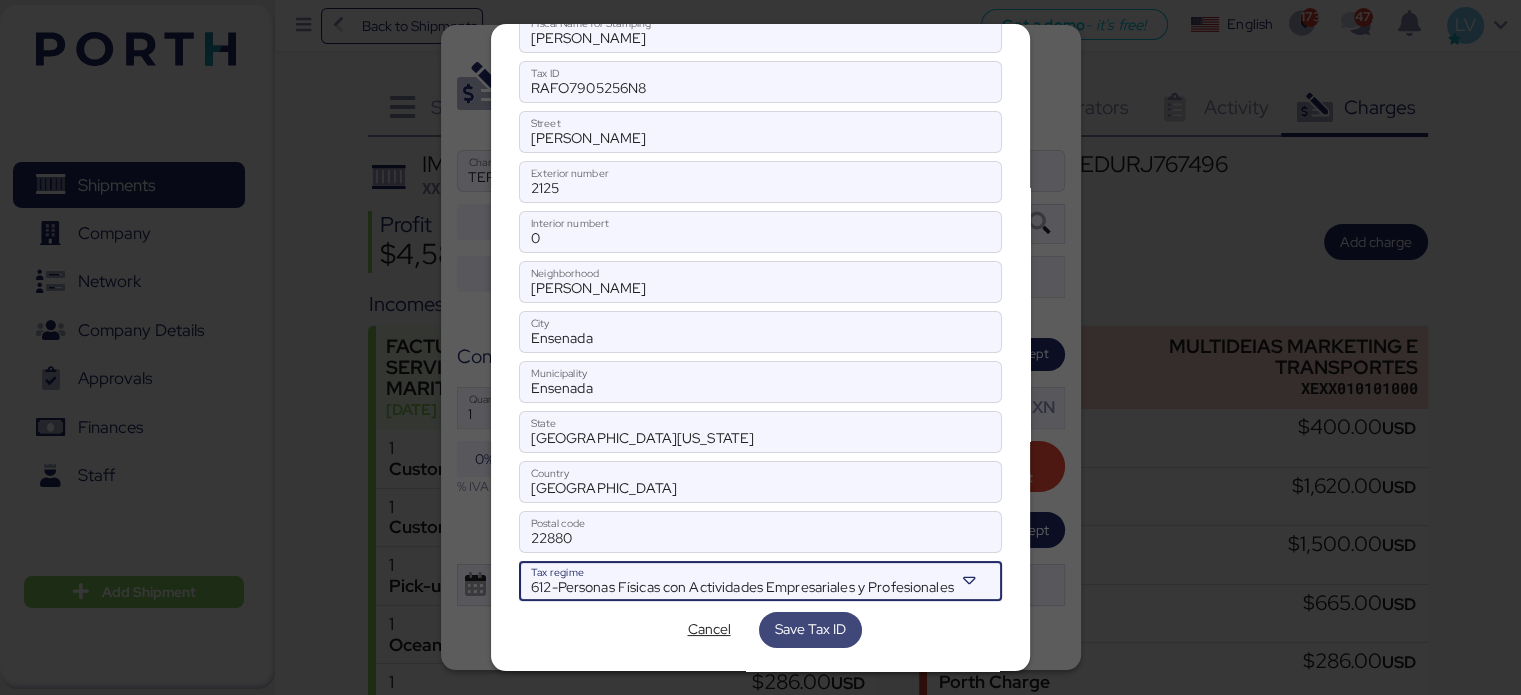 click on "Save Tax ID" at bounding box center [810, 629] 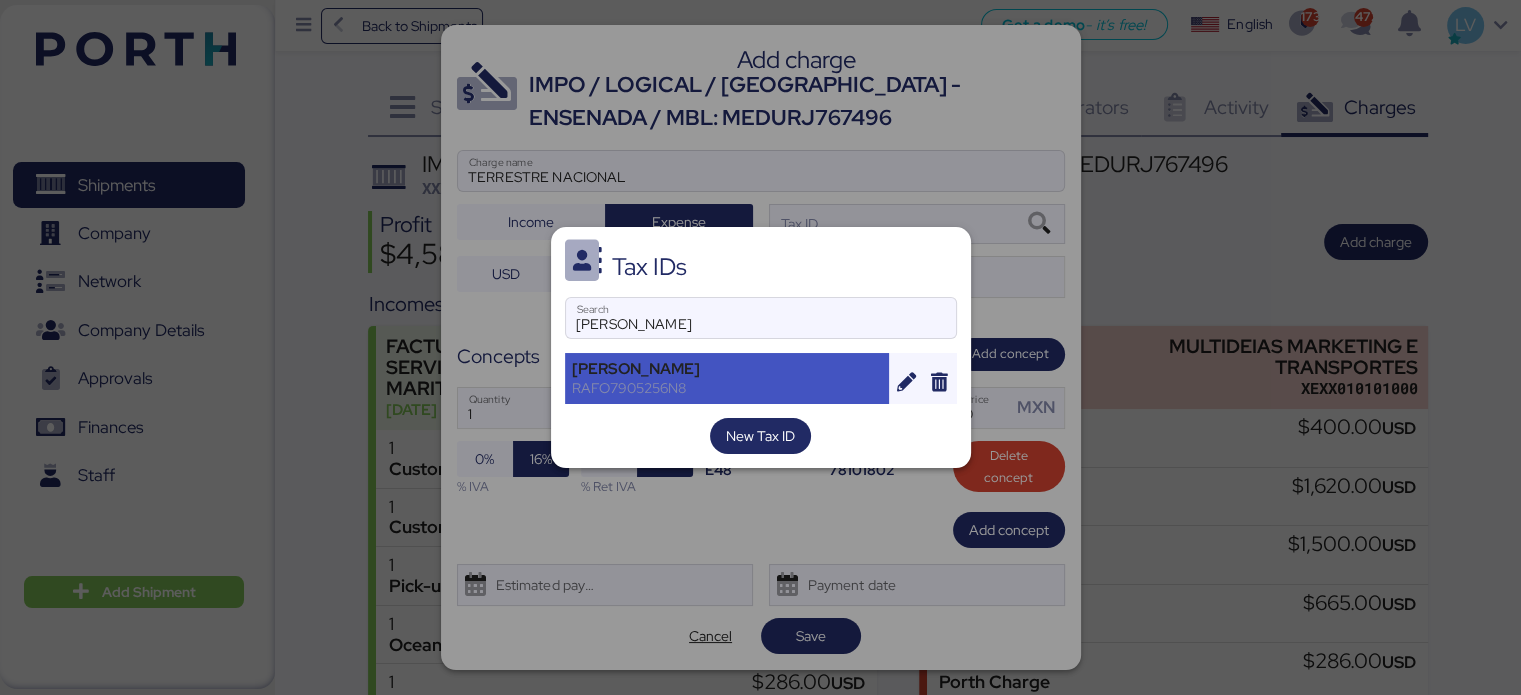 click on "RAFO7905256N8" at bounding box center [727, 388] 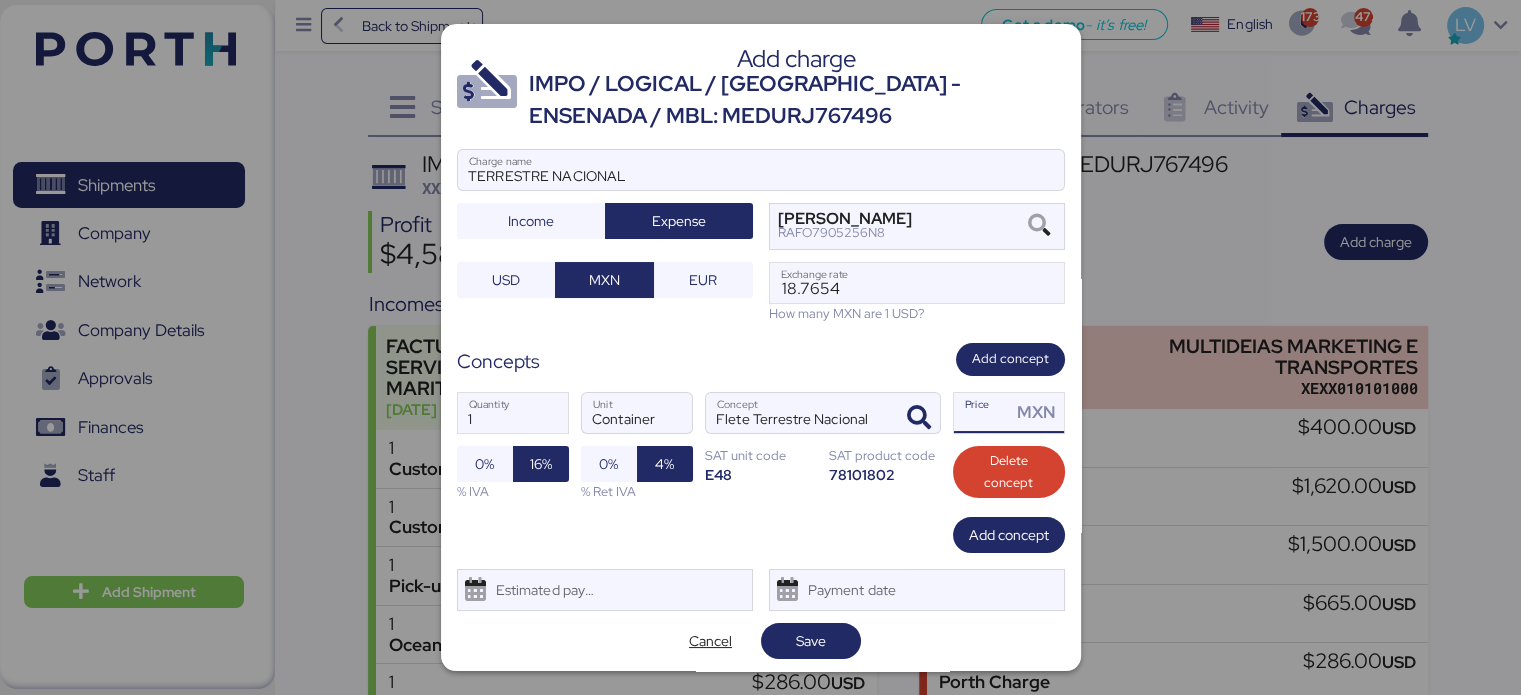 click on "Price MXN" at bounding box center (983, 413) 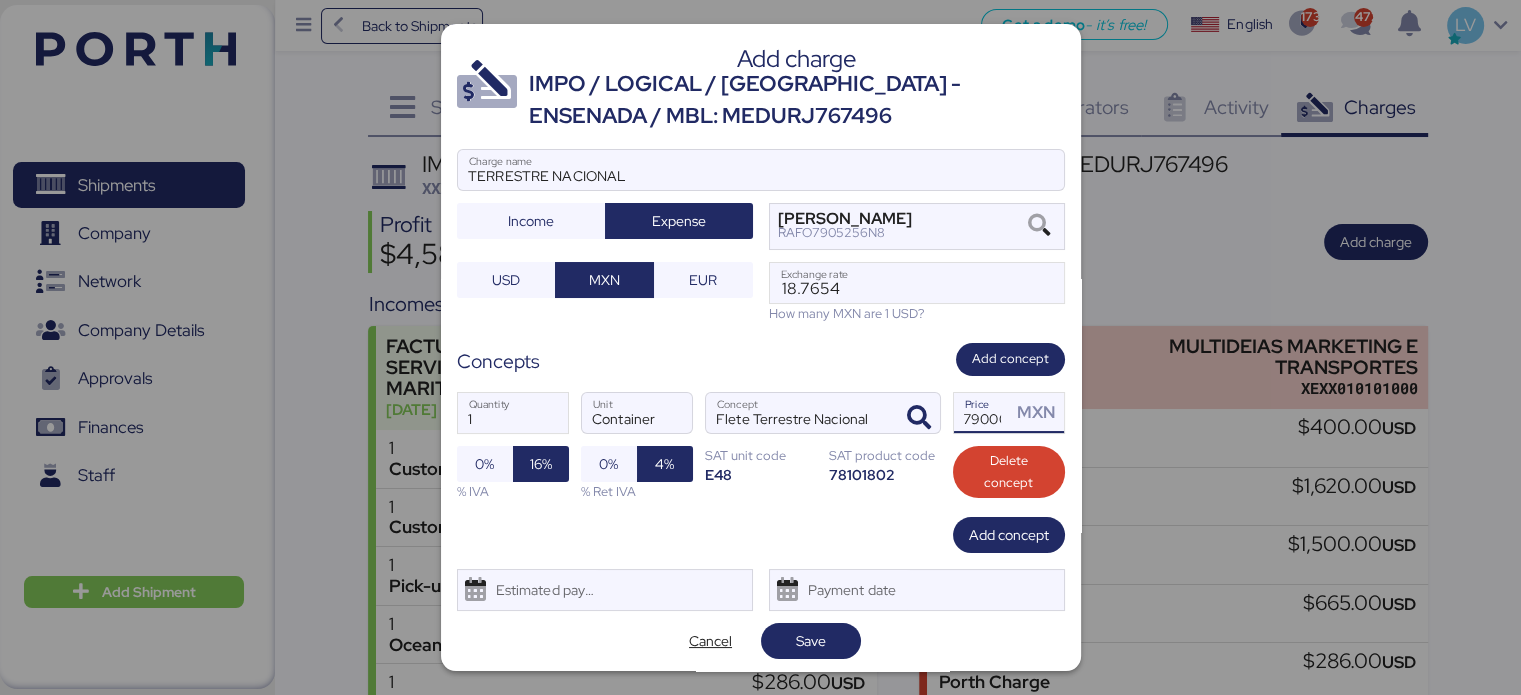scroll, scrollTop: 0, scrollLeft: 11, axis: horizontal 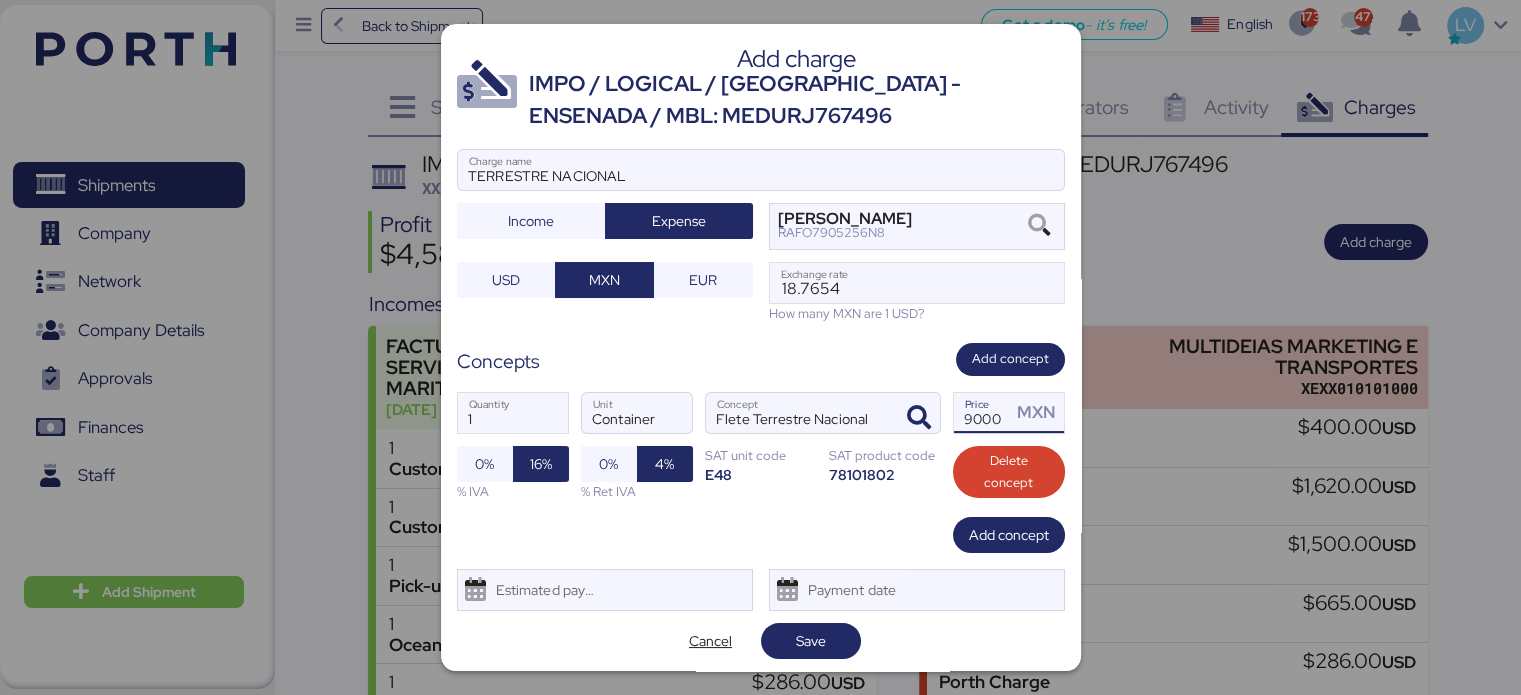 type on "79000" 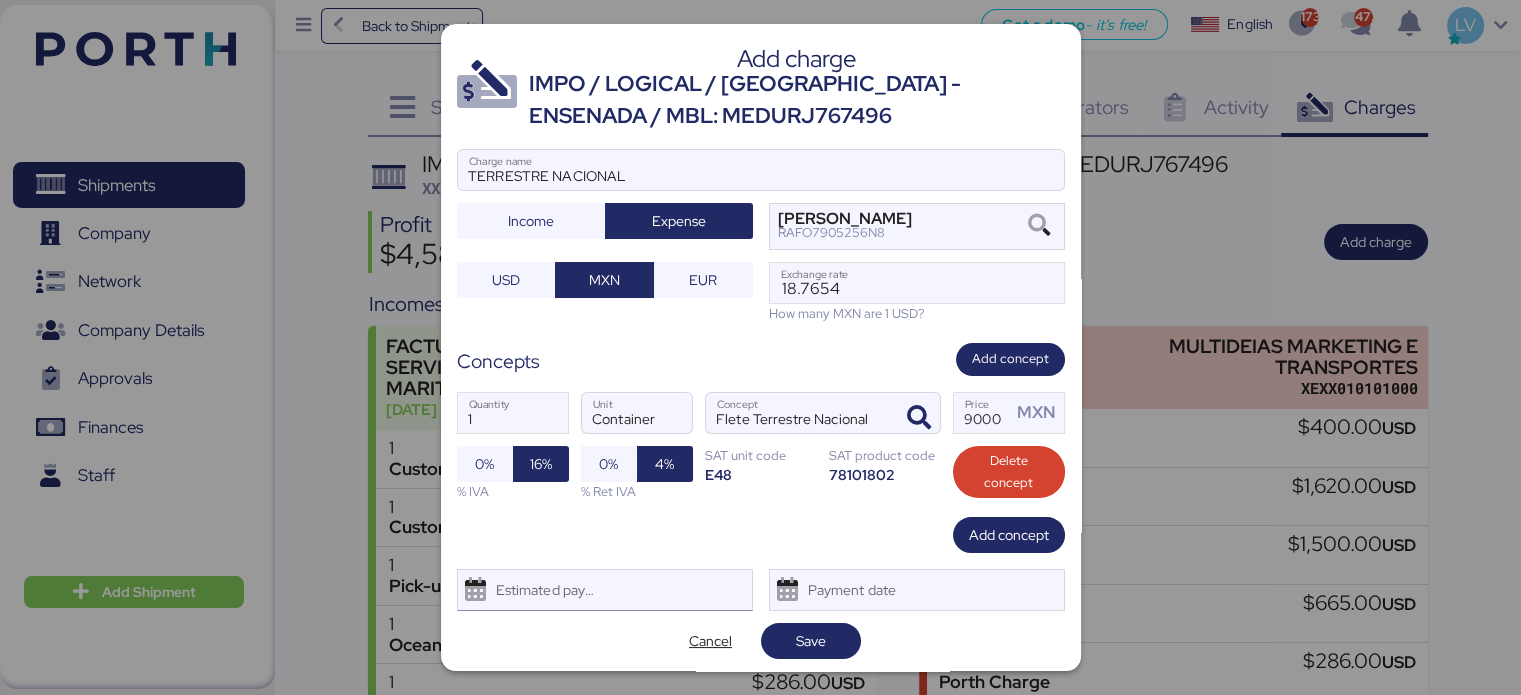 click on "Estimated payment date" at bounding box center [605, 590] 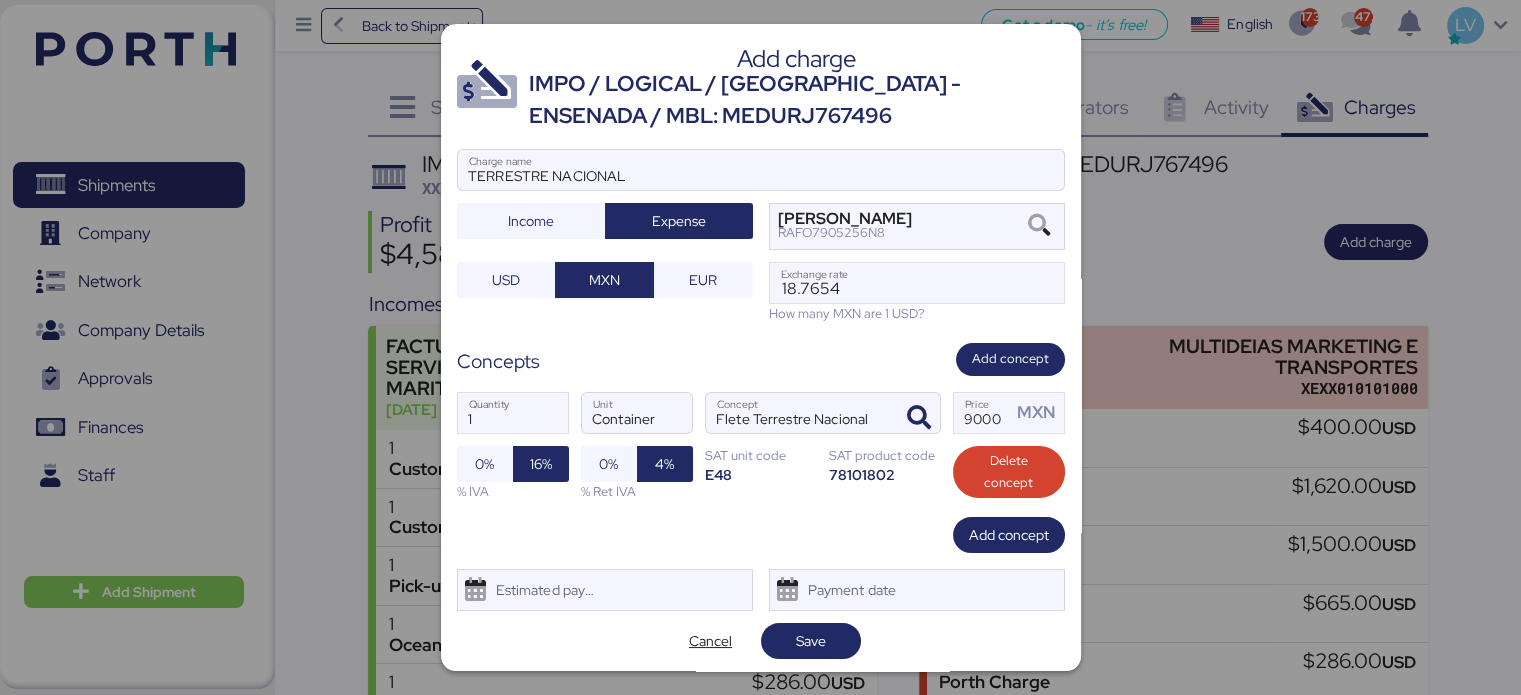 scroll, scrollTop: 0, scrollLeft: 0, axis: both 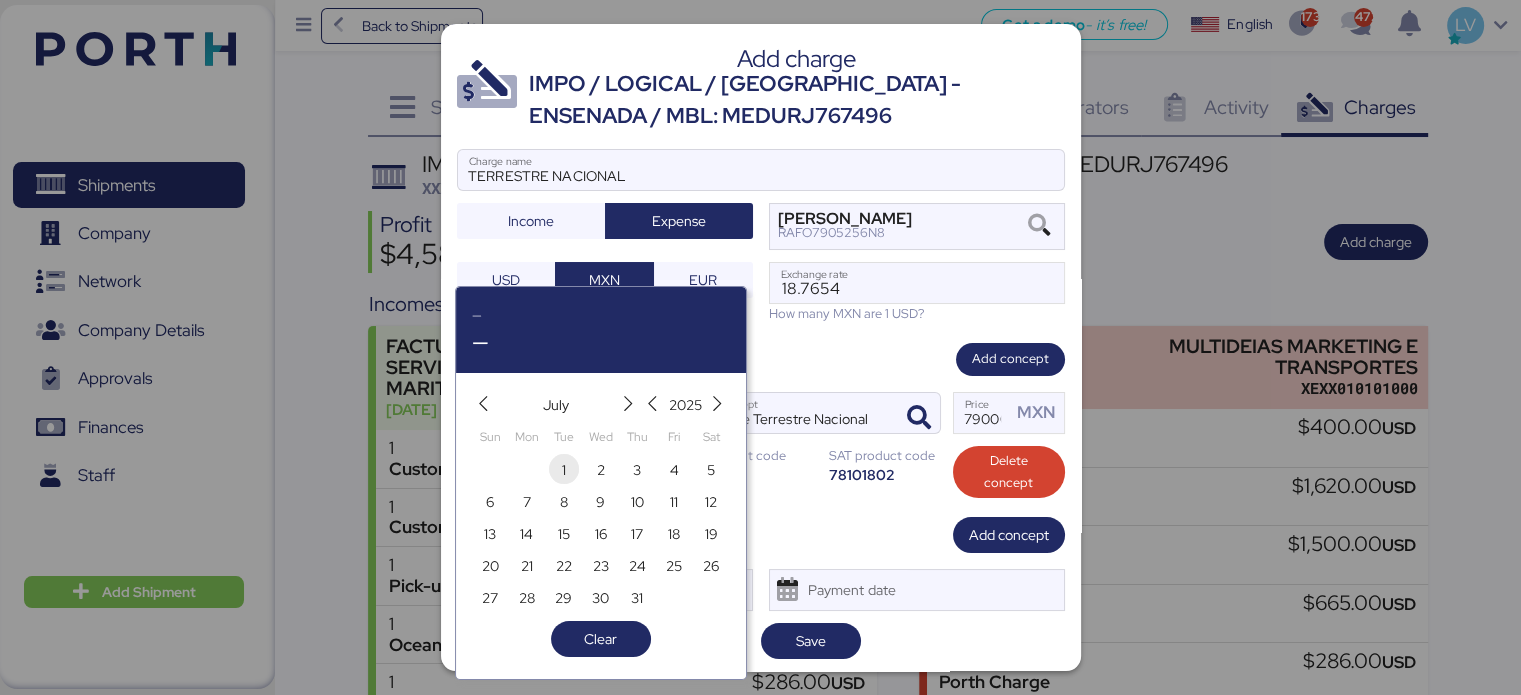 click on "1" at bounding box center (564, 469) 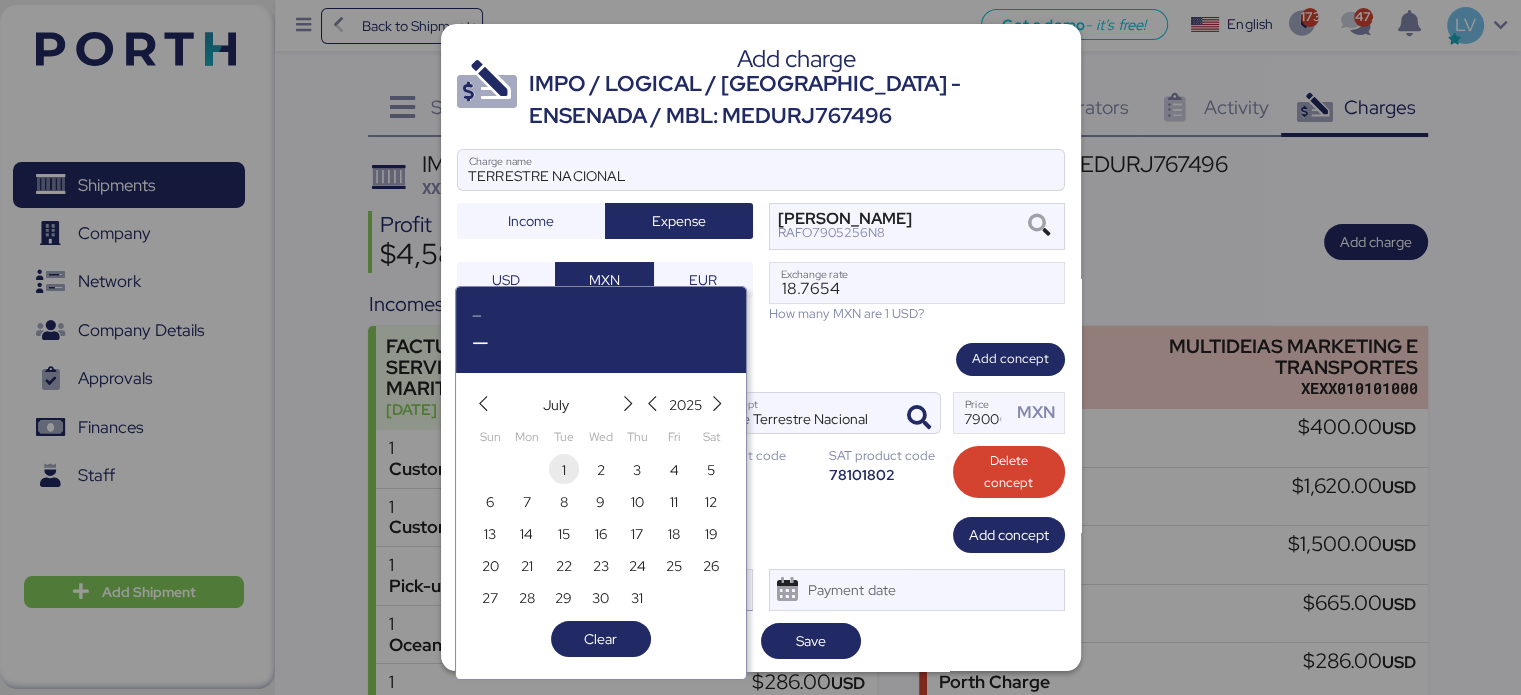 type on "[DATE]" 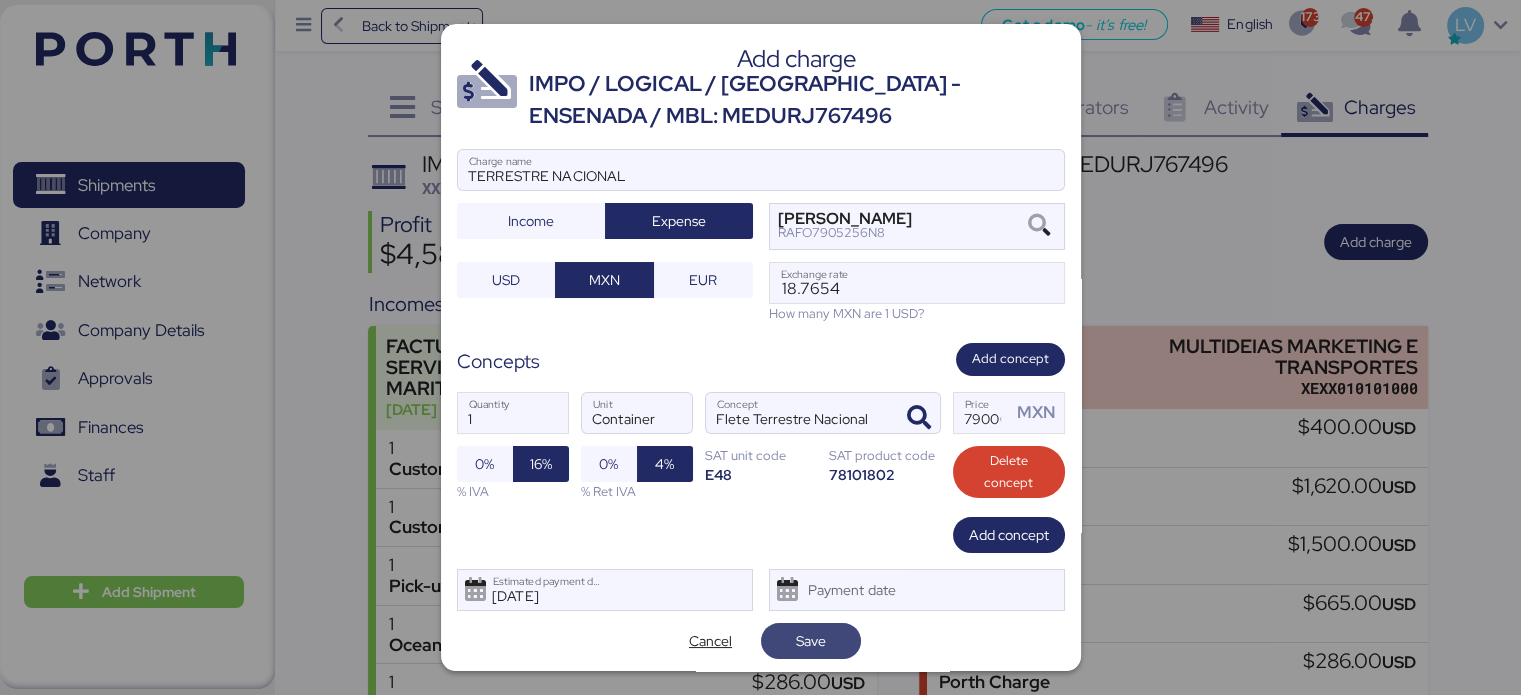 click on "Save" at bounding box center (811, 641) 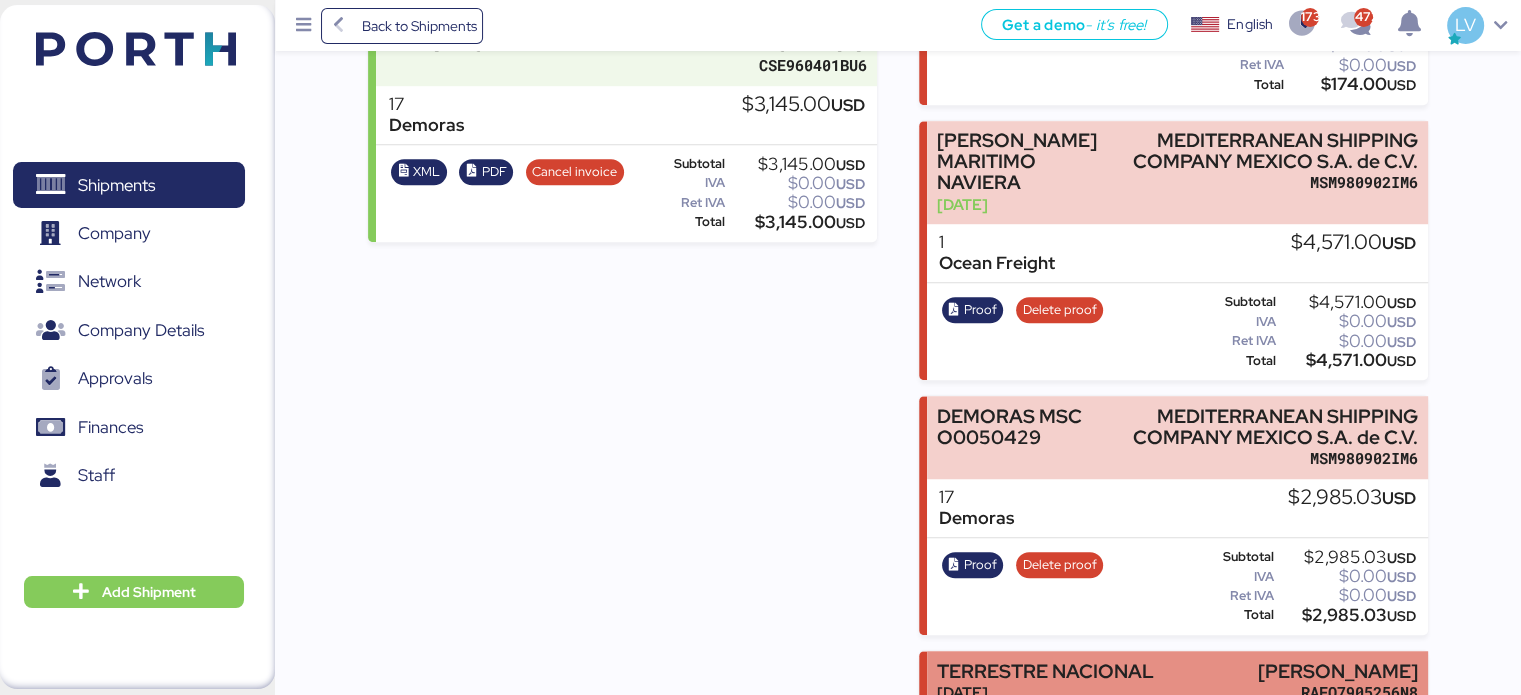 scroll, scrollTop: 1650, scrollLeft: 0, axis: vertical 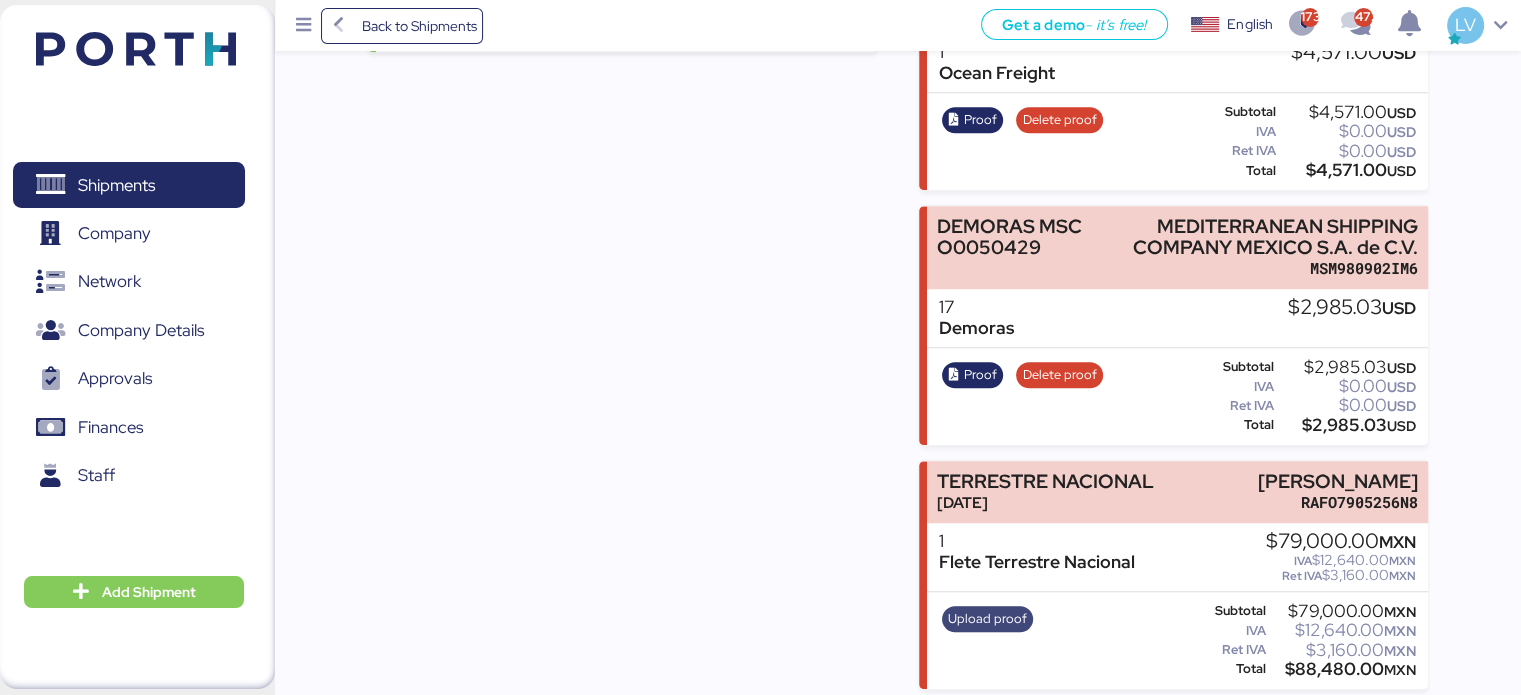 click on "Upload proof" at bounding box center [987, 619] 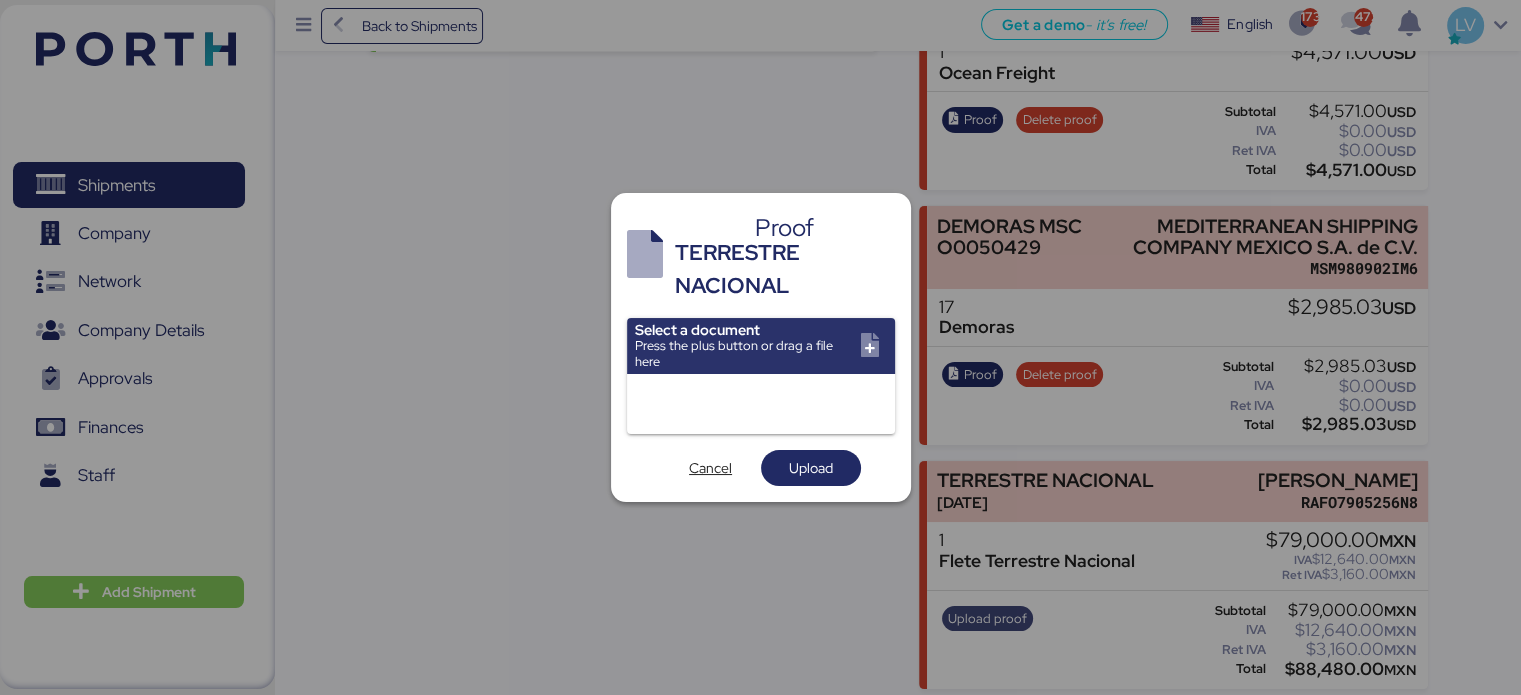 scroll, scrollTop: 0, scrollLeft: 0, axis: both 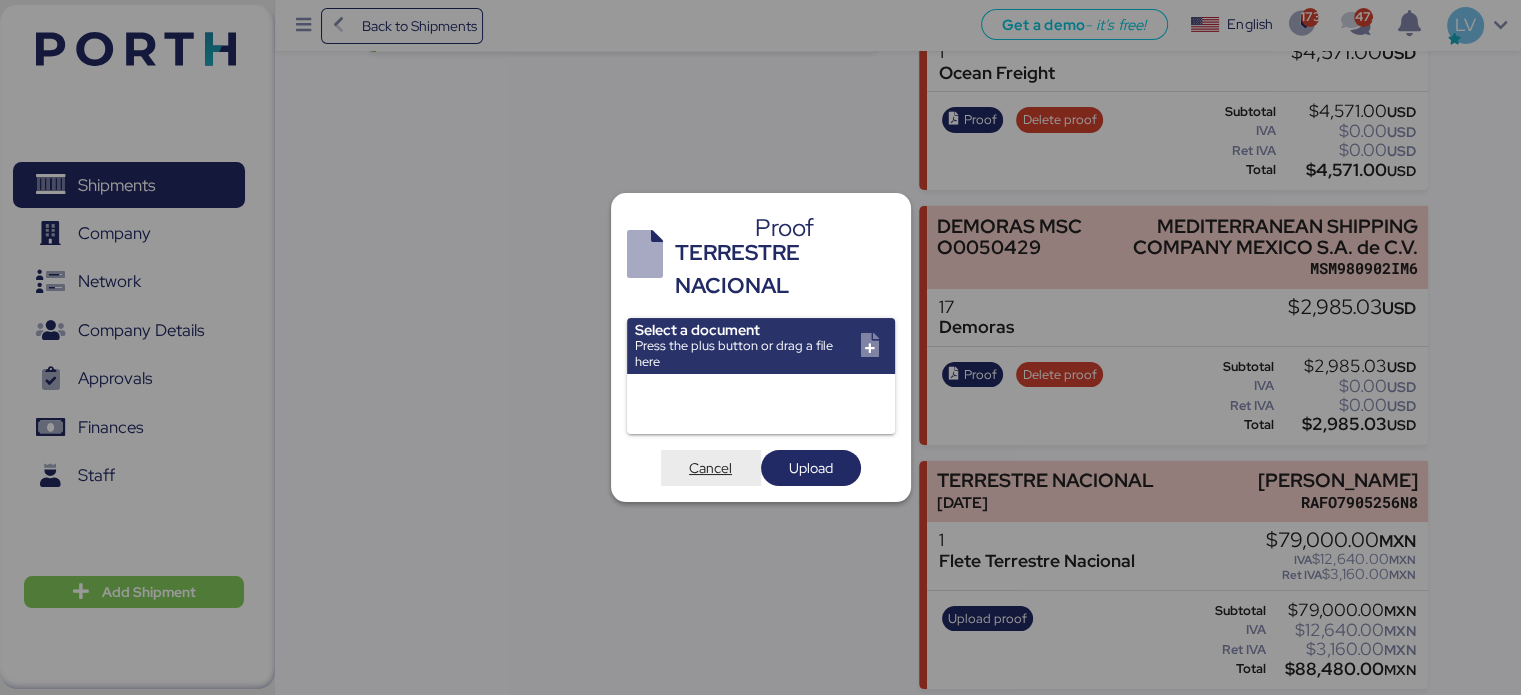 click on "Cancel" at bounding box center (711, 468) 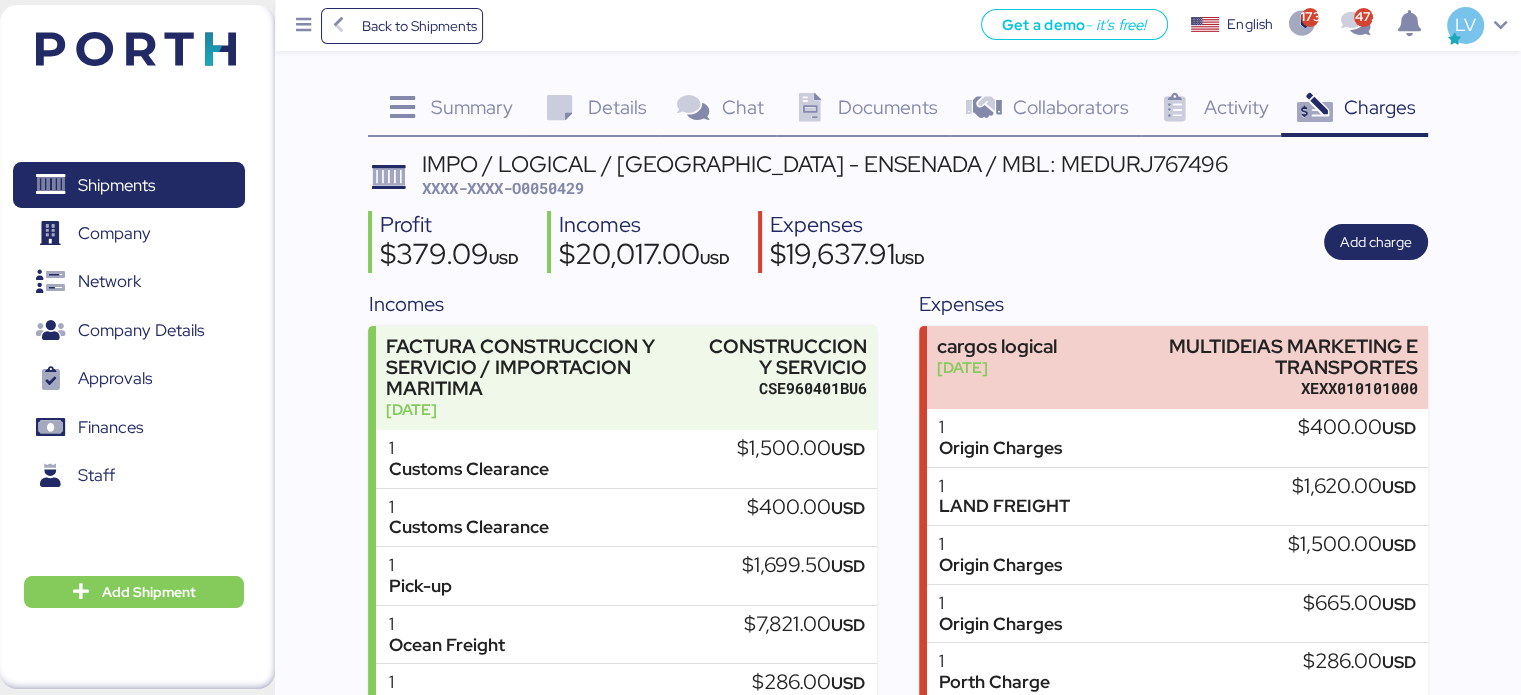 scroll, scrollTop: 1650, scrollLeft: 0, axis: vertical 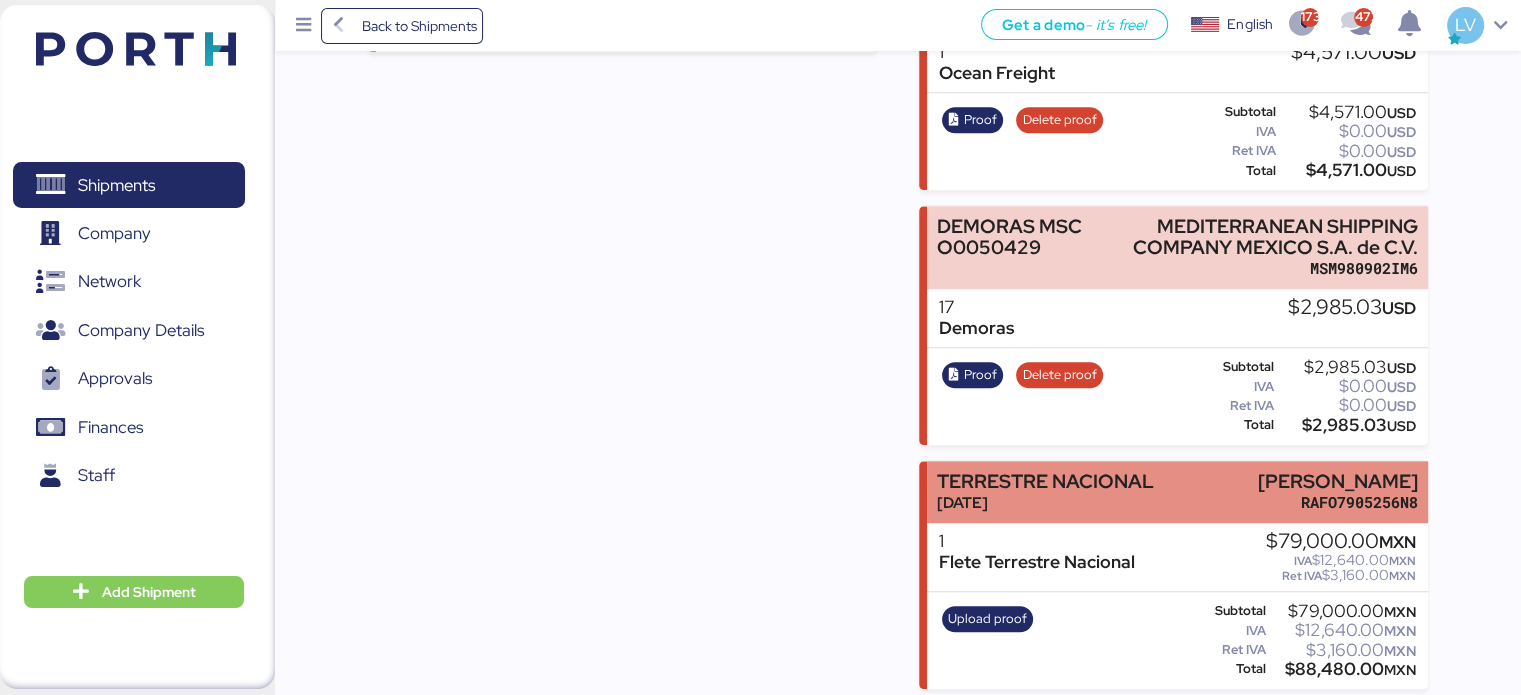 click on "TERRESTRE NACIONAL" at bounding box center [1045, 481] 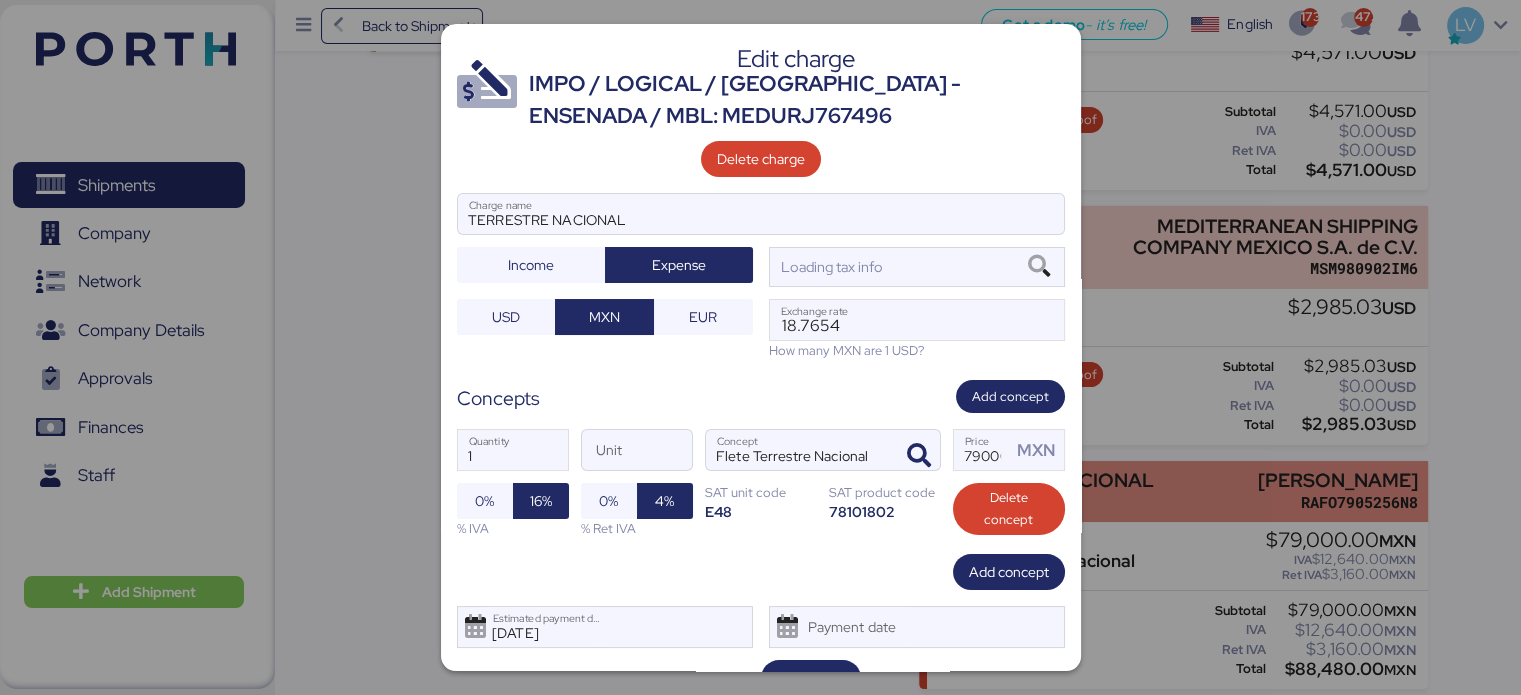 scroll, scrollTop: 0, scrollLeft: 0, axis: both 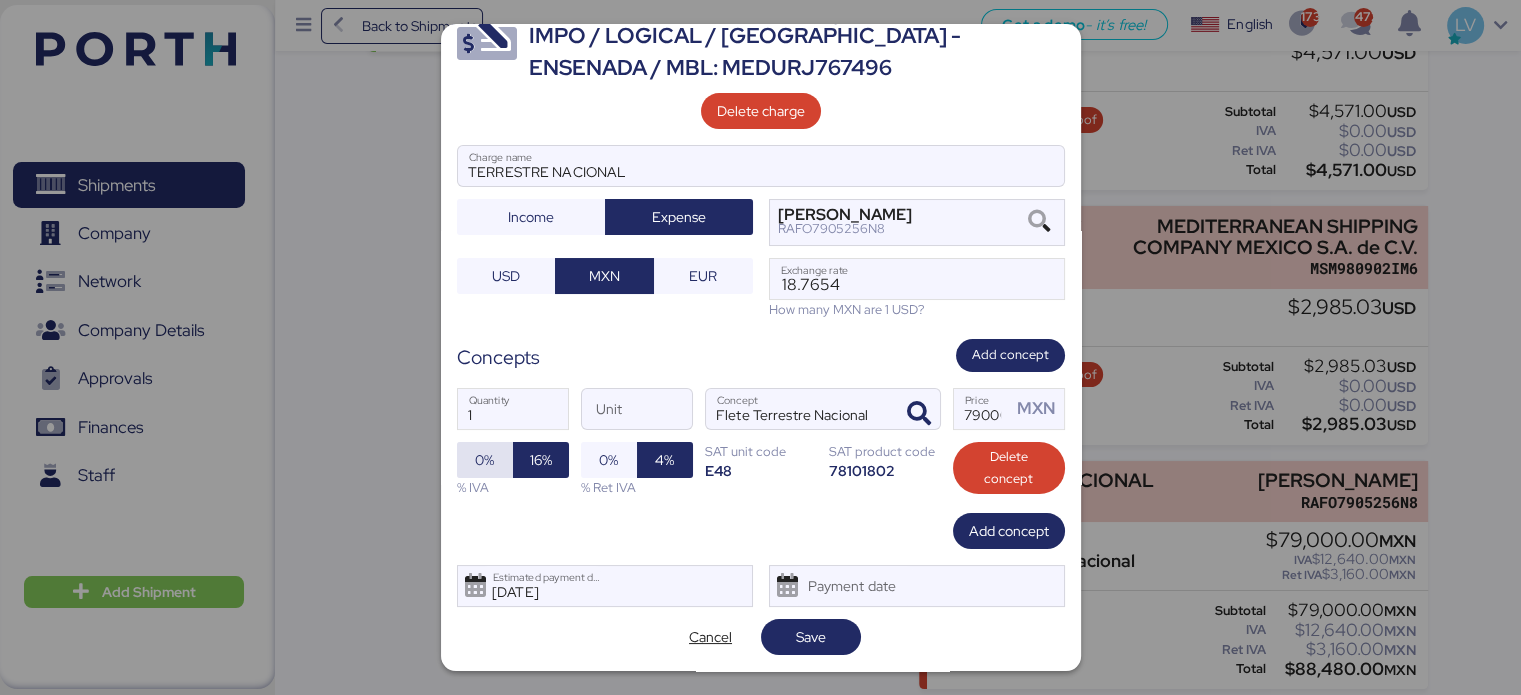click on "0%" at bounding box center [485, 460] 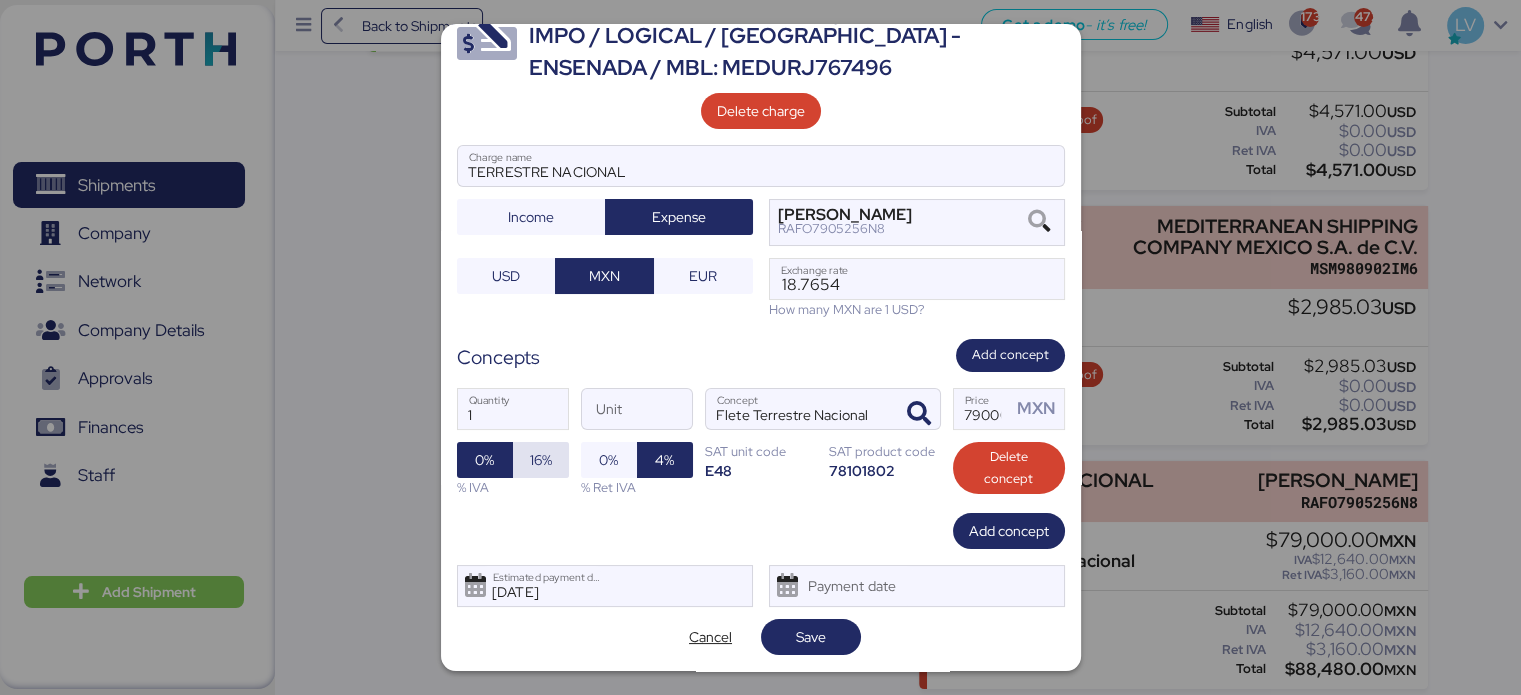 click on "16%" at bounding box center [541, 460] 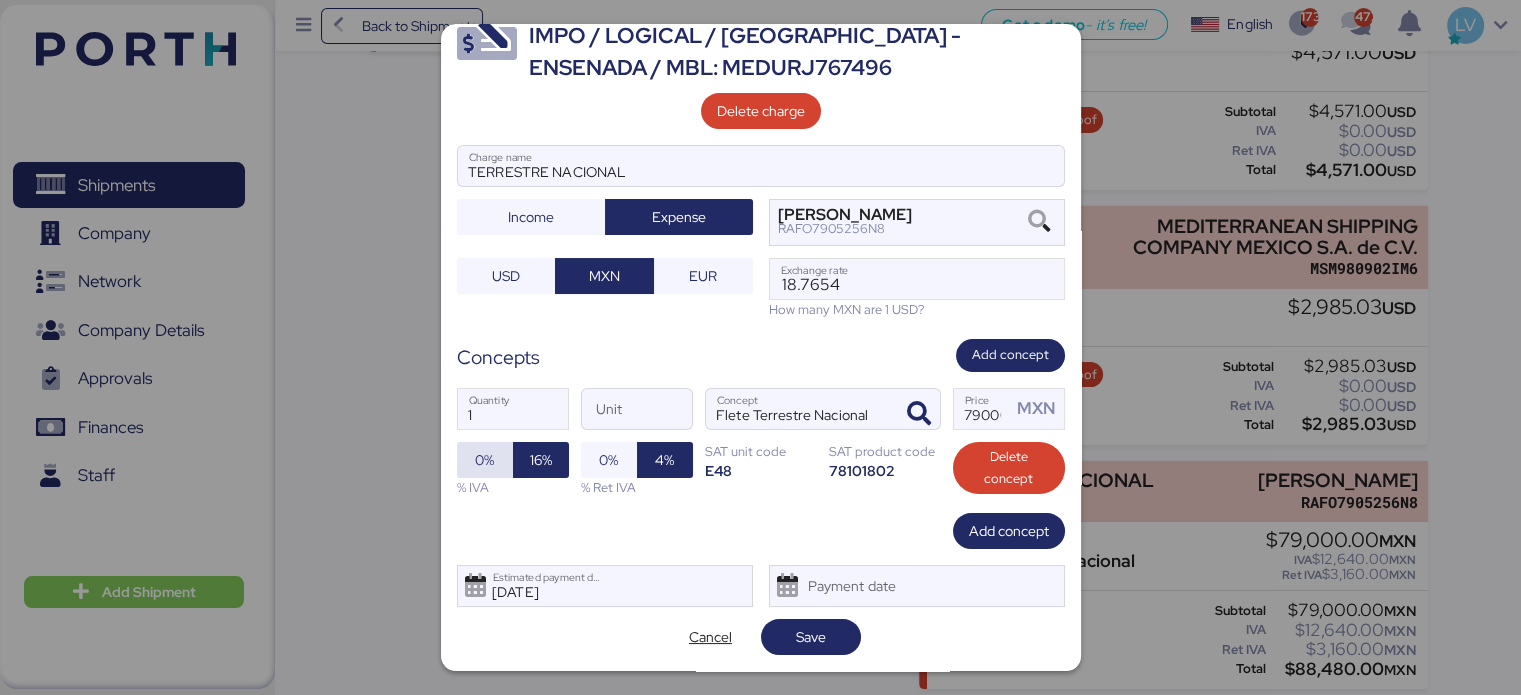 click on "0%" at bounding box center [484, 460] 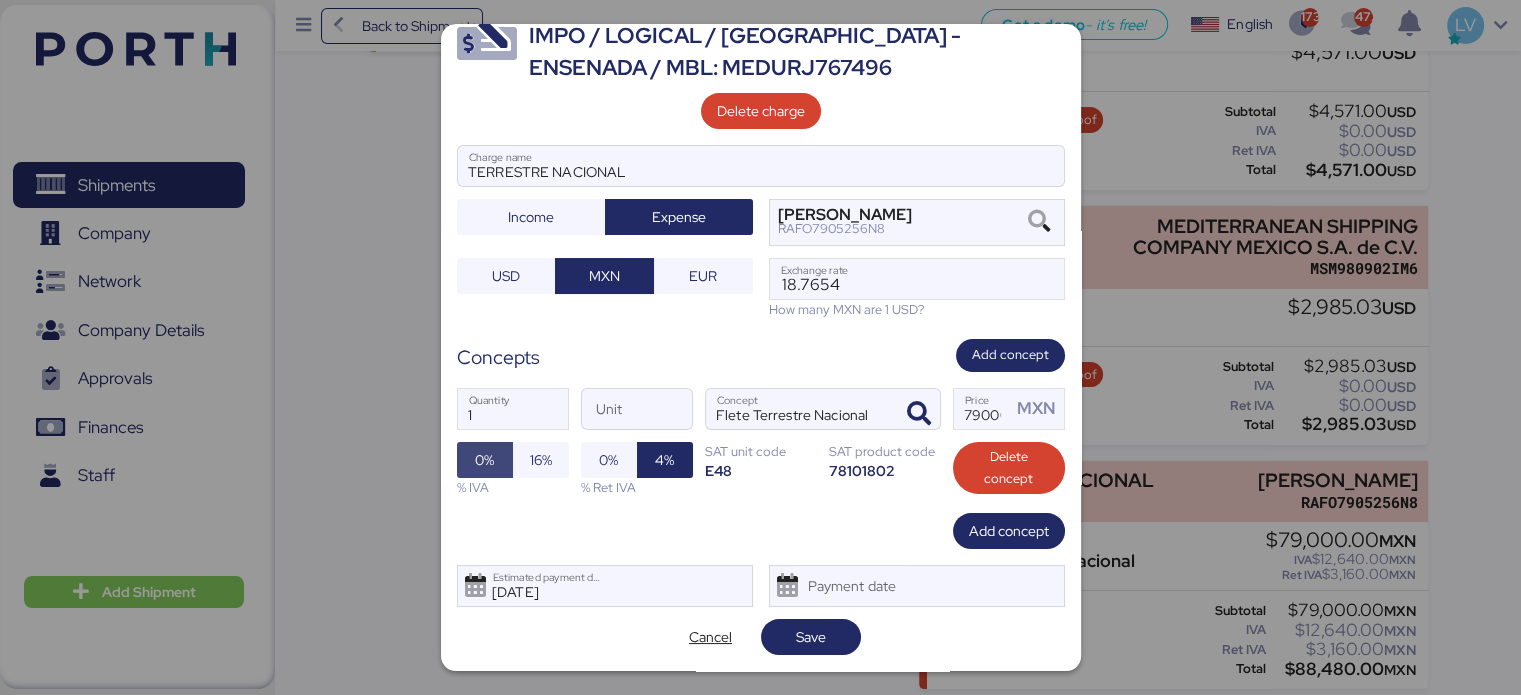 click on "0%" at bounding box center (485, 460) 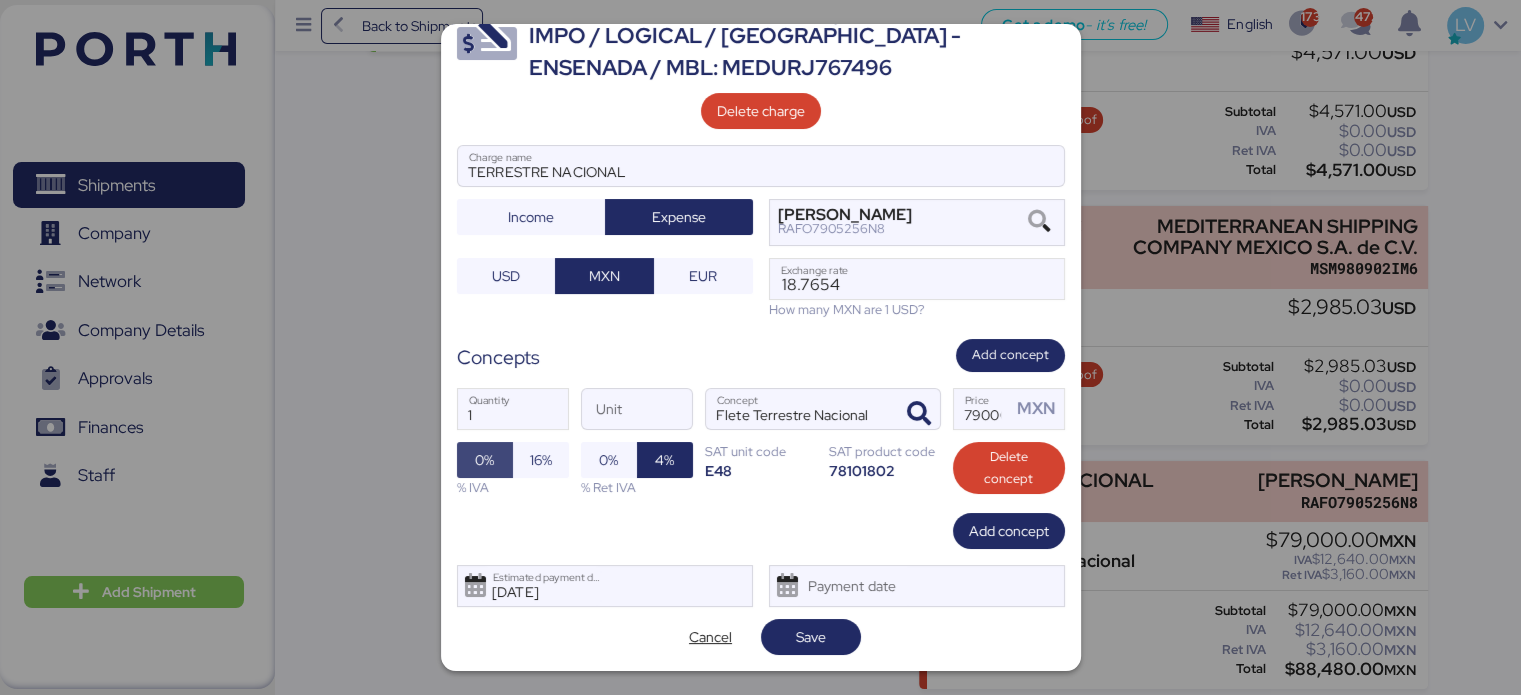 click on "0%" at bounding box center (485, 460) 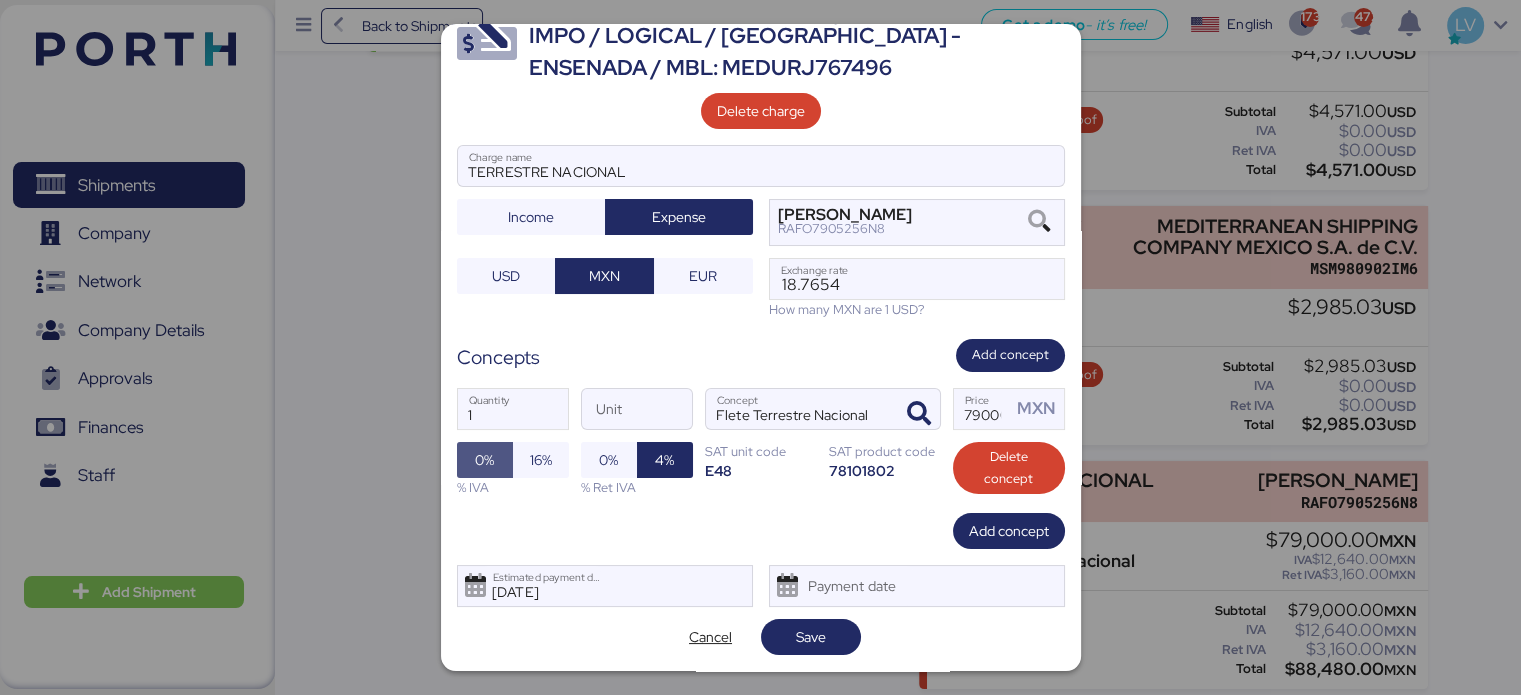 drag, startPoint x: 470, startPoint y: 456, endPoint x: 324, endPoint y: 47, distance: 434.27756 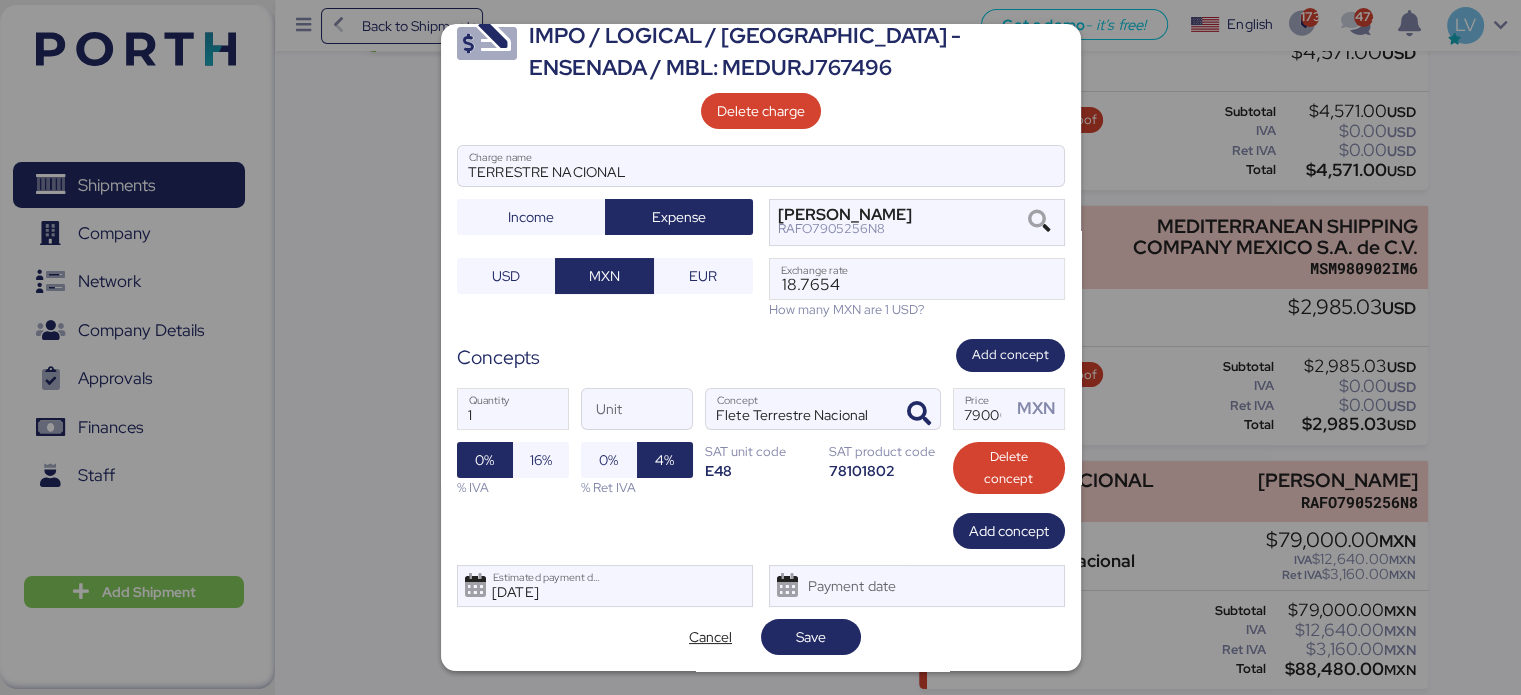 click on "Edit charge IMPO / LOGICAL / [GEOGRAPHIC_DATA] - ENSENADA / MBL: MEDURJ767496 Delete charge TERRESTRE NACIONAL Charge name Income Expense [PERSON_NAME] RAFO7905256N8   USD MXN EUR 18.7654 Exchange rate
How many
MXN
are 1 USD?
Concepts Add concept 1 Quantity Unit [PERSON_NAME] Terrestre Nacional Concept   79000 Price MXN 0% 16% % IVA 0% 4% % Ret IVA SAT unit code E48 SAT product code 78101802 Delete concept Add concept   [DATE] Estimated payment date   Payment date Cancel Save" at bounding box center (760, 347) 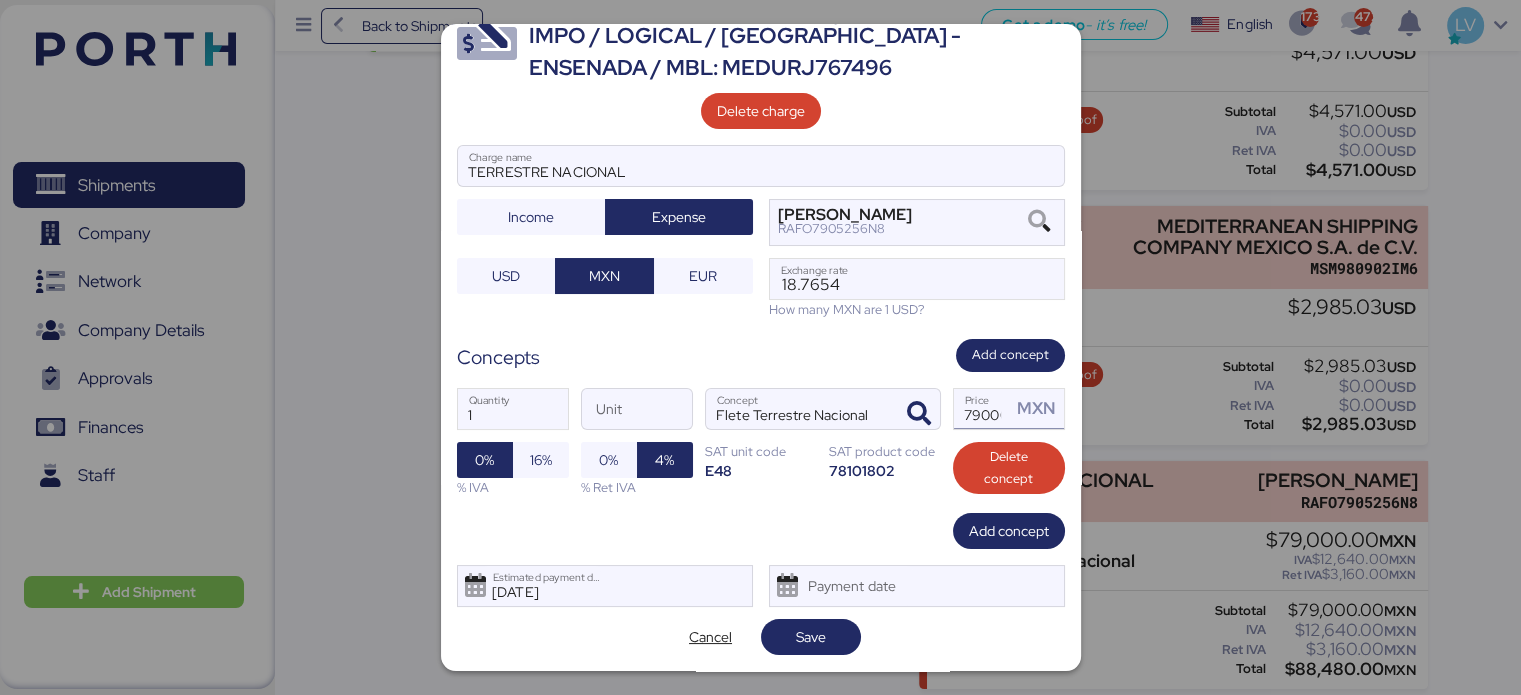 click on "79000" at bounding box center [983, 409] 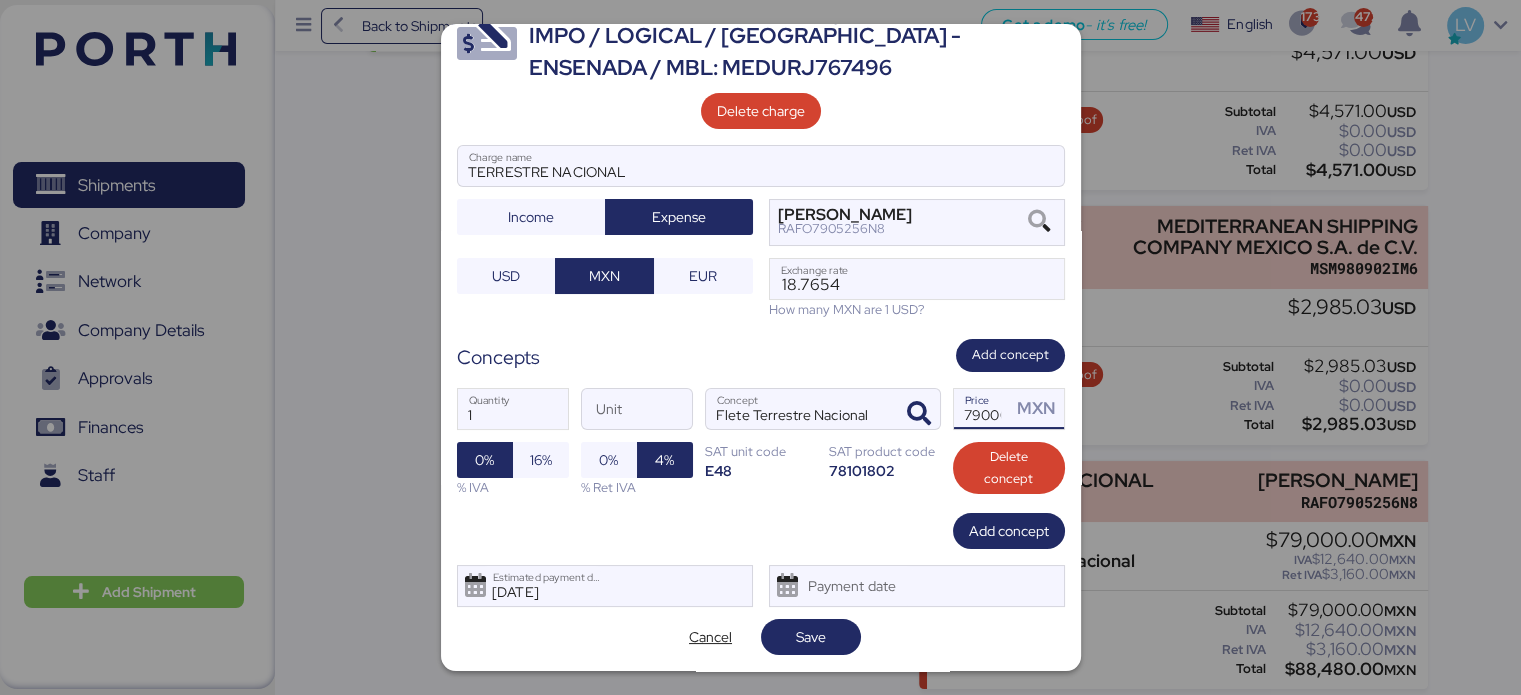 click on "79000" at bounding box center (983, 409) 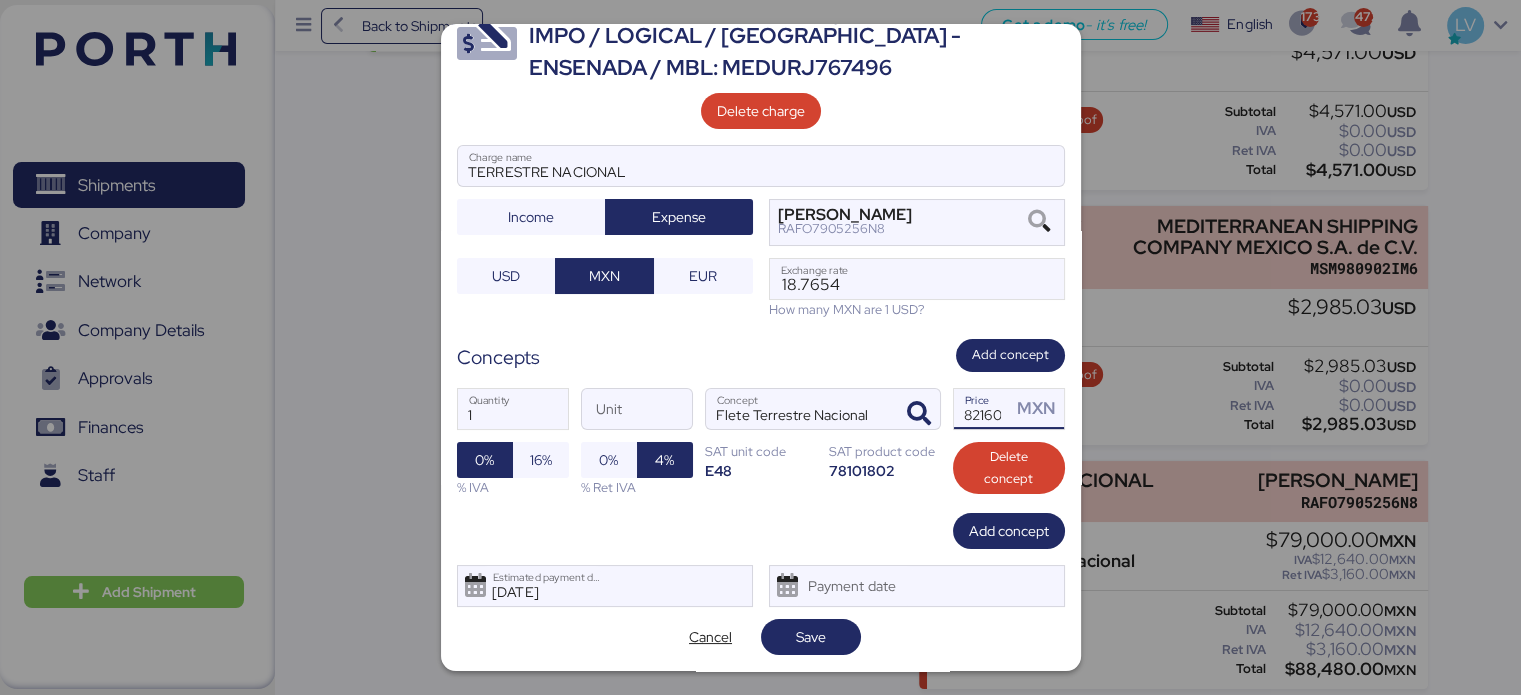 scroll, scrollTop: 0, scrollLeft: 4, axis: horizontal 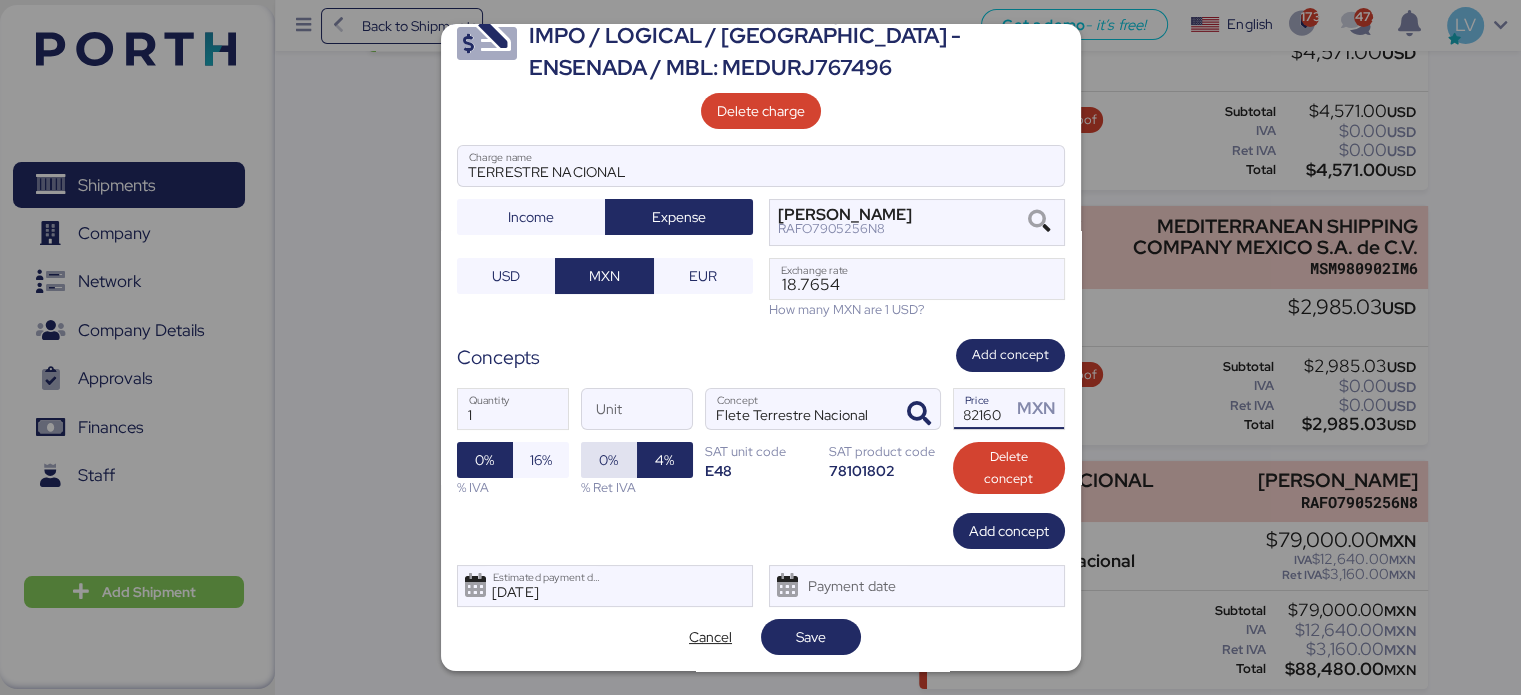 type on "82160" 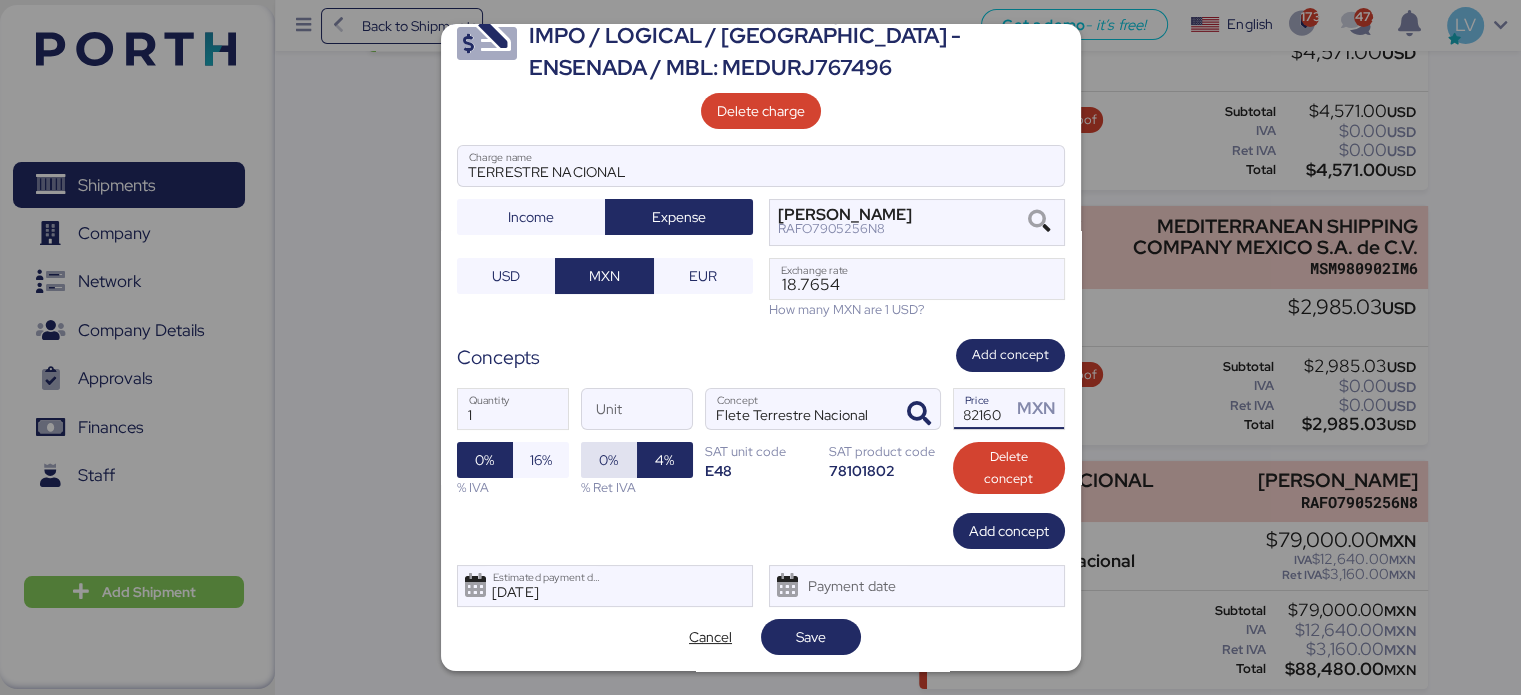 click on "0%" at bounding box center (608, 460) 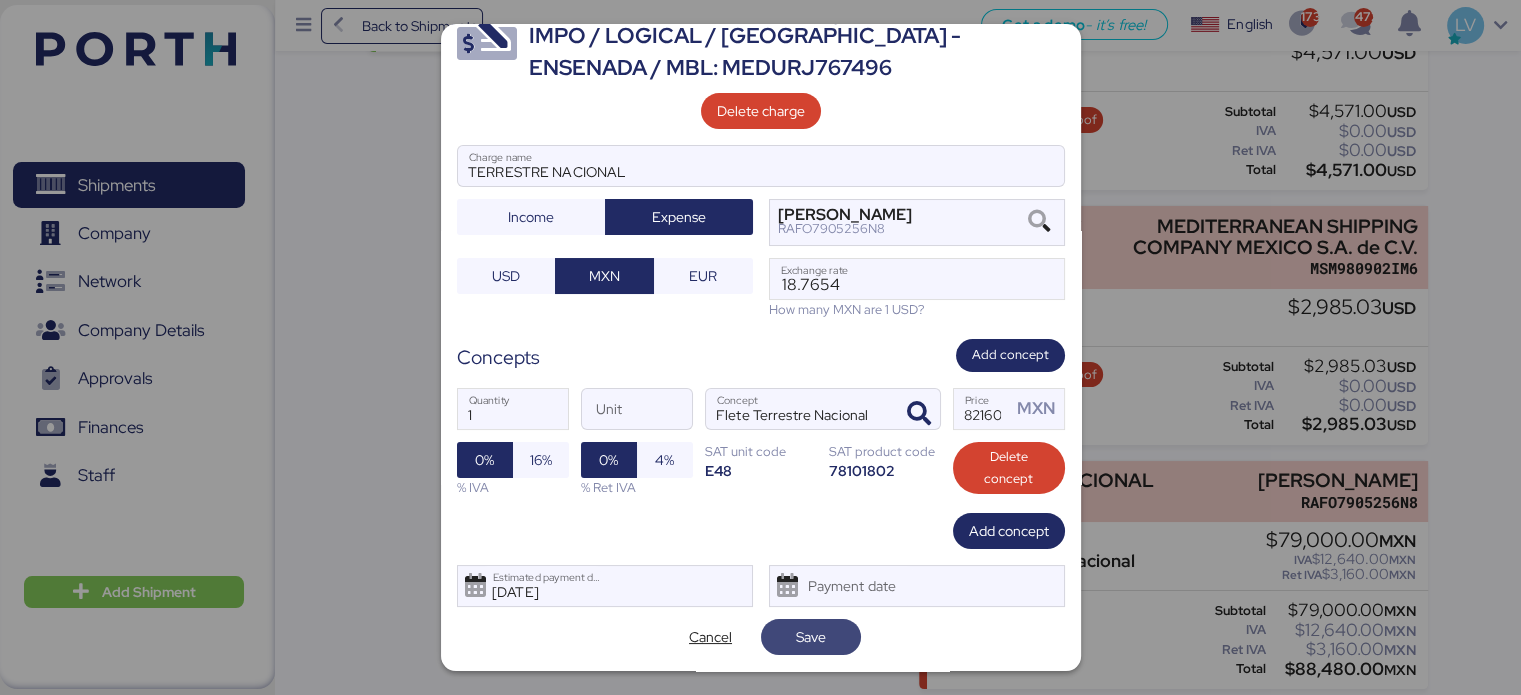 click on "Save" at bounding box center [811, 637] 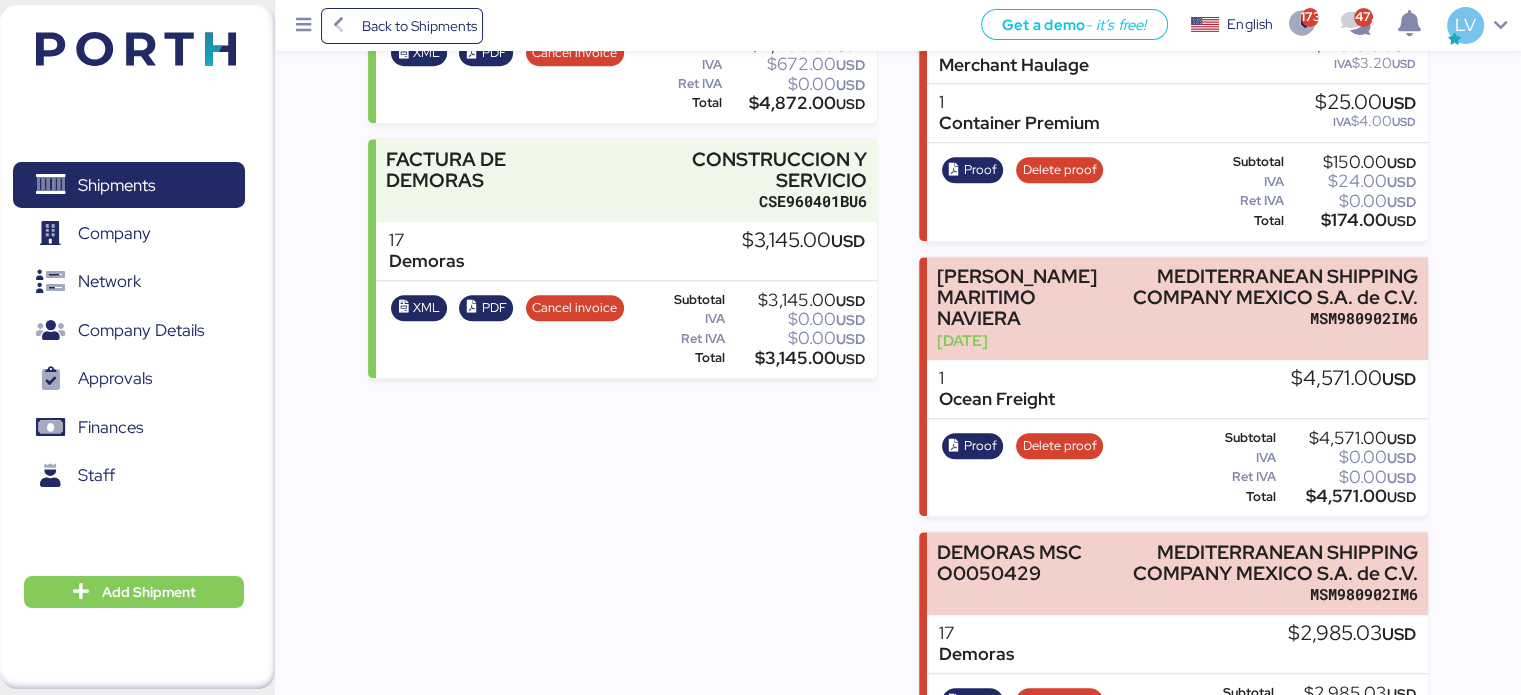 scroll, scrollTop: 1642, scrollLeft: 0, axis: vertical 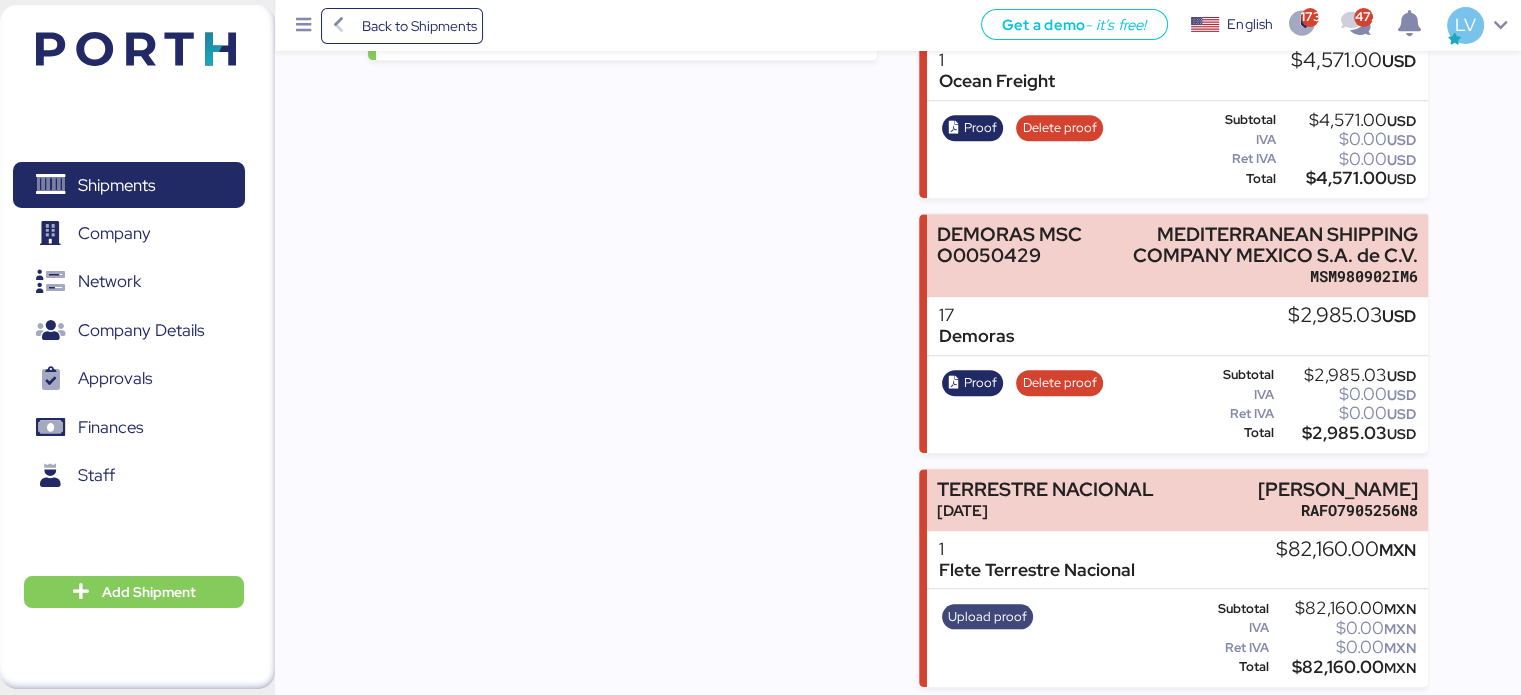 click on "Upload proof" at bounding box center [987, 617] 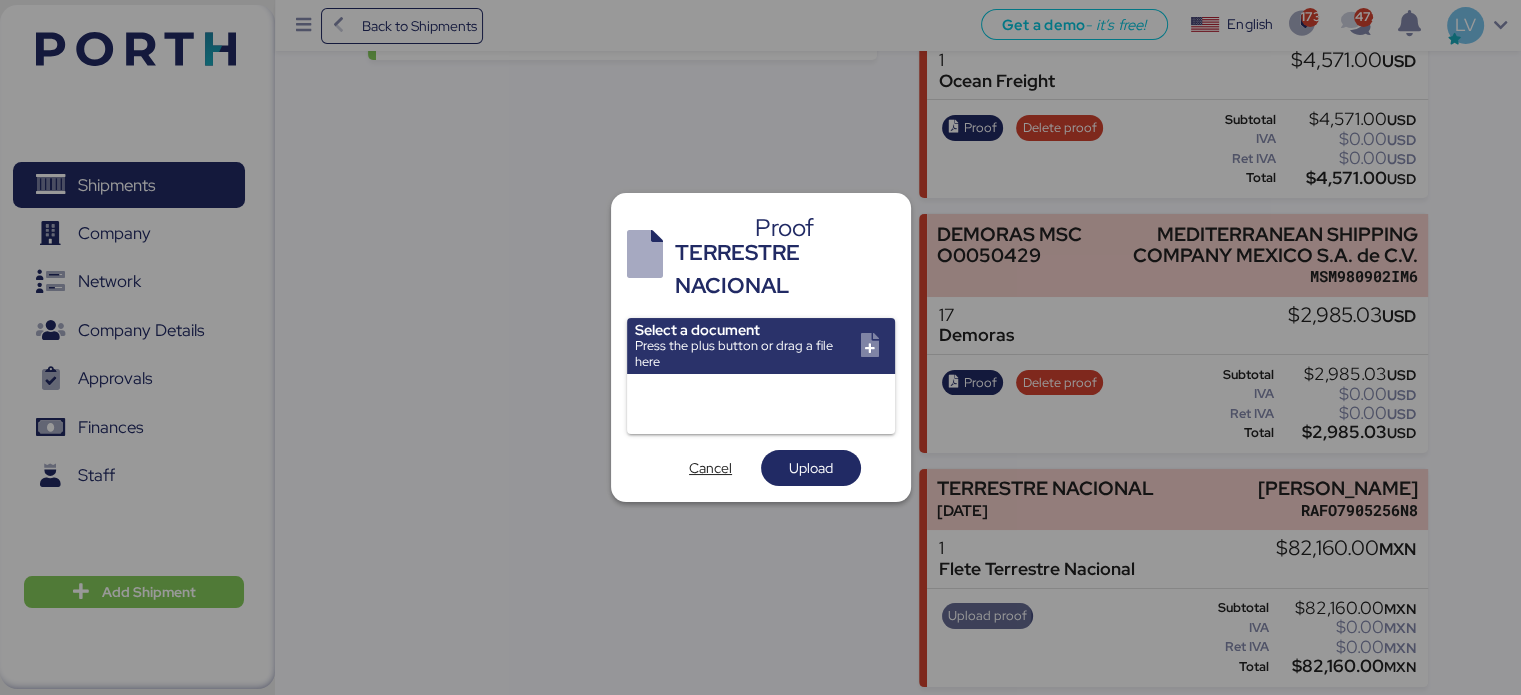 scroll, scrollTop: 0, scrollLeft: 0, axis: both 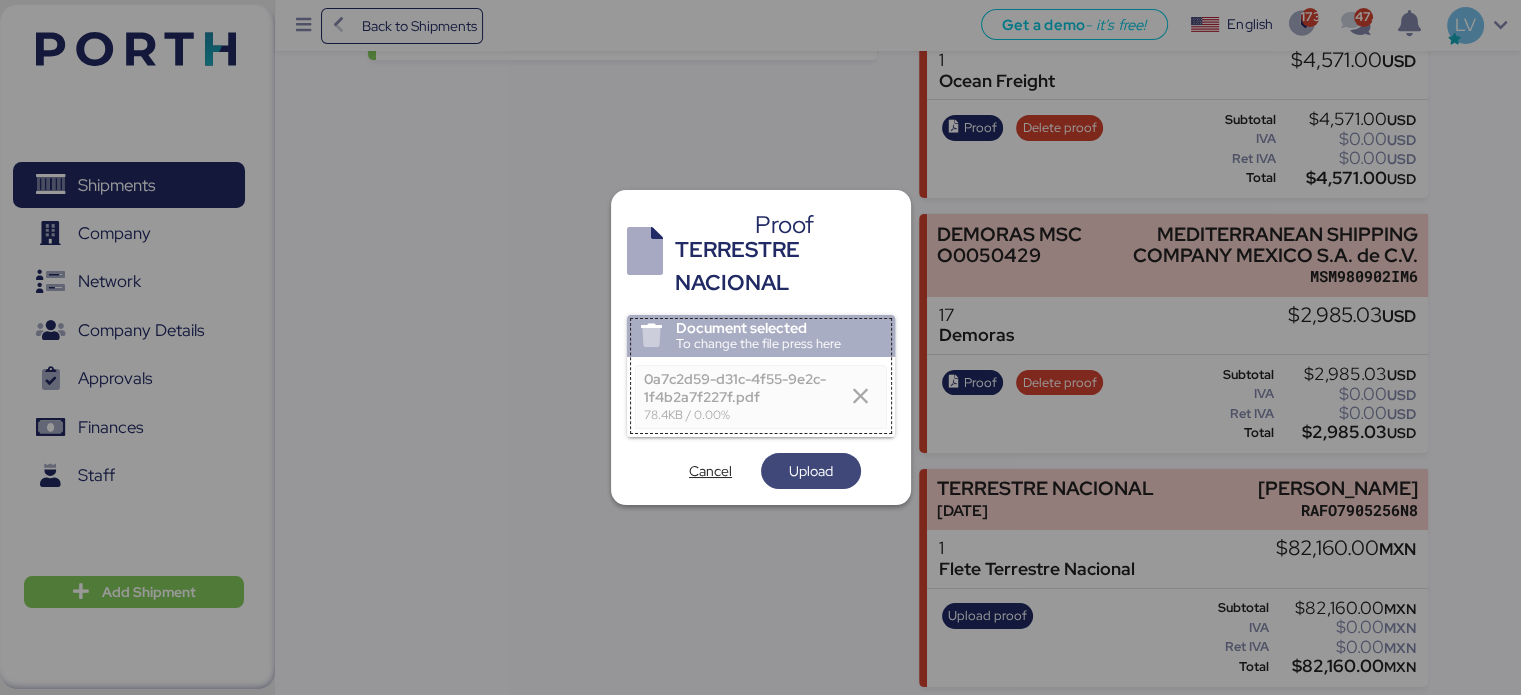 click on "Upload" at bounding box center (811, 471) 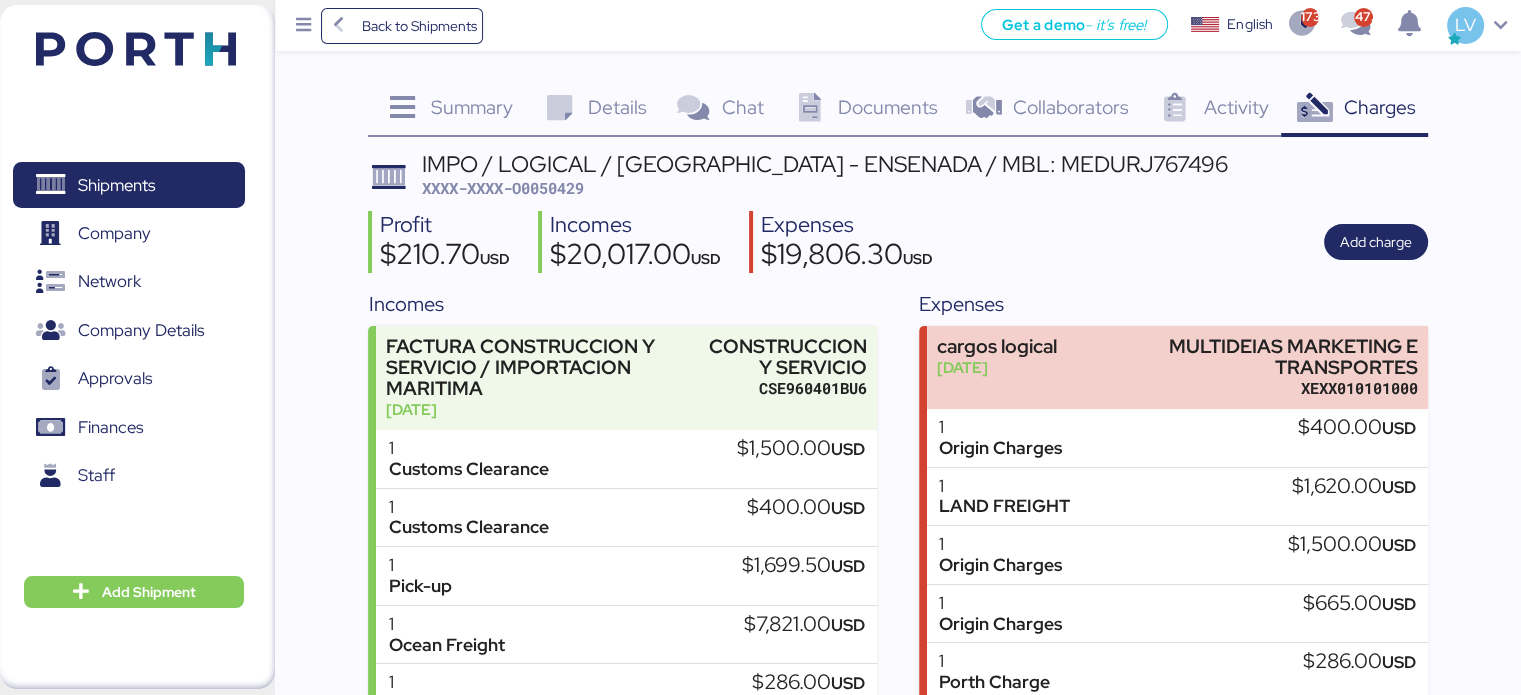 click on "XXXX-XXXX-O0050429" at bounding box center (503, 188) 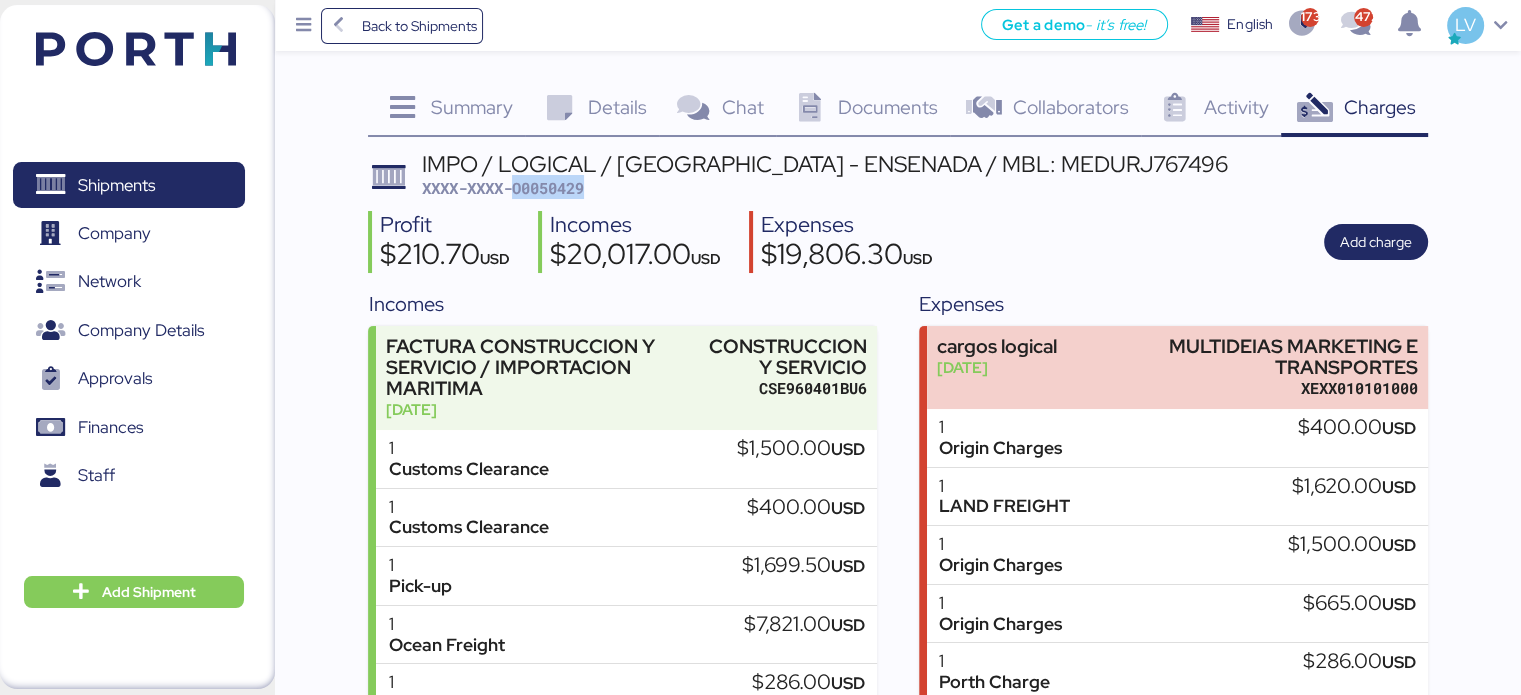 click on "XXXX-XXXX-O0050429" at bounding box center (503, 188) 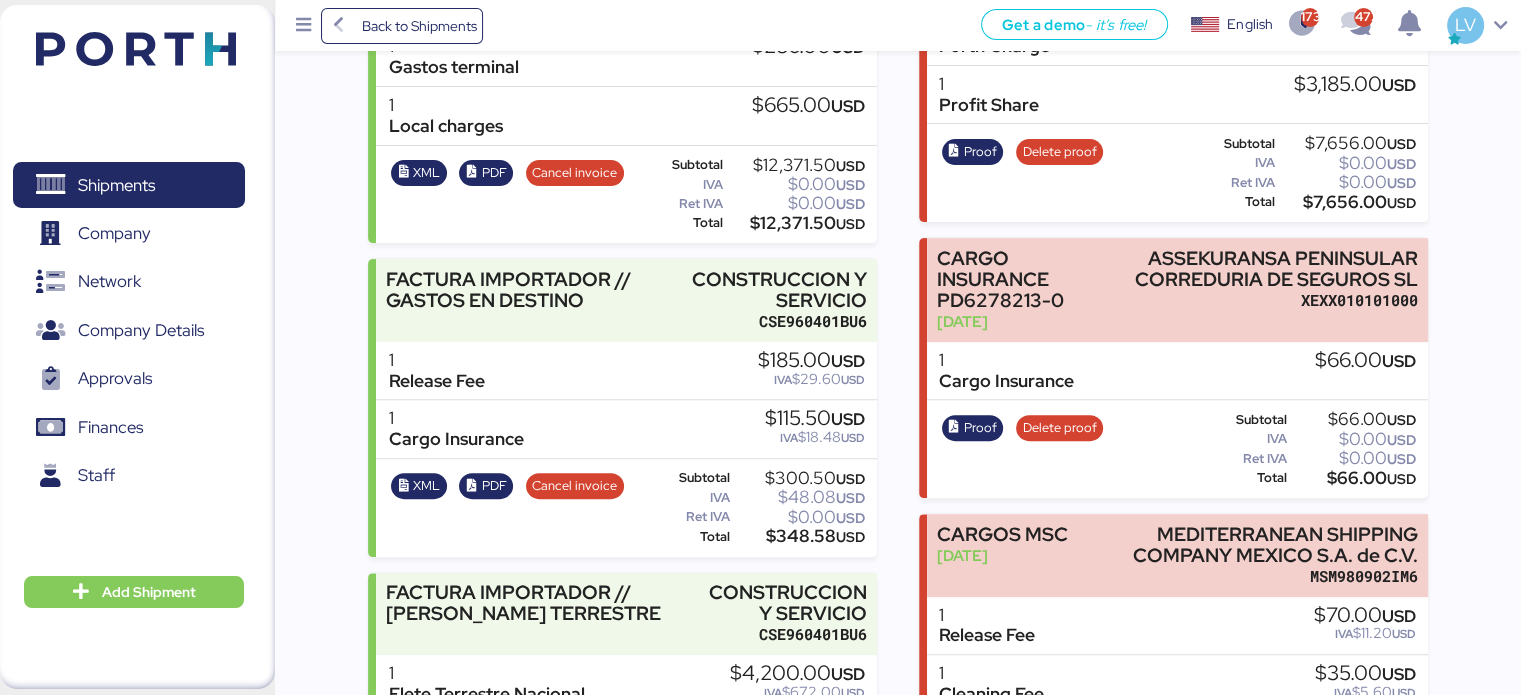 scroll, scrollTop: 963, scrollLeft: 0, axis: vertical 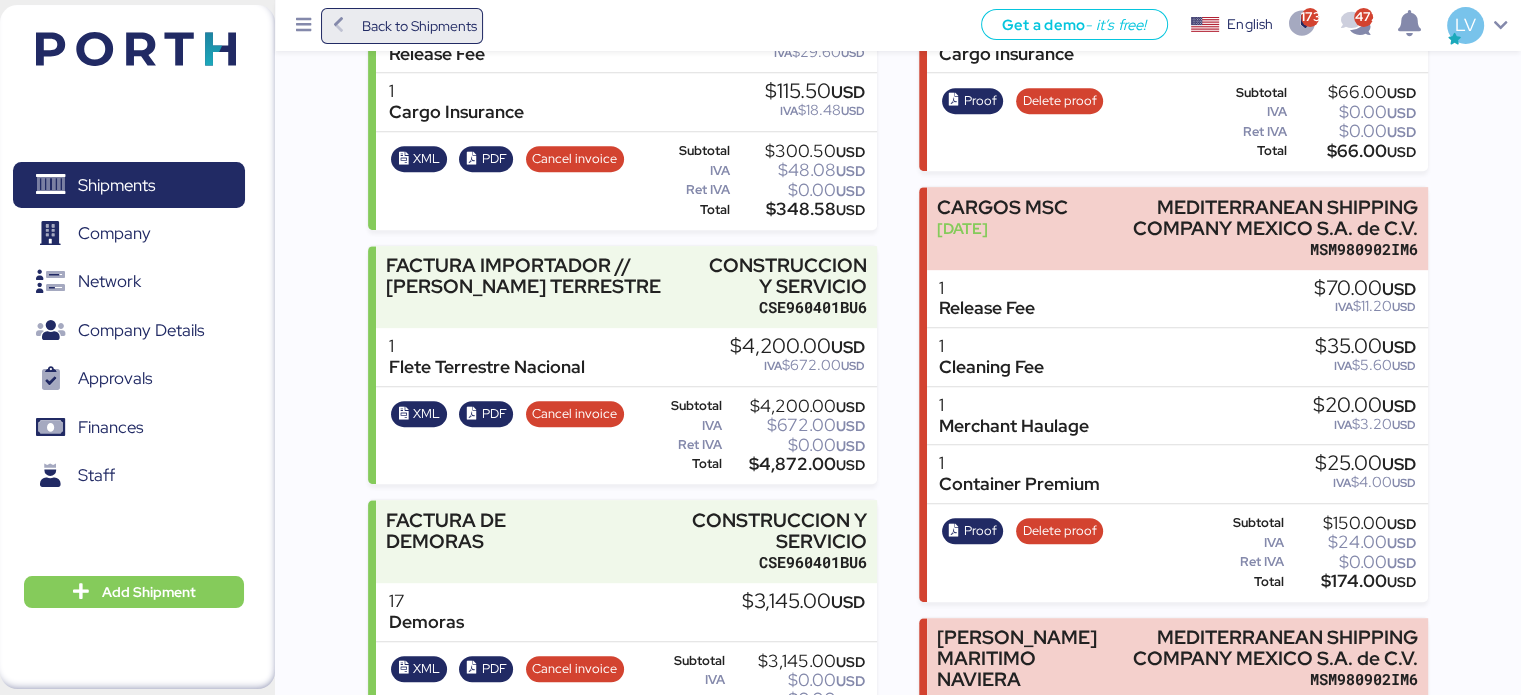 click on "Back to Shipments" at bounding box center [402, 26] 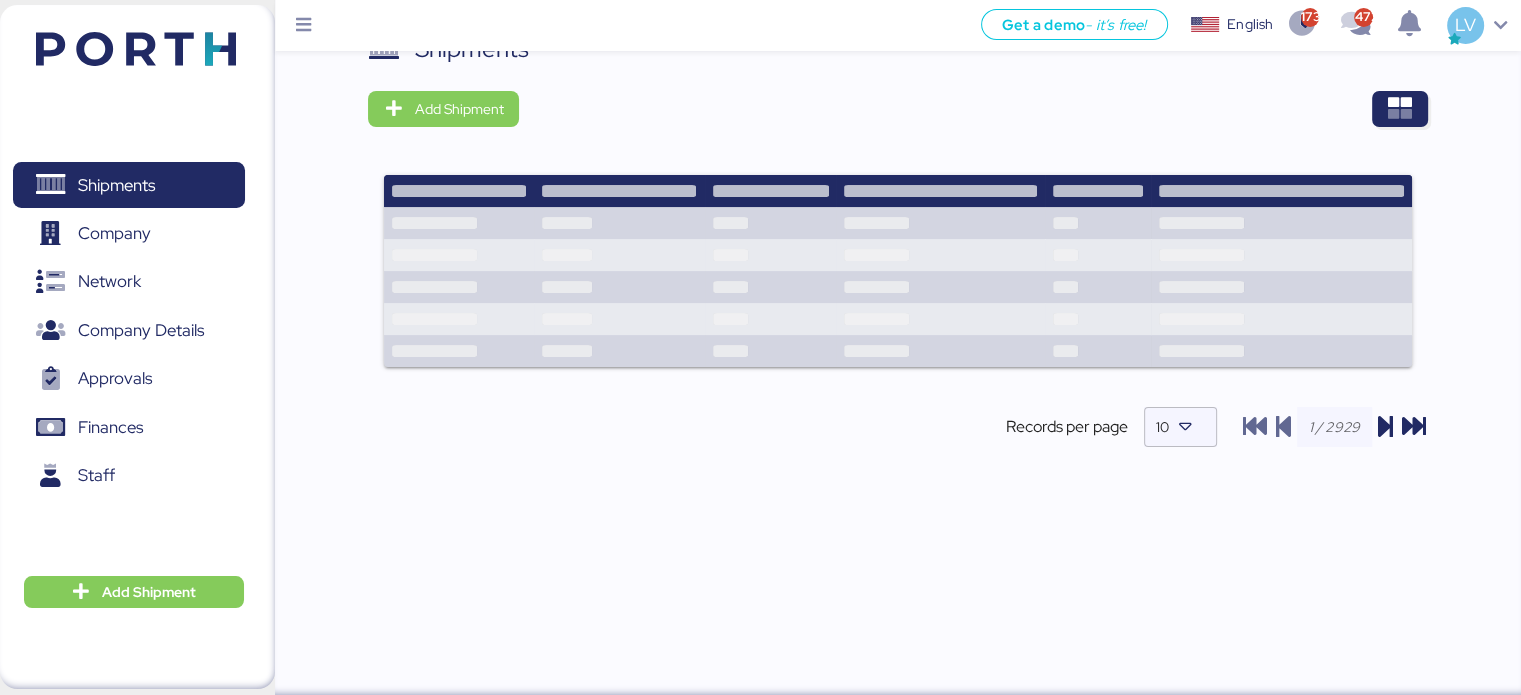 scroll, scrollTop: 0, scrollLeft: 0, axis: both 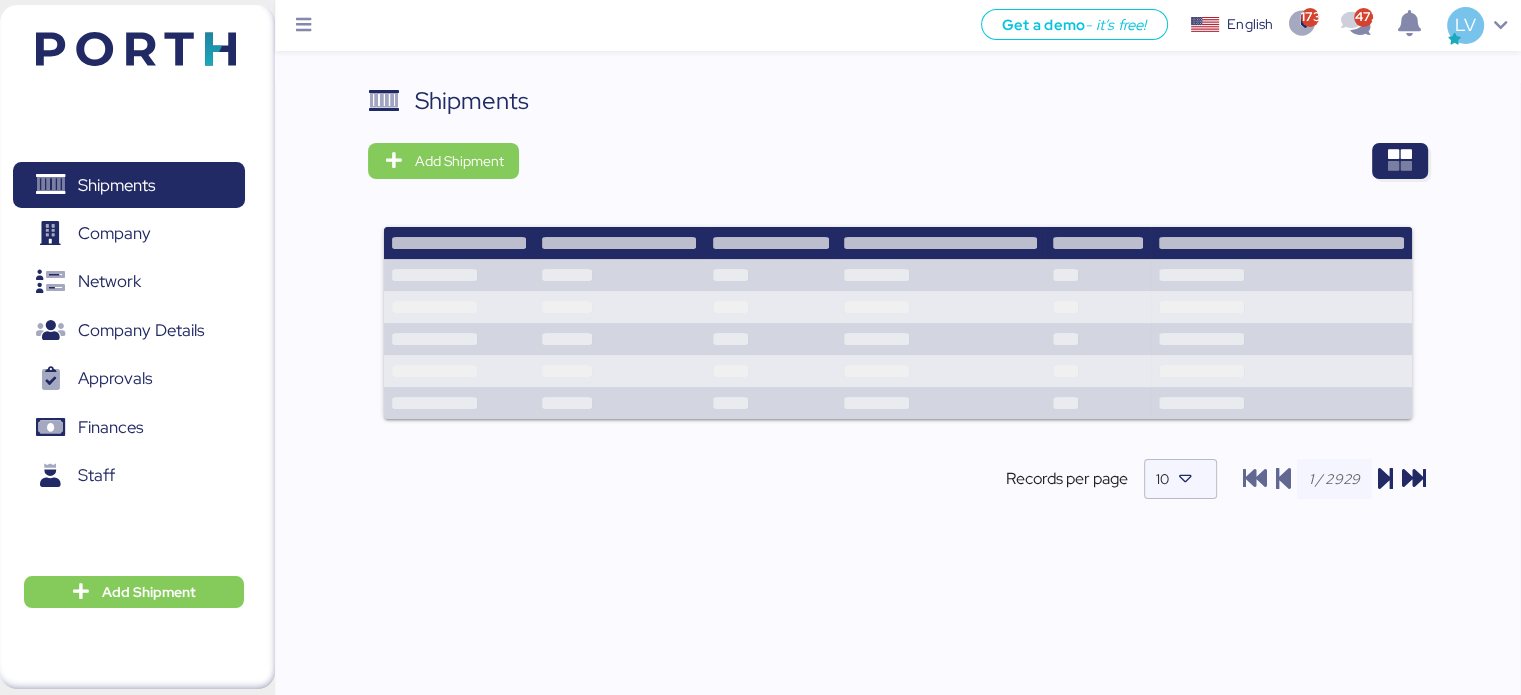 click on "Shipments   Add Shipment   Shipment Name [PERSON_NAME] - BMA // 1x40 HQ // [GEOGRAPHIC_DATA] - [GEOGRAPHIC_DATA] // MBL: PENDIENTE - HBL: ADME255262  // BOOKING SAOF34338800 Ready for pickup At destination port Delivered Shipment Name [PERSON_NAME] - BMA // 1x40 HQ // [GEOGRAPHIC_DATA] - [GEOGRAPHIC_DATA] // MBL: PENDIENTE - HBL: ADME255261 // BOOKING SAOF34336600 Ready for pickup At destination port Delivered Shipment Name [PERSON_NAME] - BMA // 1x40 HQ // [GEOGRAPHIC_DATA] - [GEOGRAPHIC_DATA] // MBL: PENDIENTE - HBL: ADME255260 // BOOKING SAOF34335500  Ready for pickup At destination port Delivered Shipment Name HLBU9482079 Ready for pickup At destination port Delivered Shipment Name BEAU5958684 Ready for pickup At destination port Delivered Shipment Name PRO SALON - PETTENON // 2 x 40 IMO // PO: 33+34 // BKG: PENDIENTE Ready for pickup At destination port Delivered Shipment Name LOXSON - ALMACENADORA ACCEL / [GEOGRAPHIC_DATA] - [GEOGRAPHIC_DATA] / MBL: COSU6421669650 - HBL: SZML2506010C / 2X40HQ Ready for pickup At destination port Delivered Shipment Name Delivered 10" at bounding box center (897, 308) 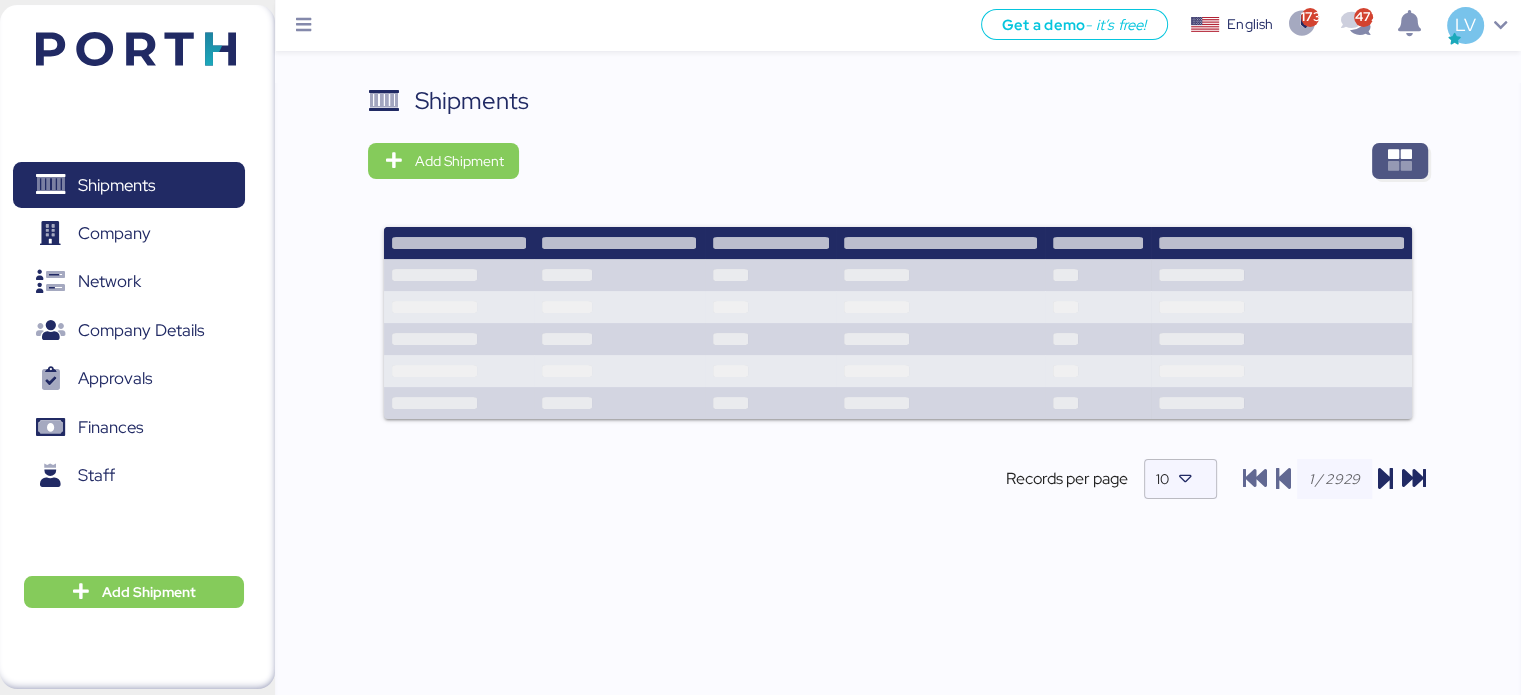 click at bounding box center (1400, 161) 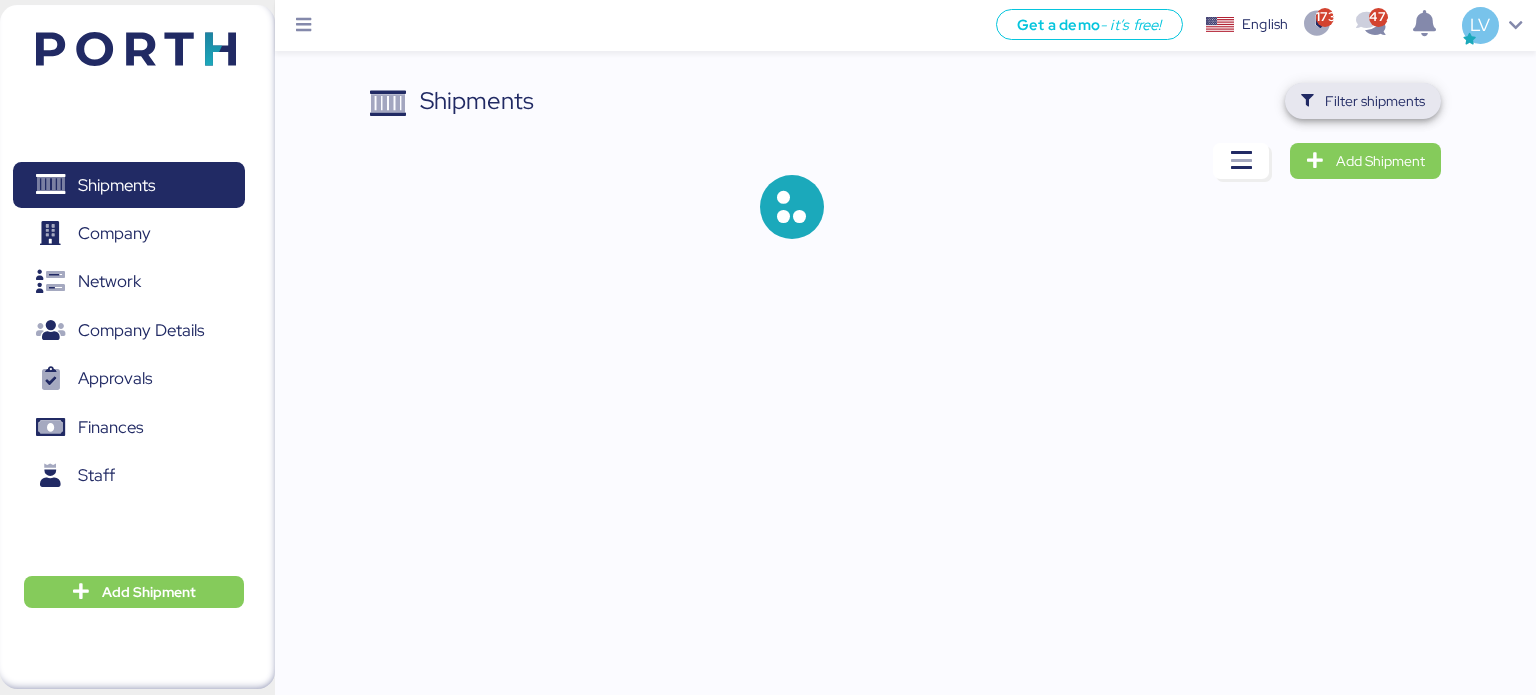 click on "Filter shipments" at bounding box center (1375, 101) 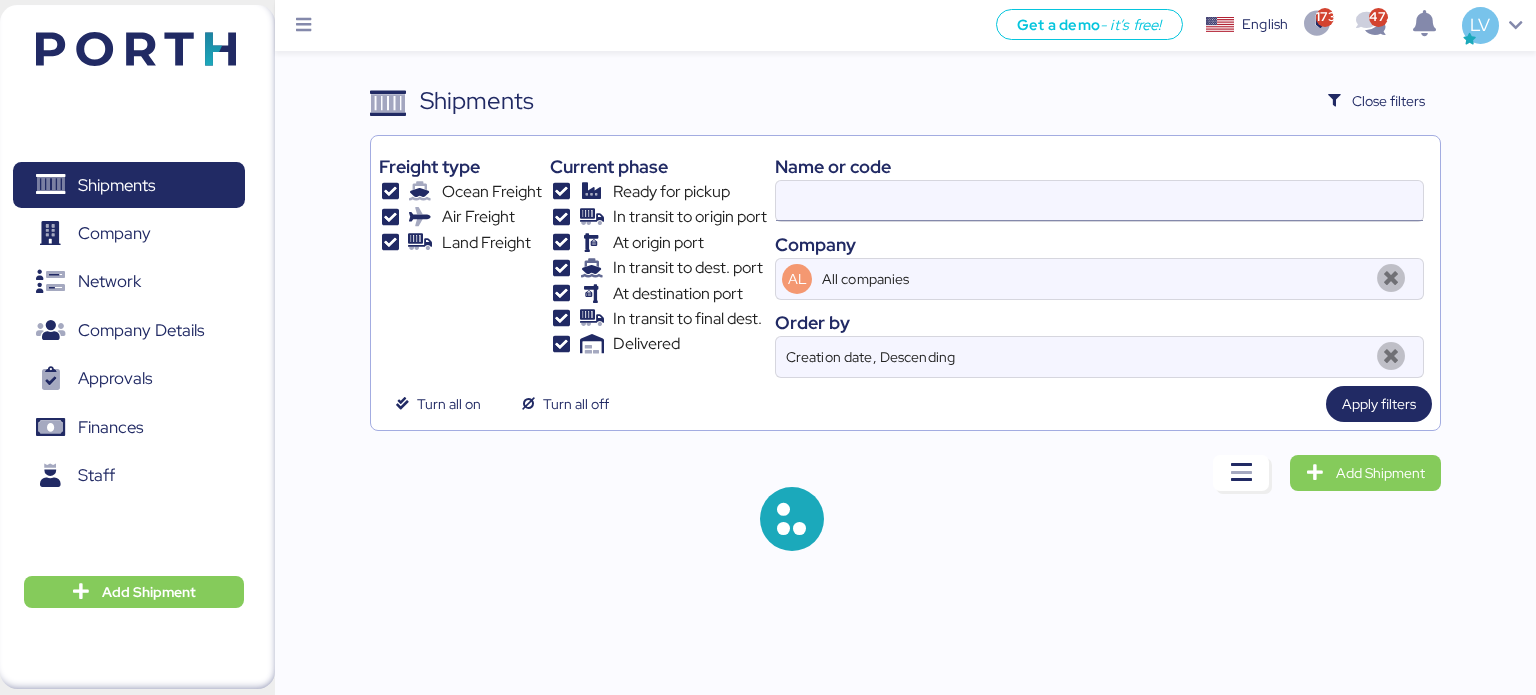 click at bounding box center (1099, 201) 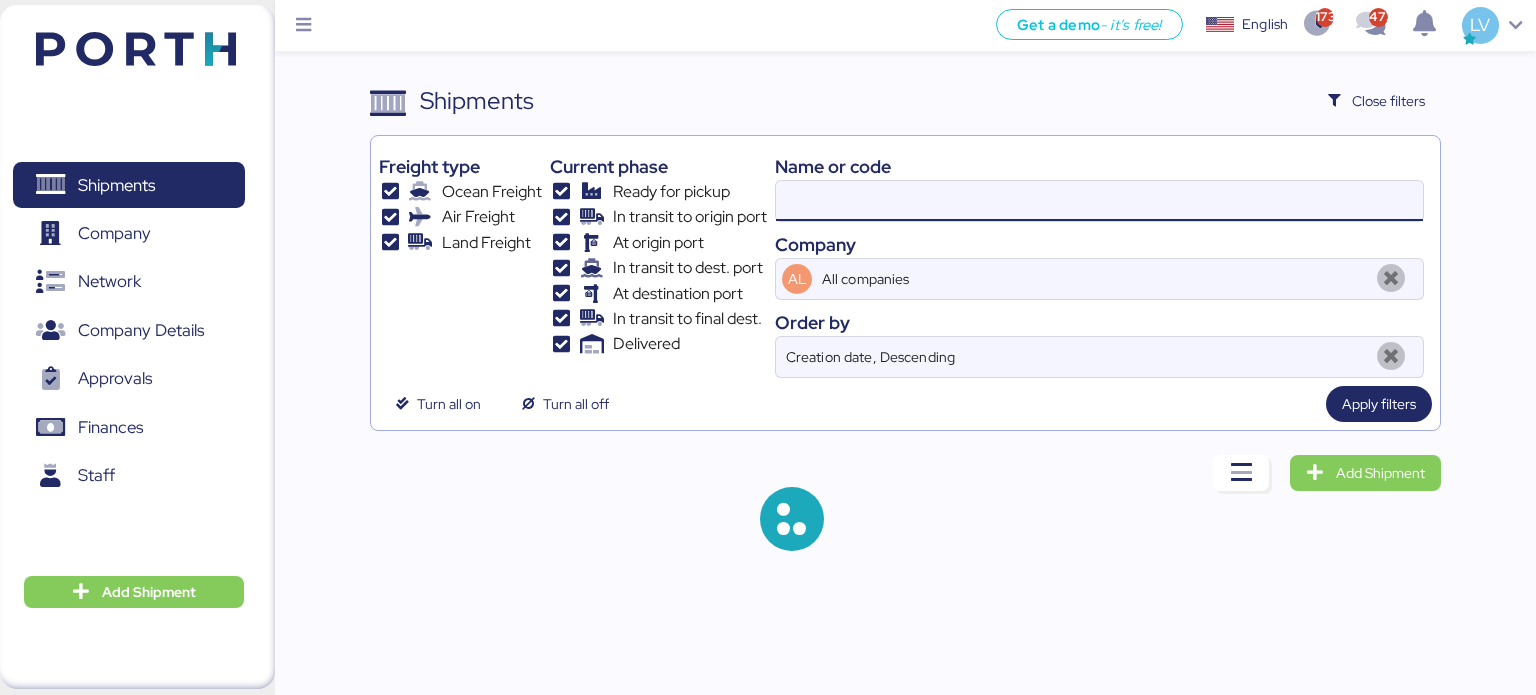 click at bounding box center [1099, 201] 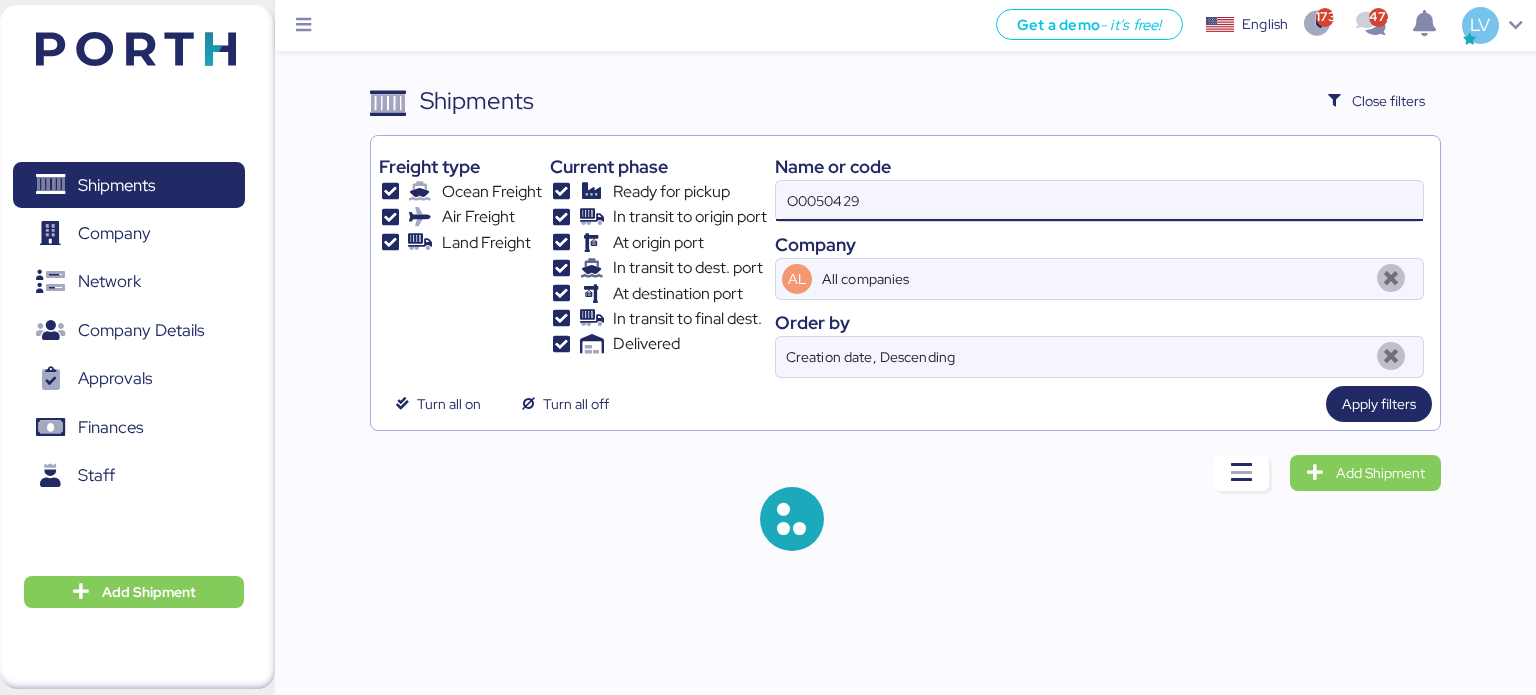 type on "O0050429" 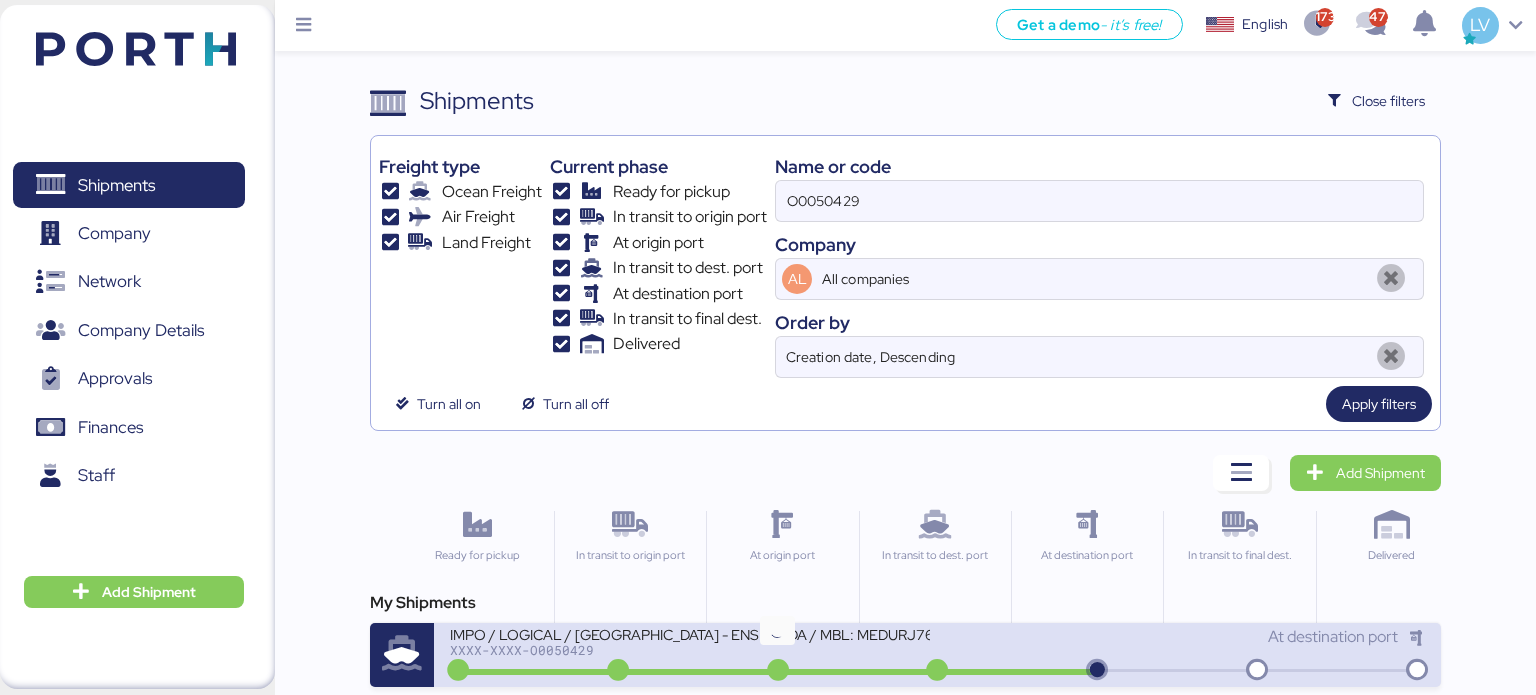 click at bounding box center [778, 671] 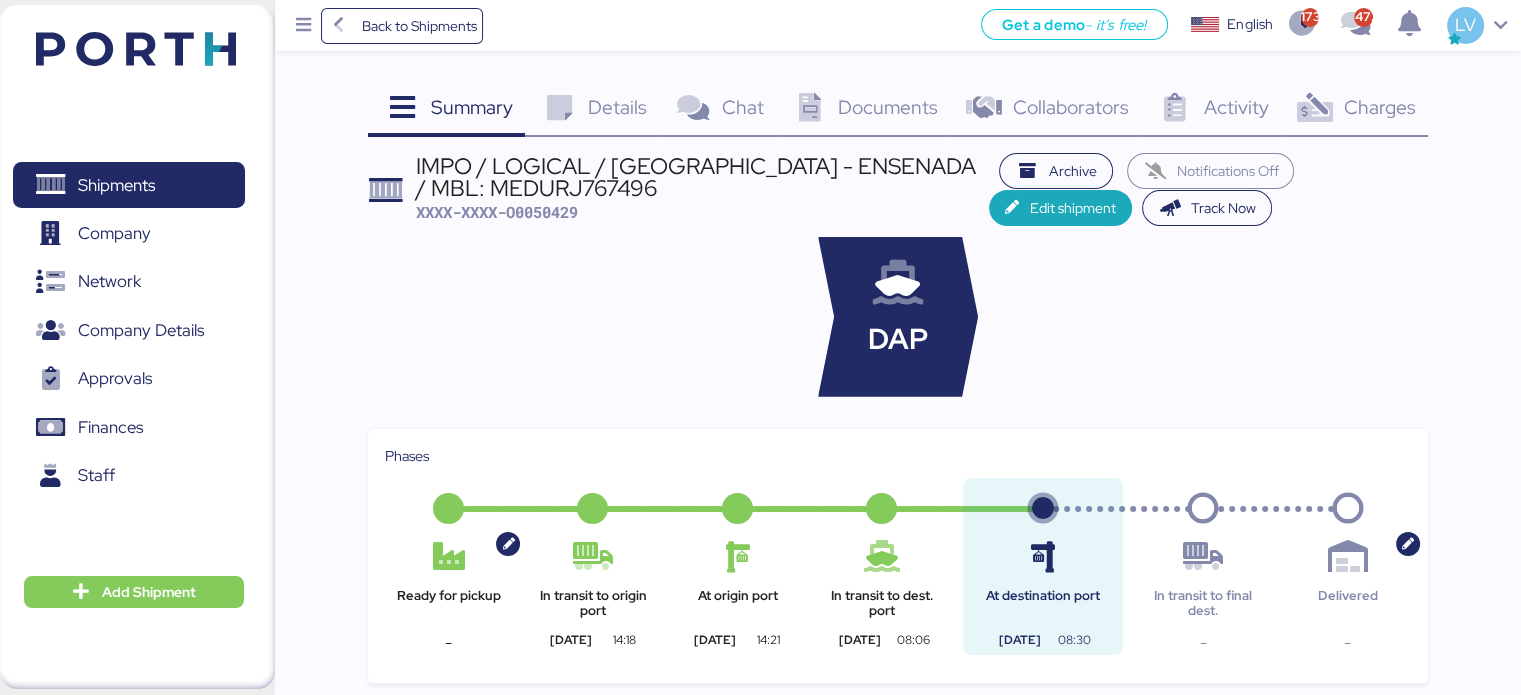 click at bounding box center [1314, 108] 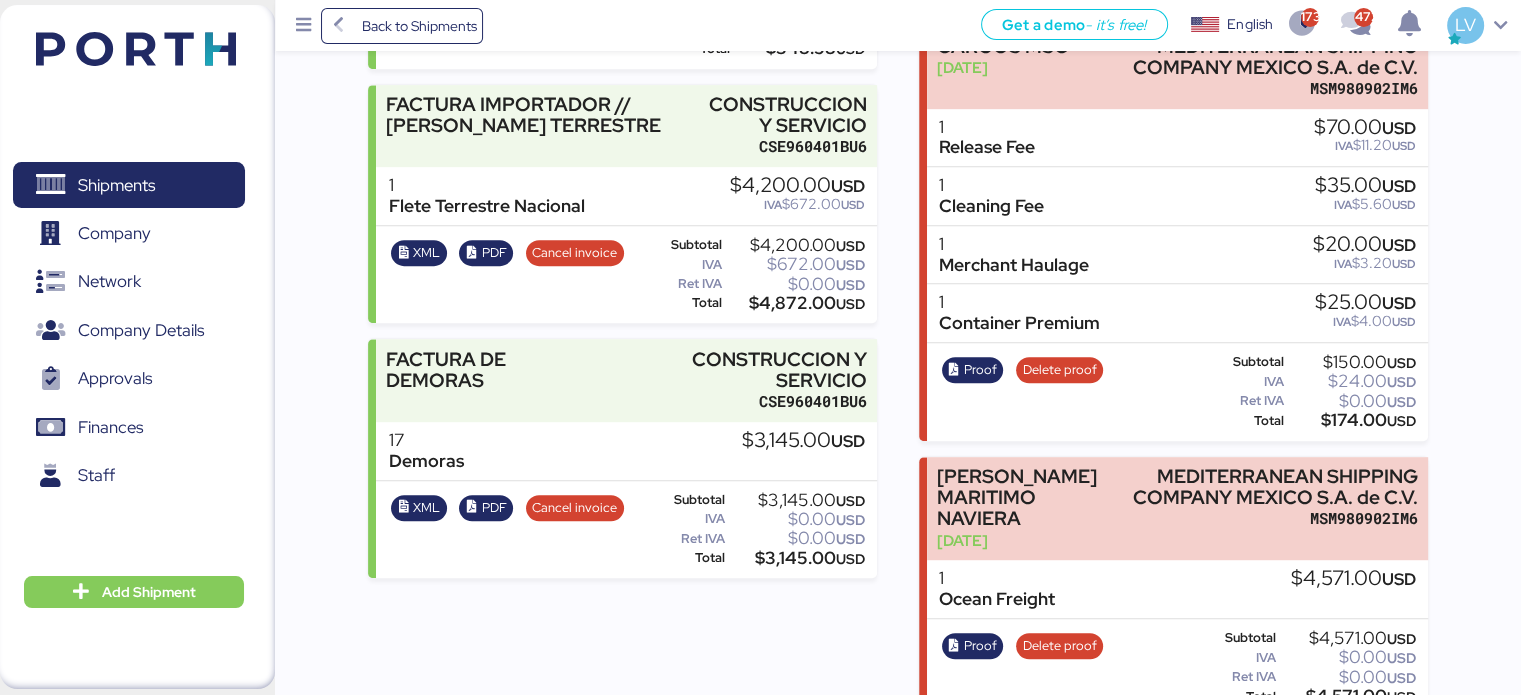 scroll, scrollTop: 1124, scrollLeft: 0, axis: vertical 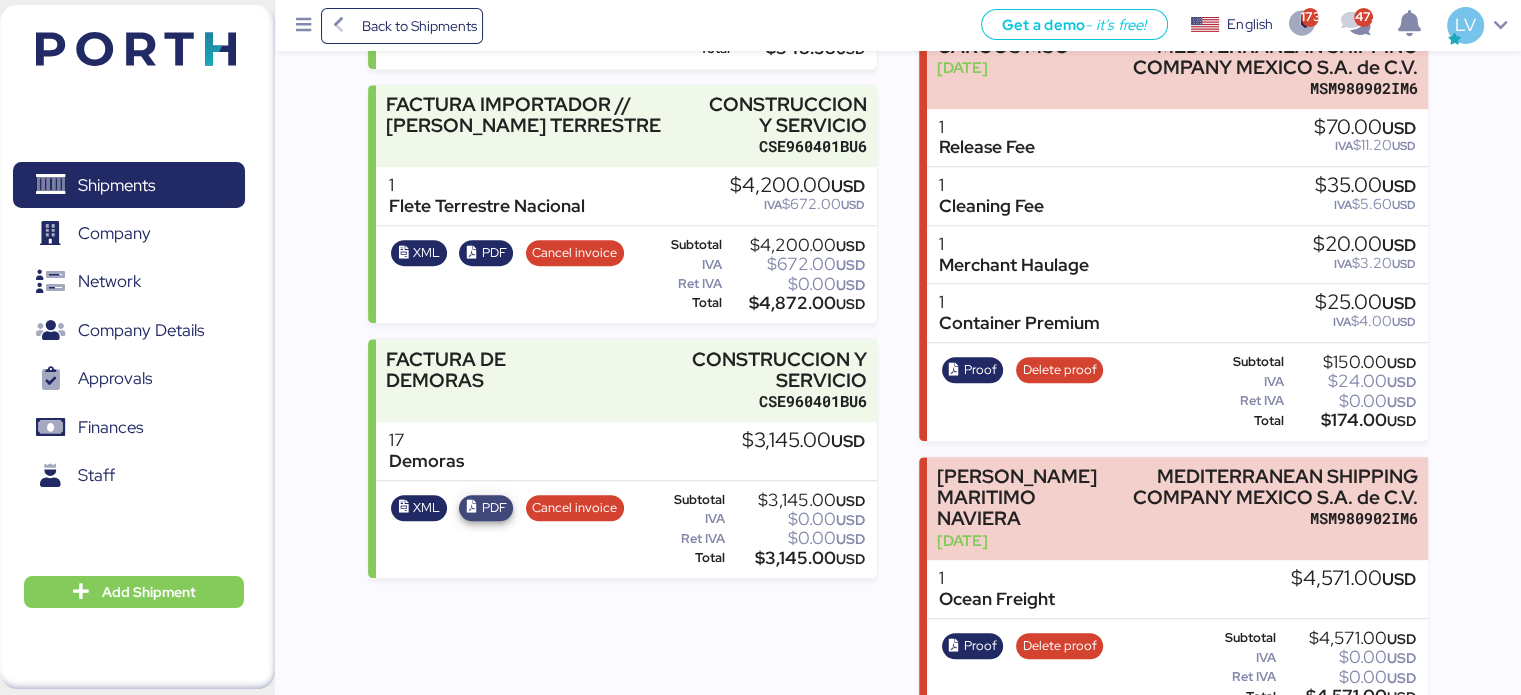 click on "PDF" at bounding box center [486, 508] 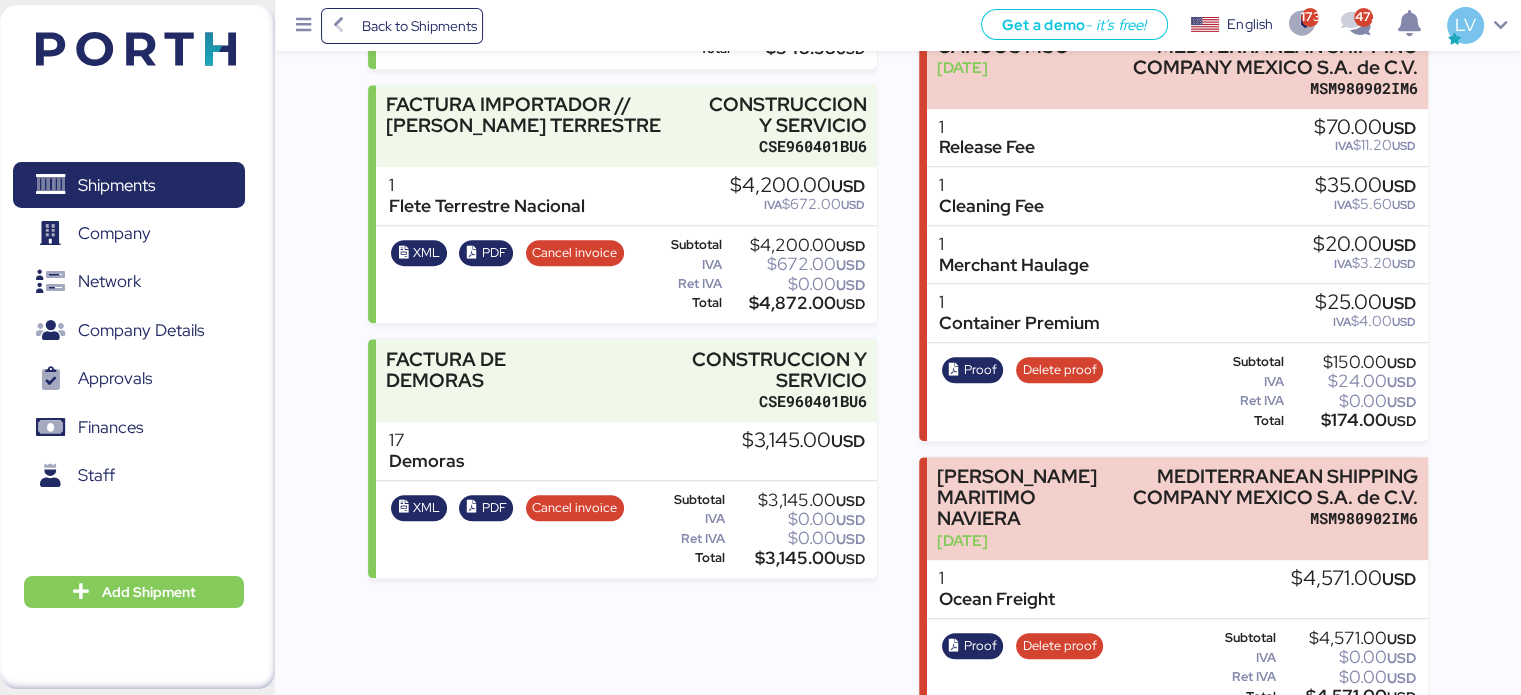 click on "1  Container Premium
$25.00  USD IVA
$4.00
USD" at bounding box center [1177, 313] 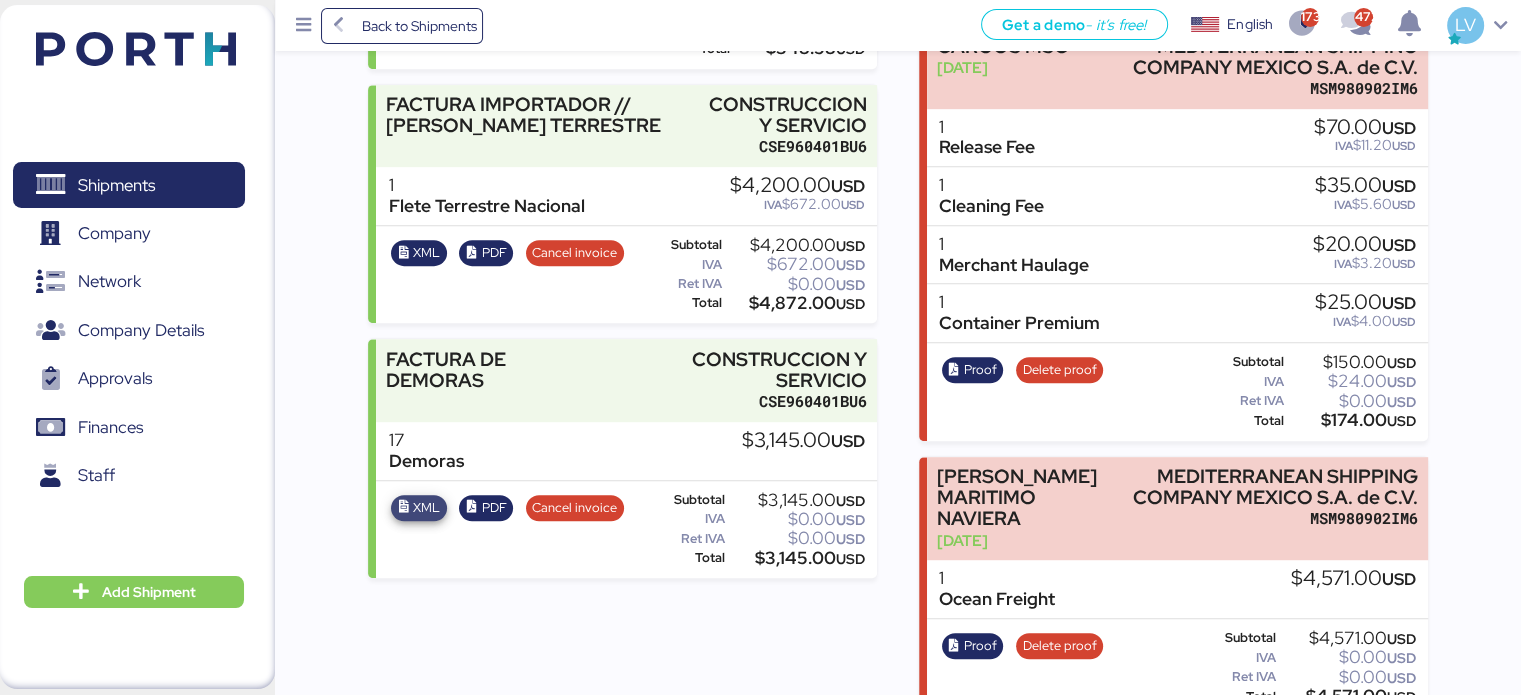 click on "XML" at bounding box center [426, 508] 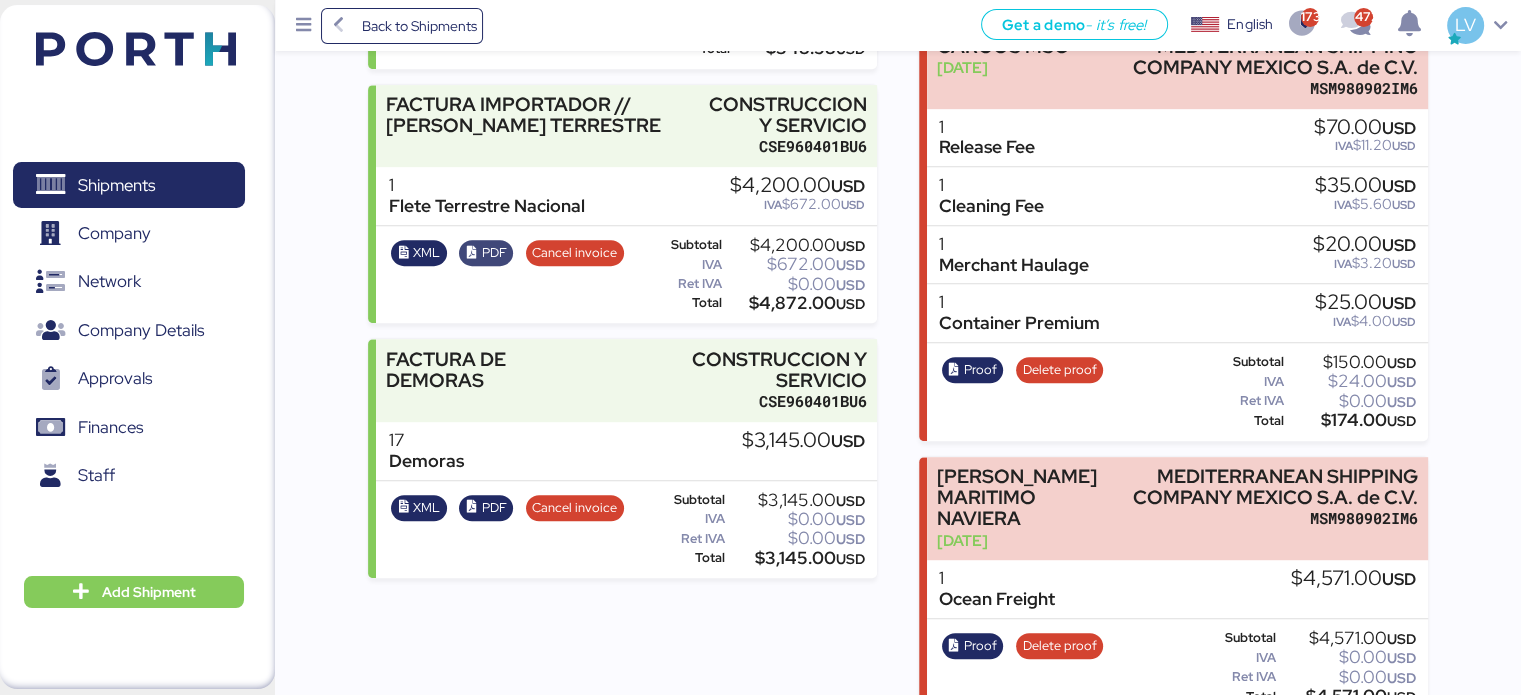 click at bounding box center (472, 253) 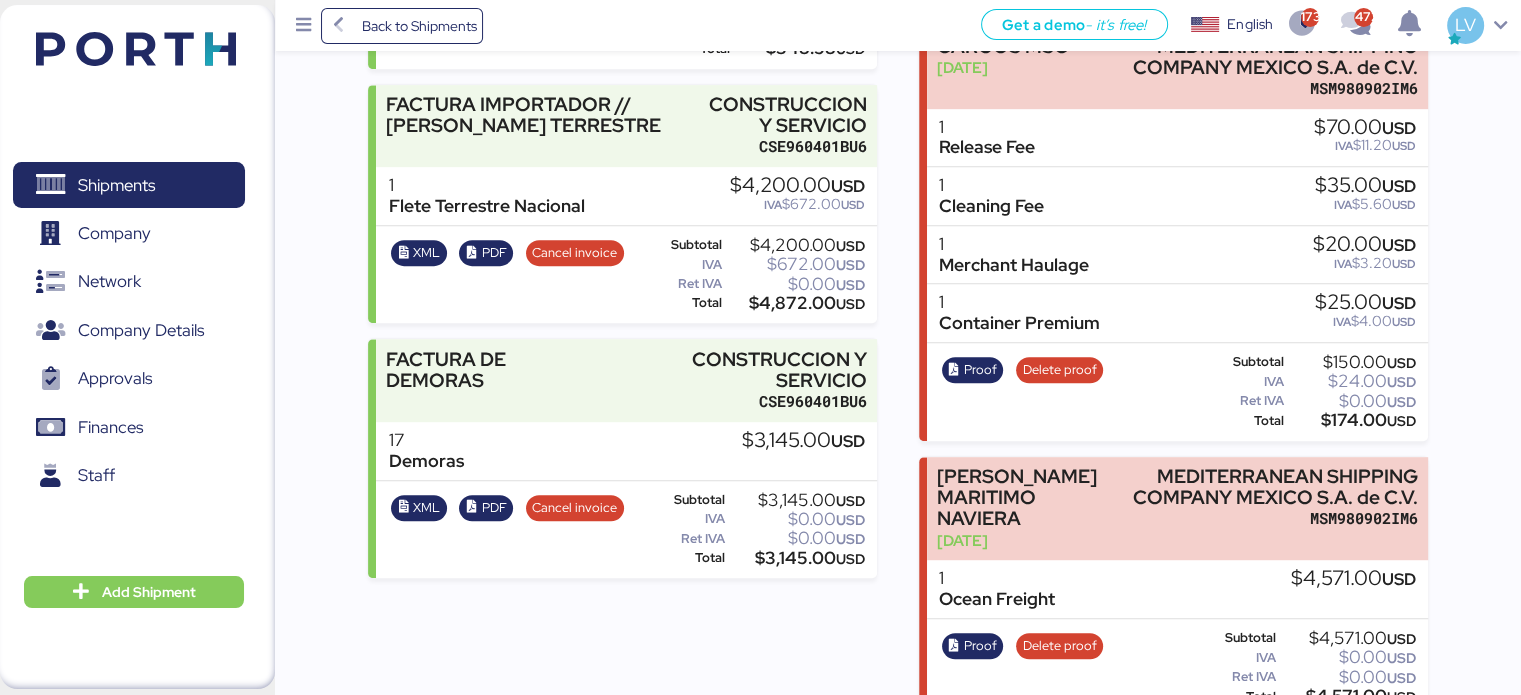 click on "1  Release Fee
$70.00  USD IVA
$11.20
USD" at bounding box center [1177, 138] 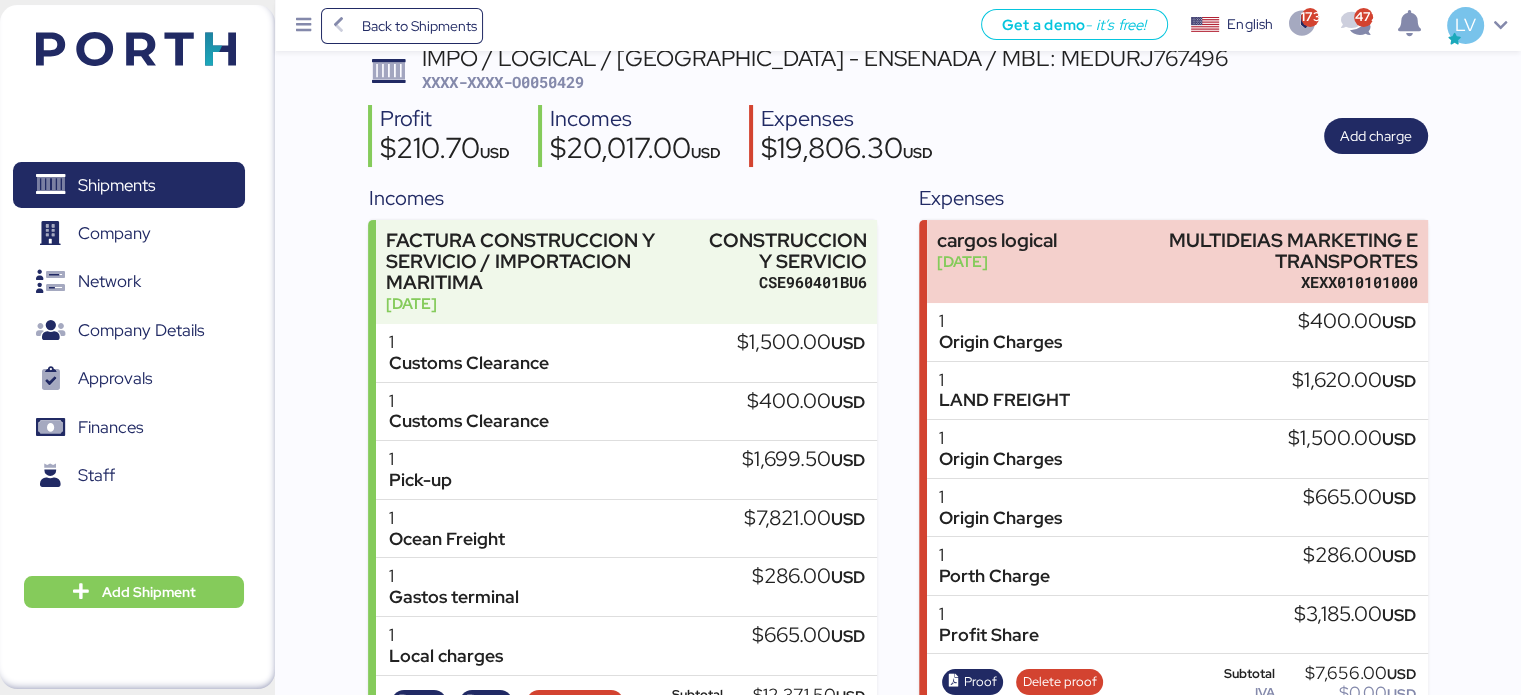 scroll, scrollTop: 0, scrollLeft: 0, axis: both 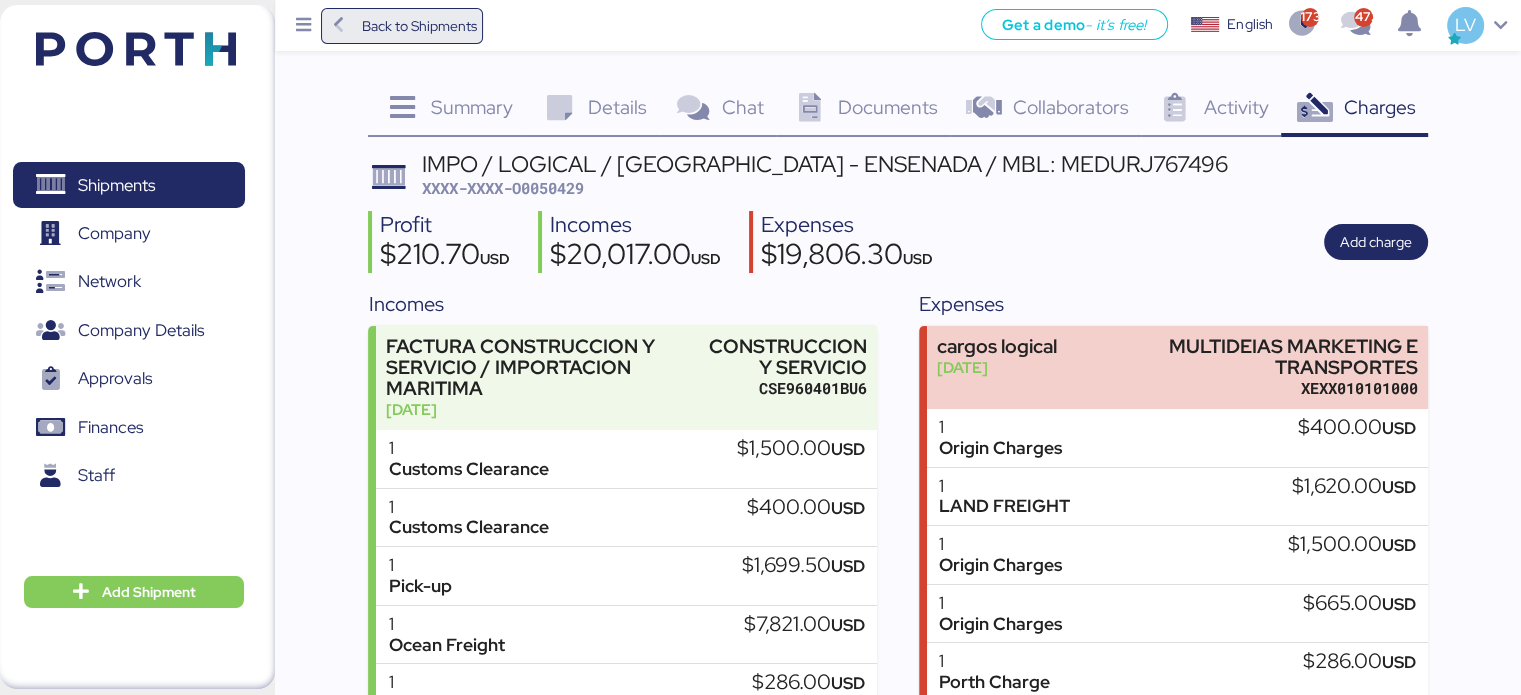 click on "Back to Shipments" at bounding box center [418, 26] 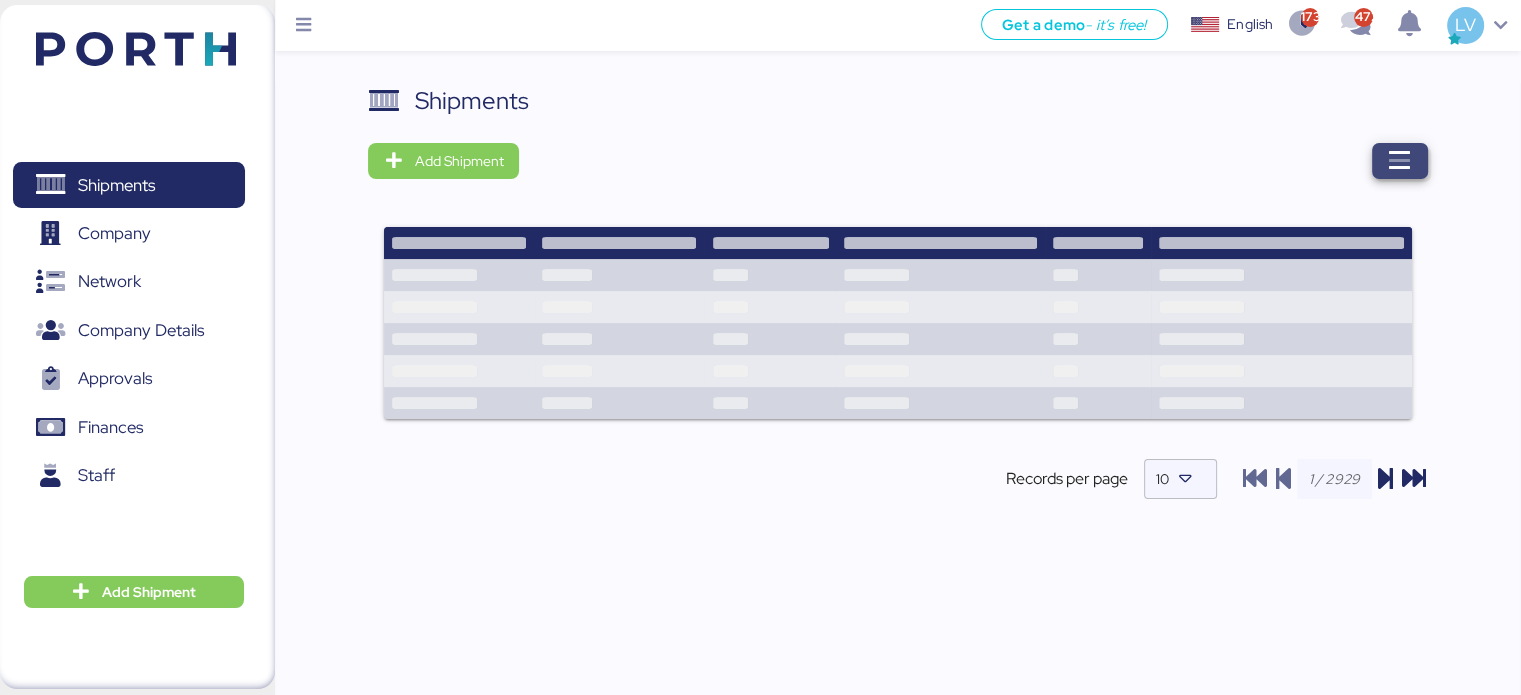 click at bounding box center [1400, 161] 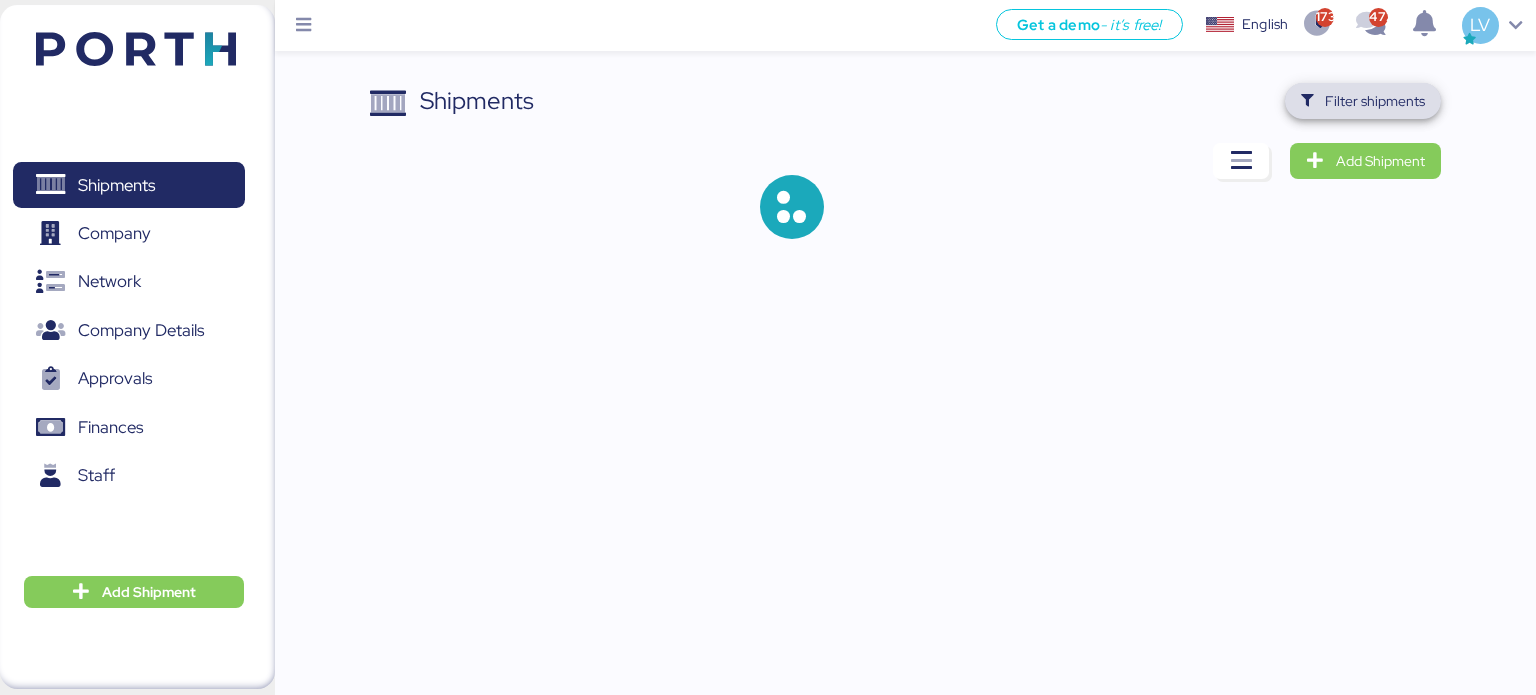click on "Filter shipments" at bounding box center (1375, 101) 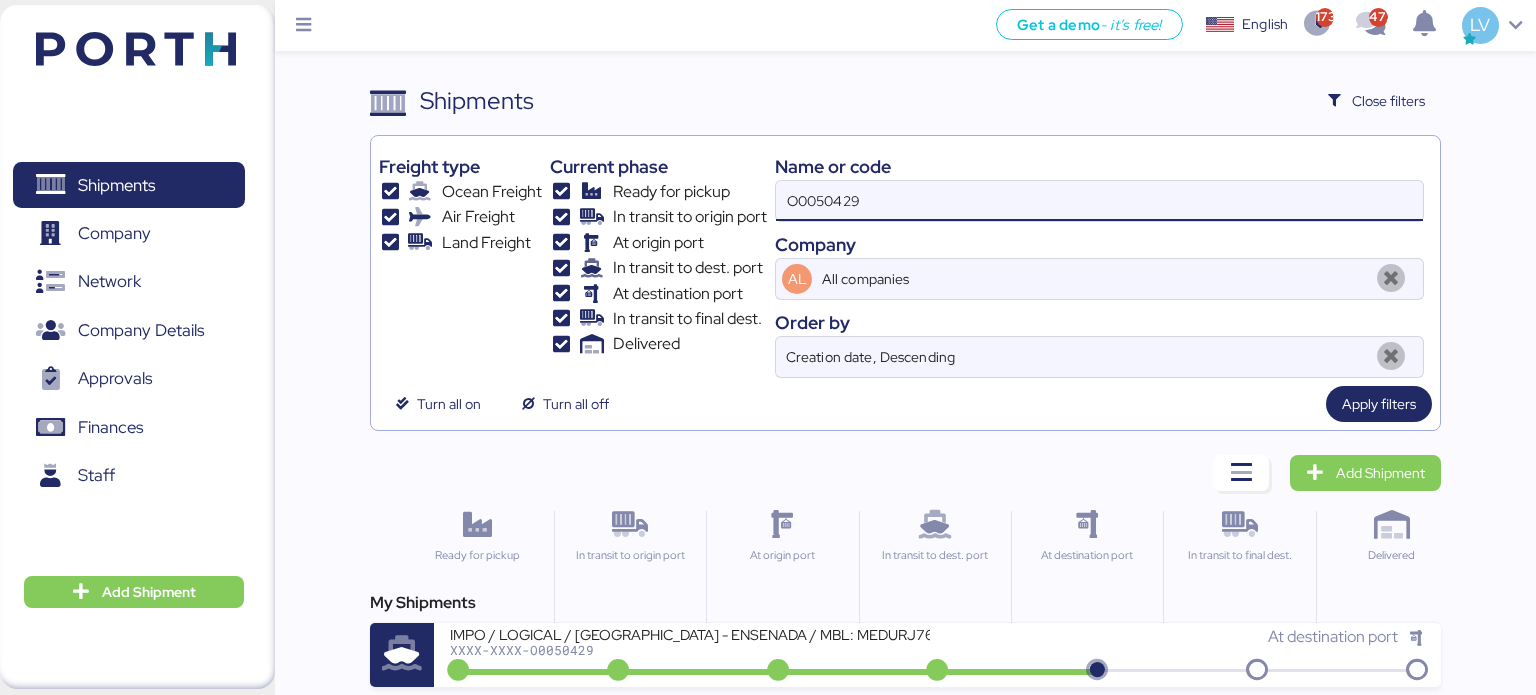 click on "O0050429" at bounding box center [1099, 201] 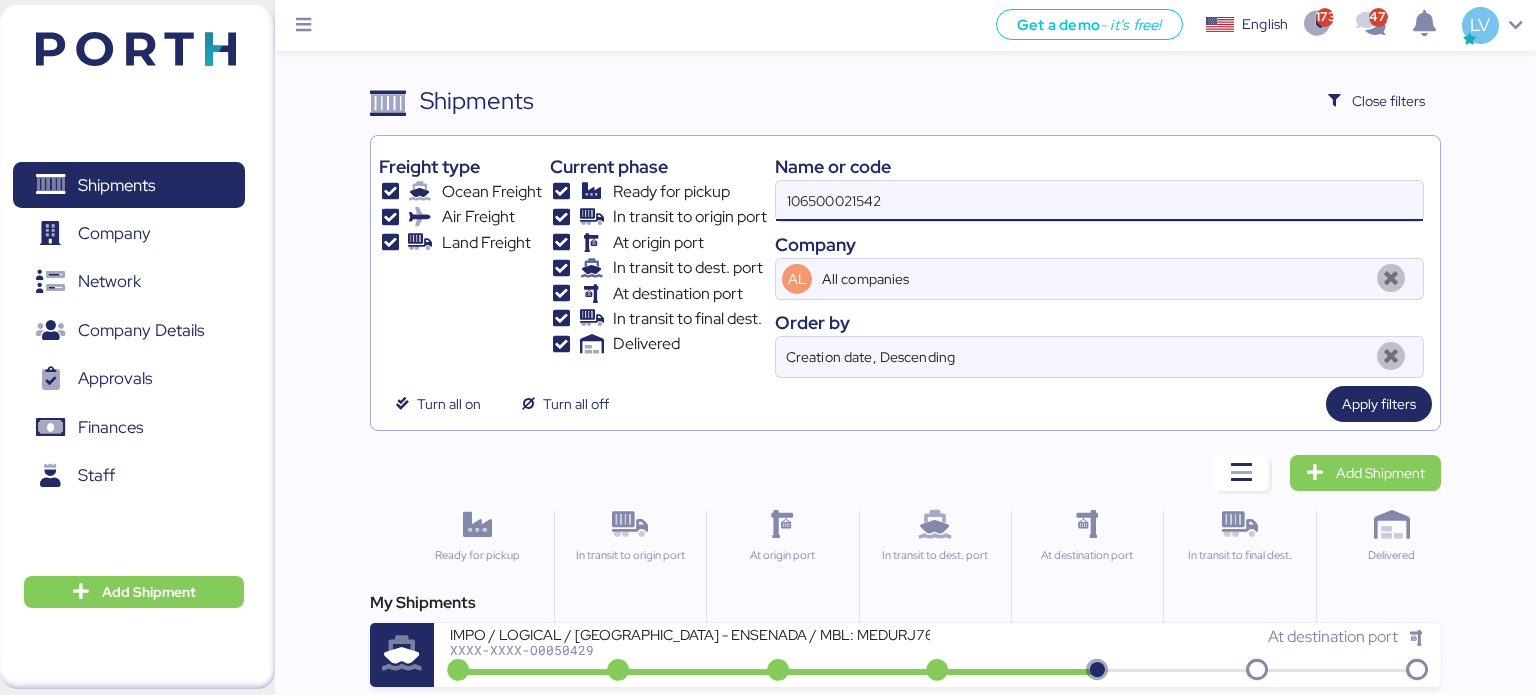 type on "106500021542" 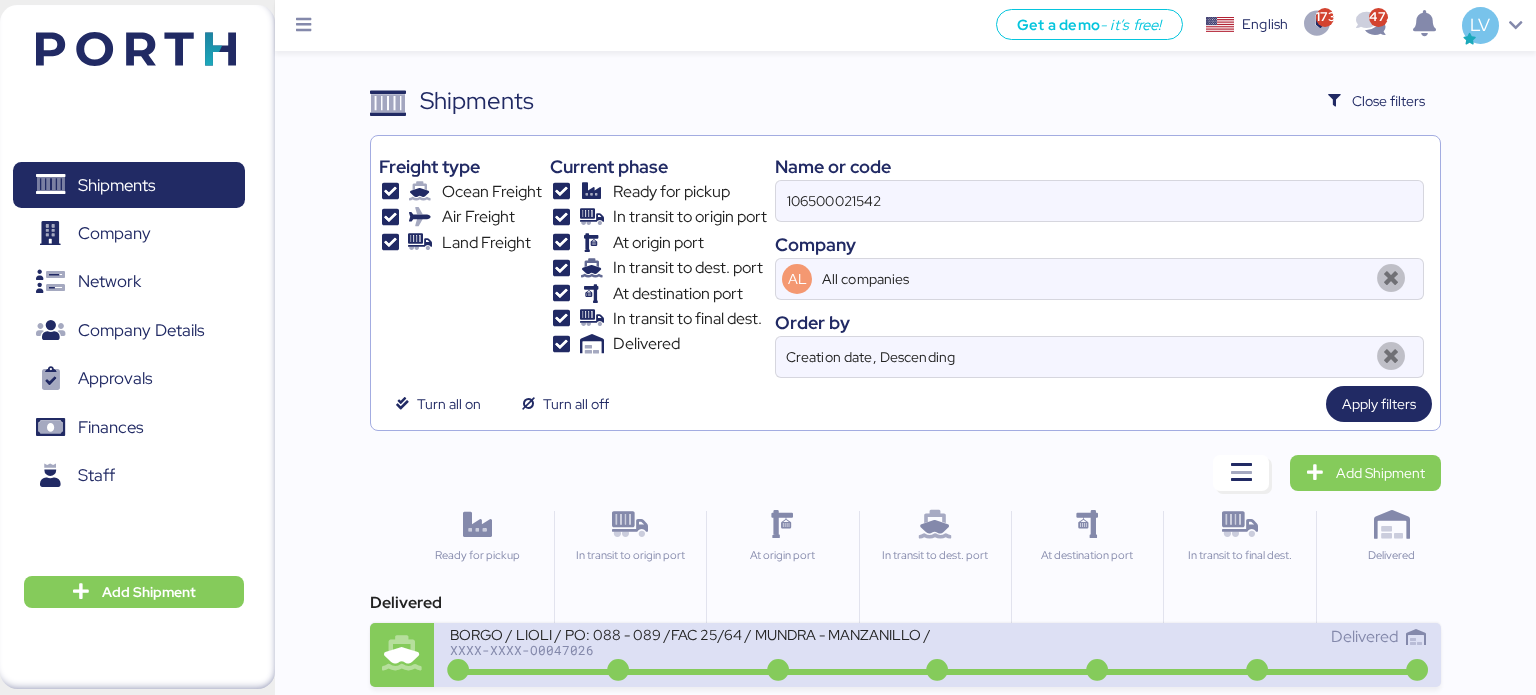 click on "BORGO / LIOLI / PO: 088 - 089 /FAC 25/64 / MUNDRA - MANZANILLO / 2x40 / TARMAR / 106500021542 XXXX-XXXX-O0047026" at bounding box center (694, 646) 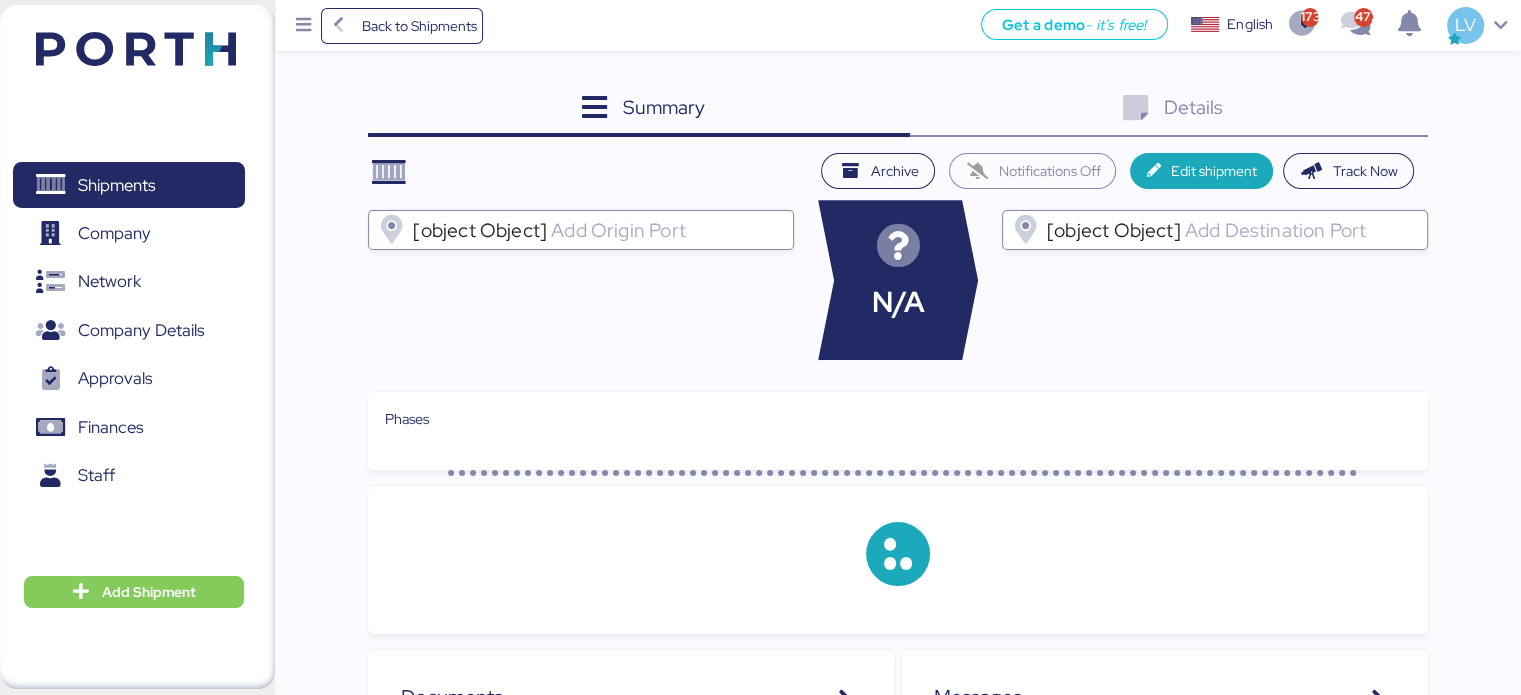 click on "Details 0" at bounding box center (1169, 110) 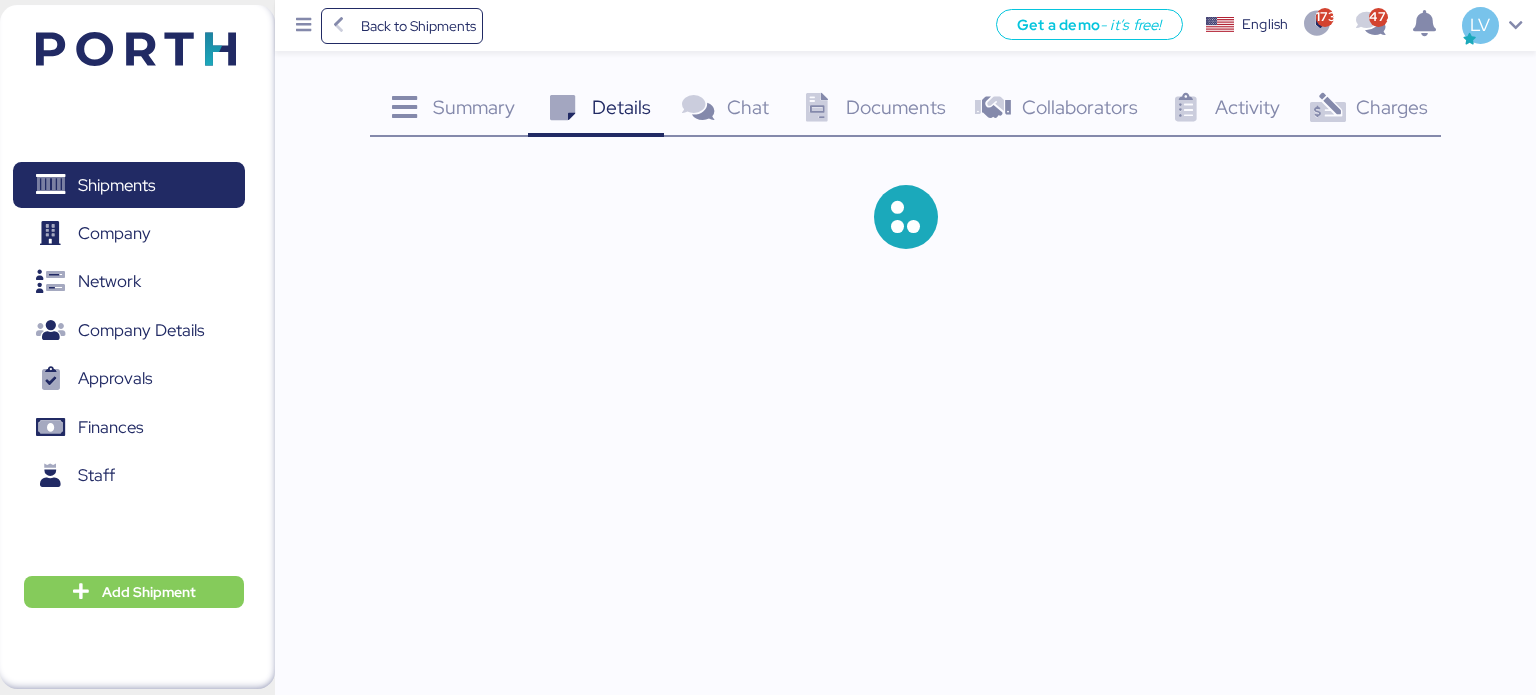 click on "Charges" at bounding box center [1392, 107] 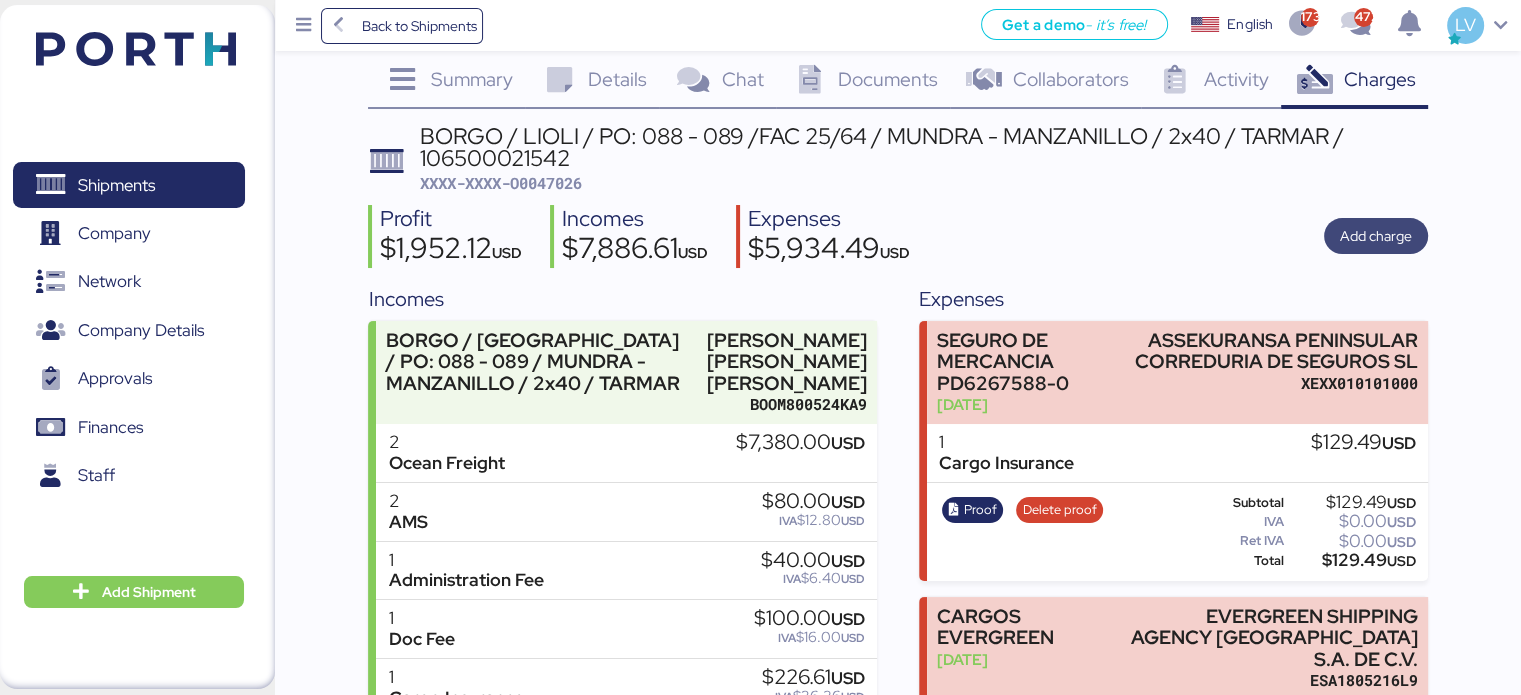 scroll, scrollTop: 0, scrollLeft: 0, axis: both 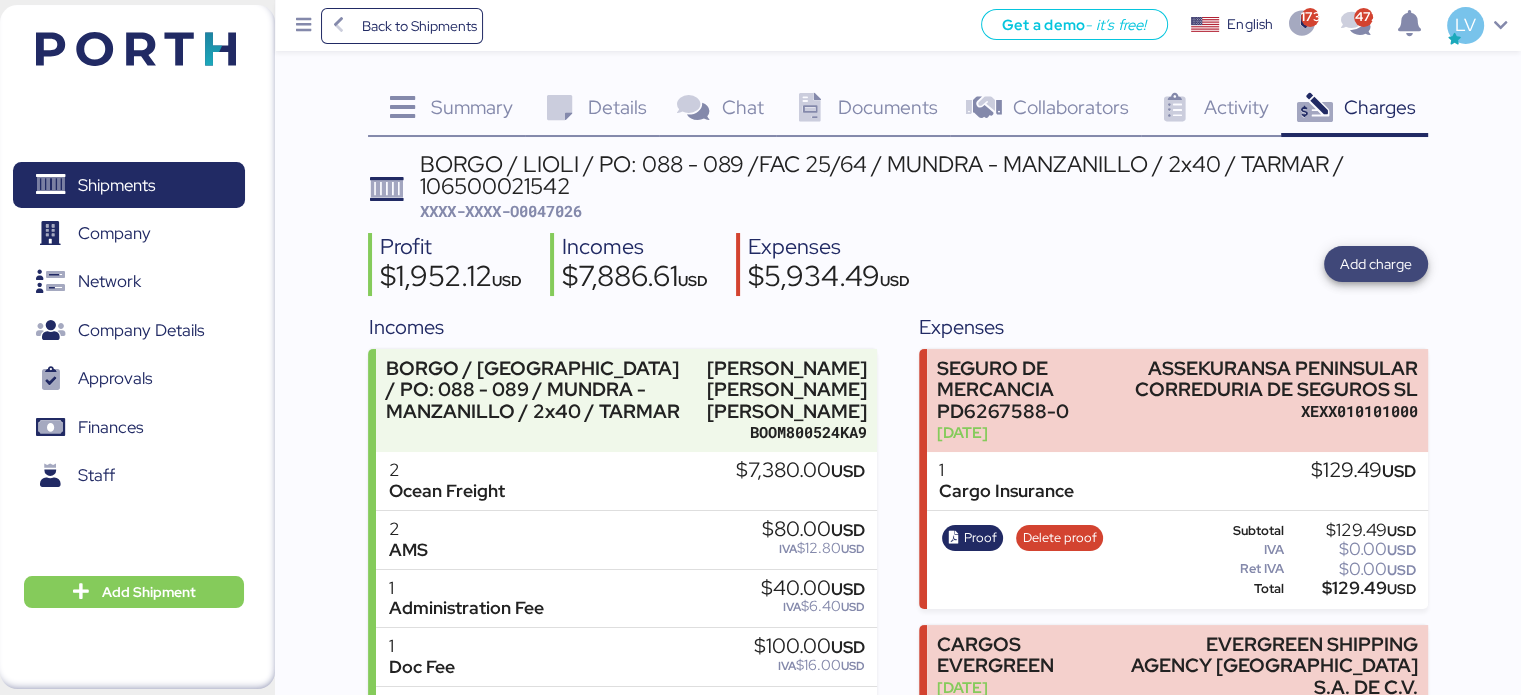 click on "Add charge" at bounding box center [1376, 264] 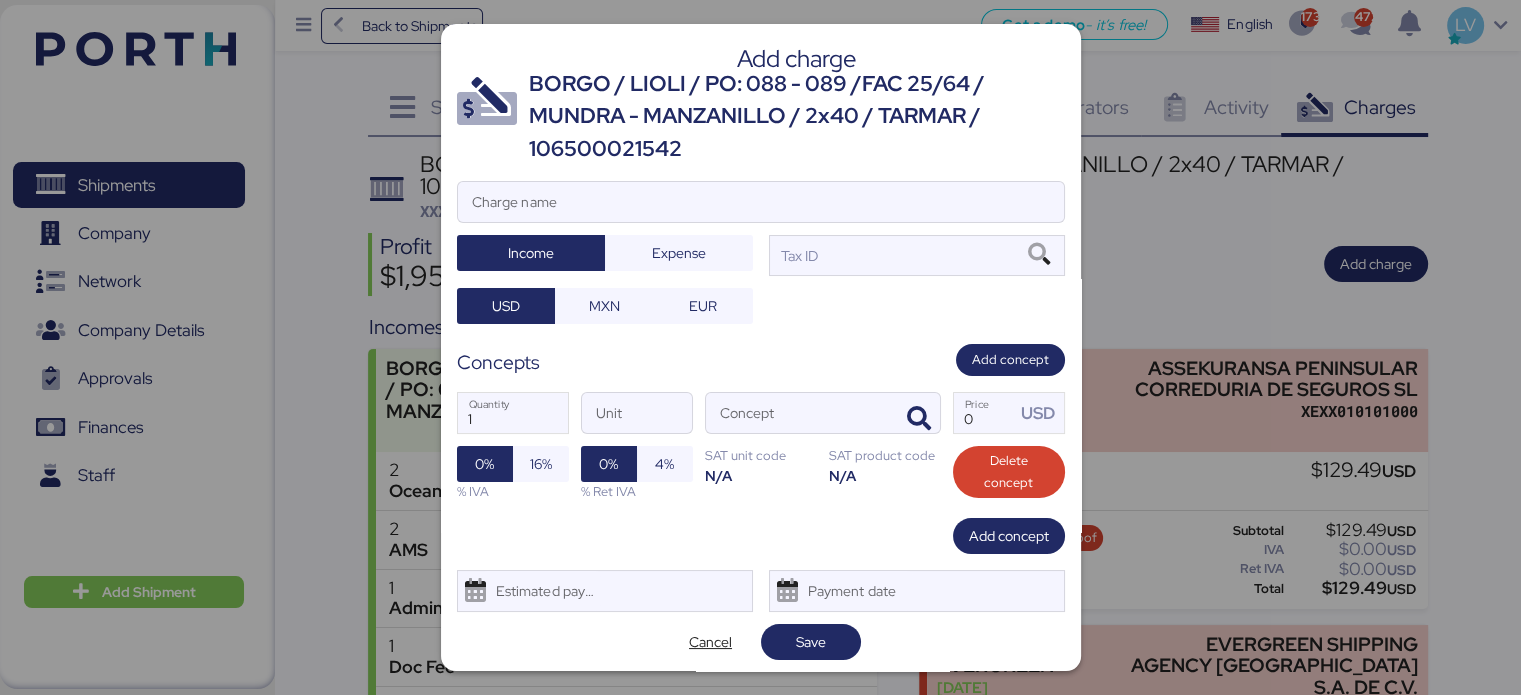 click on "Add charge BORGO / LIOLI / PO: 088 - 089 /FAC 25/64 / MUNDRA - MANZANILLO / 2x40 / TARMAR / 106500021542 Charge name Income Expense Tax ID   USD MXN EUR Concepts Add concept 1 Quantity Unit Concept   0 Price USD 0% 16% % IVA 0% 4% % Ret IVA SAT unit code N/A SAT product code N/A Delete concept Add concept   Estimated payment date   Payment date Cancel Save" at bounding box center (761, 347) 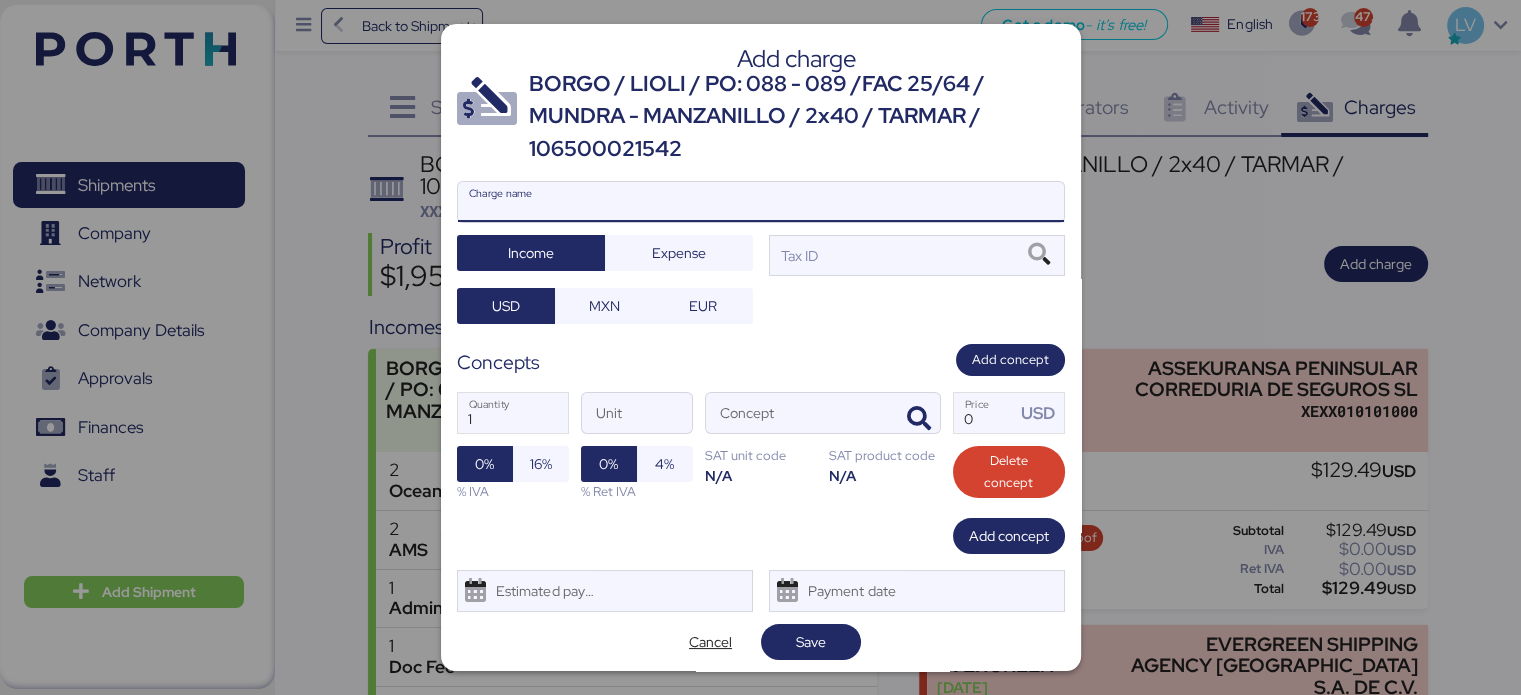click on "Charge name" at bounding box center (761, 202) 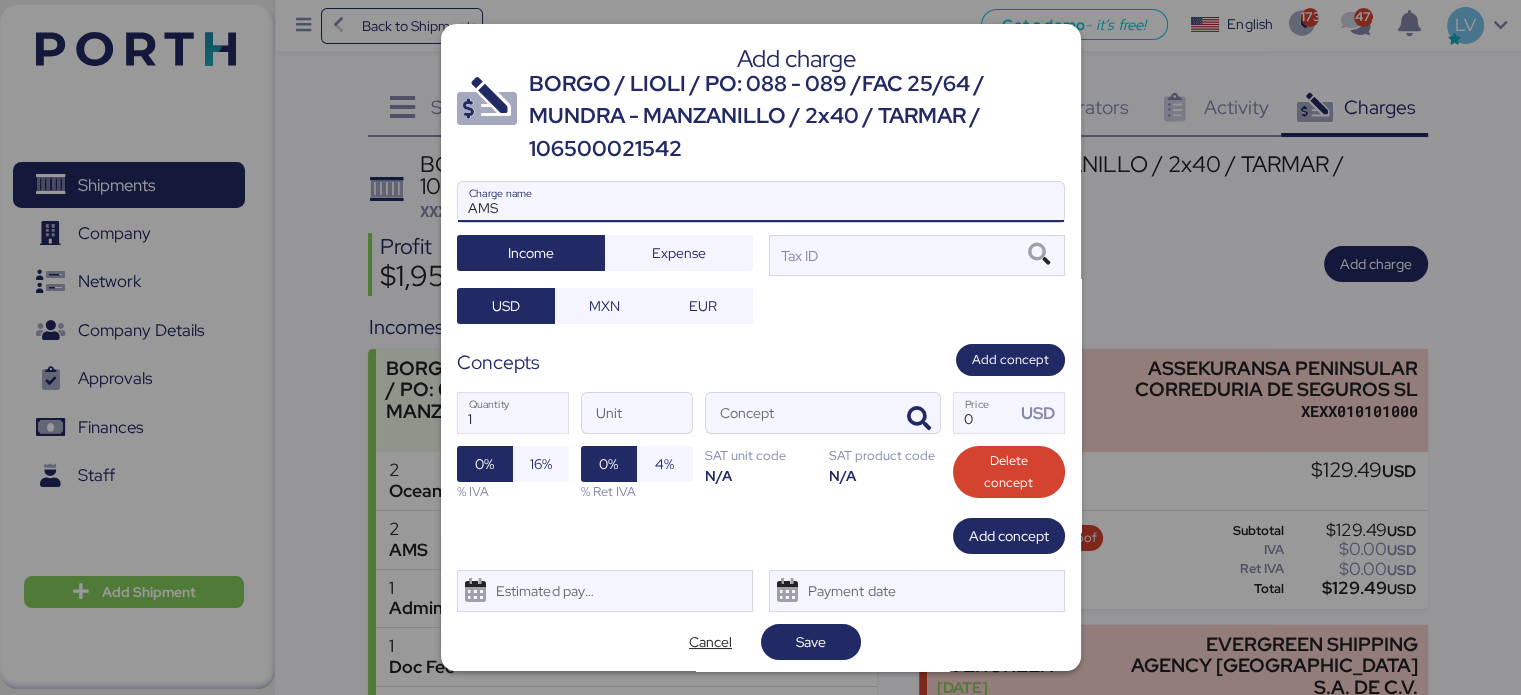 type on "AMS" 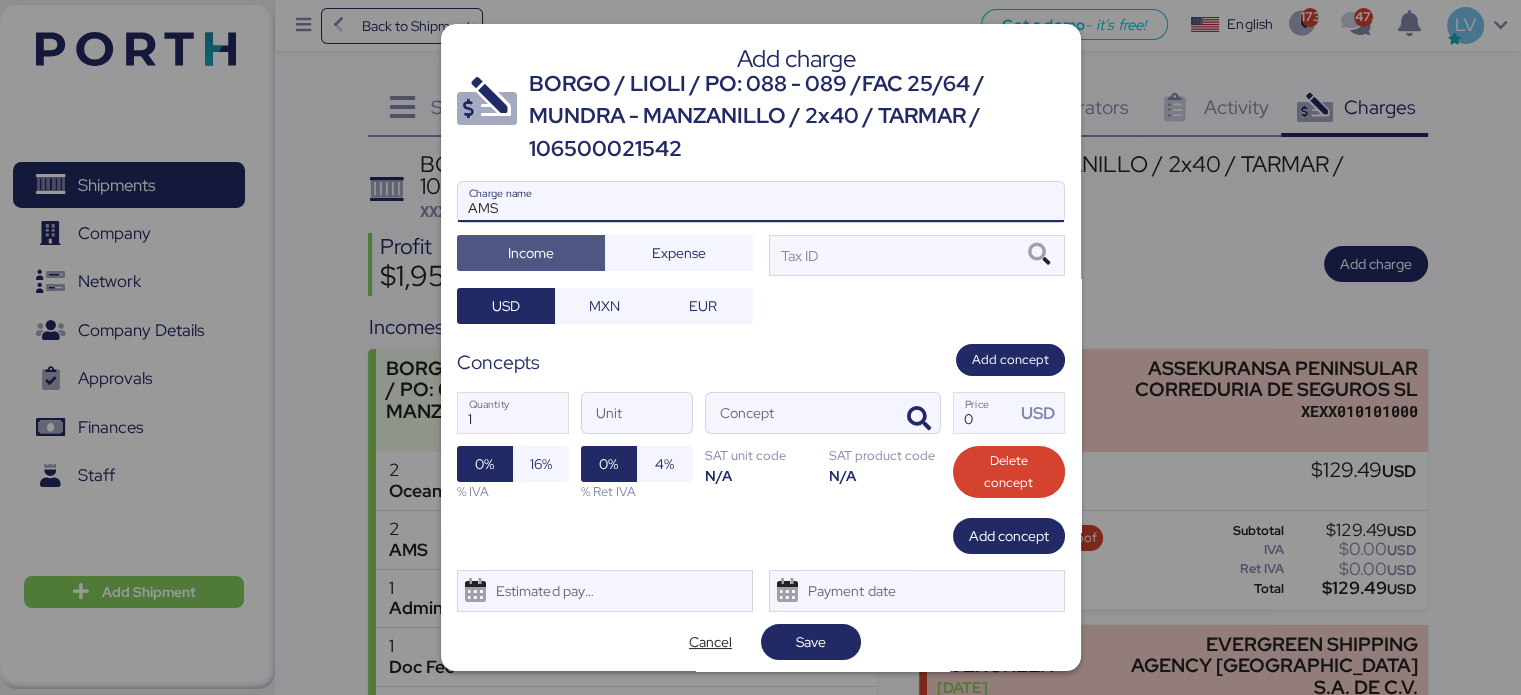 type 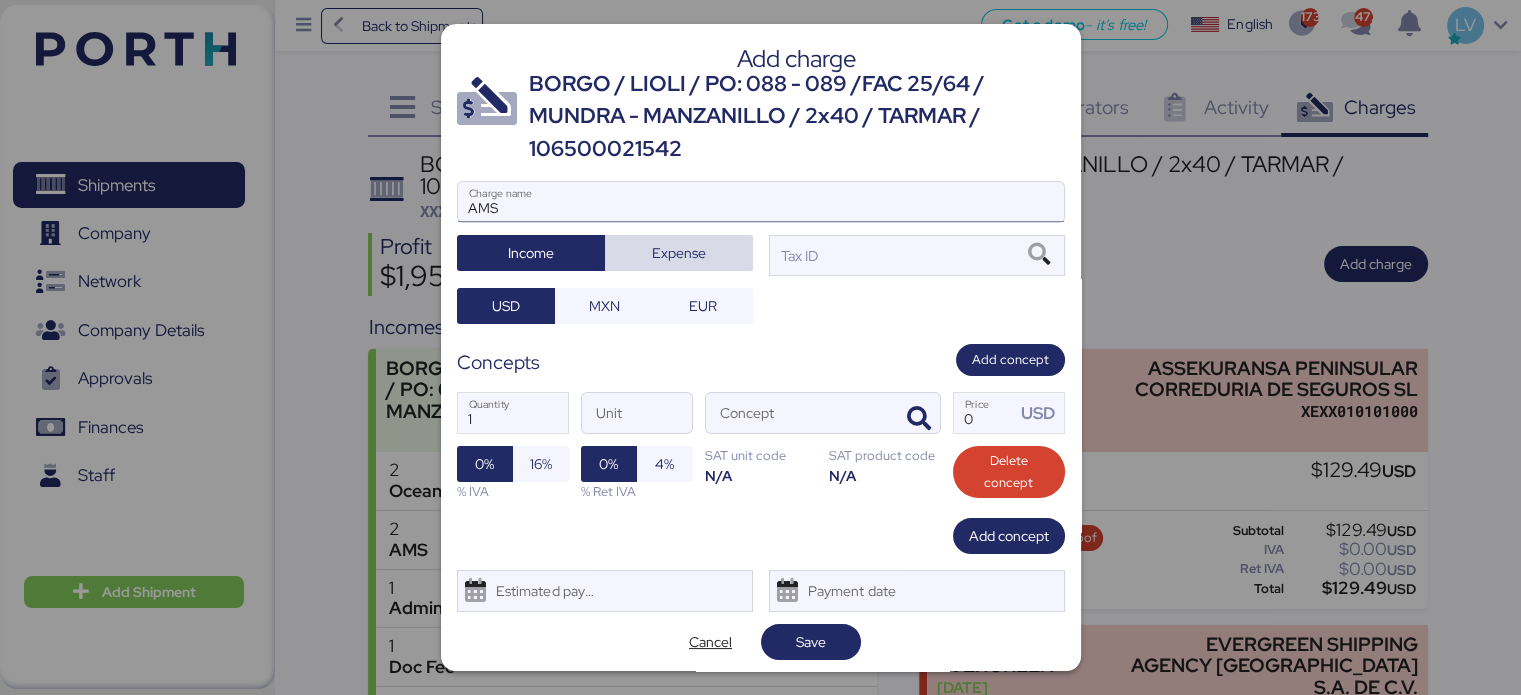 type 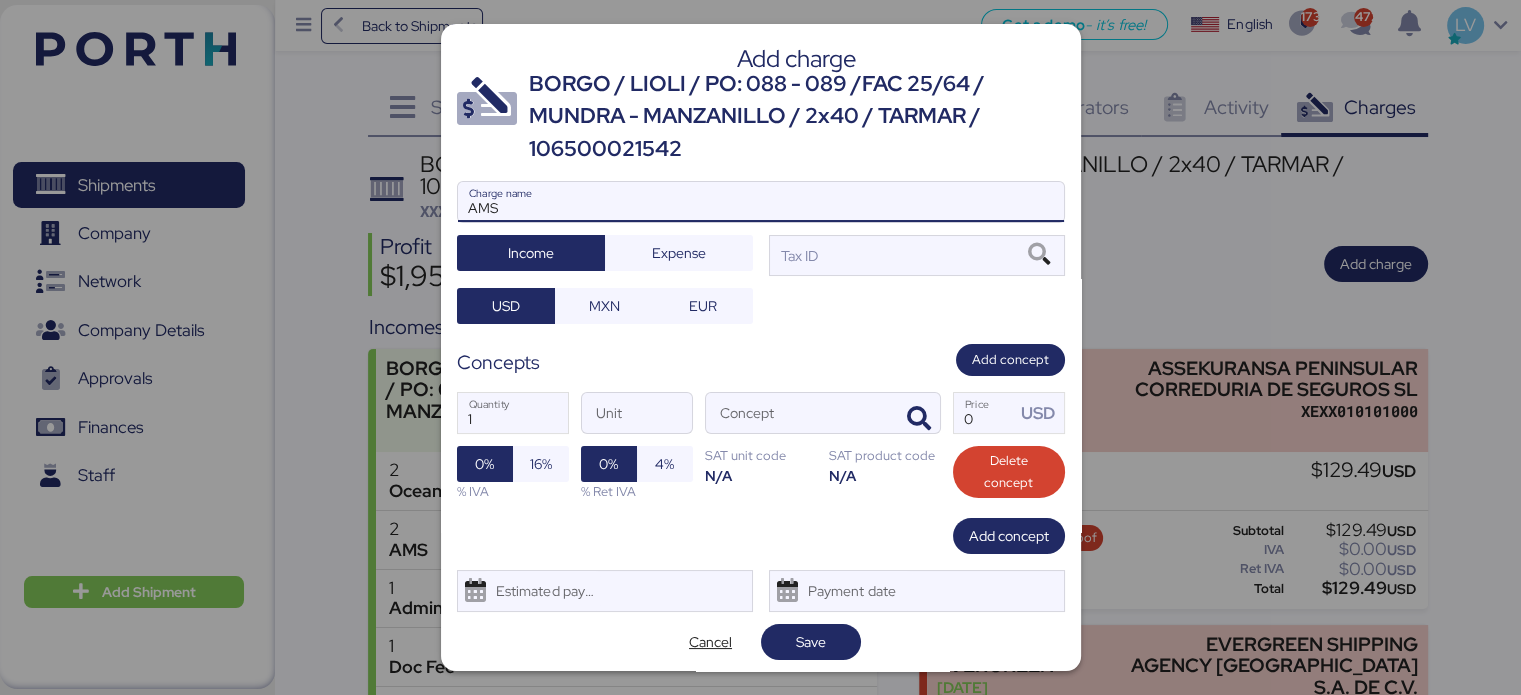 click on "AMS" at bounding box center [761, 202] 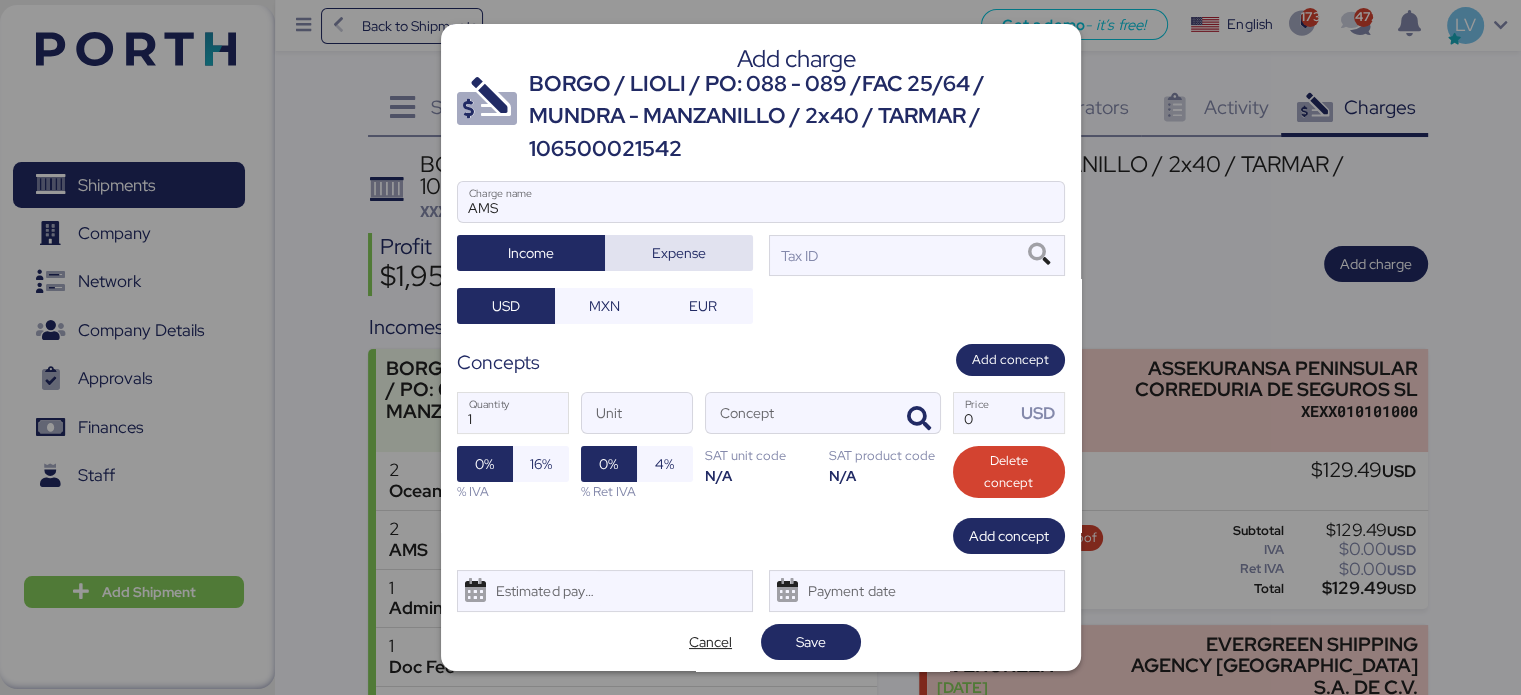click on "Expense" at bounding box center (679, 253) 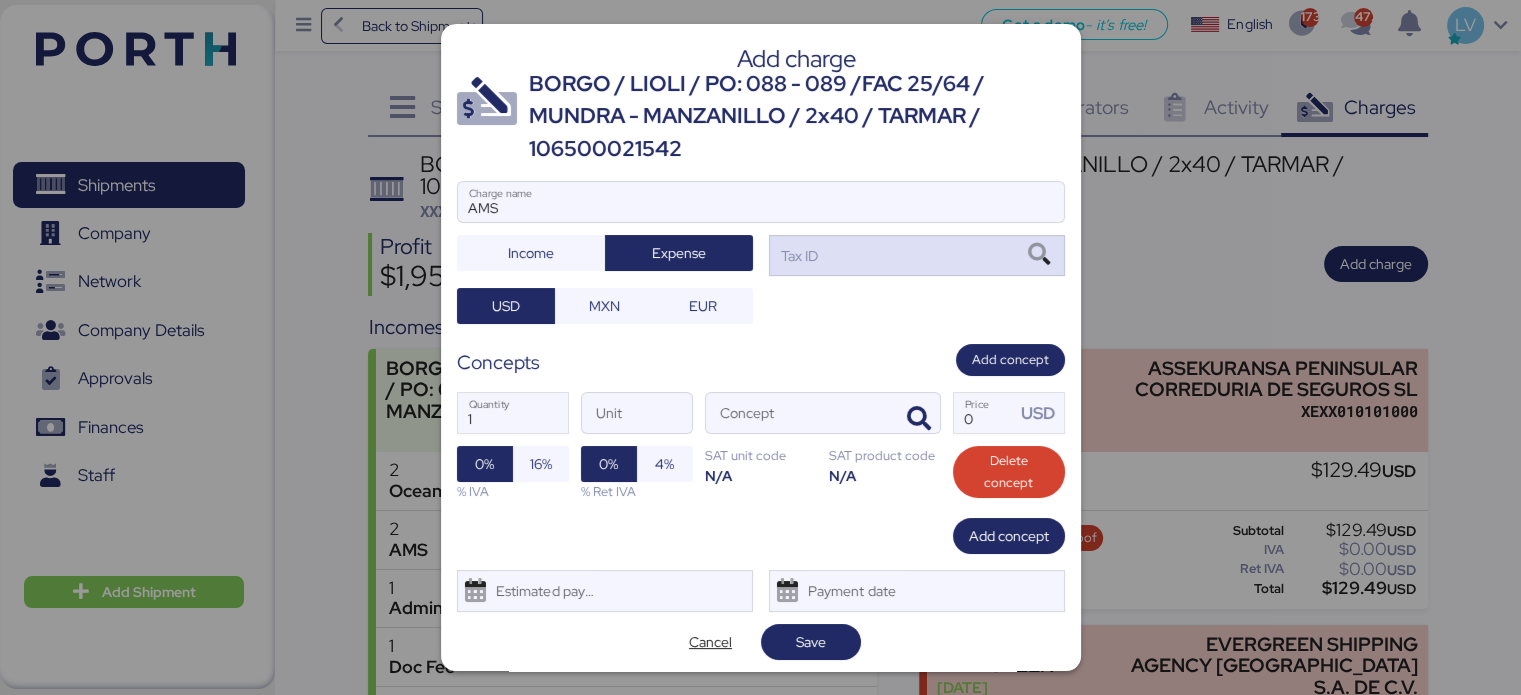 click on "Tax ID" at bounding box center (798, 256) 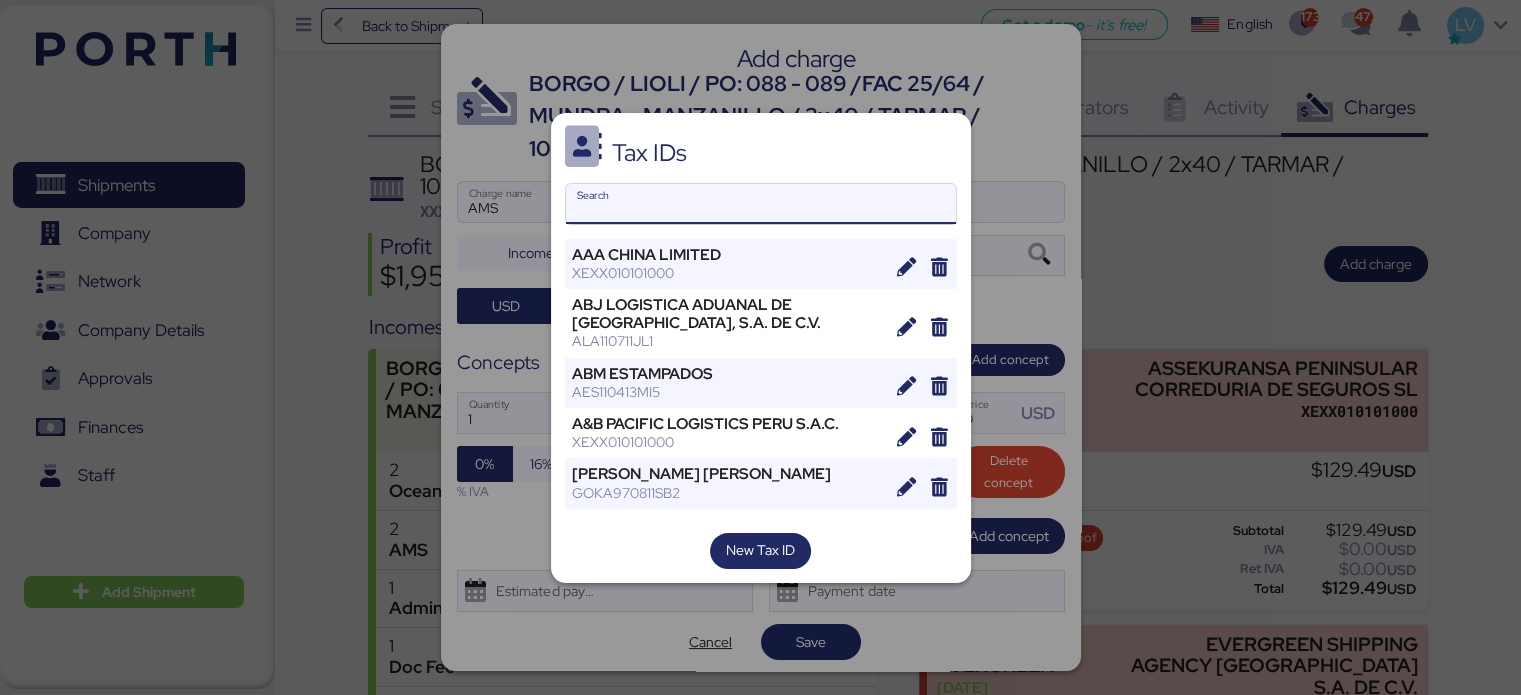 click on "Search" at bounding box center [761, 204] 